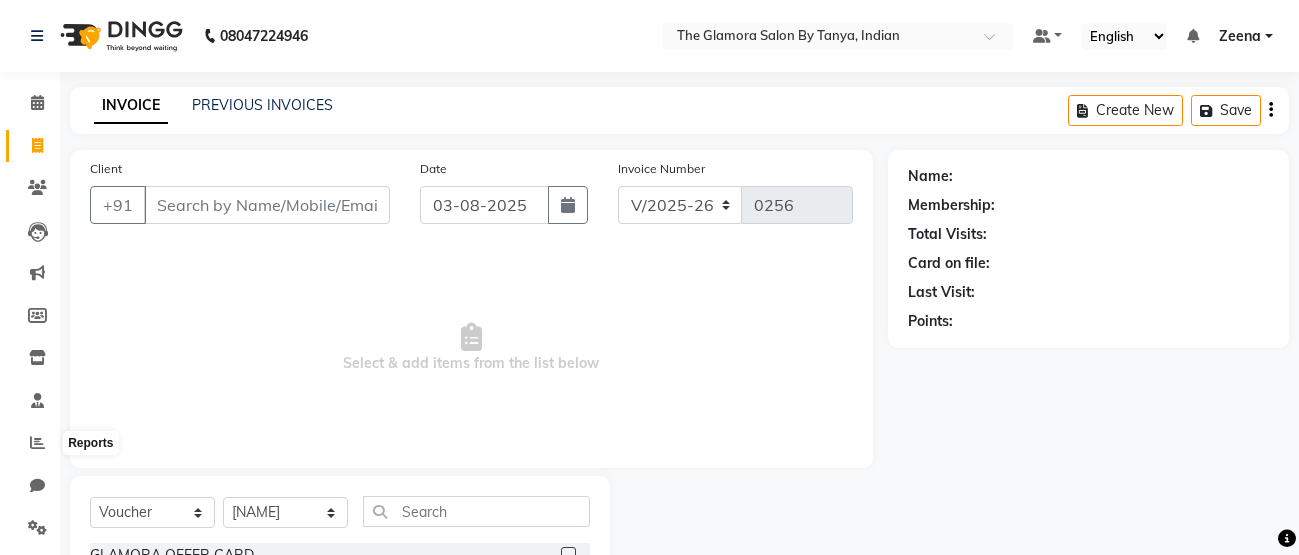 select on "8241" 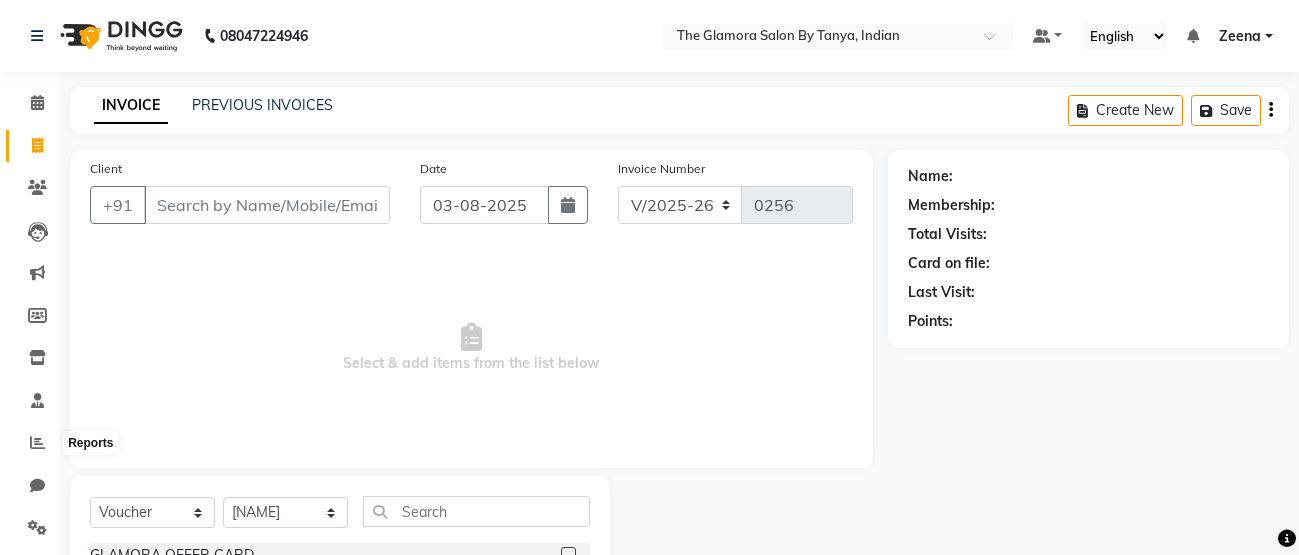 select on "V" 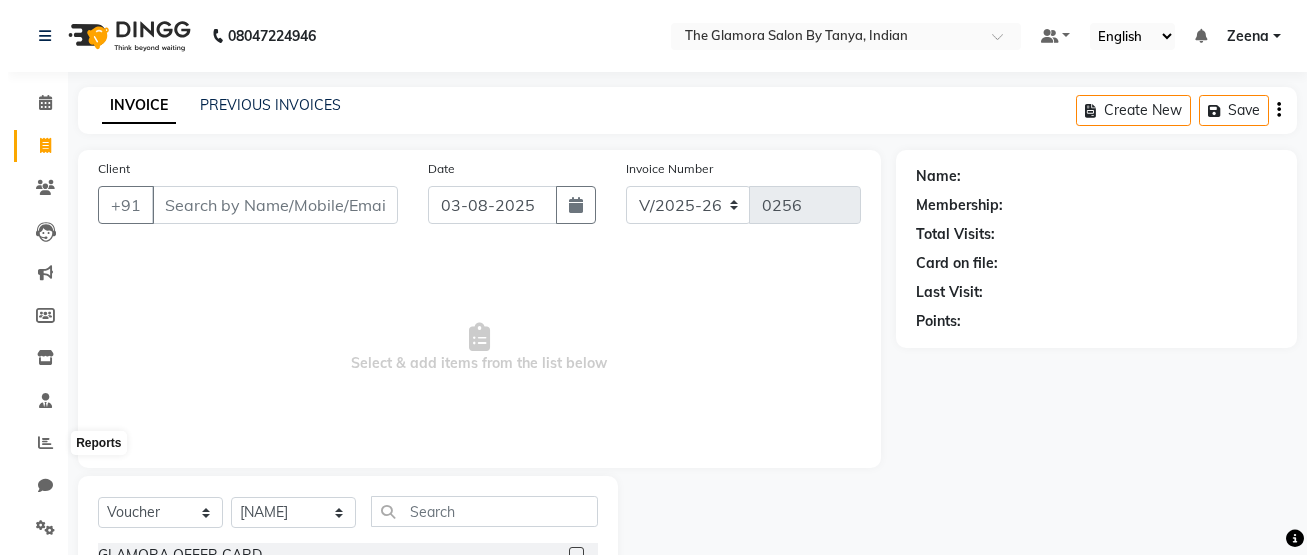 scroll, scrollTop: 0, scrollLeft: 0, axis: both 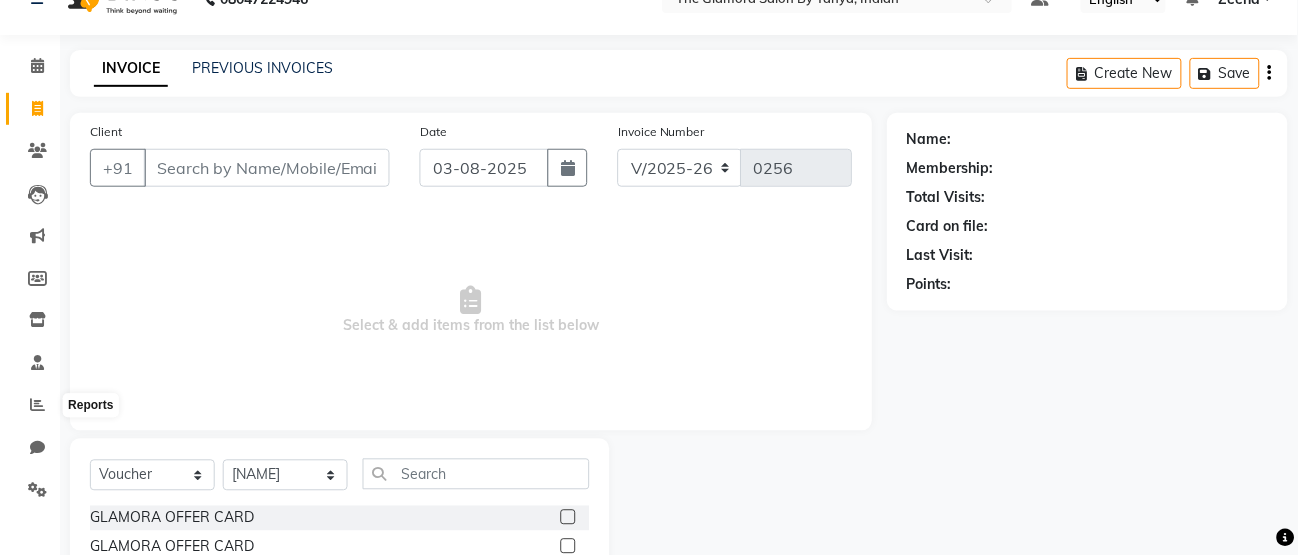 click 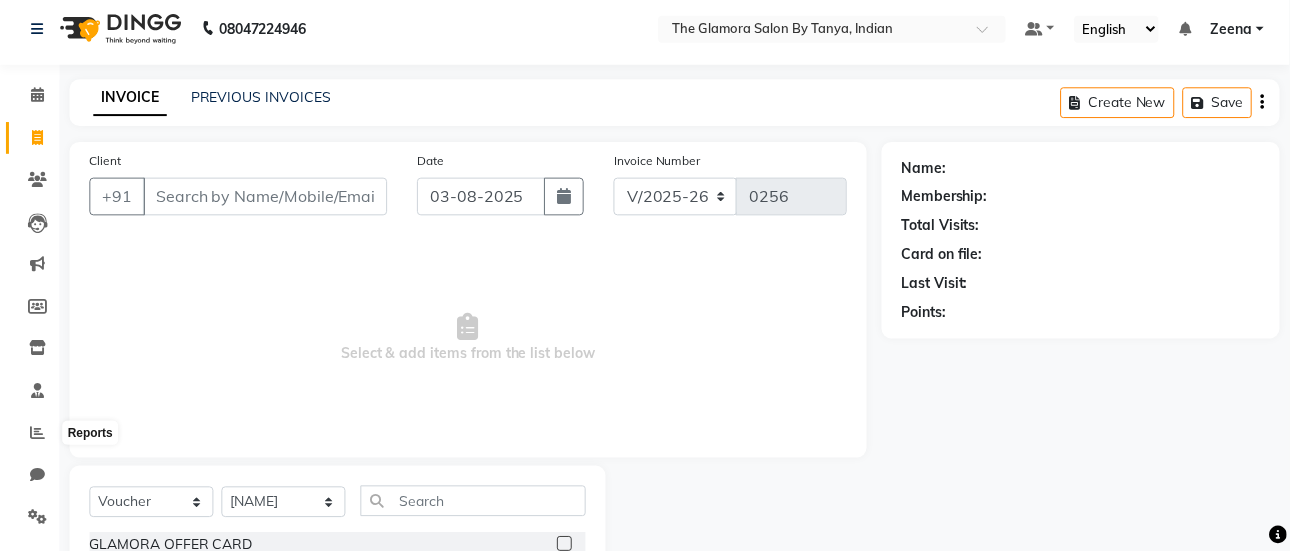 scroll, scrollTop: 0, scrollLeft: 0, axis: both 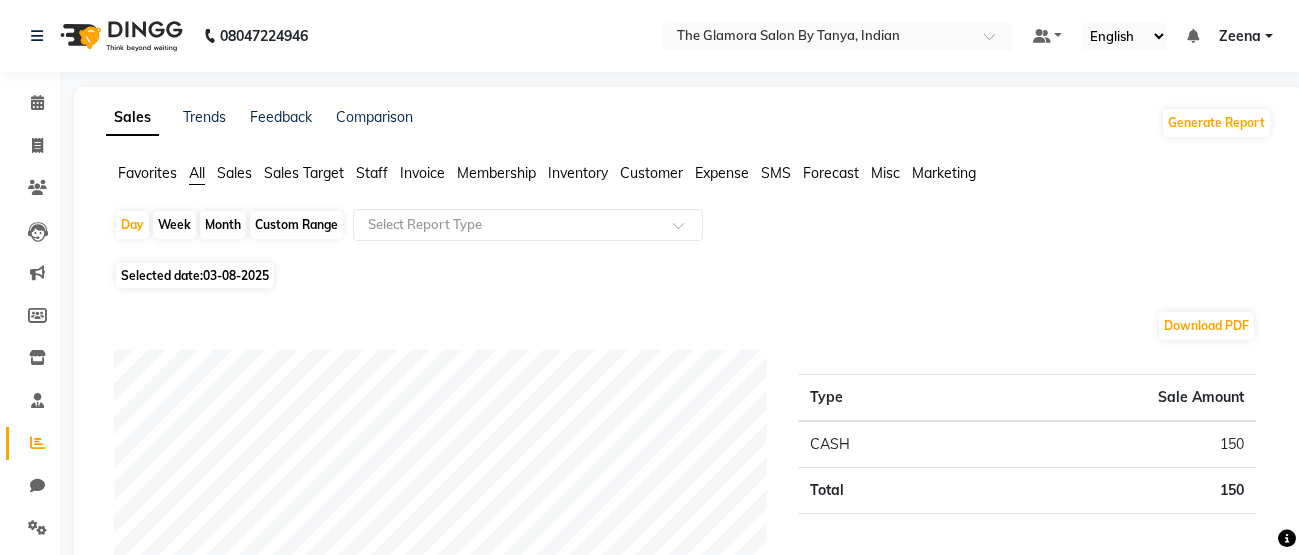 click on "Sales" 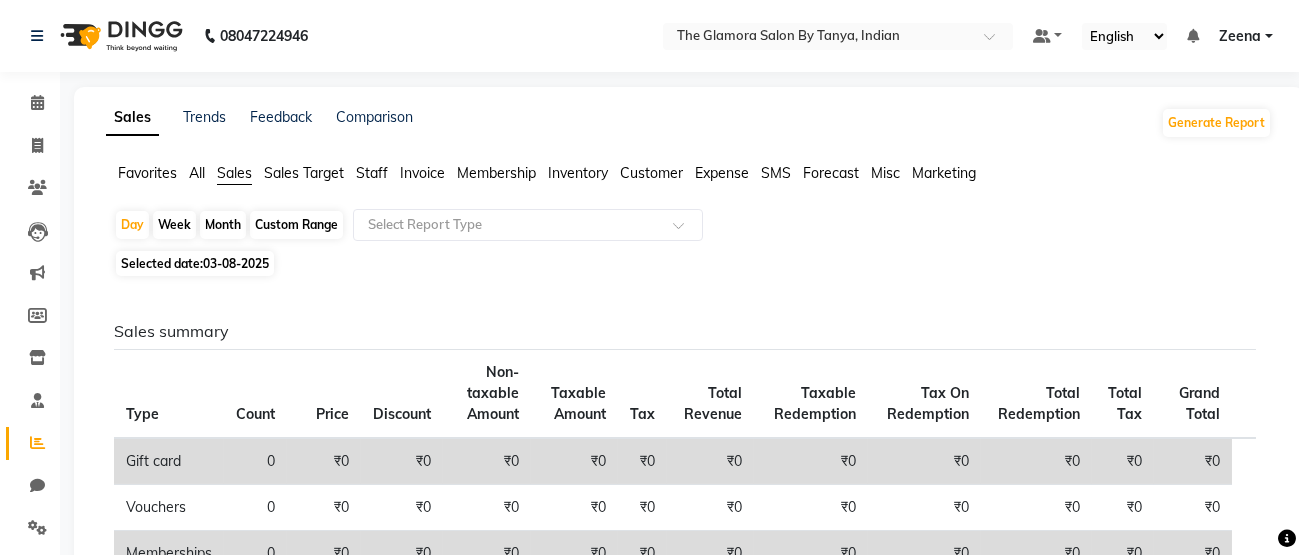 click on "Month" 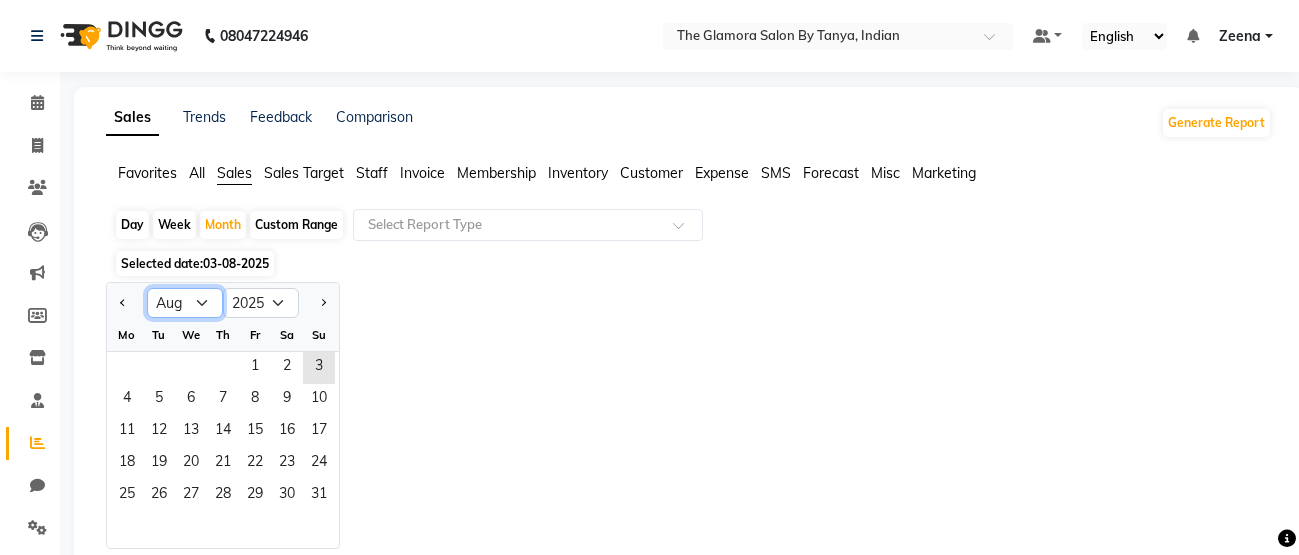 click on "Jan Feb Mar Apr May Jun Jul Aug Sep Oct Nov Dec" 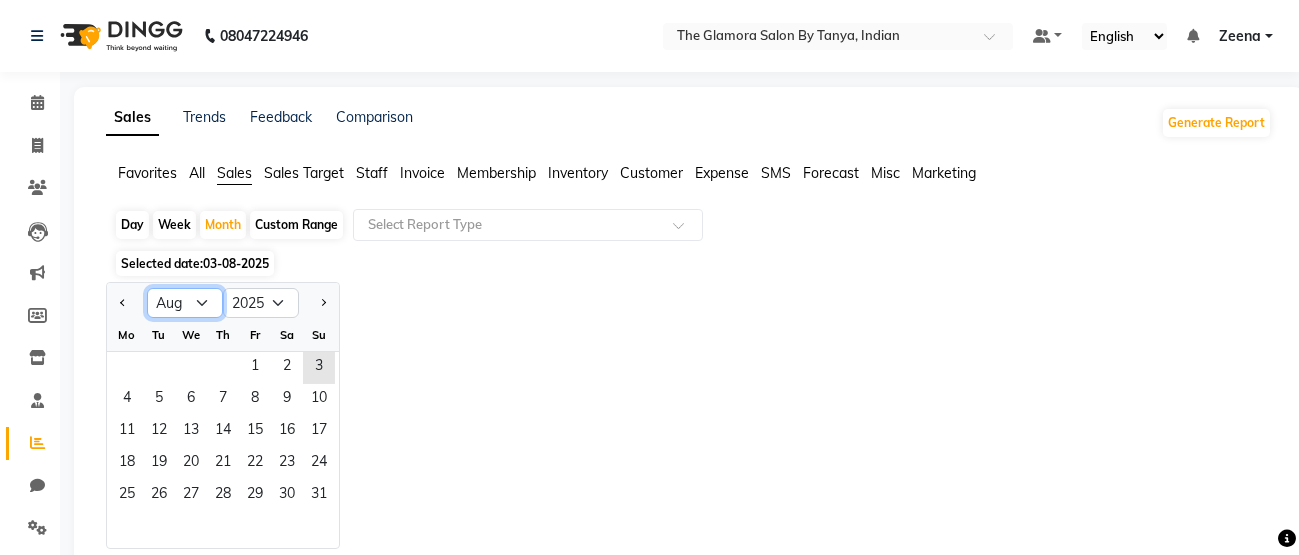 select on "7" 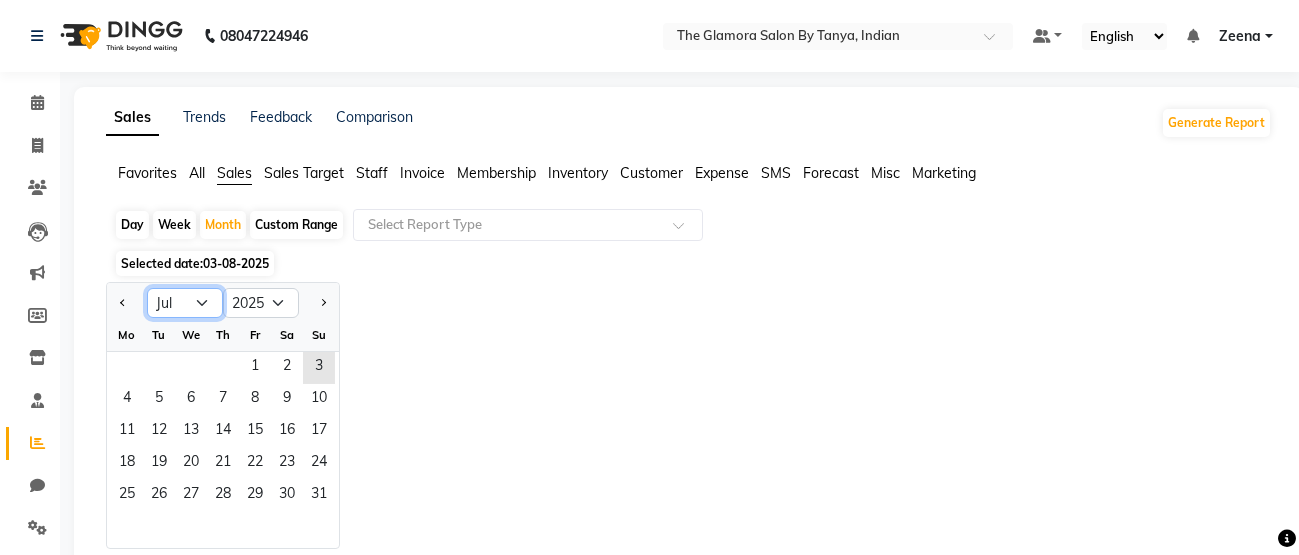 click on "Jan Feb Mar Apr May Jun Jul Aug Sep Oct Nov Dec" 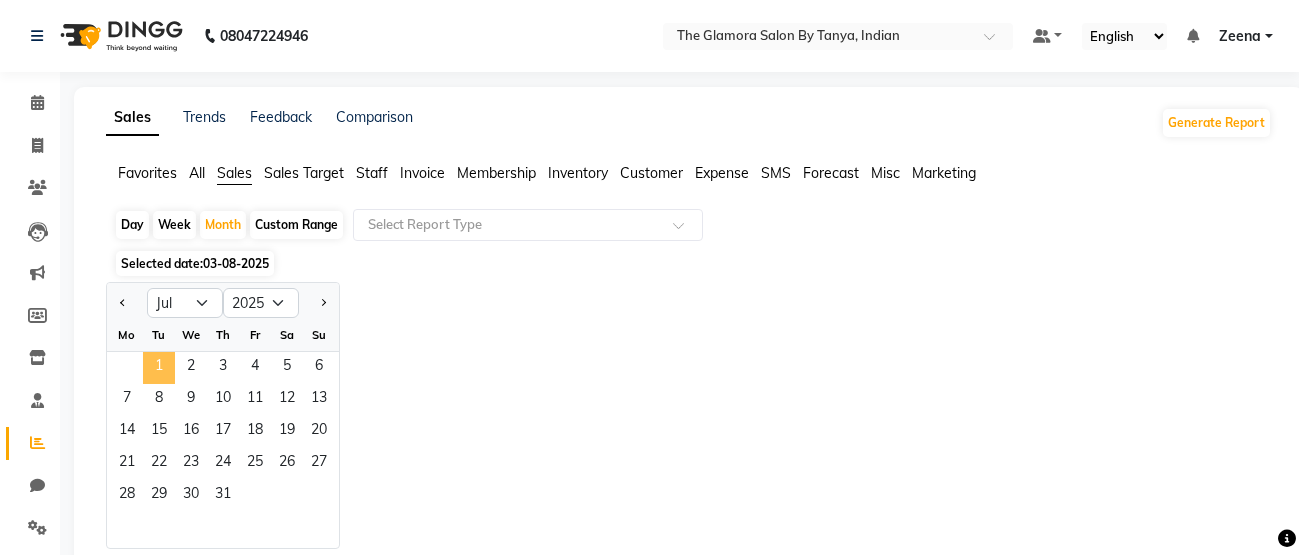 click on "1" 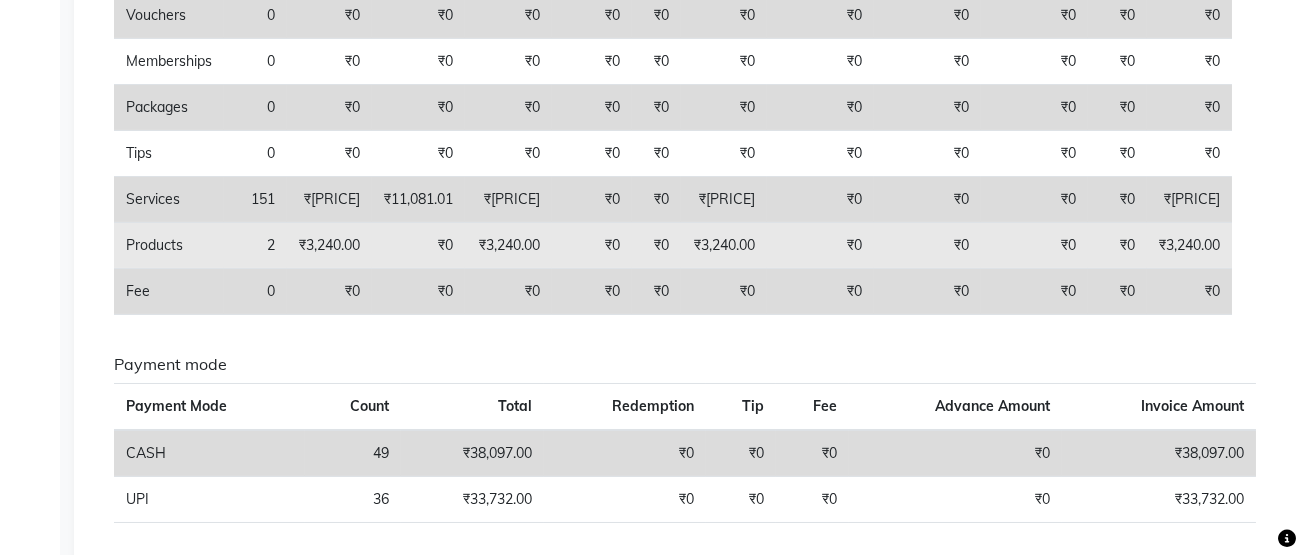 scroll, scrollTop: 611, scrollLeft: 0, axis: vertical 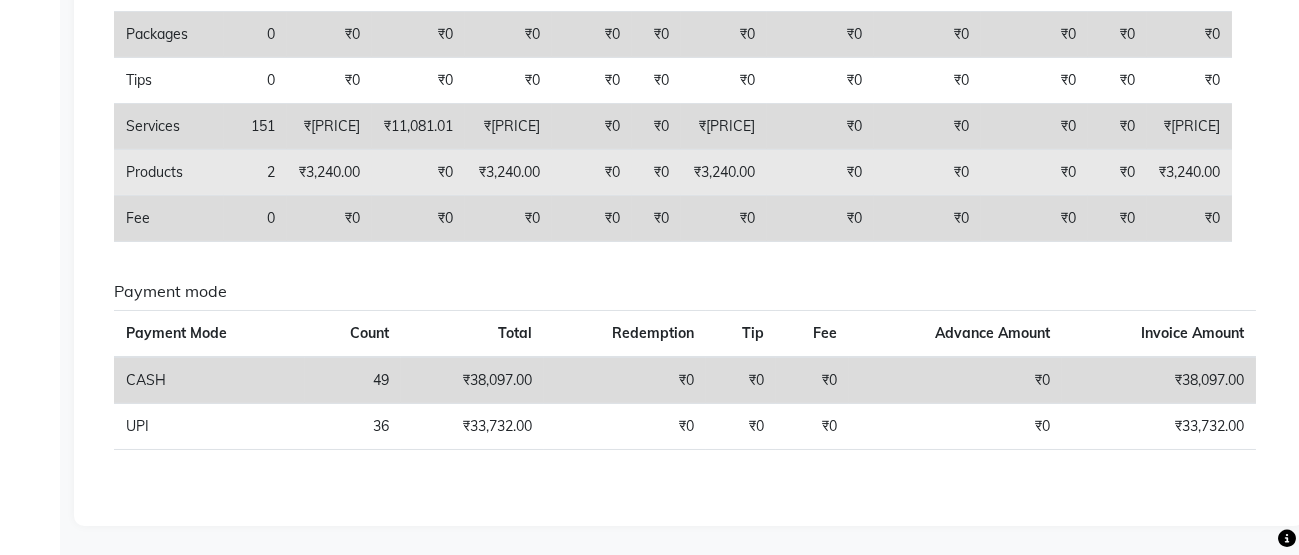 drag, startPoint x: 1193, startPoint y: 117, endPoint x: 1237, endPoint y: 186, distance: 81.8352 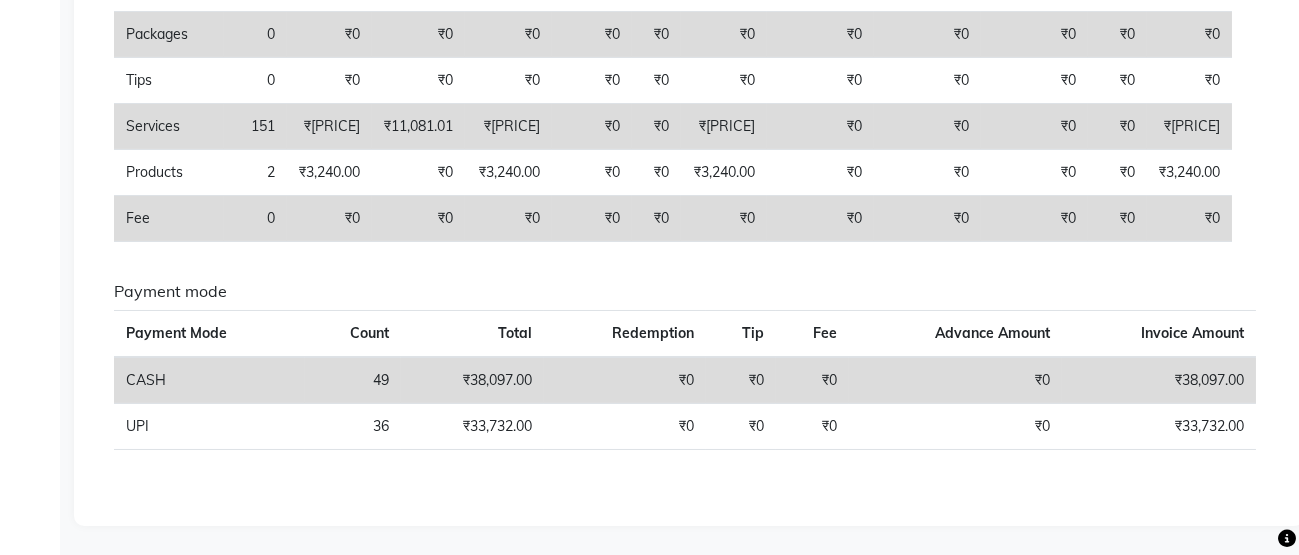 drag, startPoint x: 1237, startPoint y: 186, endPoint x: 846, endPoint y: 286, distance: 403.58517 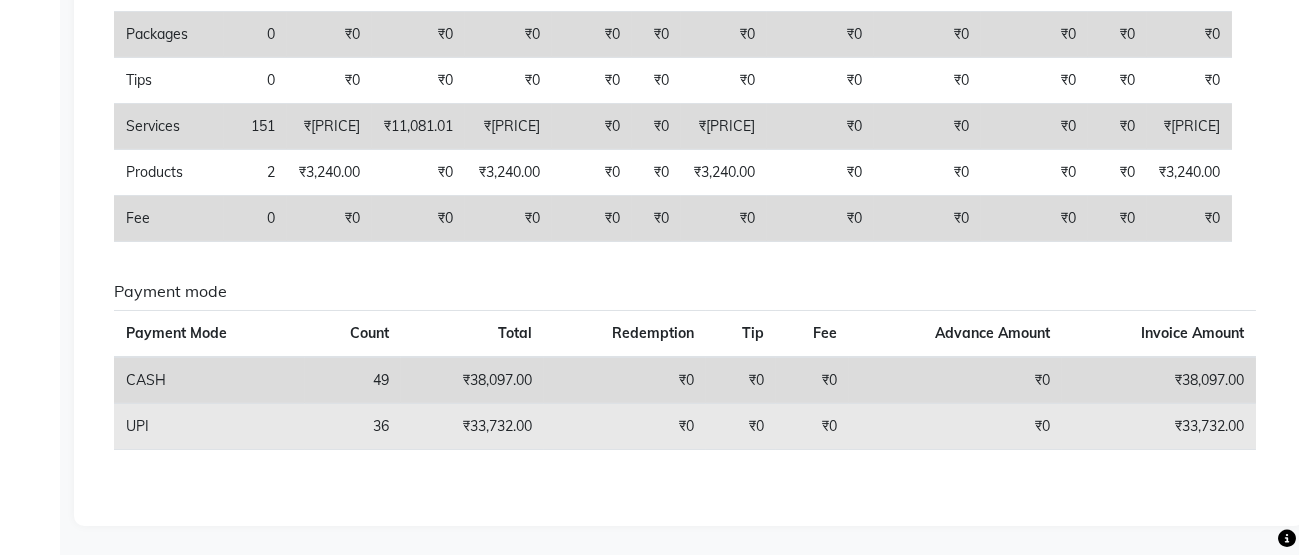 click on "₹33,732.00" 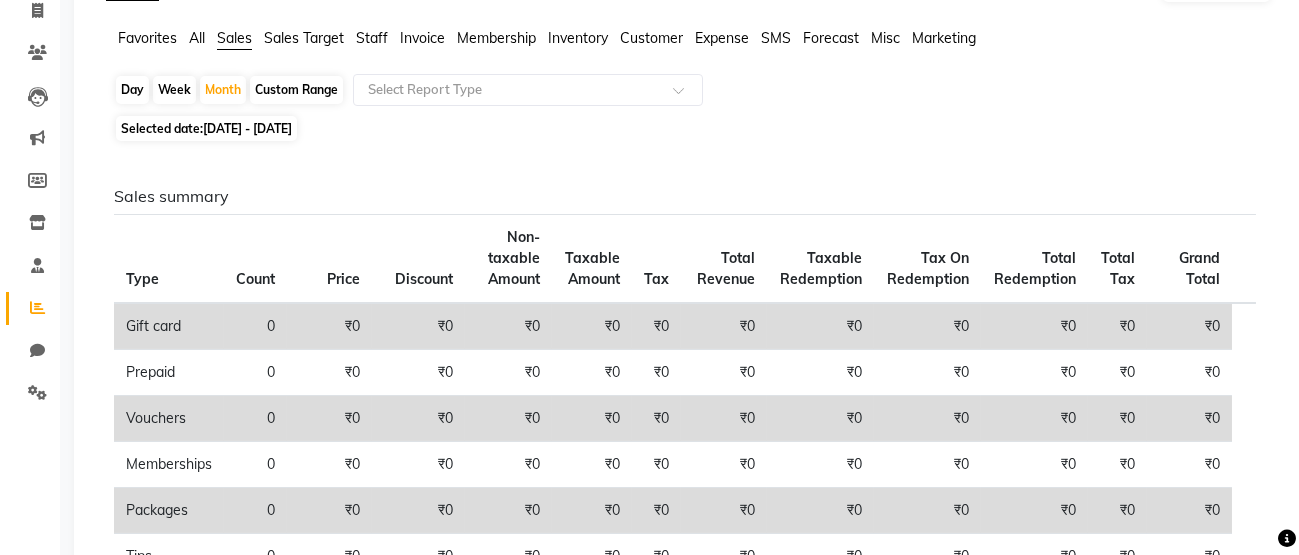 scroll, scrollTop: 0, scrollLeft: 0, axis: both 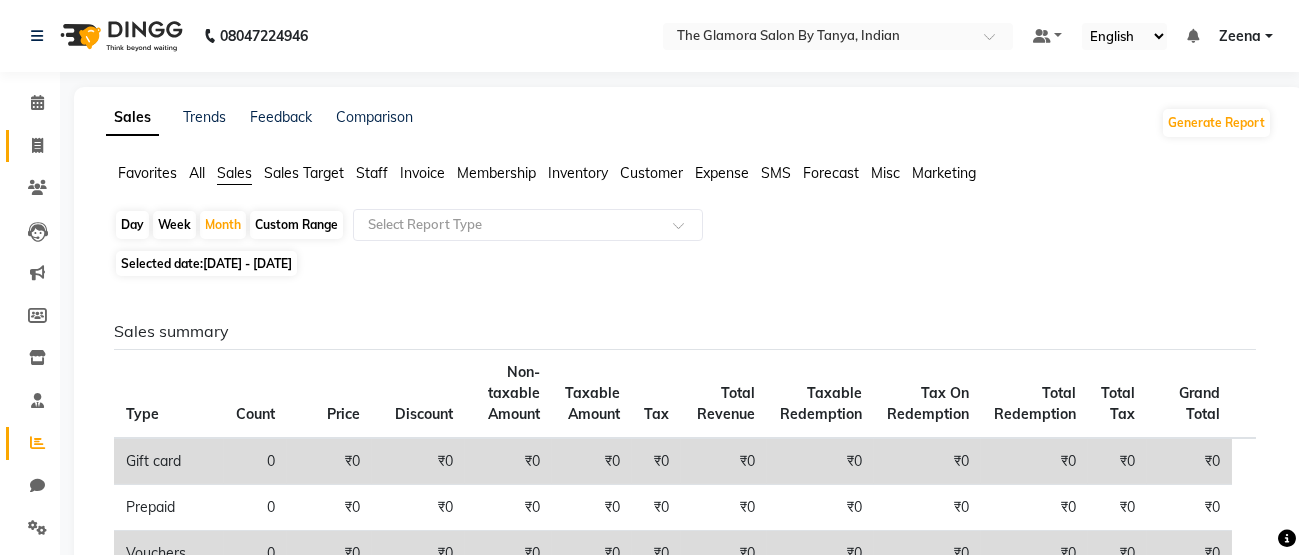 click on "Invoice" 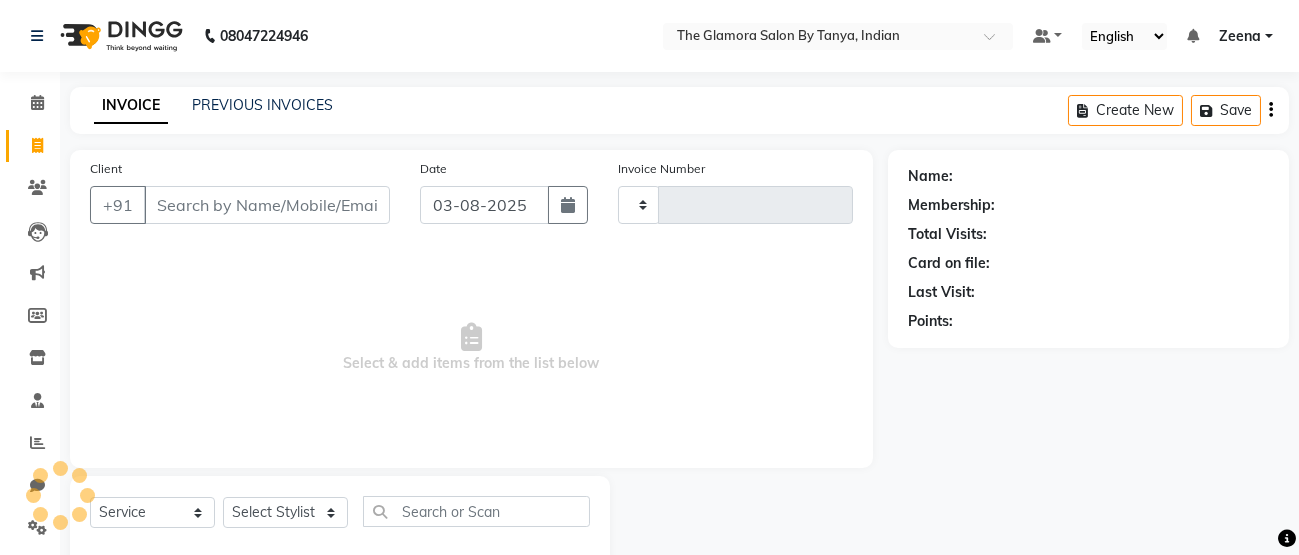scroll, scrollTop: 46, scrollLeft: 0, axis: vertical 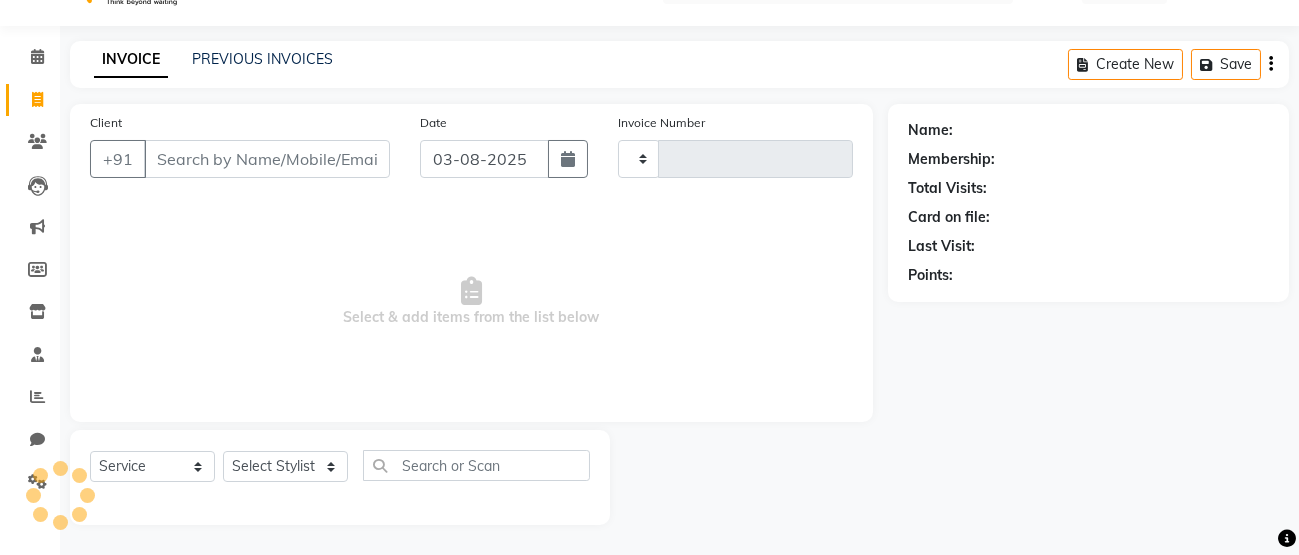 type on "0256" 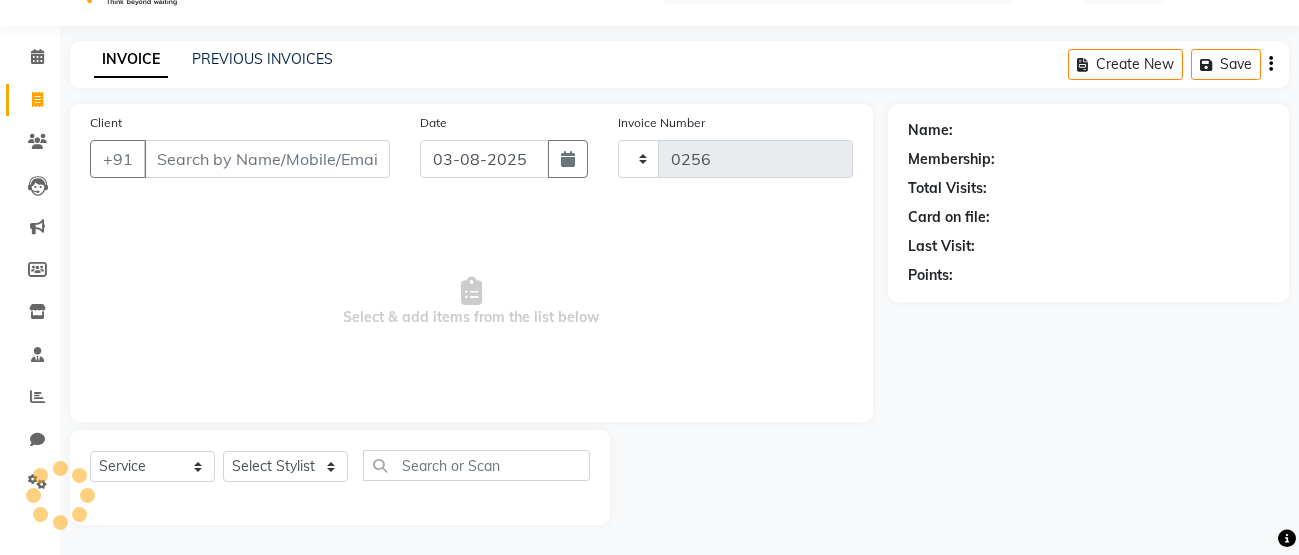 select on "8241" 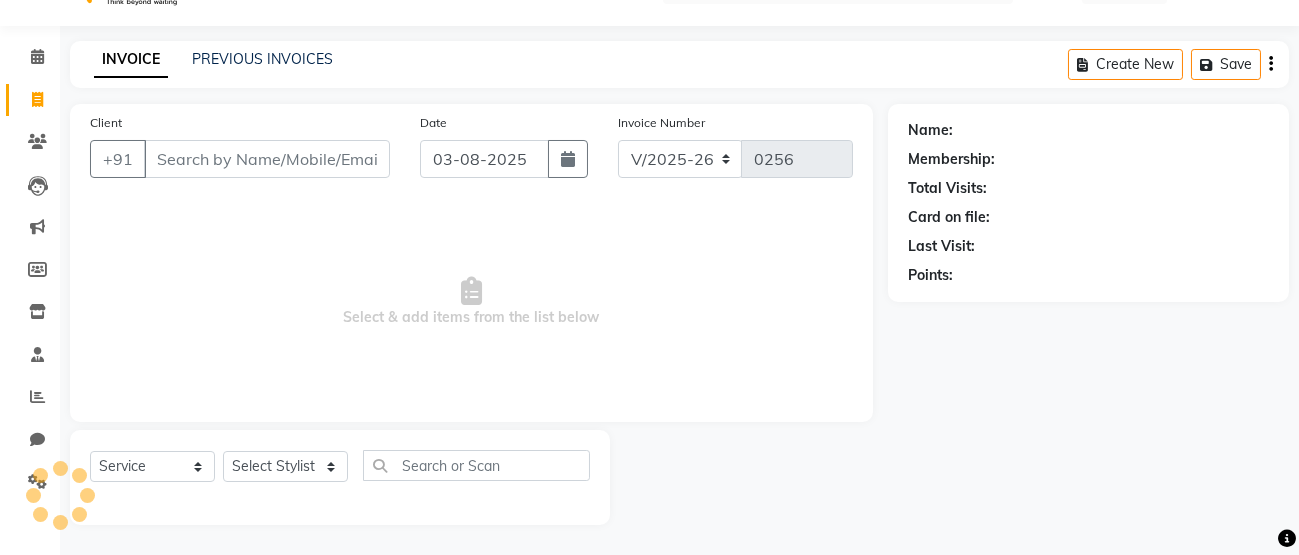 select on "V" 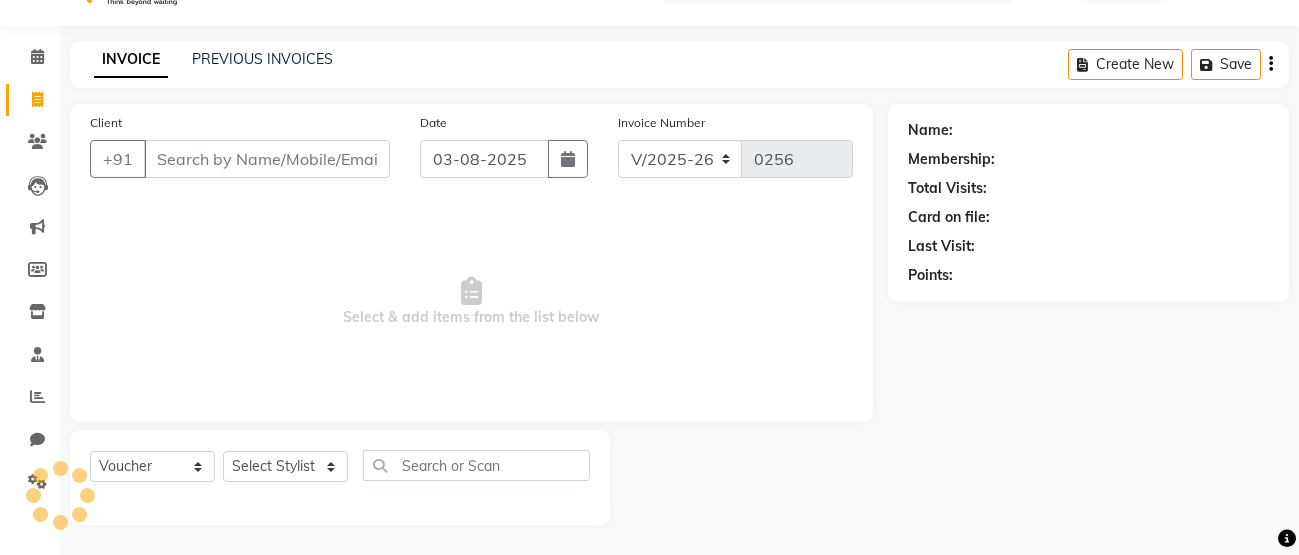 select on "78473" 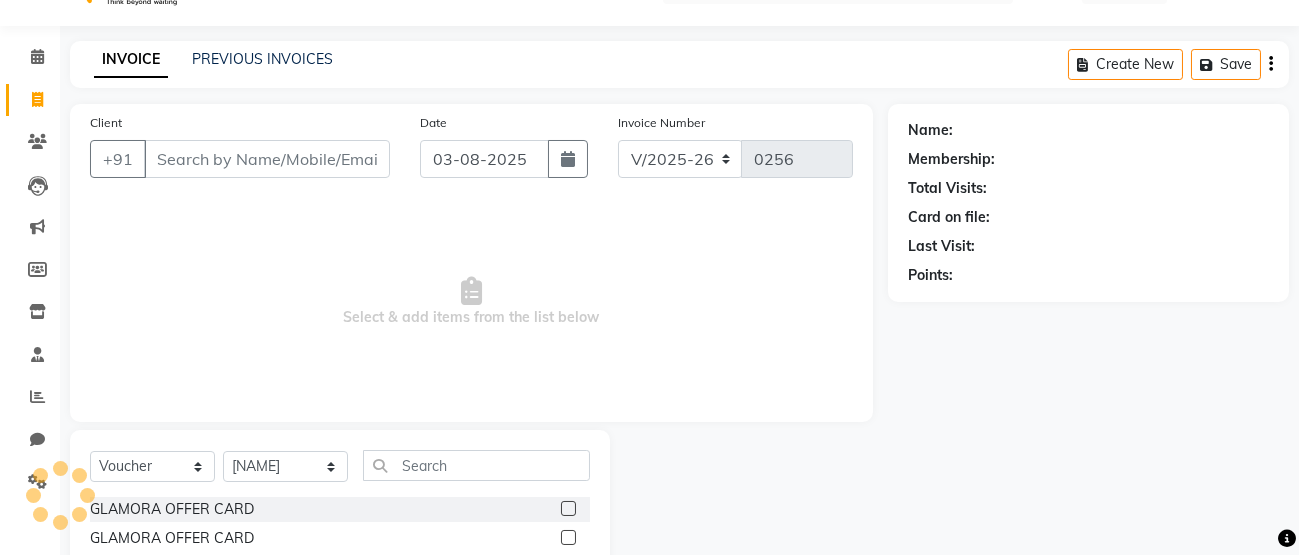 click on "INVOICE PREVIOUS INVOICES Create New   Save" 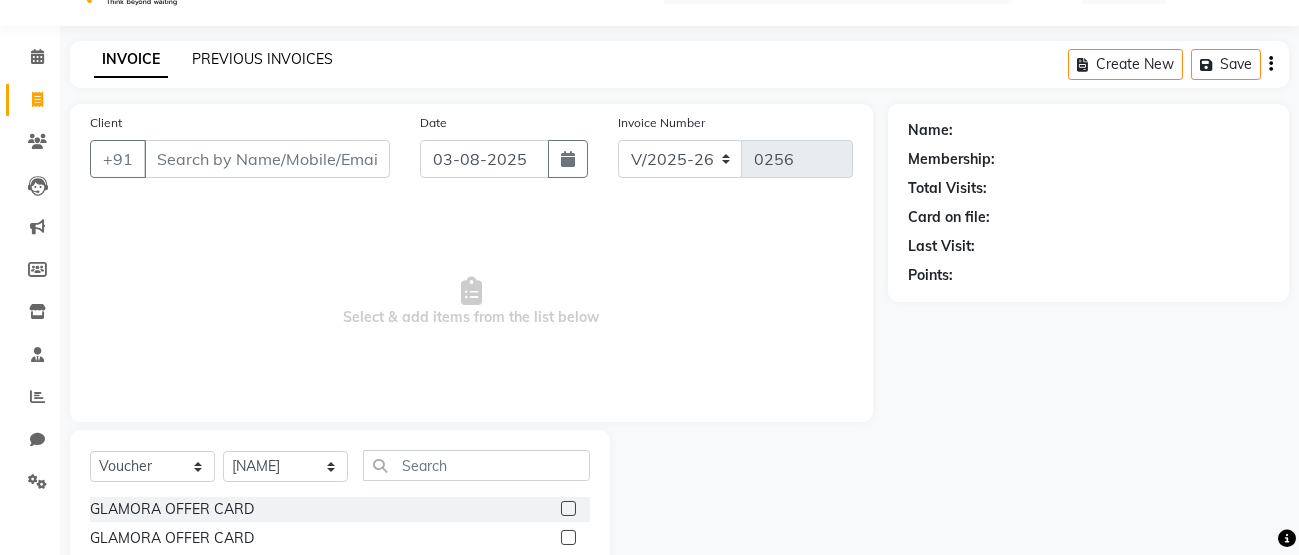 click on "PREVIOUS INVOICES" 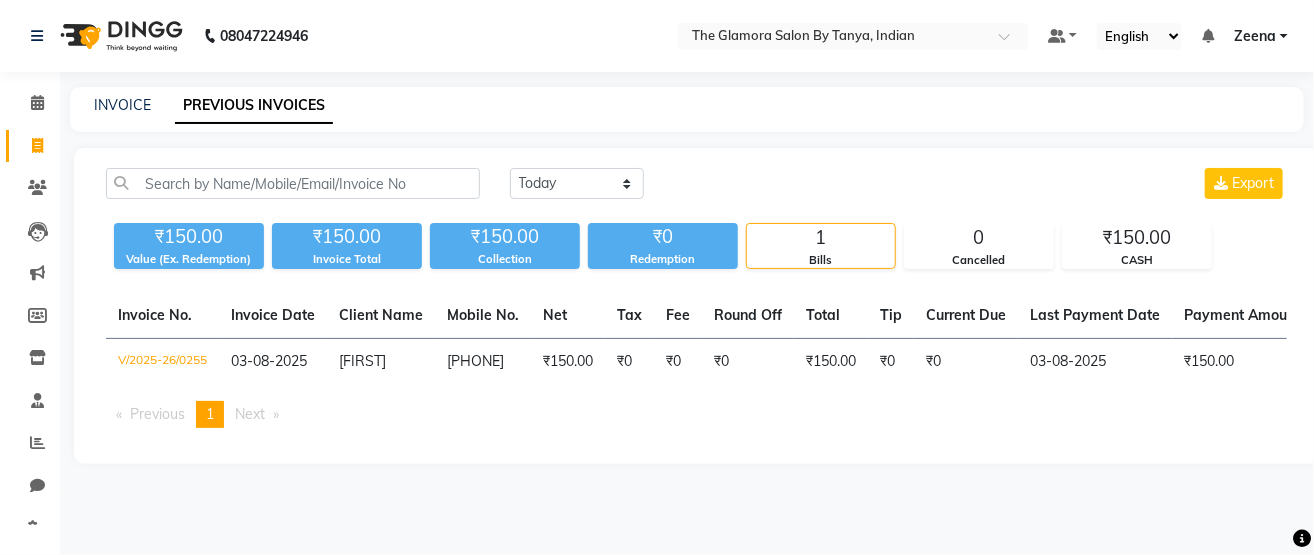 click on "Today Yesterday Custom Range Export" 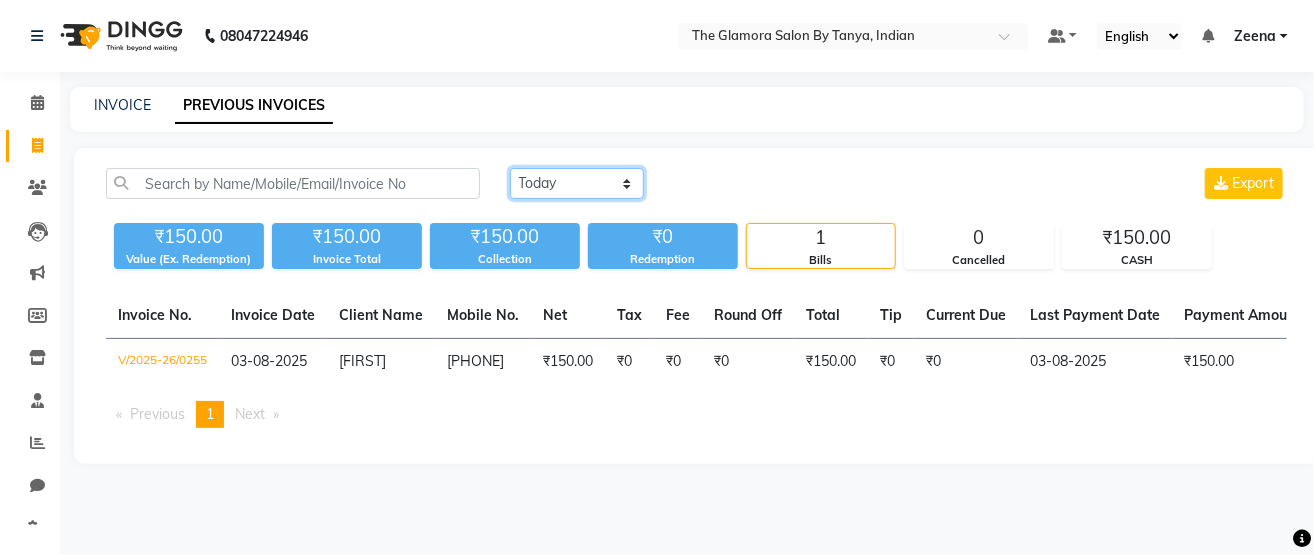 click on "Today Yesterday Custom Range" 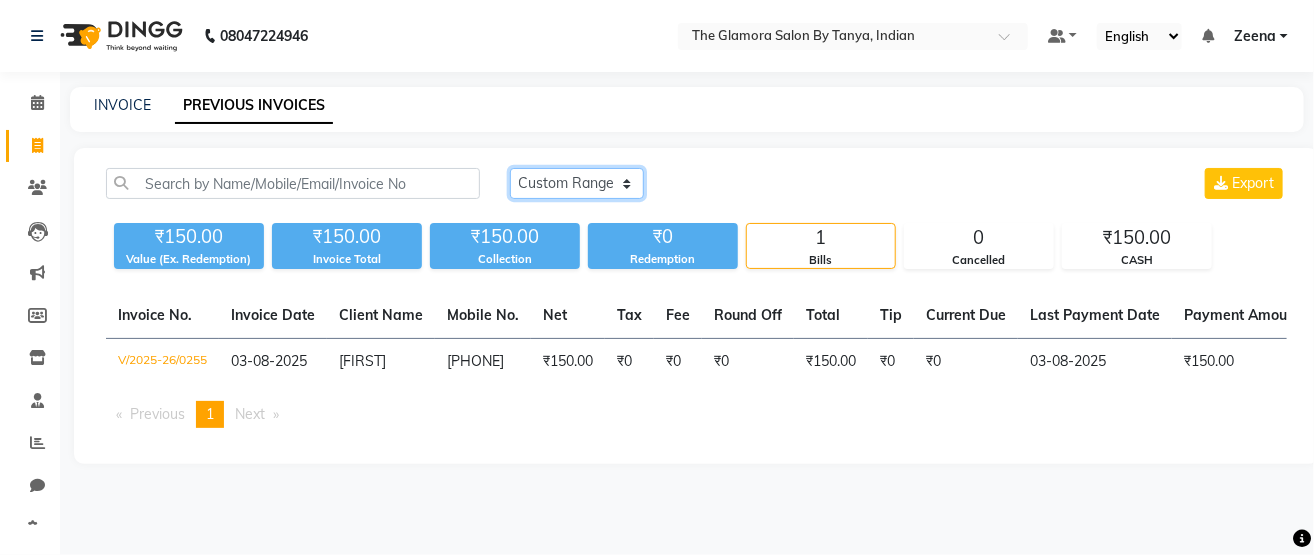 click on "Today Yesterday Custom Range" 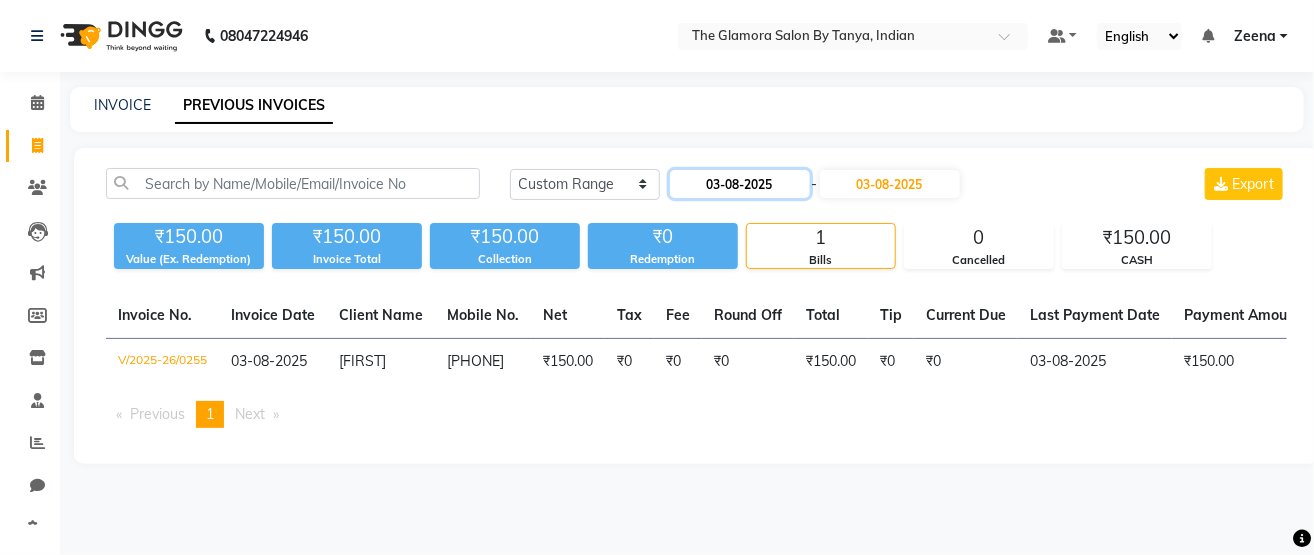 click on "03-08-2025" 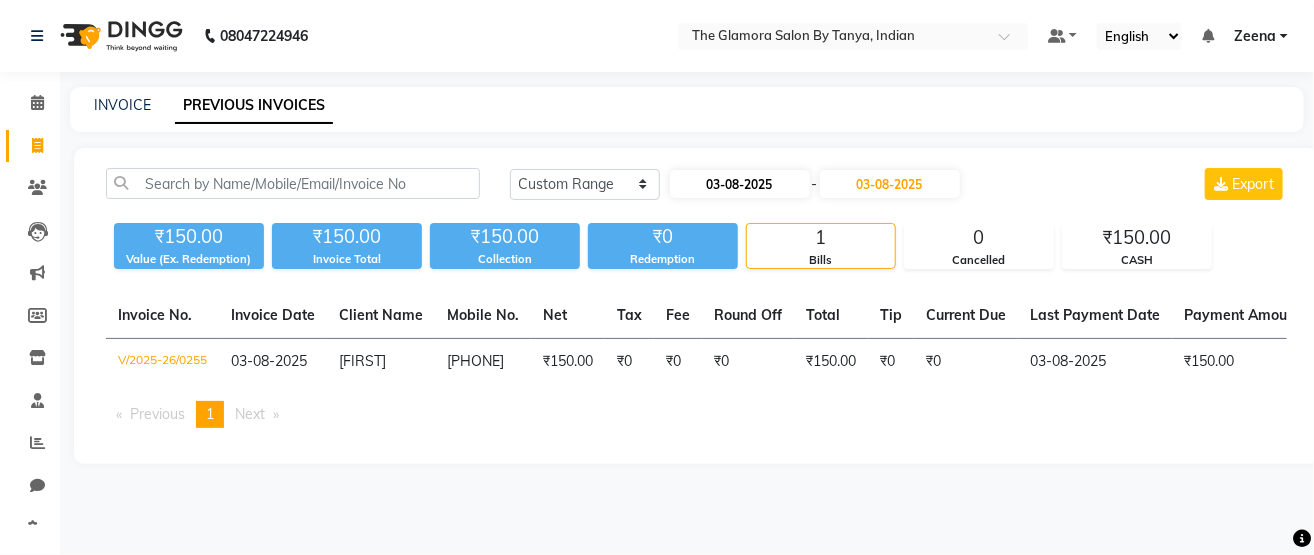 select on "8" 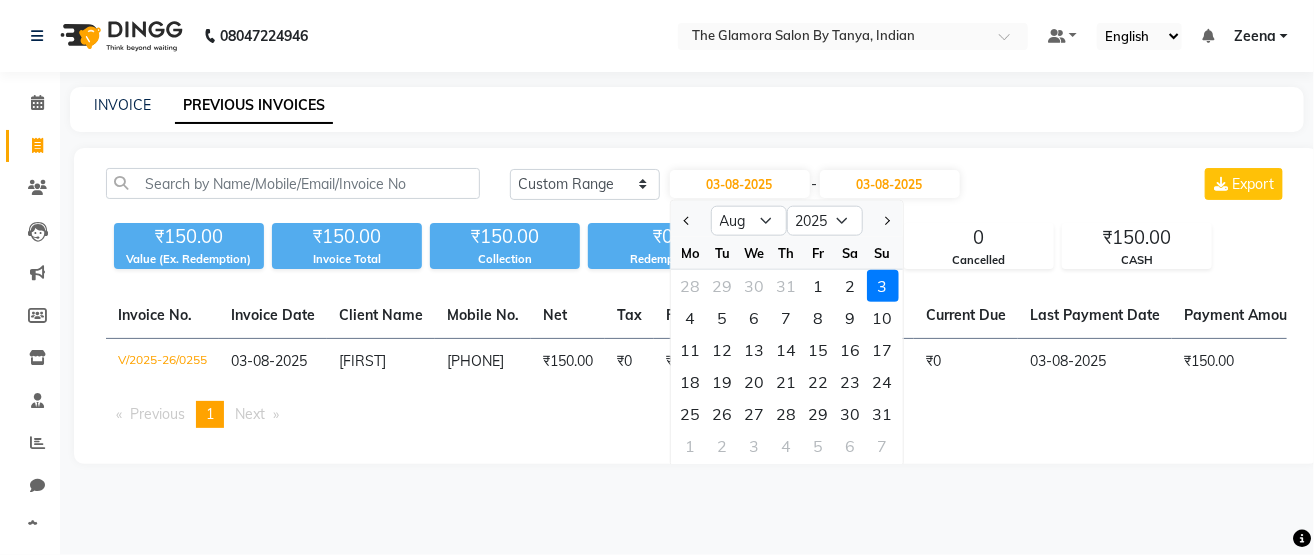 click on "INVOICE PREVIOUS INVOICES" 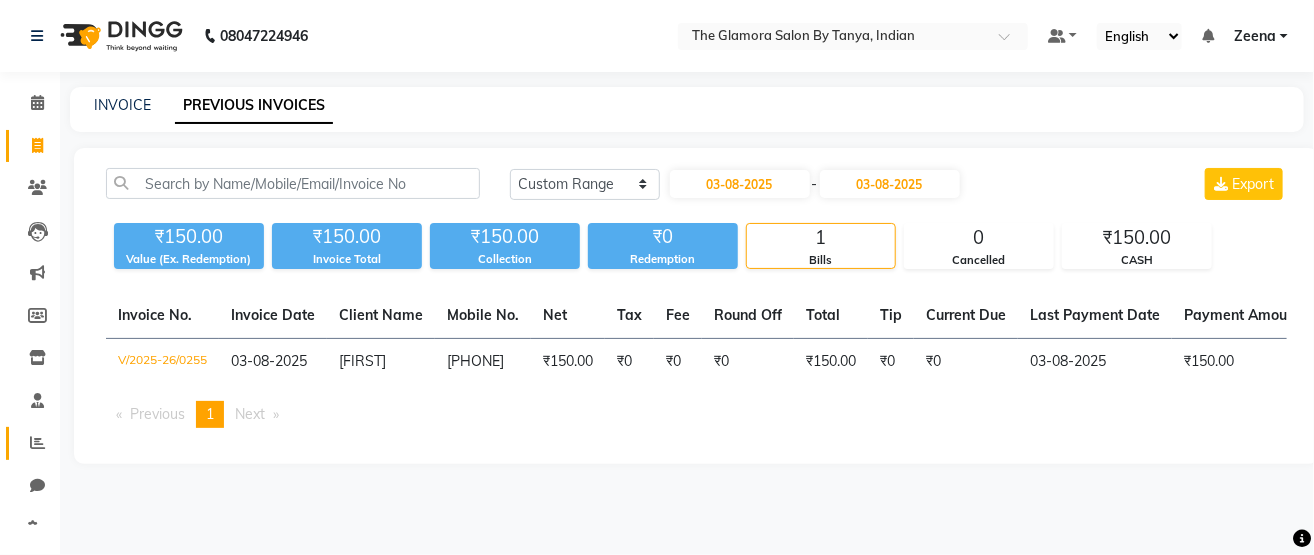 click on "Reports" 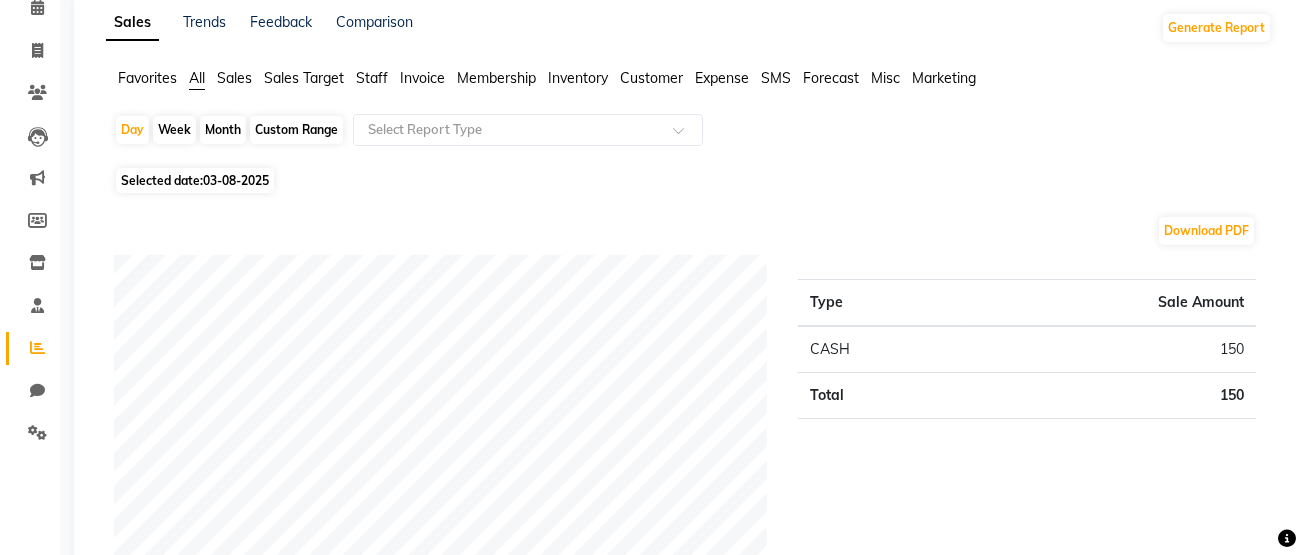 scroll, scrollTop: 96, scrollLeft: 0, axis: vertical 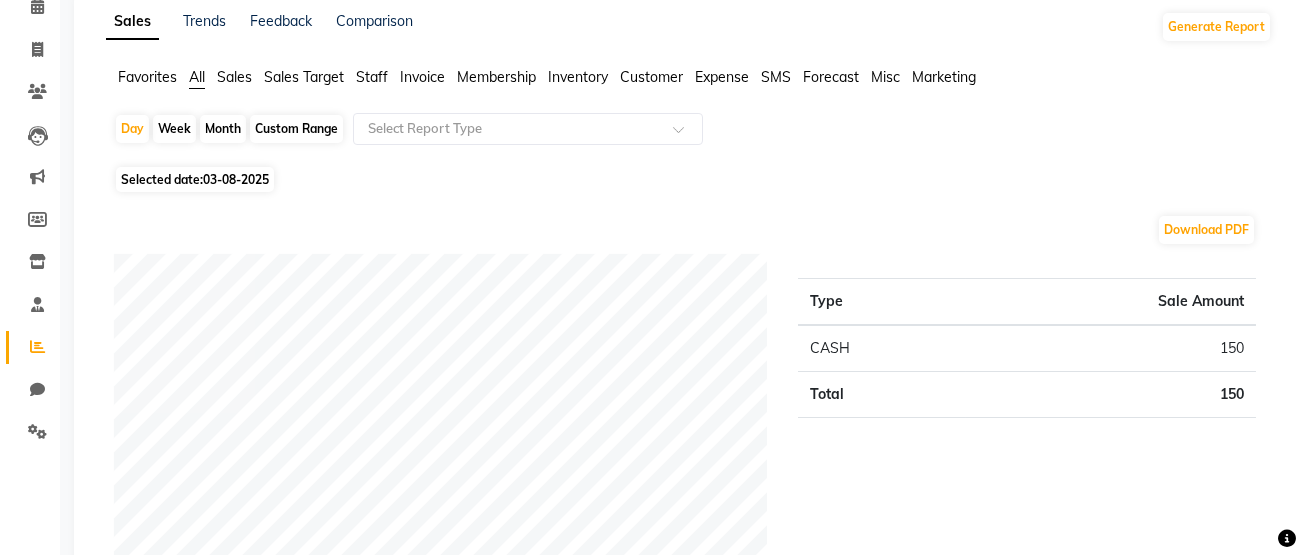 click on "Customer" 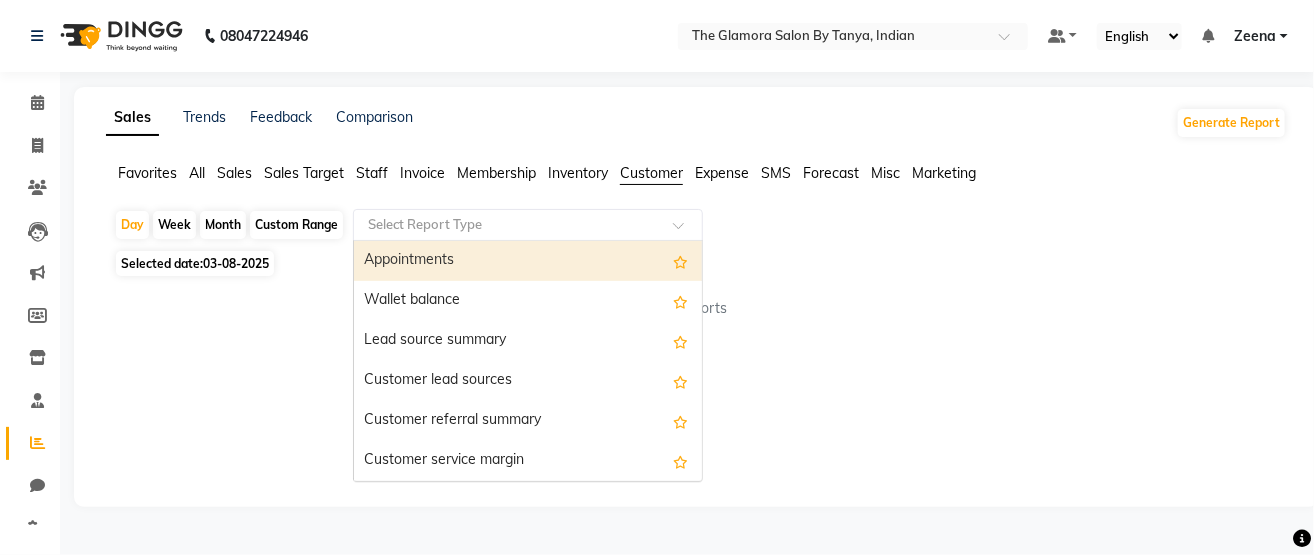 click 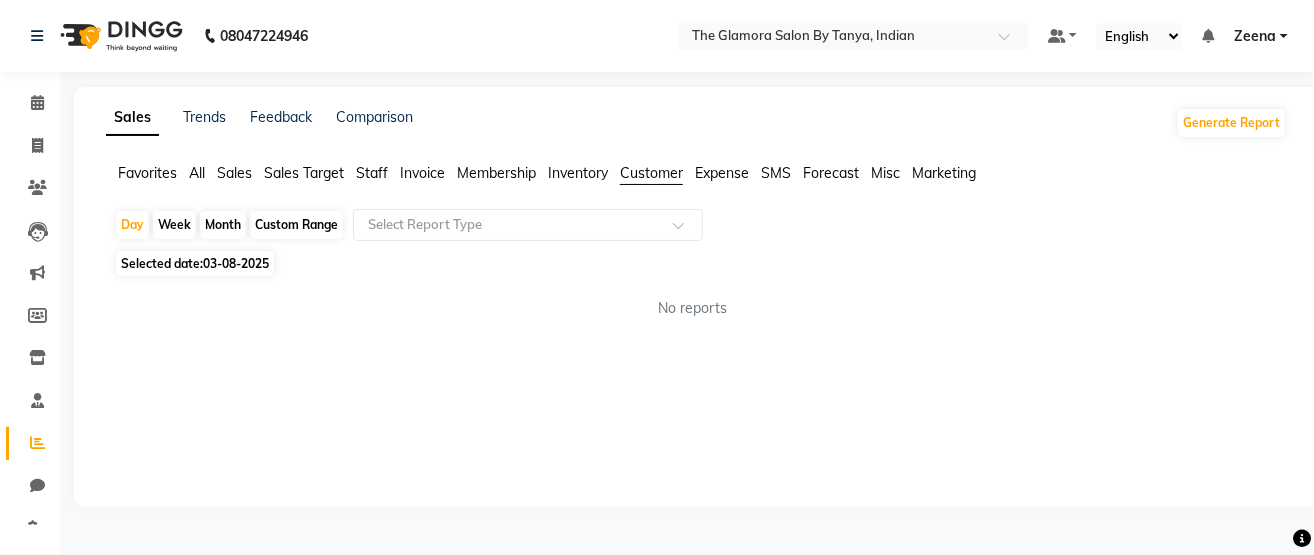 click on "Sales Trends Feedback Comparison Generate Report Favorites All Sales Sales Target Staff Invoice Membership Inventory Customer Expense SMS Forecast Misc Marketing  Day   Week   Month   Custom Range  Select Report Type Selected date:  03-08-2025  No reports ★ Mark as Favorite  Choose how you'd like to save "" report to favorites  Save to Personal Favorites:   Only you can see this report in your favorites tab. Share with Organization:   Everyone in your organization can see this report in their favorites tab.  Save to Favorites" 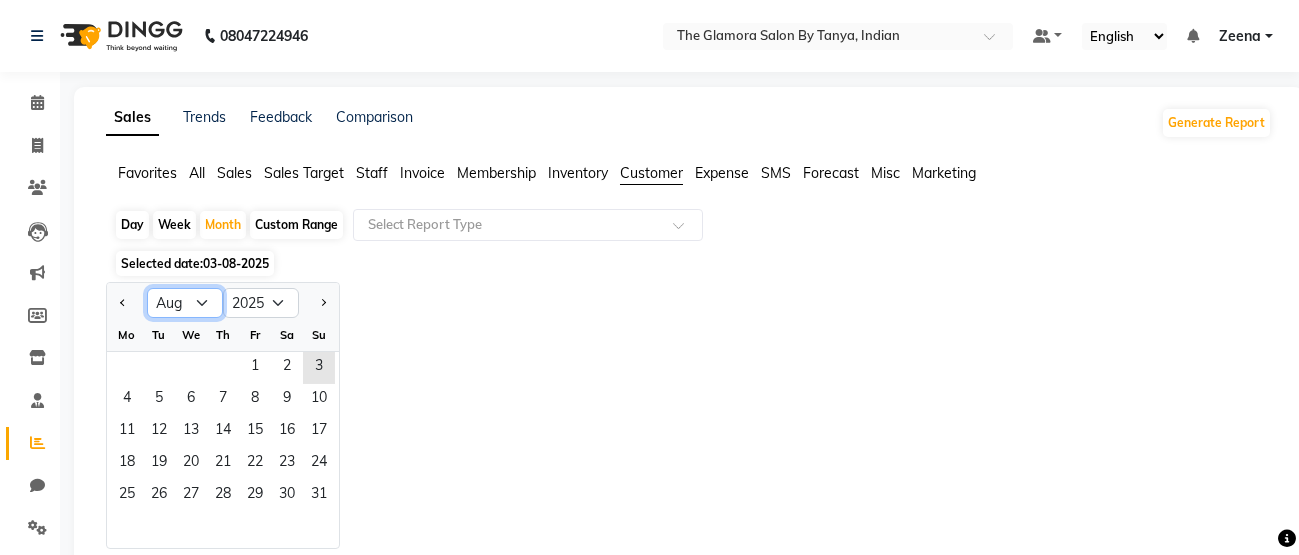 click on "Jan Feb Mar Apr May Jun Jul Aug Sep Oct Nov Dec" 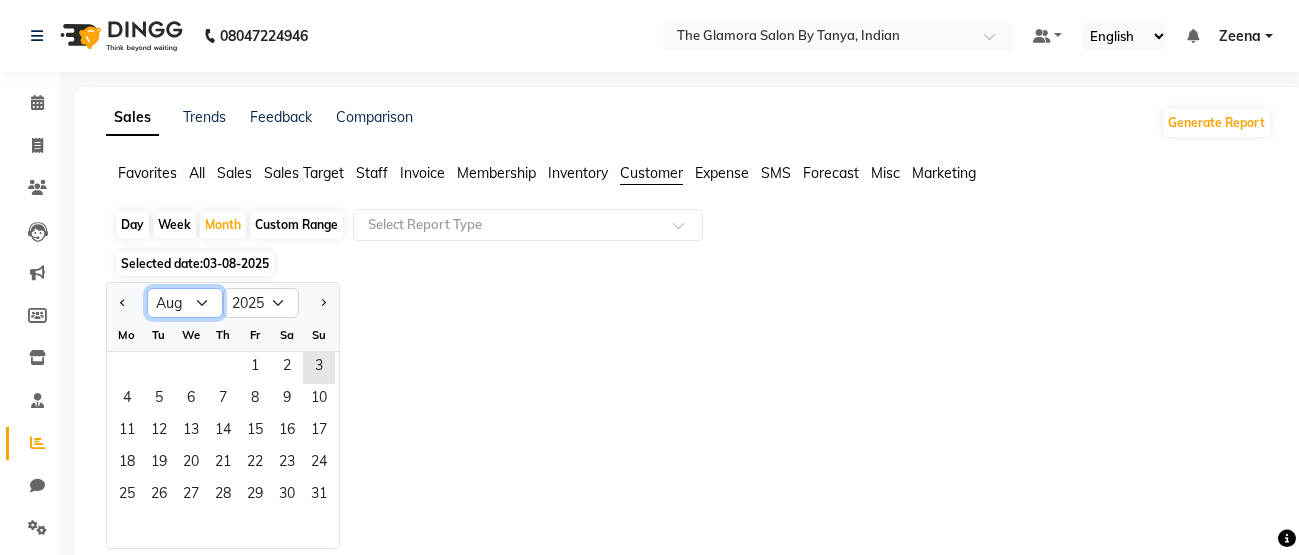 select on "7" 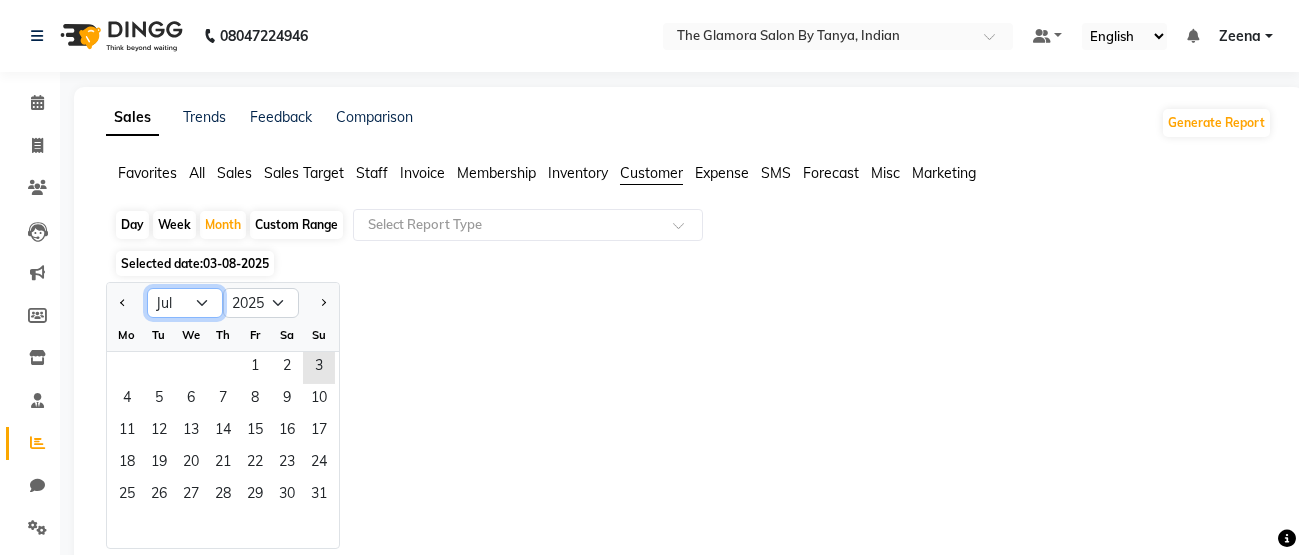 click on "Jan Feb Mar Apr May Jun Jul Aug Sep Oct Nov Dec" 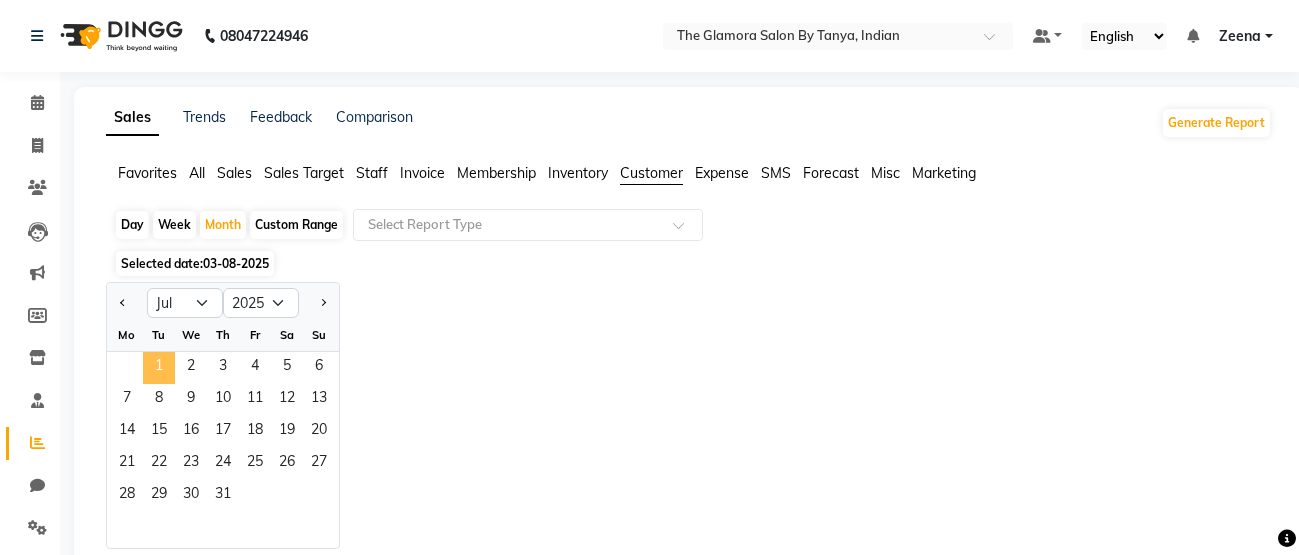 click on "1" 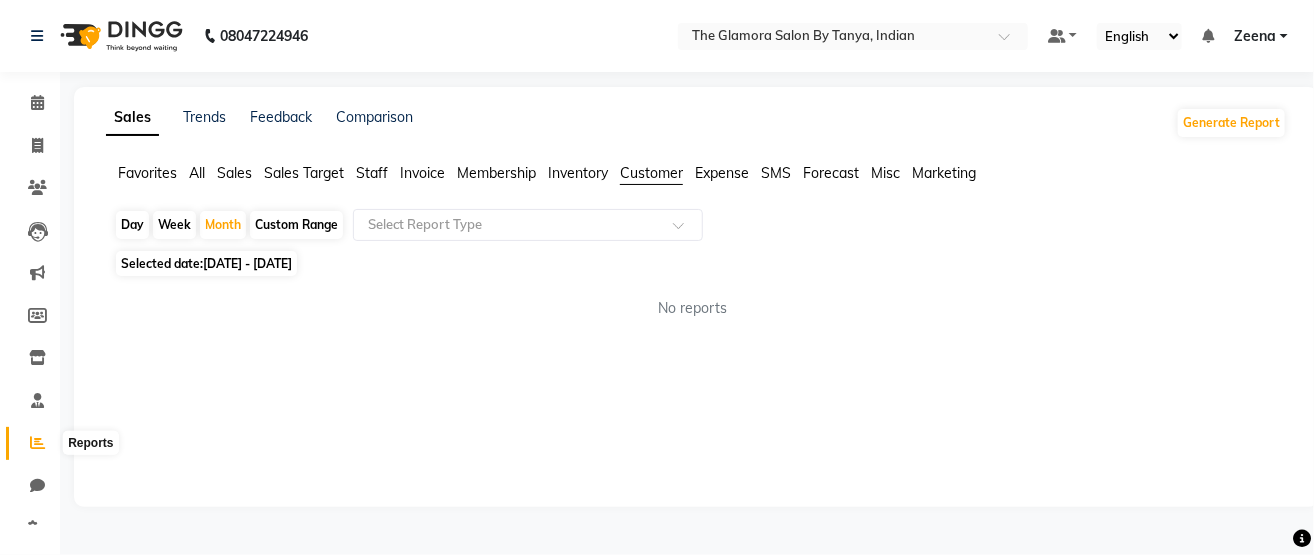 click 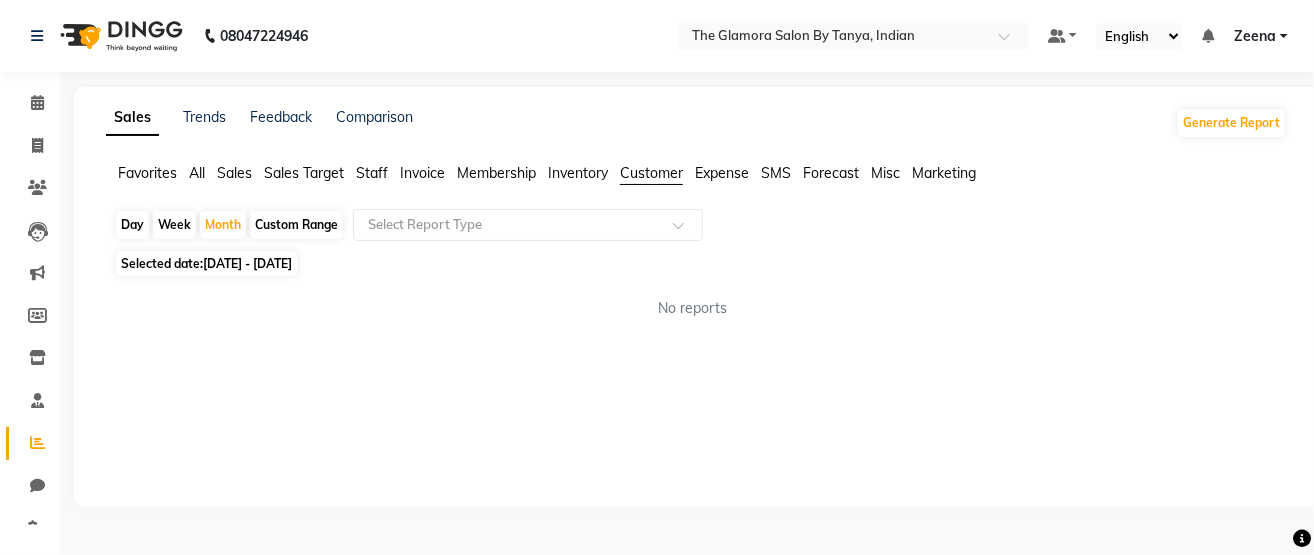 click 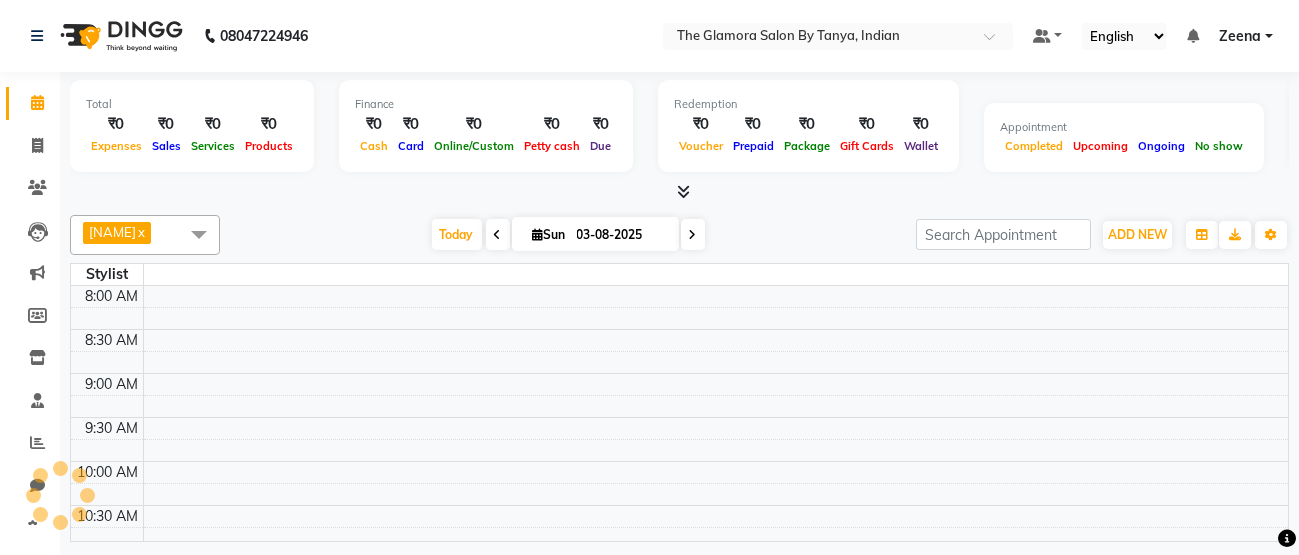 scroll, scrollTop: 0, scrollLeft: 0, axis: both 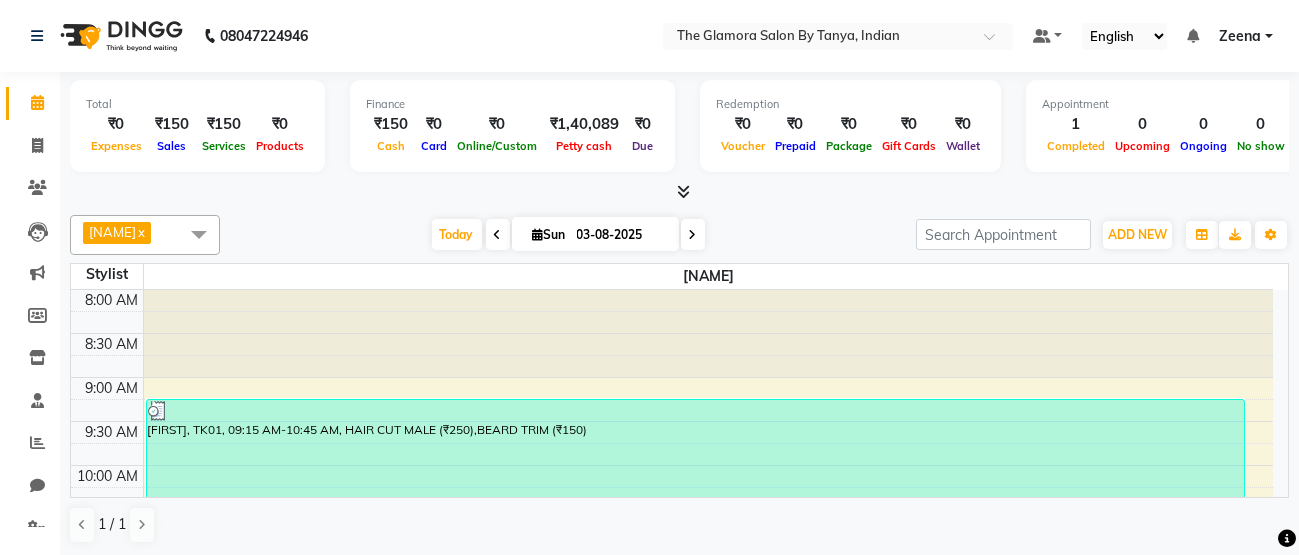 click at bounding box center [679, 192] 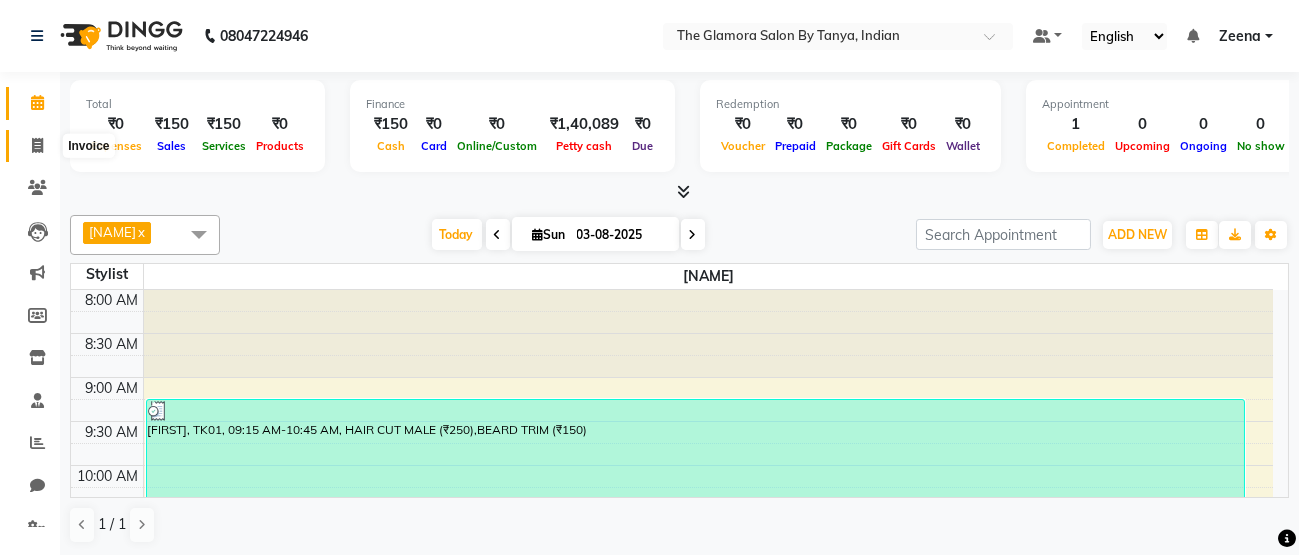 click 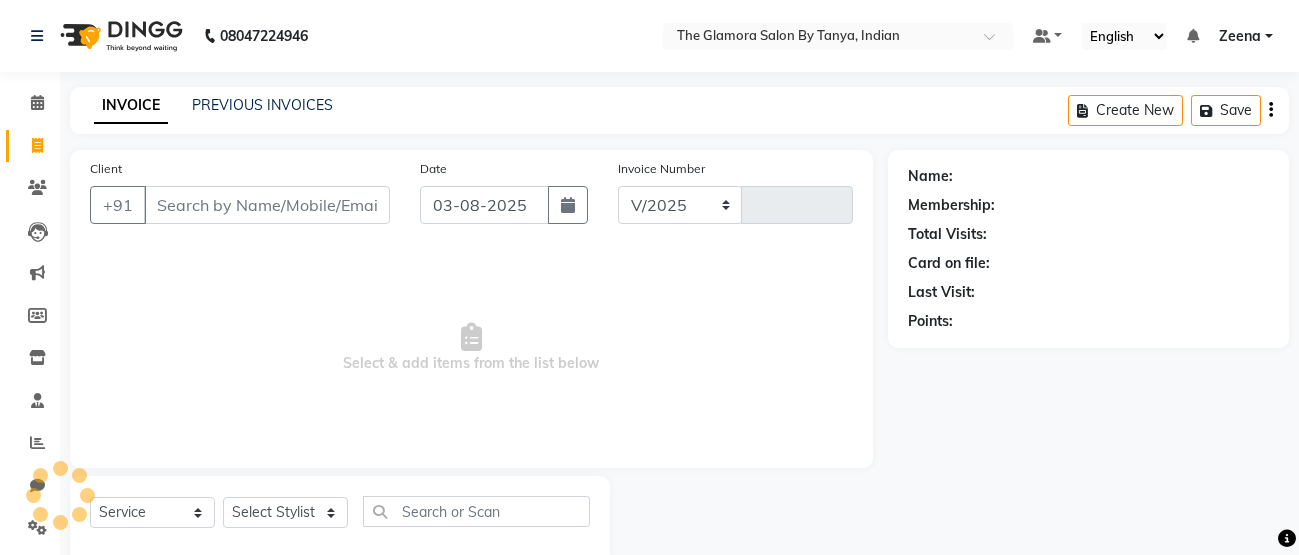 select on "8241" 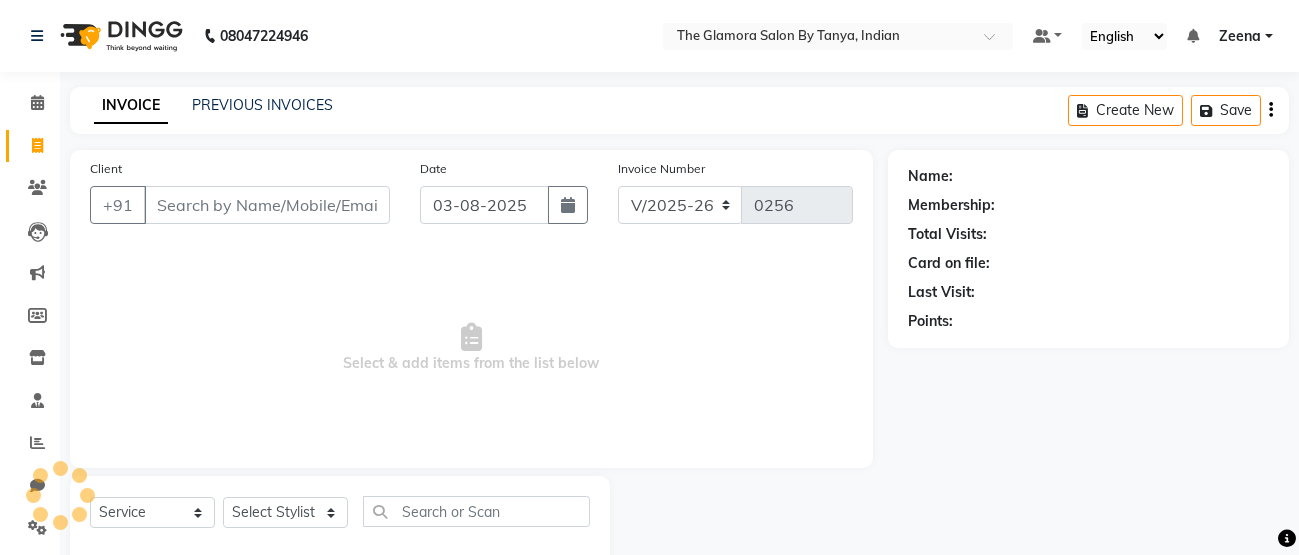 select on "V" 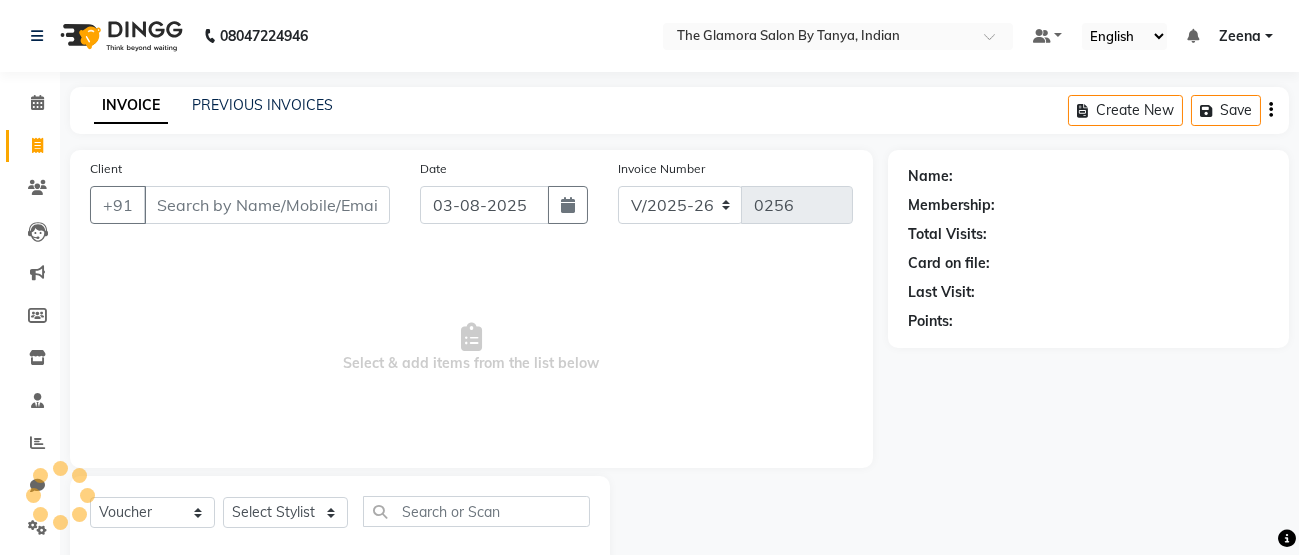 select on "78473" 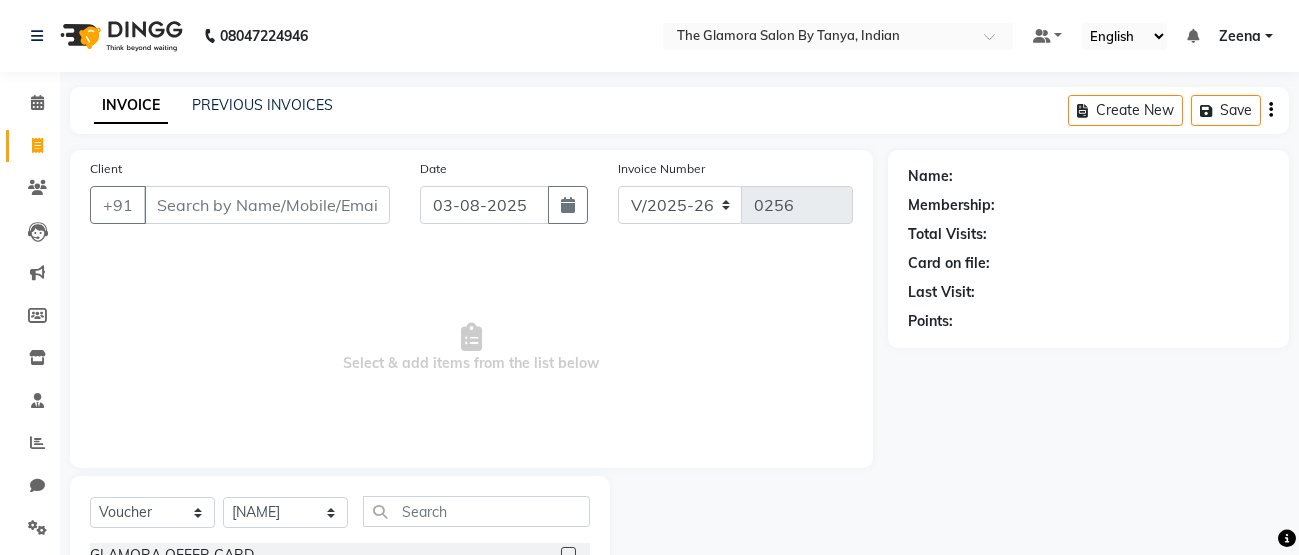 click on "INVOICE PREVIOUS INVOICES Create New   Save" 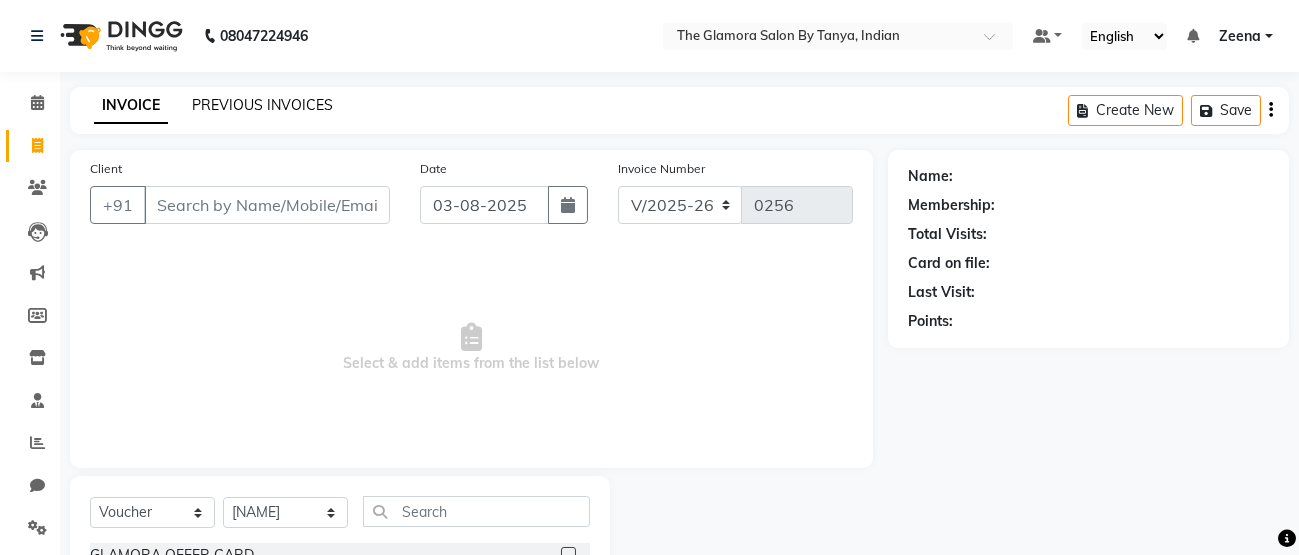 click on "PREVIOUS INVOICES" 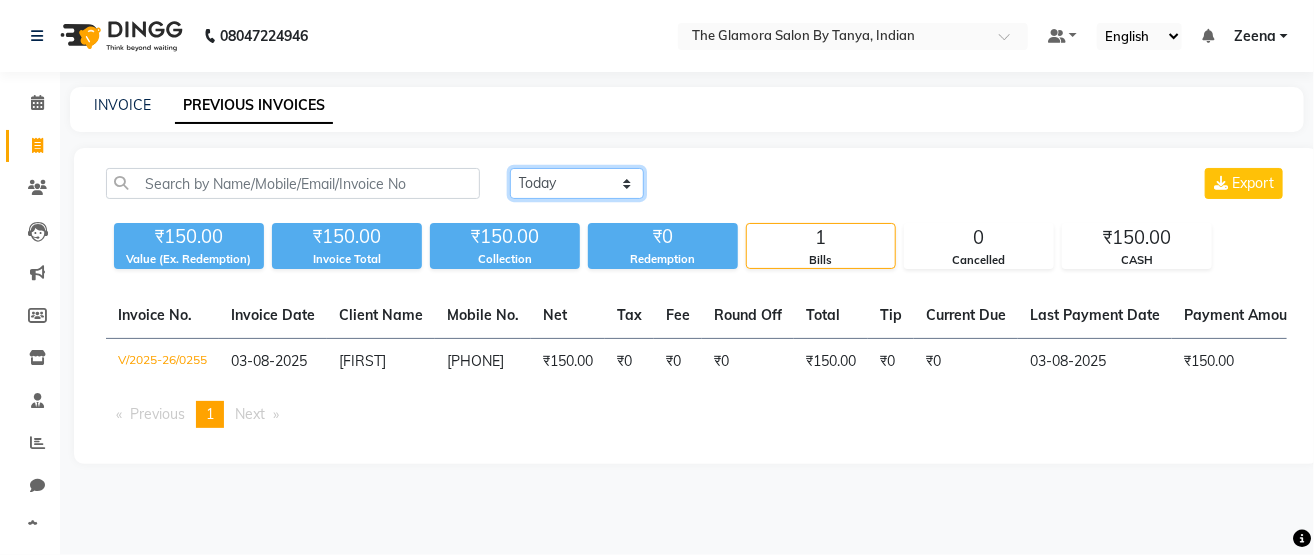 click on "Today Yesterday Custom Range" 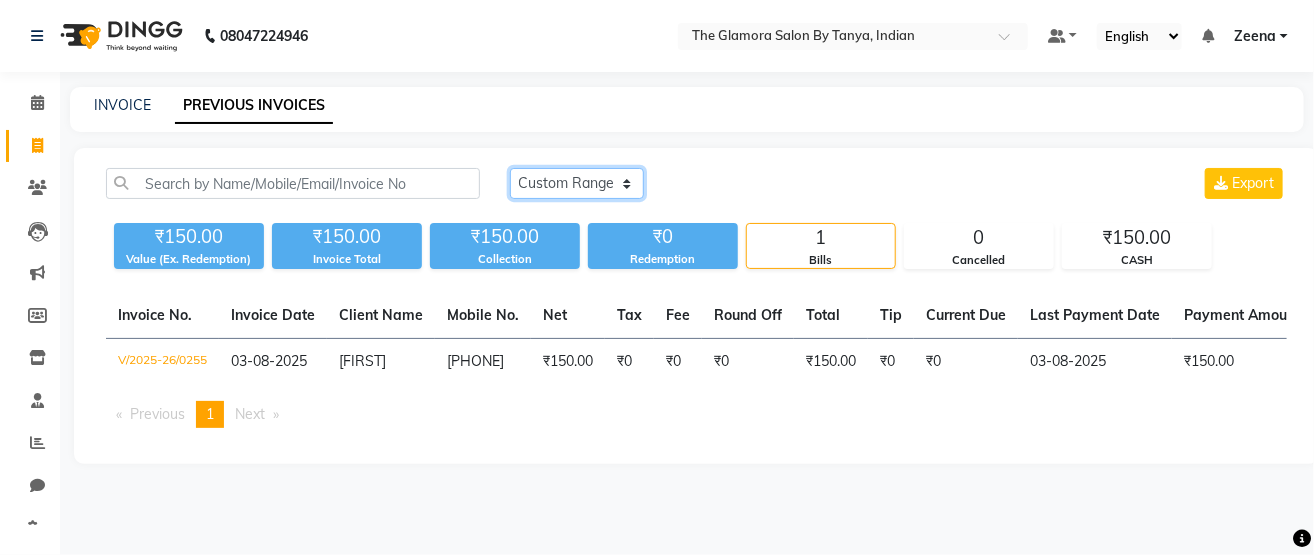 click on "Today Yesterday Custom Range" 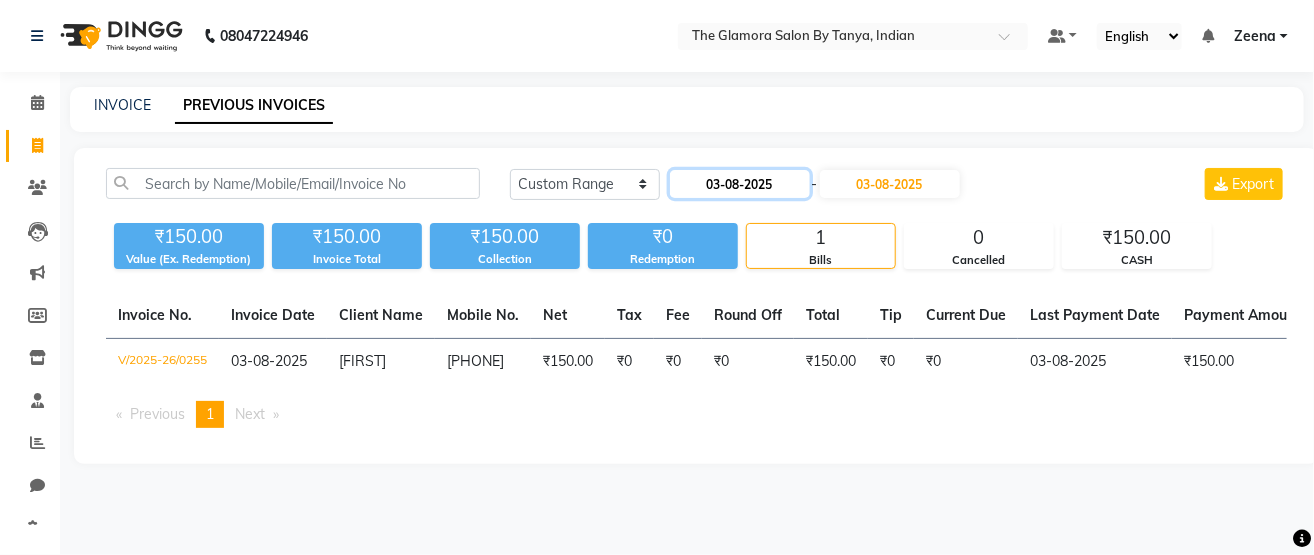 click on "03-08-2025" 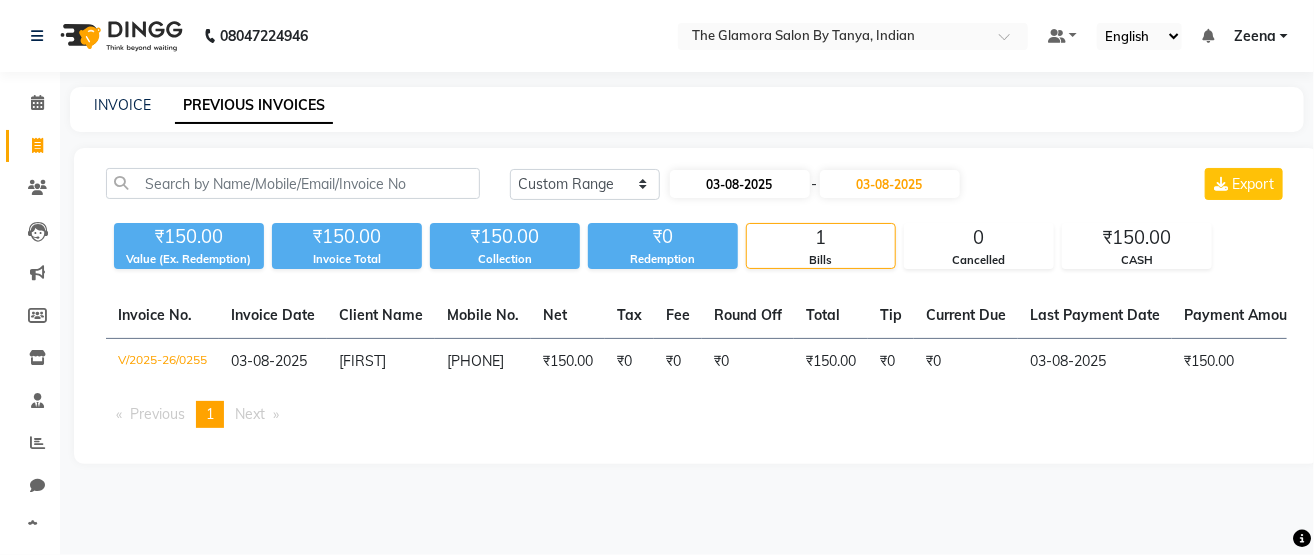 select on "8" 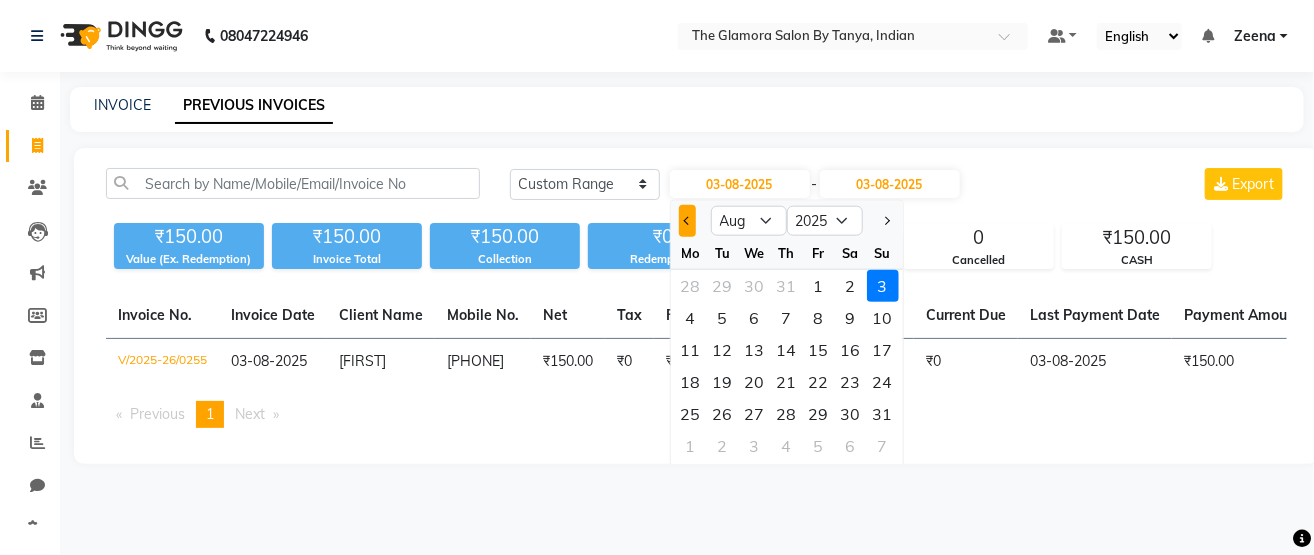 click 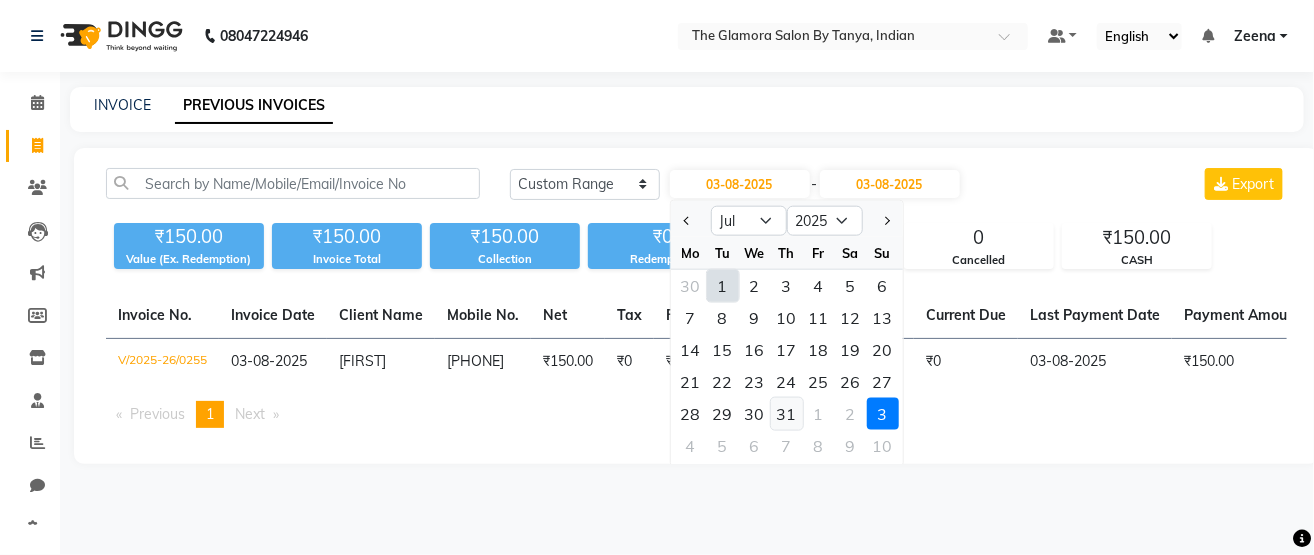 click on "31" 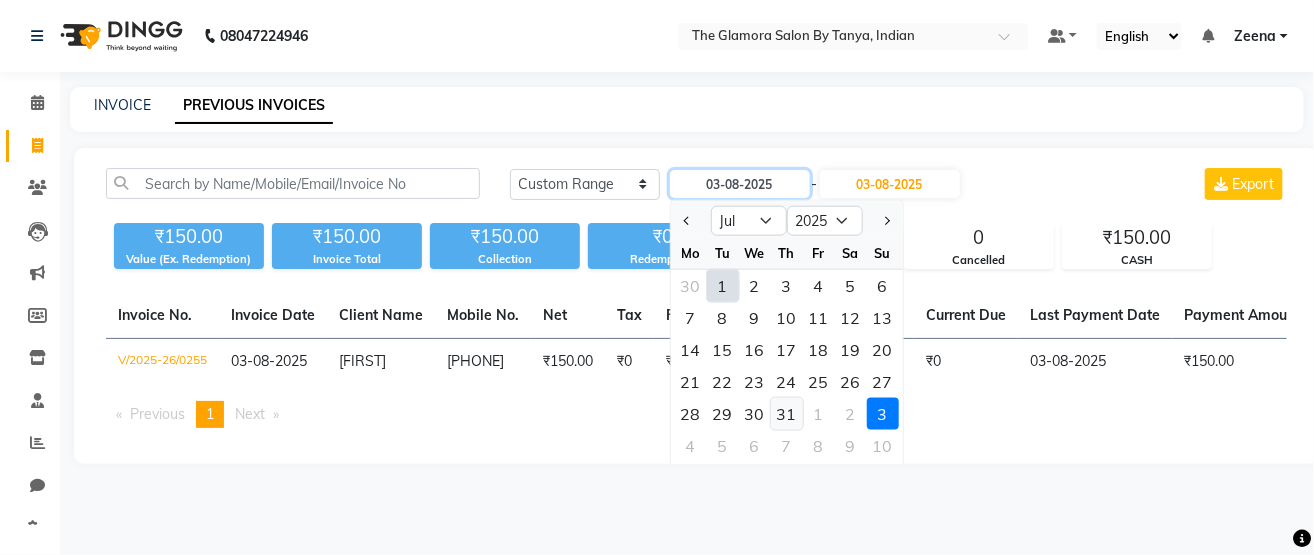 type on "31-07-2025" 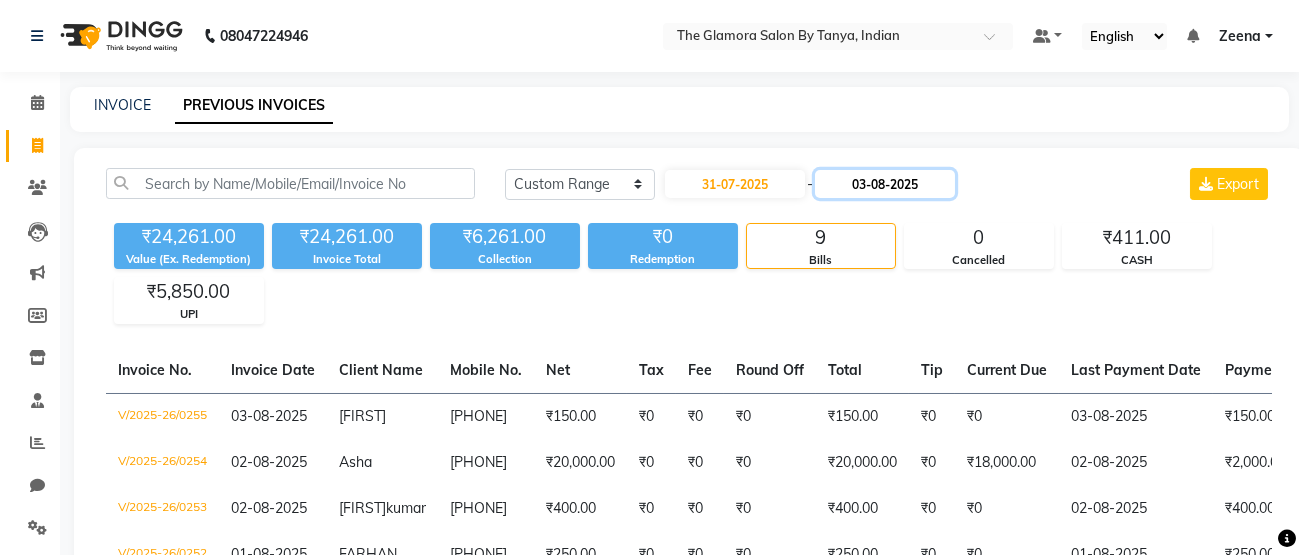 click on "03-08-2025" 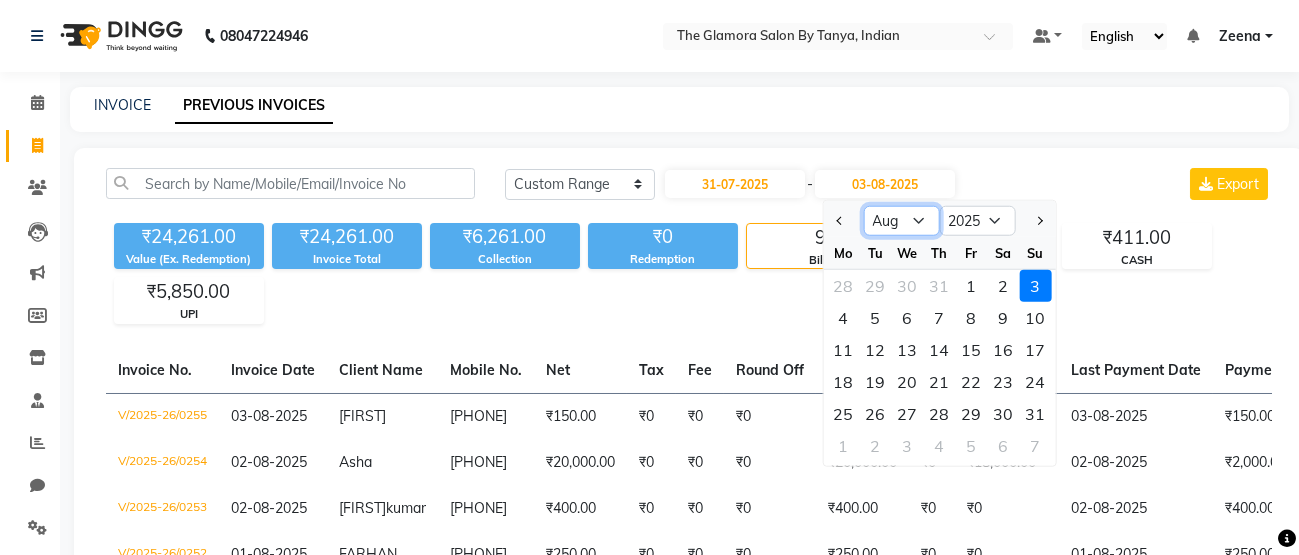 click on "Jul Aug Sep Oct Nov Dec" 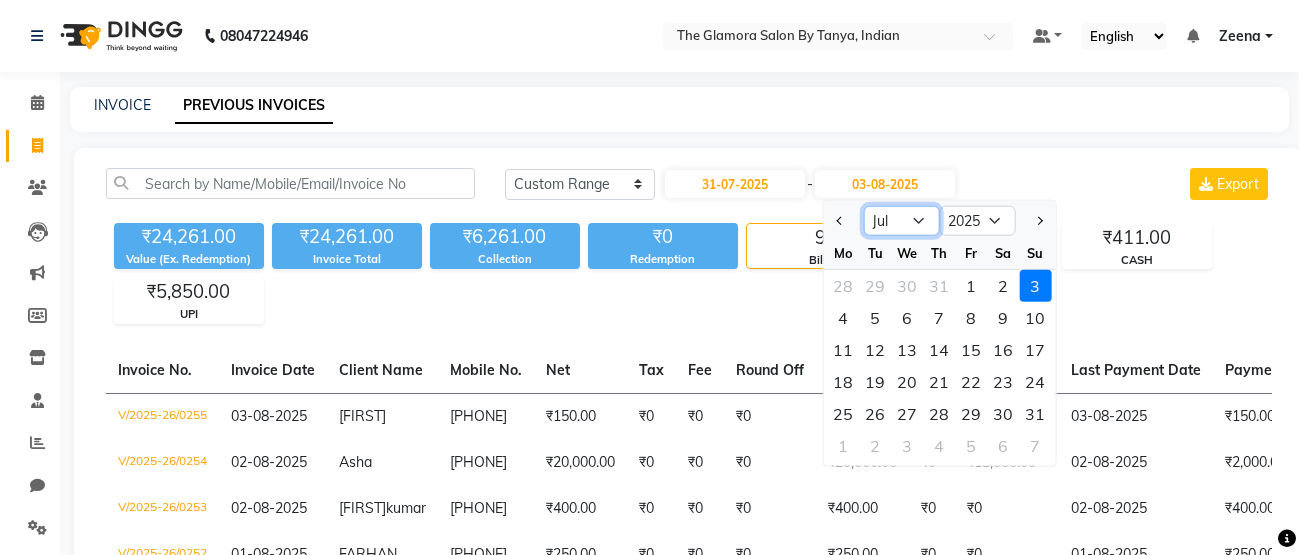click on "Jul Aug Sep Oct Nov Dec" 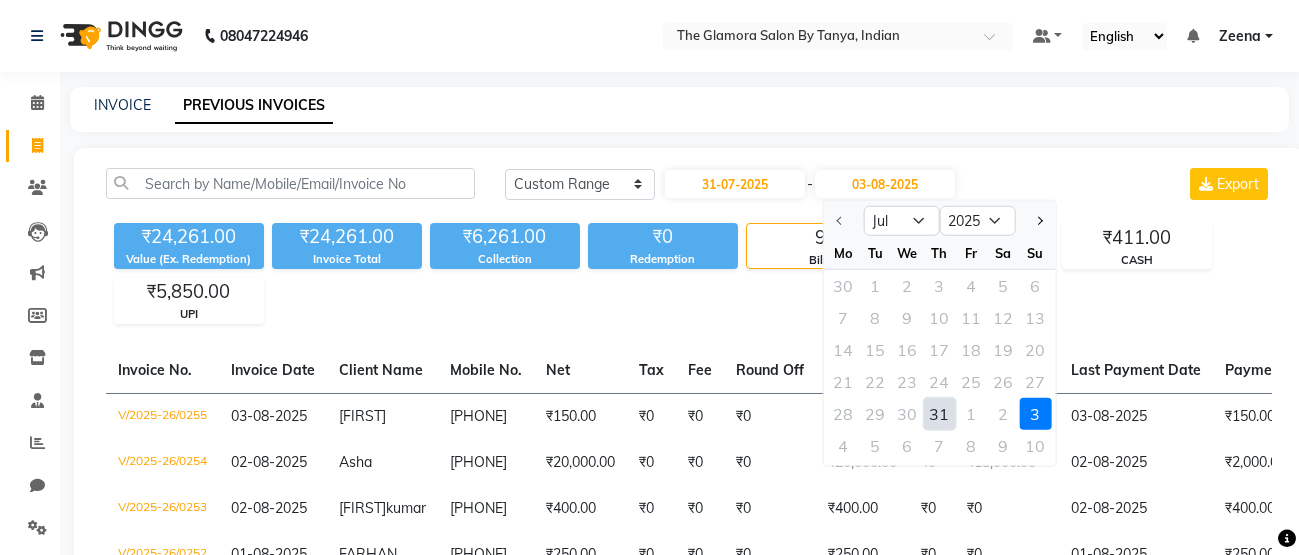 click on "31" 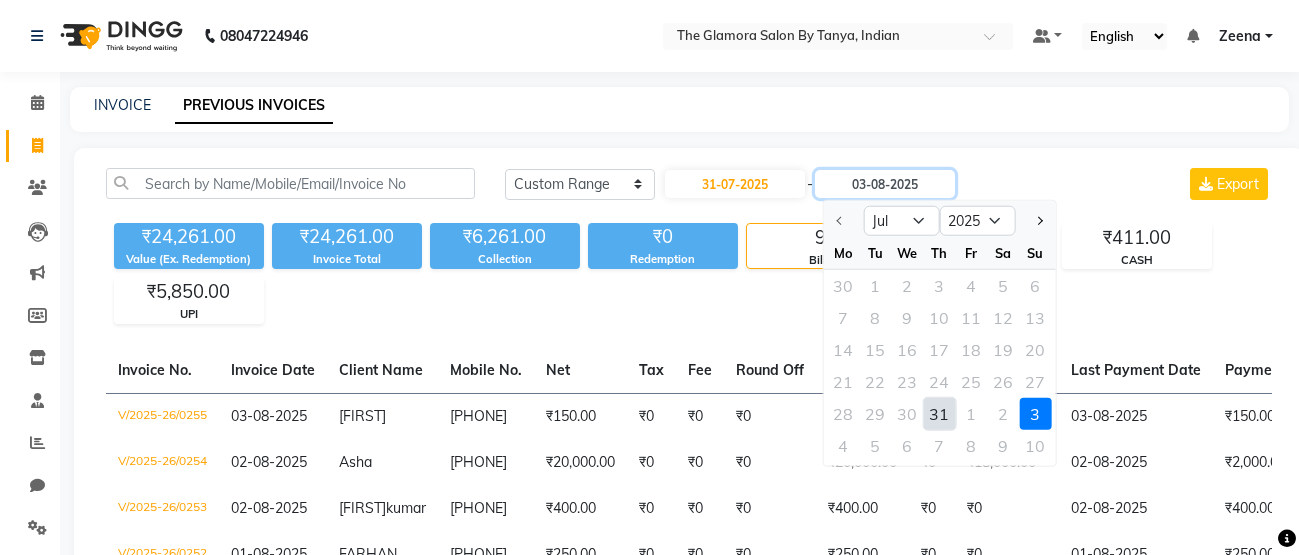 type on "31-07-2025" 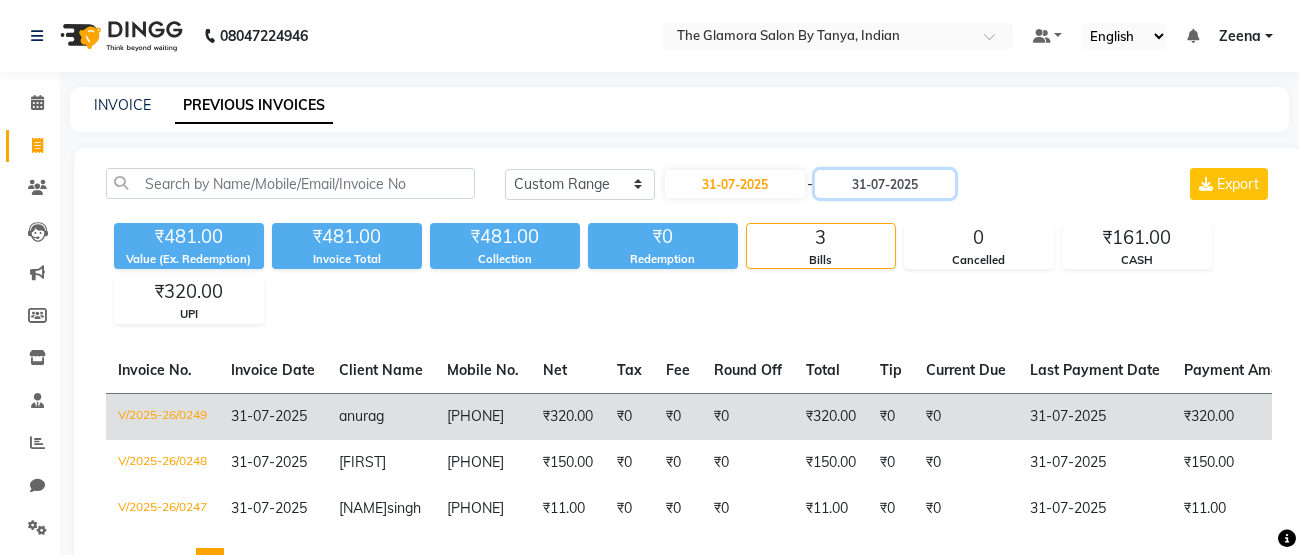 scroll, scrollTop: 102, scrollLeft: 0, axis: vertical 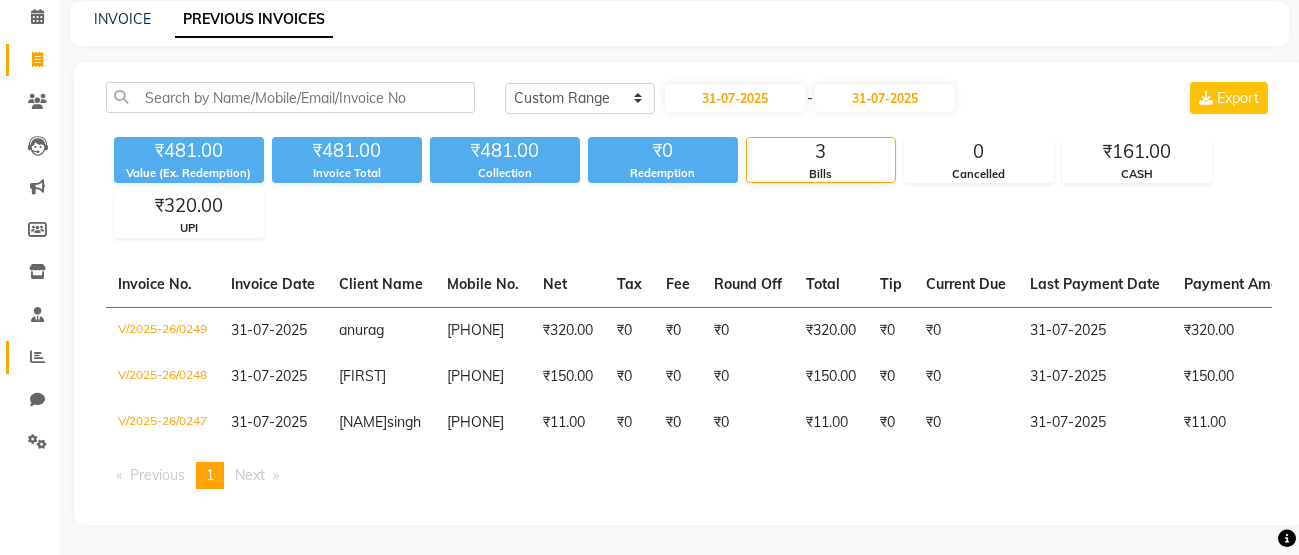 click on "Reports" 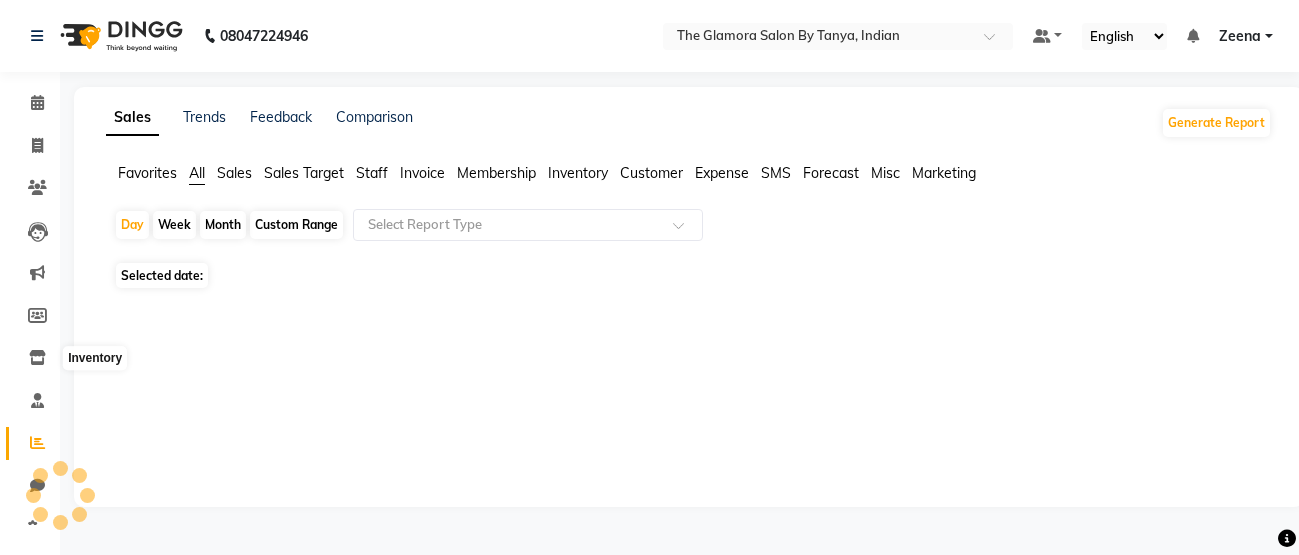 scroll, scrollTop: 0, scrollLeft: 0, axis: both 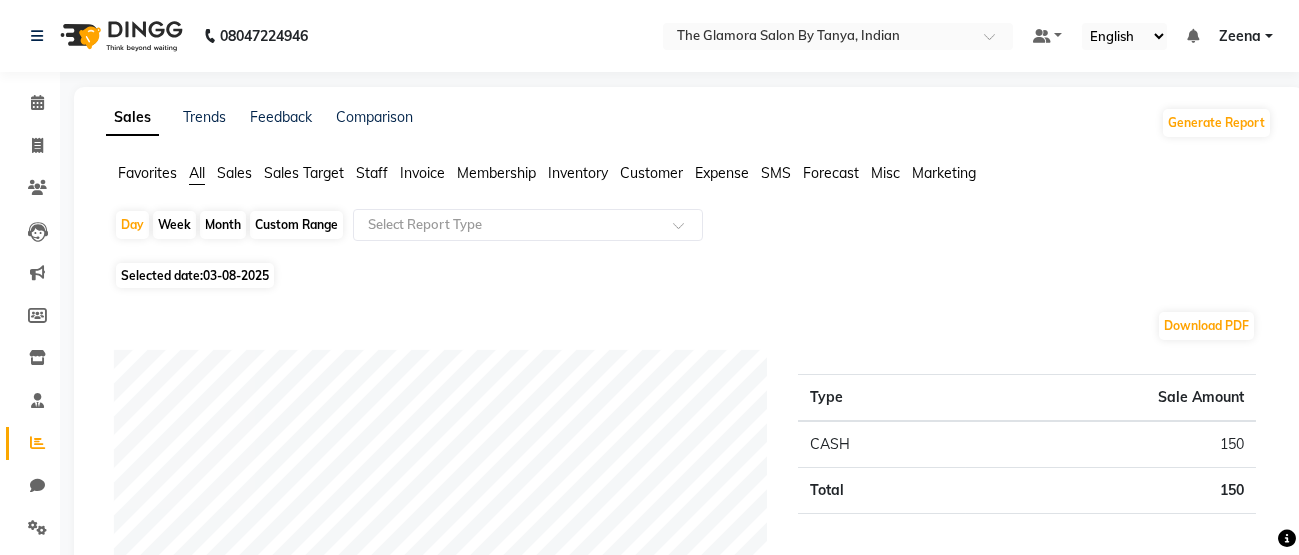 click on "Sales" 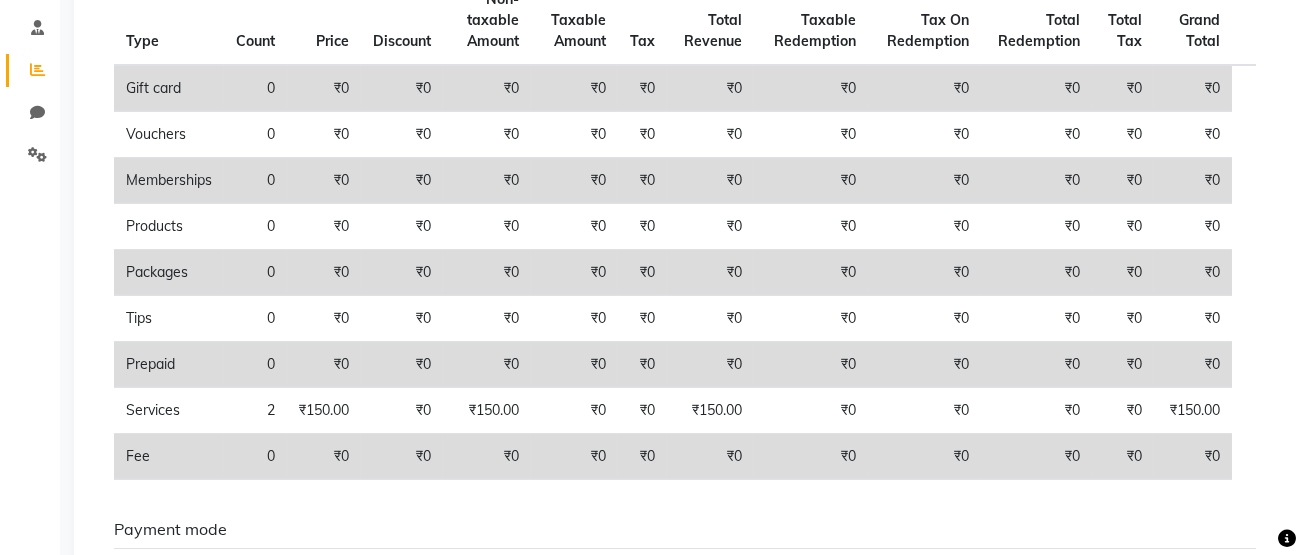 scroll, scrollTop: 374, scrollLeft: 0, axis: vertical 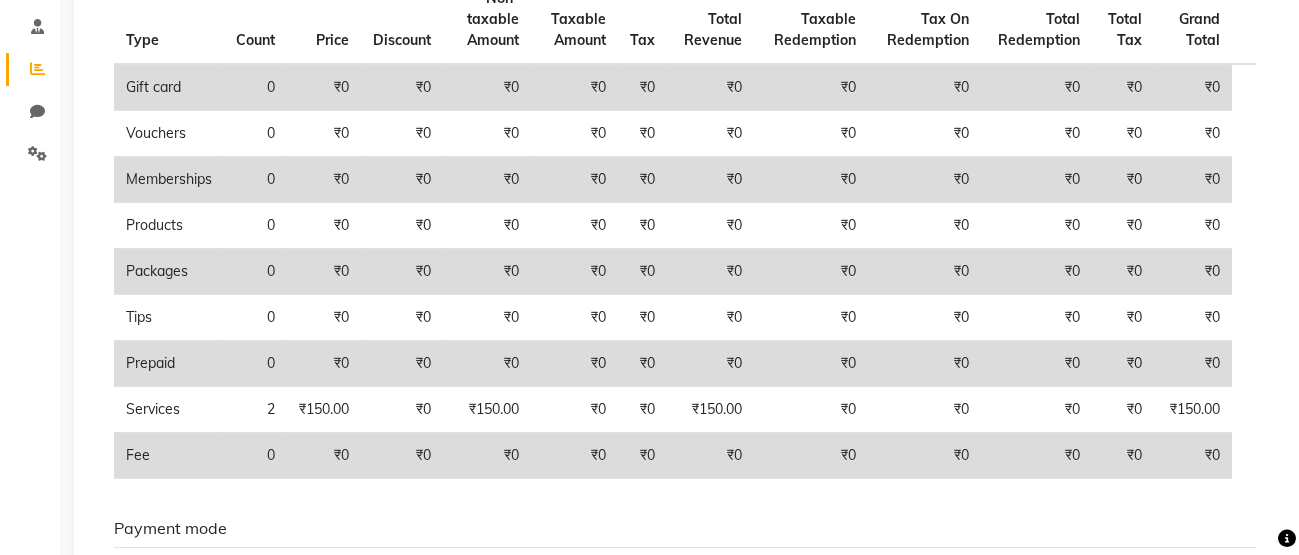 drag, startPoint x: 329, startPoint y: 313, endPoint x: 231, endPoint y: 346, distance: 103.40696 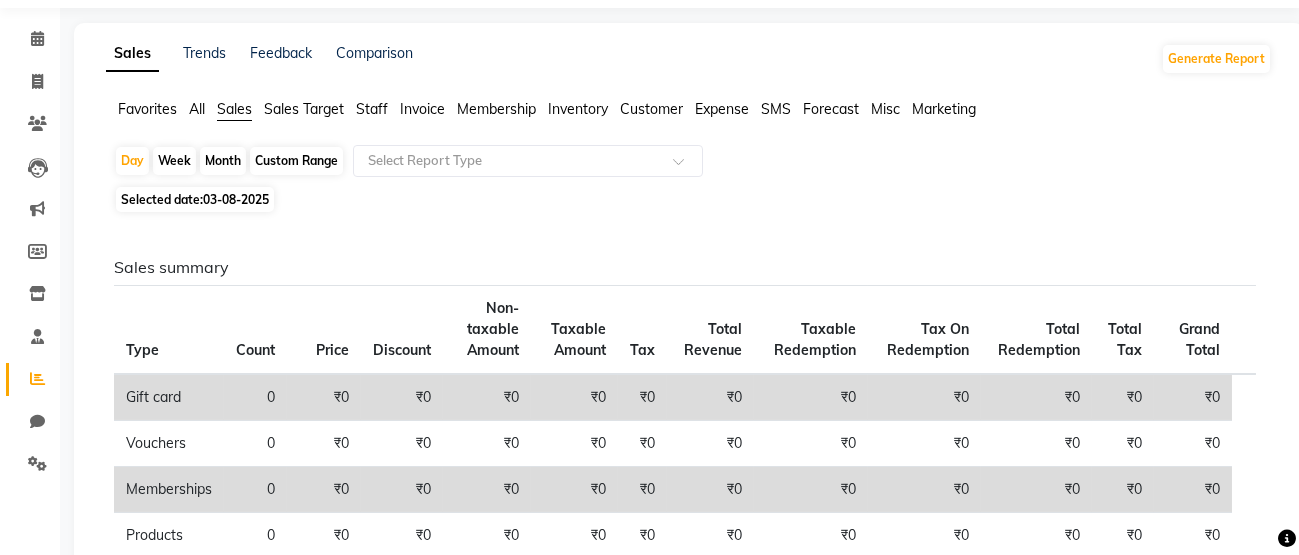 scroll, scrollTop: 63, scrollLeft: 0, axis: vertical 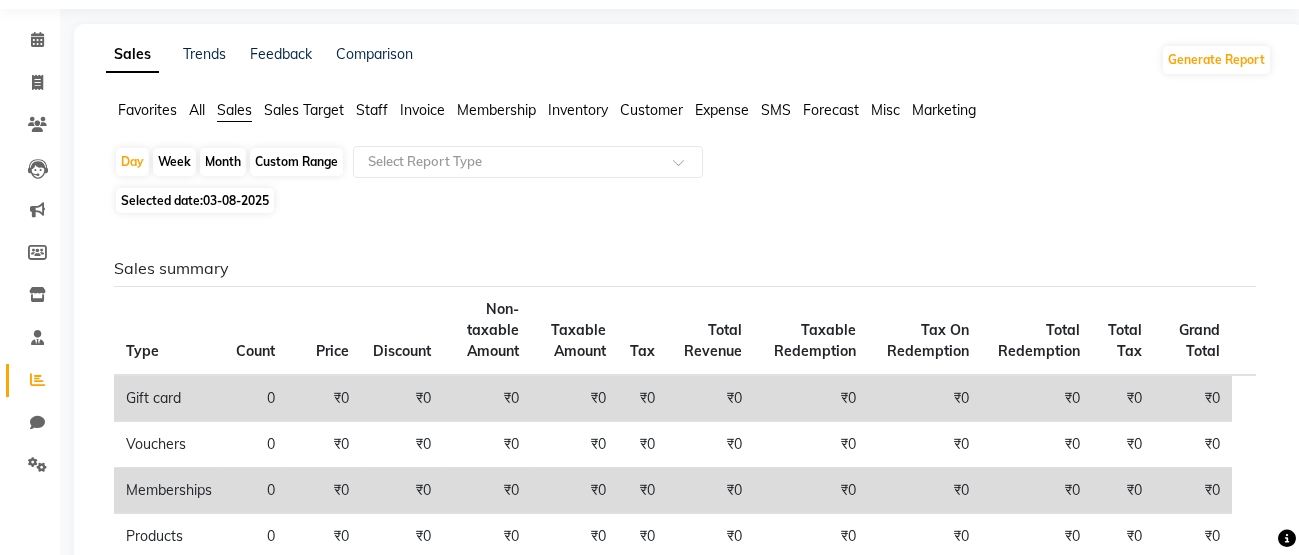 click on "Month" 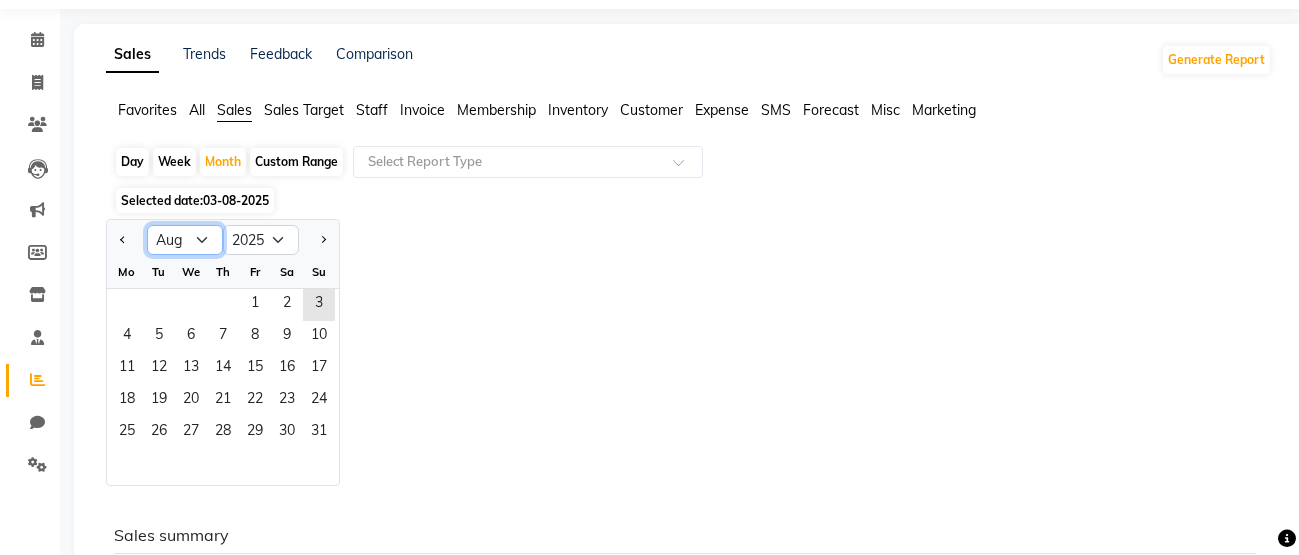 click on "Jan Feb Mar Apr May Jun Jul Aug Sep Oct Nov Dec" 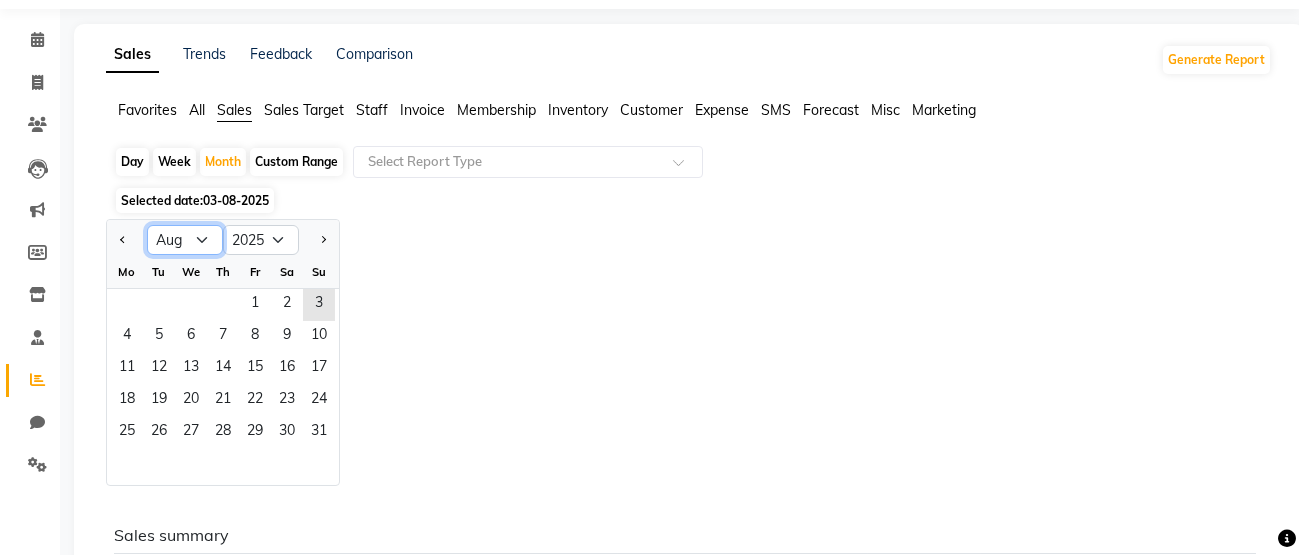 select on "7" 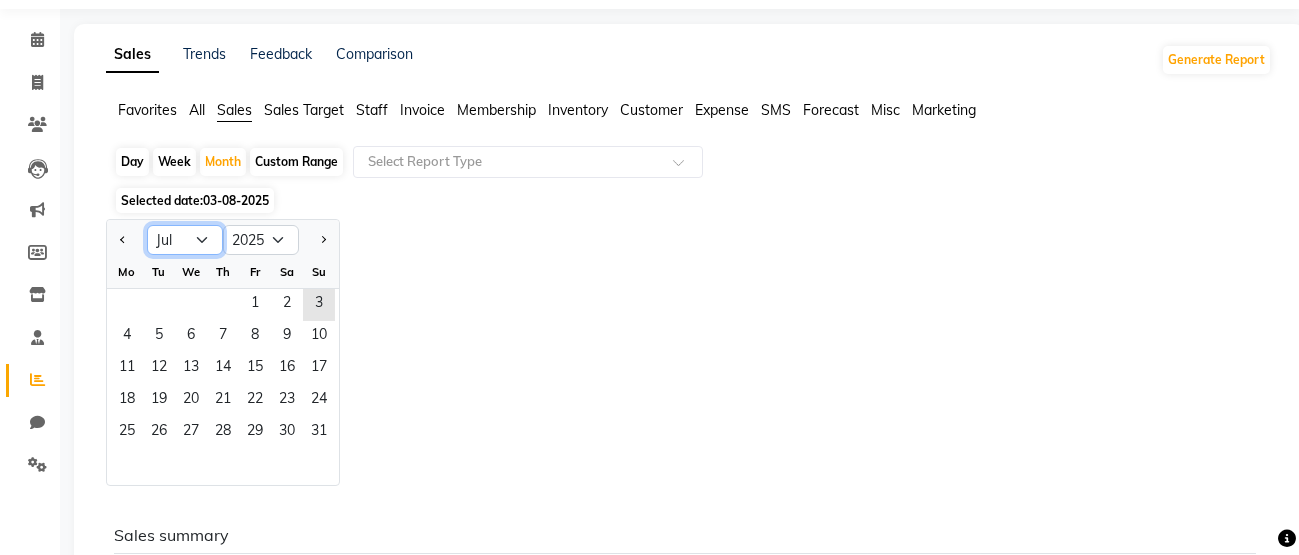 click on "Jan Feb Mar Apr May Jun Jul Aug Sep Oct Nov Dec" 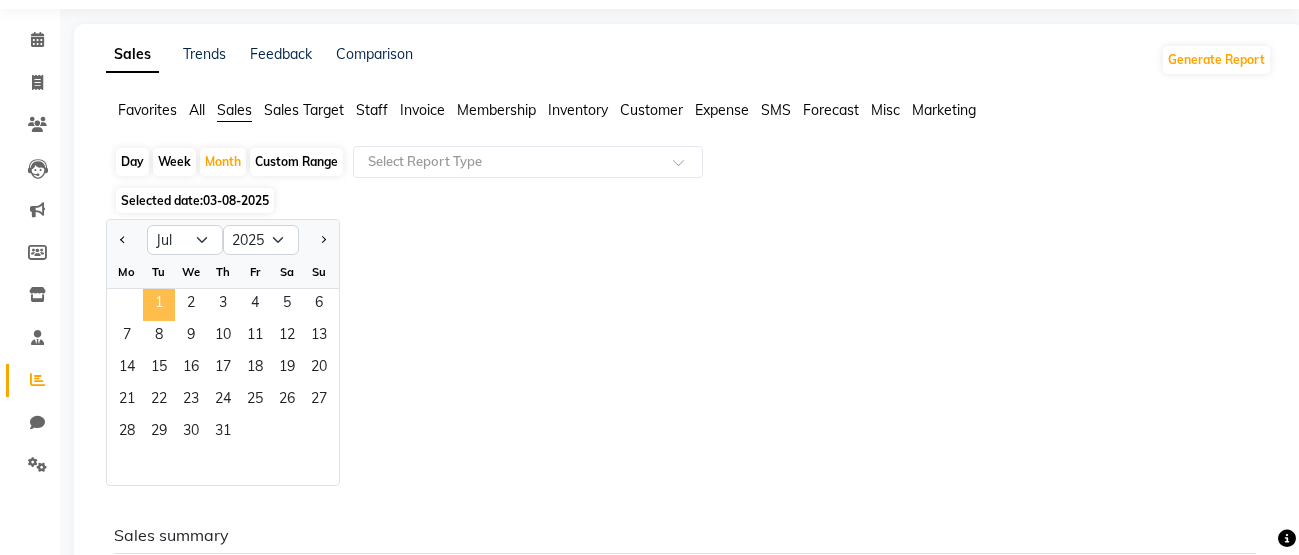 click on "1" 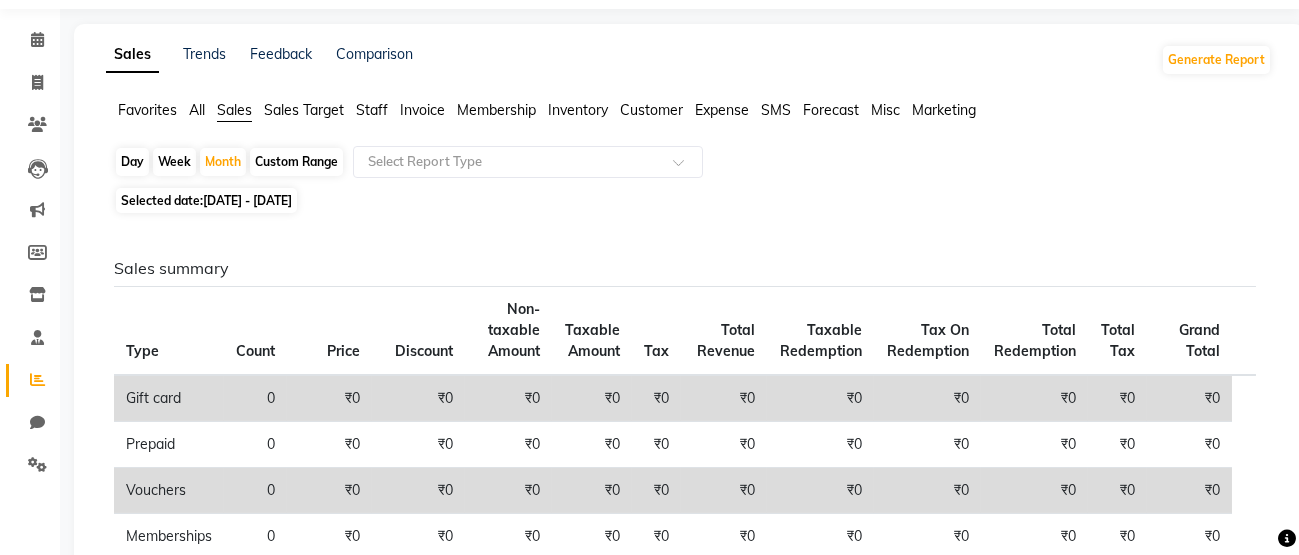 click on "Sales summary Type Count Price Discount Non-taxable Amount Taxable Amount Tax Total Revenue Taxable Redemption Tax On Redemption Total Redemption Total Tax Grand Total  Gift card 0 ₹0 ₹0 ₹0 ₹0 ₹0 ₹0 ₹0 ₹0 ₹0 ₹0 ₹0  Prepaid 0 ₹0 ₹0 ₹0 ₹0 ₹0 ₹0 ₹0 ₹0 ₹0 ₹0 ₹0  Vouchers 0 ₹0 ₹0 ₹0 ₹0 ₹0 ₹0 ₹0 ₹0 ₹0 ₹0 ₹0  Memberships 0 ₹0 ₹0 ₹0 ₹0 ₹0 ₹0 ₹0 ₹0 ₹0 ₹0 ₹0  Packages 0 ₹0 ₹0 ₹0 ₹0 ₹0 ₹0 ₹0 ₹0 ₹0 ₹0 ₹0  Tips 0 ₹0 ₹0 ₹0 ₹0 ₹0 ₹0 ₹0 ₹0 ₹0 ₹0 ₹0  Services 151 ₹95,271.00 ₹11,081.01 ₹84,189.99 ₹0 ₹0 ₹84,189.99 ₹0 ₹0 ₹0 ₹0 ₹84,189.99  Products 2 ₹3,240.00 ₹0 ₹3,240.00 ₹0 ₹0 ₹3,240.00 ₹0 ₹0 ₹0 ₹0 ₹3,240.00  Fee 0 ₹0 ₹0 ₹0 ₹0 ₹0 ₹0 ₹0 ₹0 ₹0 ₹0 ₹0 Payment mode Payment Mode Count Total Redemption Tip Fee Advance Amount Invoice Amount  CASH" 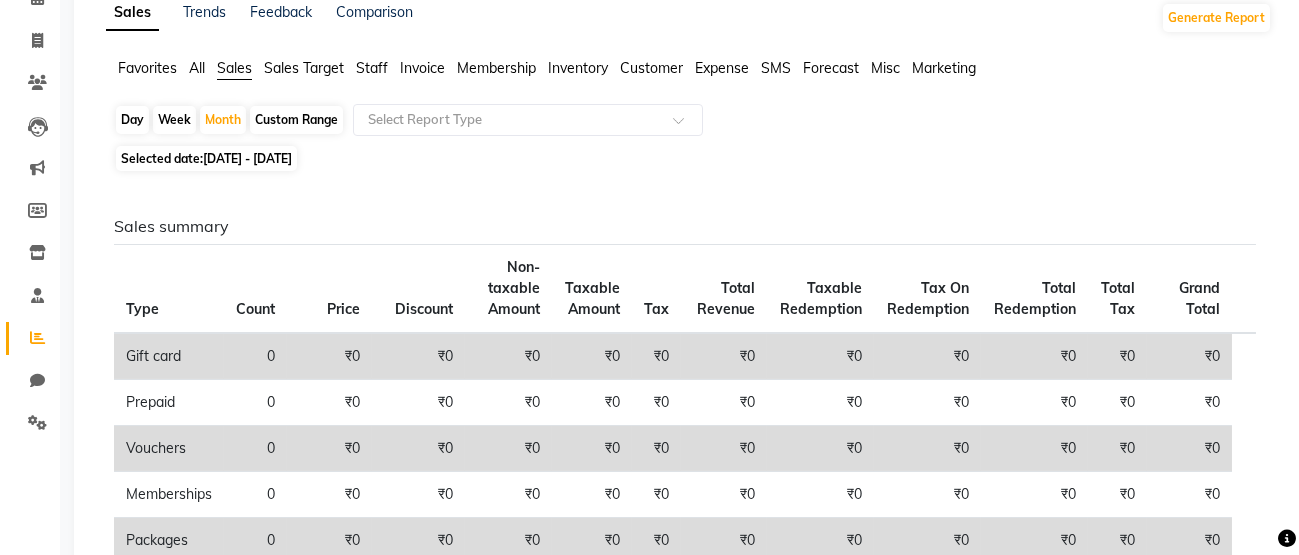 scroll, scrollTop: 0, scrollLeft: 0, axis: both 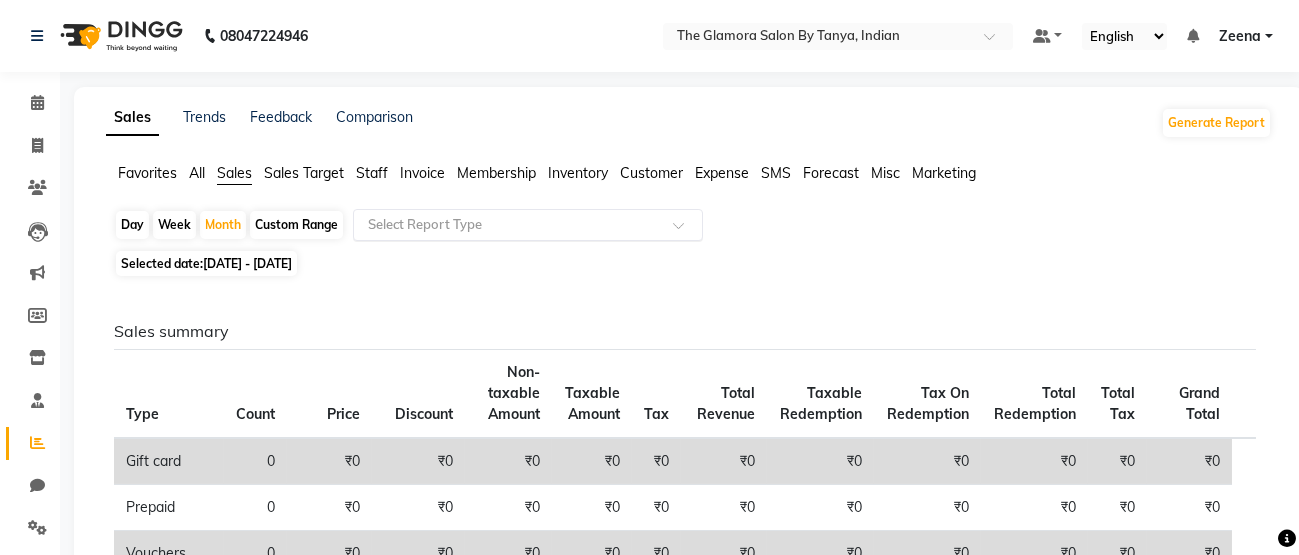 click 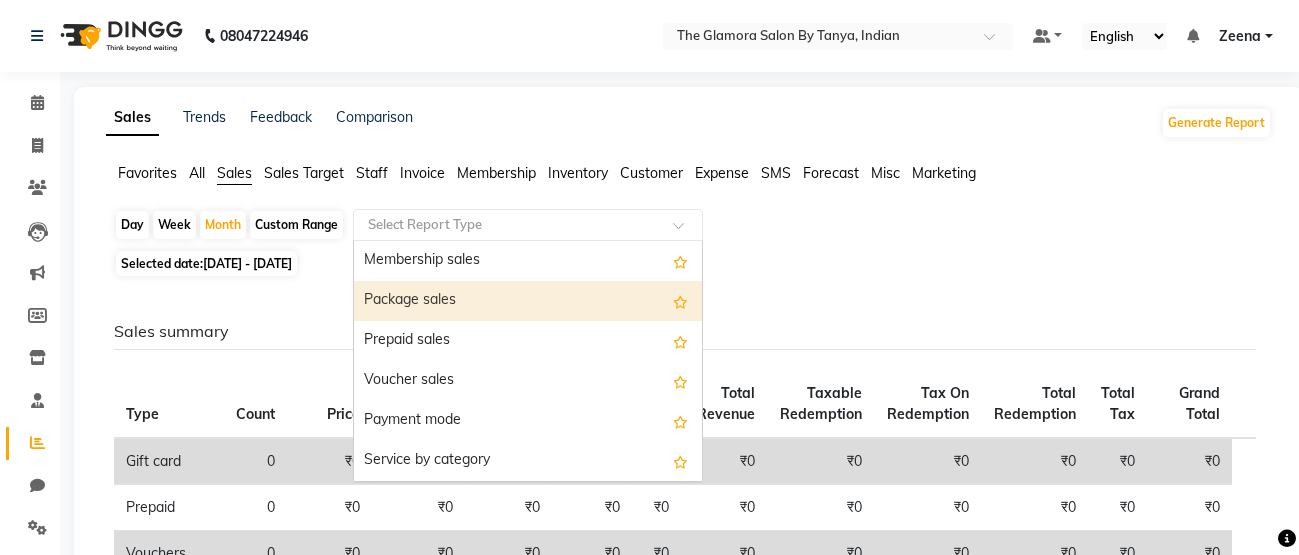 scroll, scrollTop: 478, scrollLeft: 0, axis: vertical 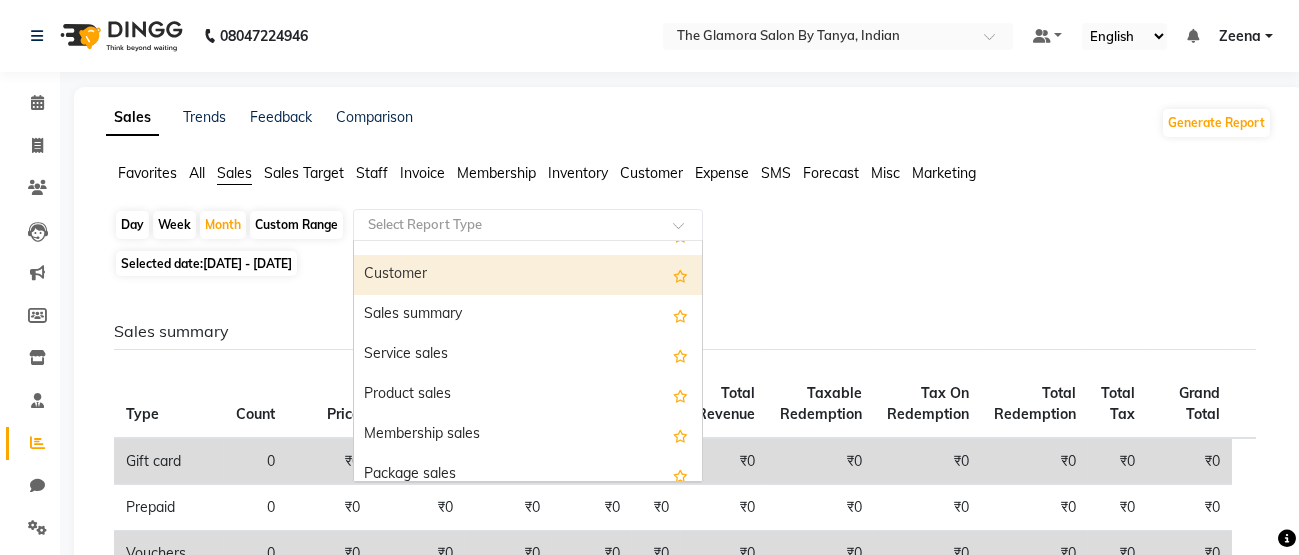 click on "Customer" at bounding box center [528, 275] 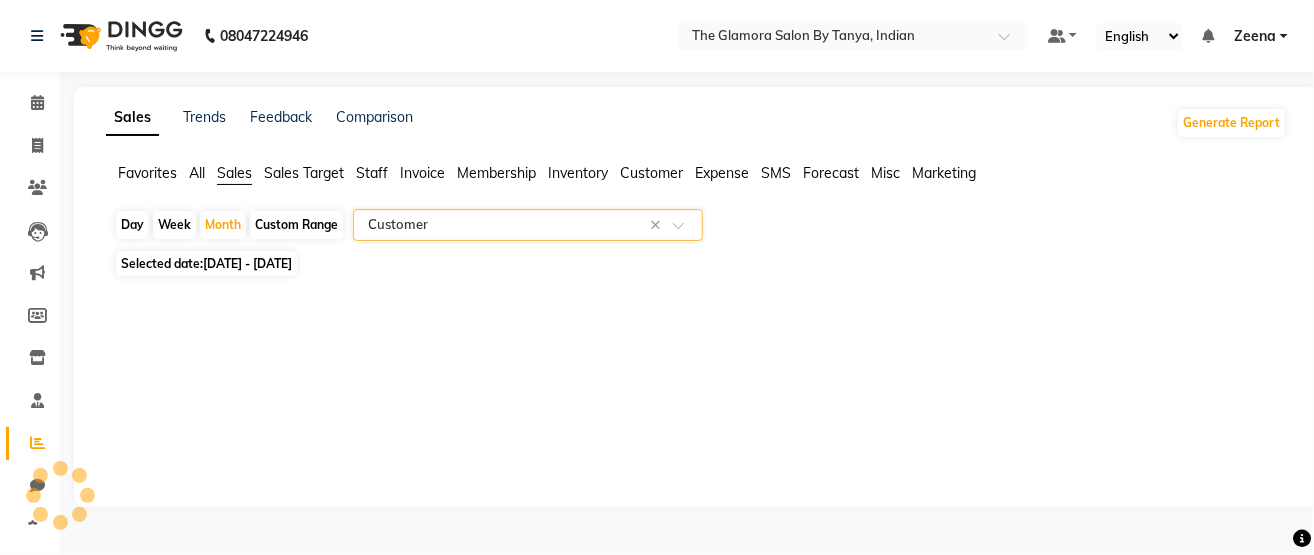 select on "full_report" 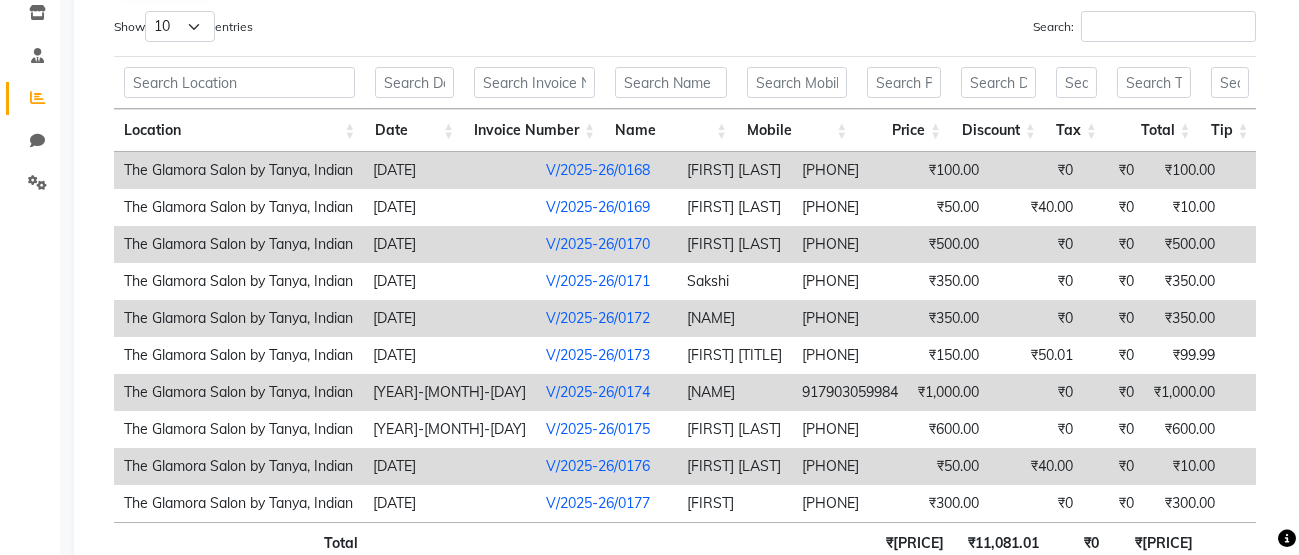 scroll, scrollTop: 449, scrollLeft: 0, axis: vertical 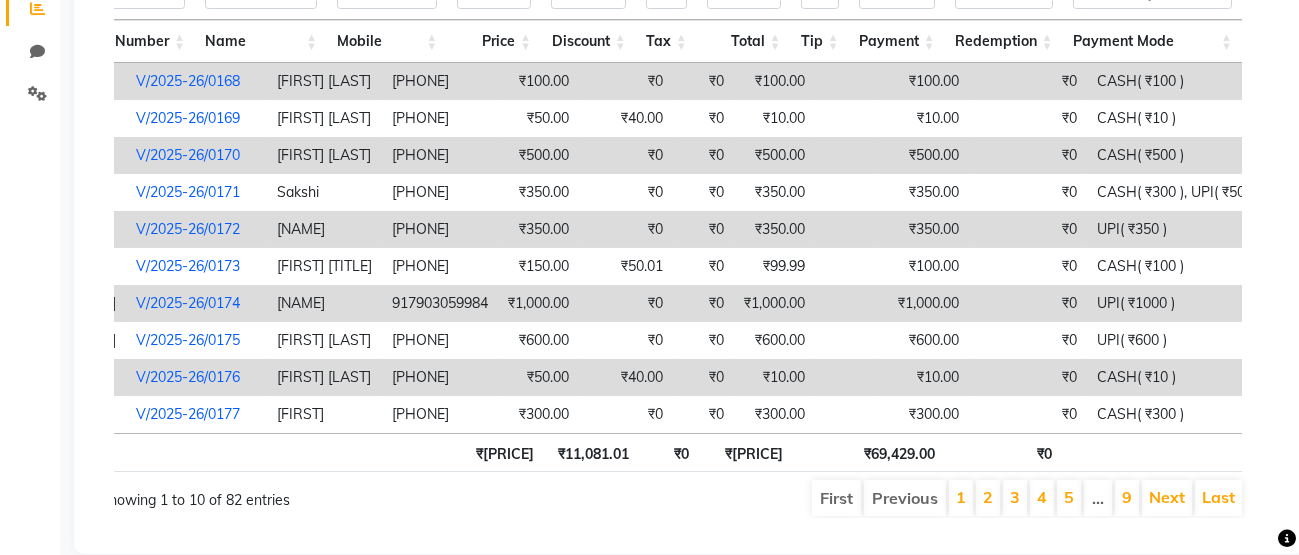 click on "₹[PRICE]" at bounding box center (746, 452) 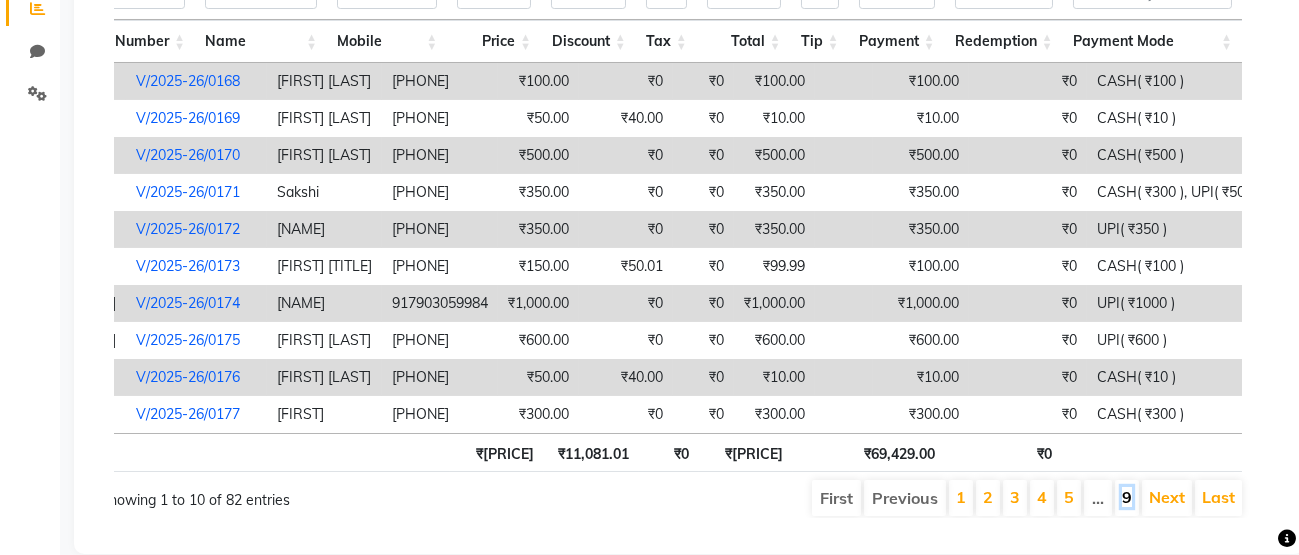 click on "9" at bounding box center (1127, 497) 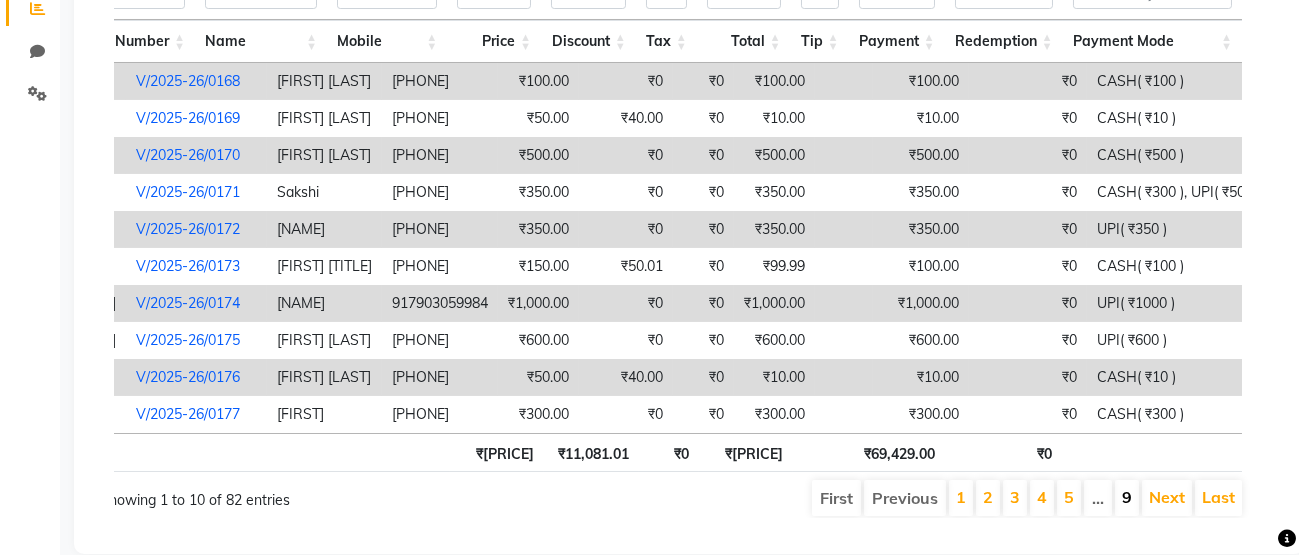 scroll, scrollTop: 0, scrollLeft: 294, axis: horizontal 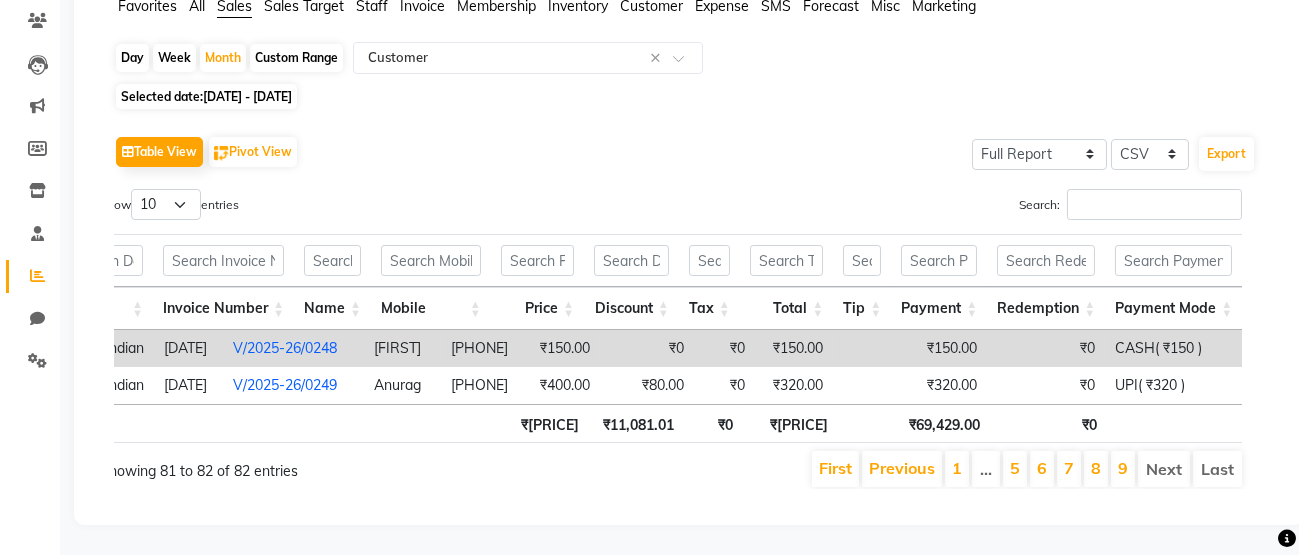 click on "Next" at bounding box center [1164, 469] 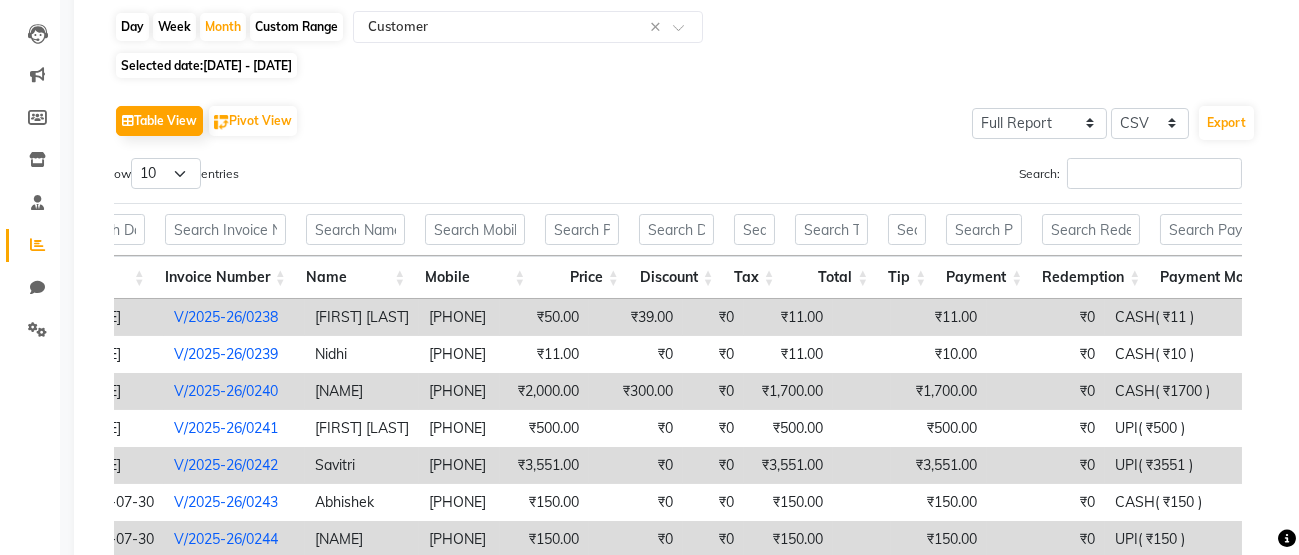 scroll, scrollTop: 494, scrollLeft: 0, axis: vertical 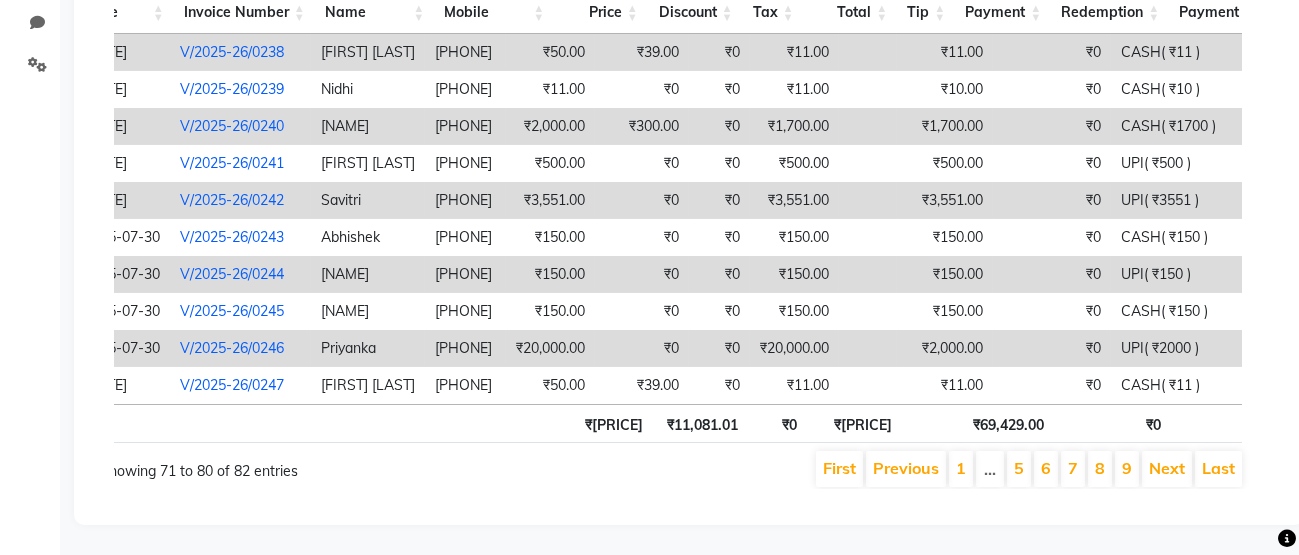 click on "The Glamora Salon by Tanya, Indian [DATE] V/2025-26/0238 [FIRST] [LAST] [PHONE] ₹50.00 ₹39.00 ₹0 ₹11.00 ₹11.00 ₹0 CASH( ₹11 ) The Glamora Salon by Tanya, Indian [DATE] V/2025-26/0239 [FIRST] [PHONE] ₹11.00 ₹0 ₹0 ₹11.00 ₹10.00 ₹0 CASH( ₹10 ) The Glamora Salon by Tanya, Indian [DATE] V/2025-26/0240 [FIRST] [LAST] [PHONE] ₹2,000.00 ₹300.00 ₹0 ₹1,700.00 ₹1,700.00 ₹0 CASH( ₹1700 ) The Glamora Salon by Tanya, Indian [DATE] V/2025-26/0241 [FIRST] [LAST] [PHONE] ₹500.00 ₹0 ₹0 ₹500.00 ₹500.00 ₹0 UPI( ₹500 ) The Glamora Salon by Tanya, Indian [FIRST]" 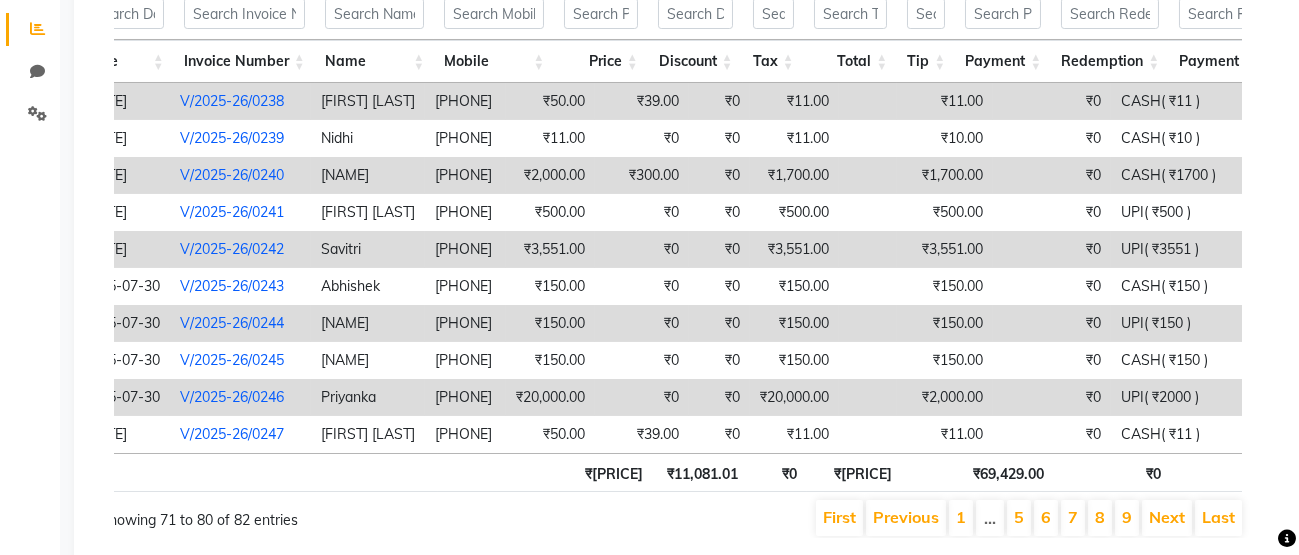 scroll, scrollTop: 493, scrollLeft: 0, axis: vertical 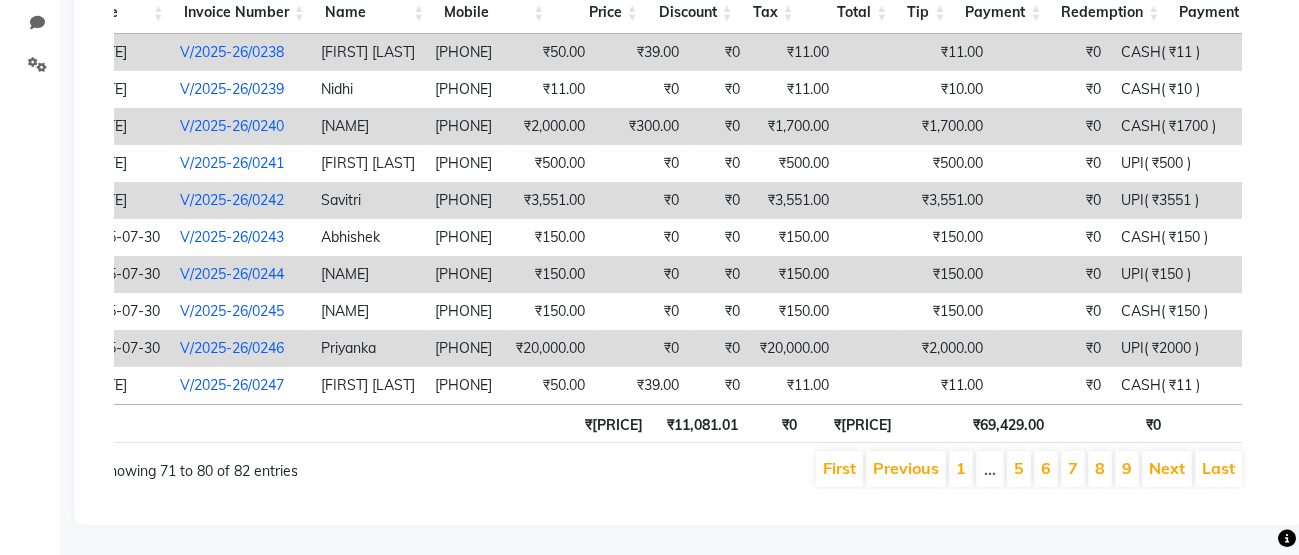 click on "₹69,429.00" at bounding box center (1006, 423) 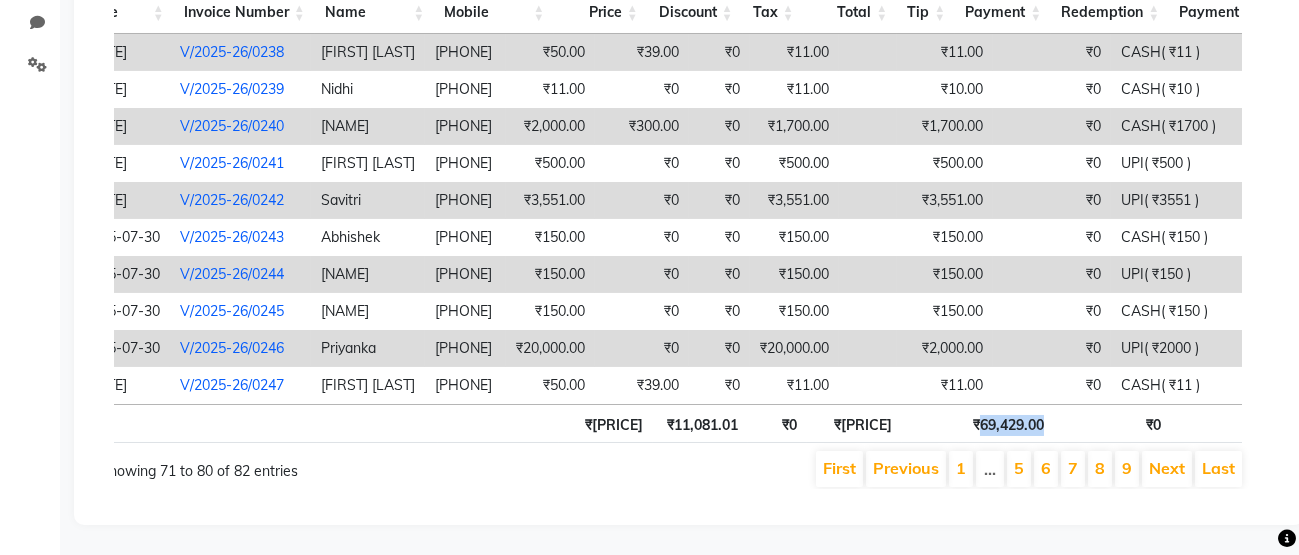 click on "₹69,429.00" at bounding box center [1006, 423] 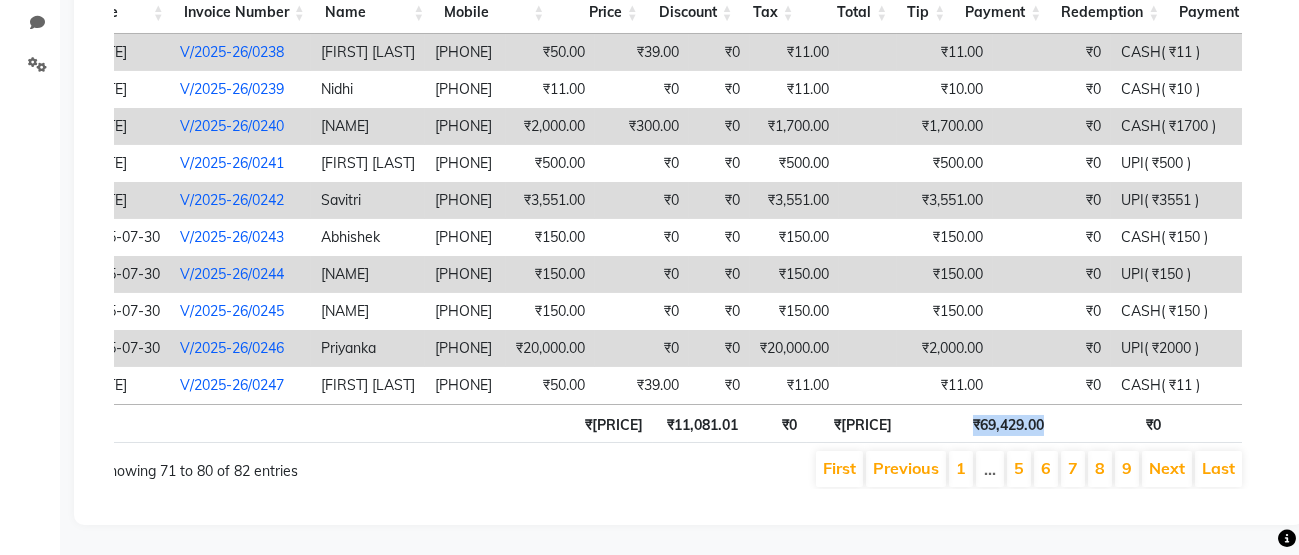 click on "₹69,429.00" at bounding box center [1006, 423] 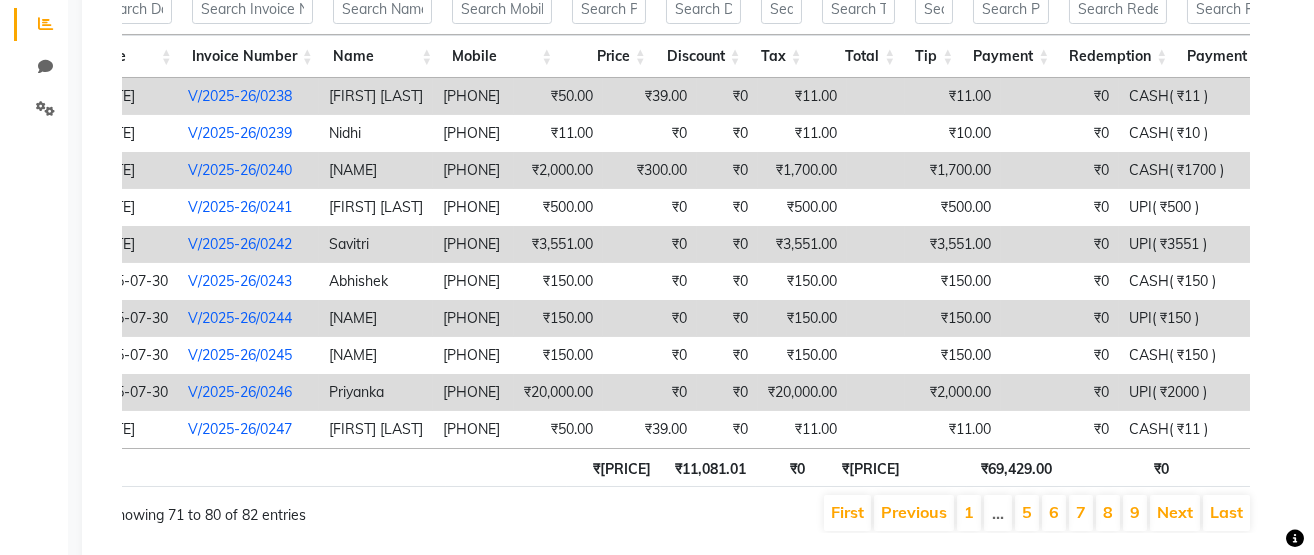 scroll, scrollTop: 418, scrollLeft: 0, axis: vertical 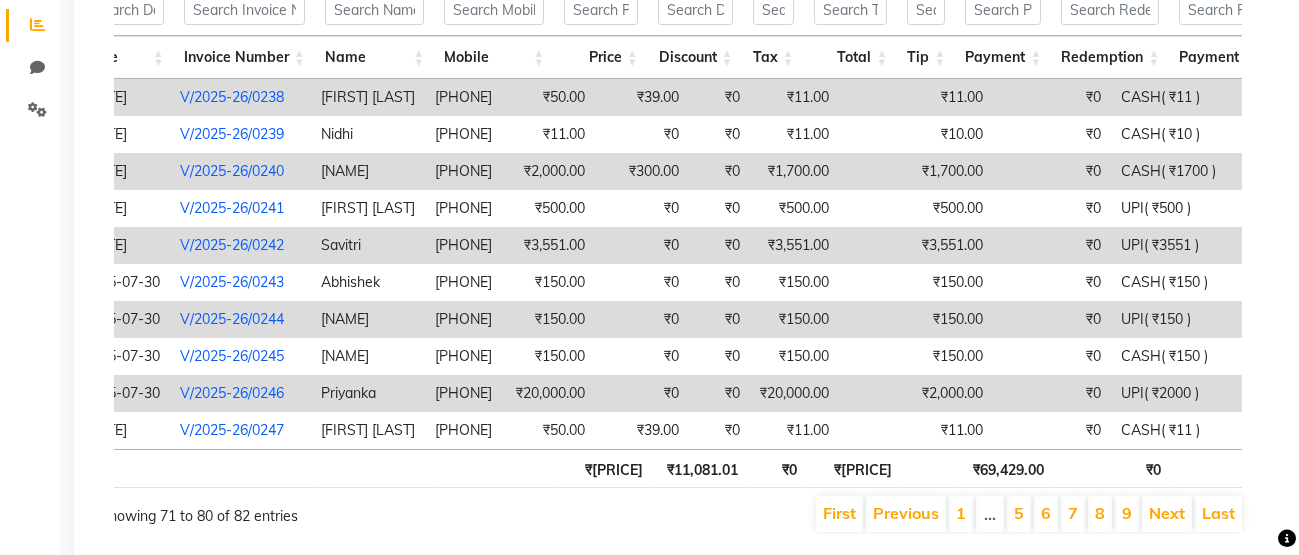 click on "₹20,000.00" at bounding box center (794, 393) 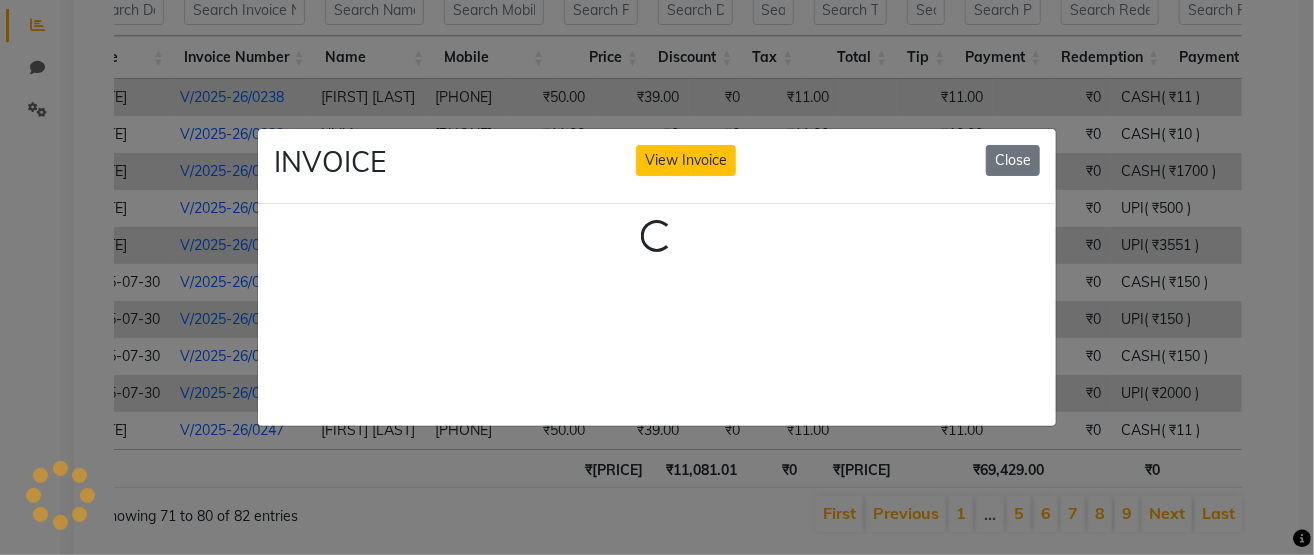 click at bounding box center [657, 332] 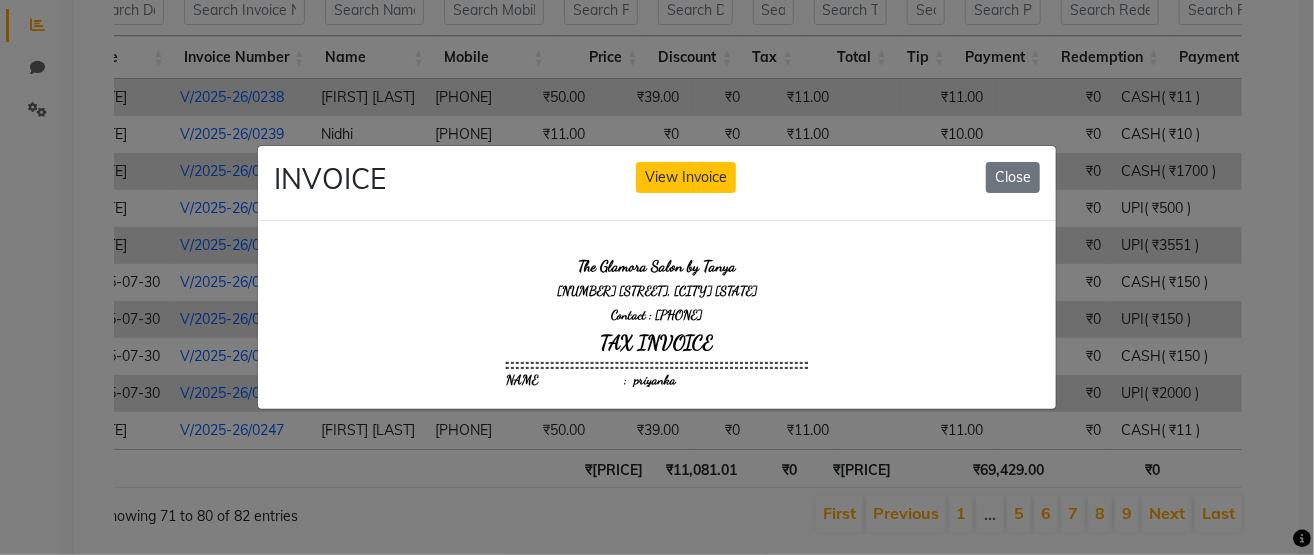 scroll, scrollTop: 0, scrollLeft: 0, axis: both 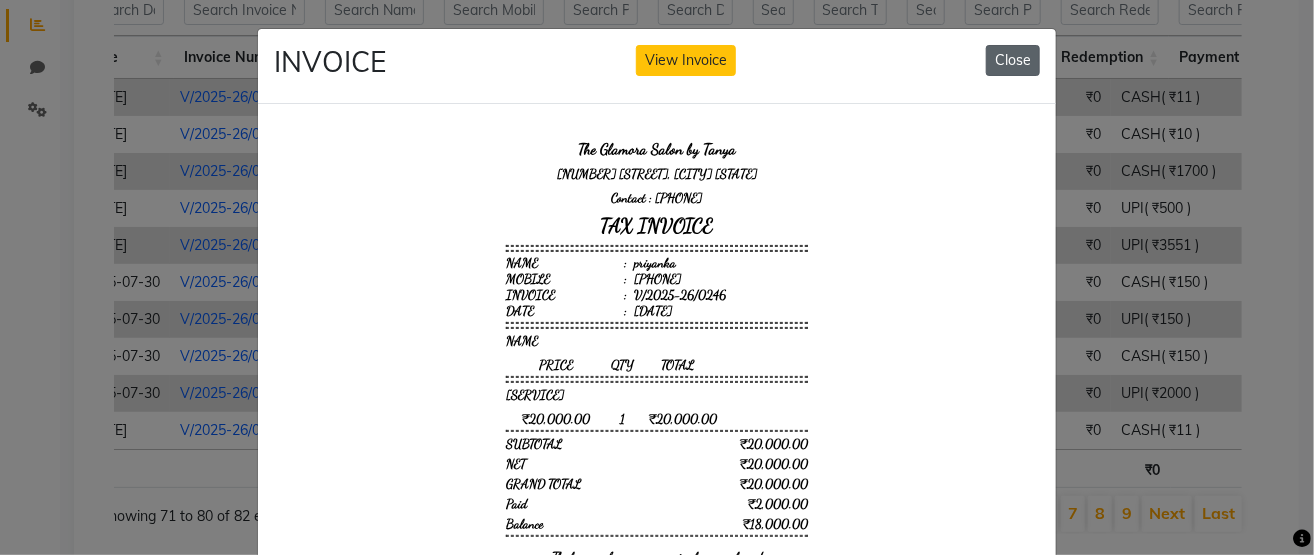 click on "Close" 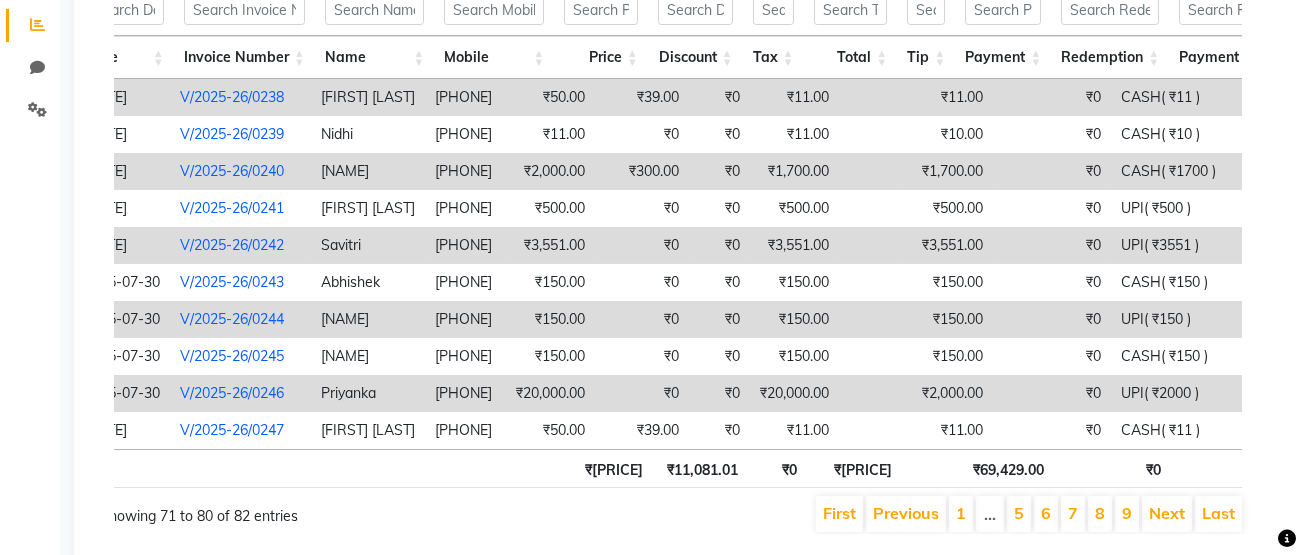click on "₹20,000.00" at bounding box center (794, 393) 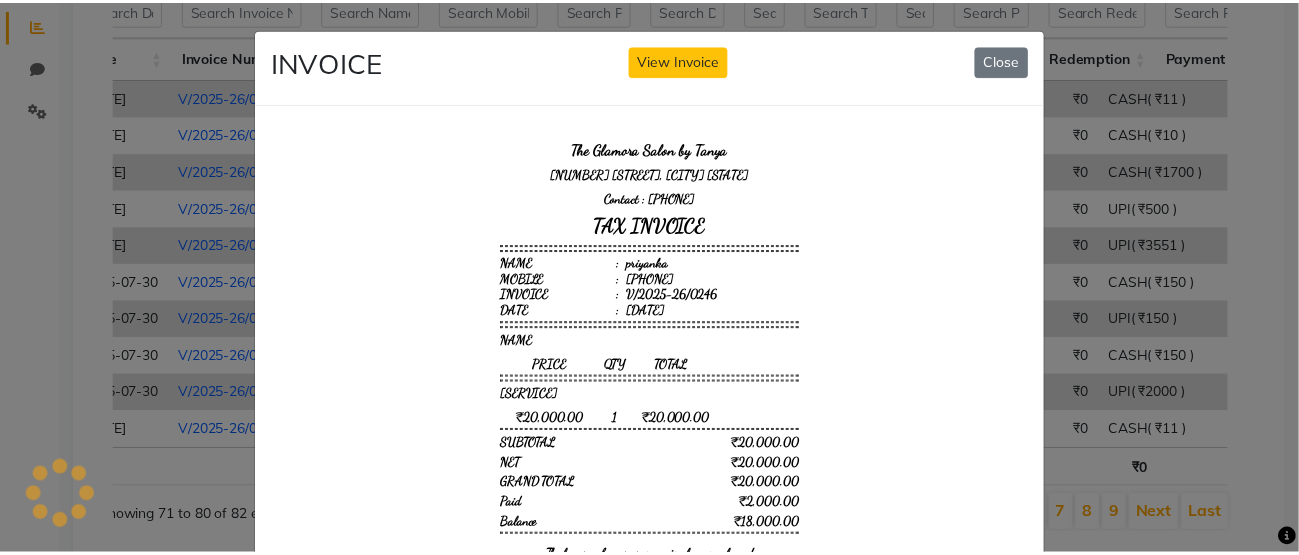 scroll, scrollTop: 0, scrollLeft: 0, axis: both 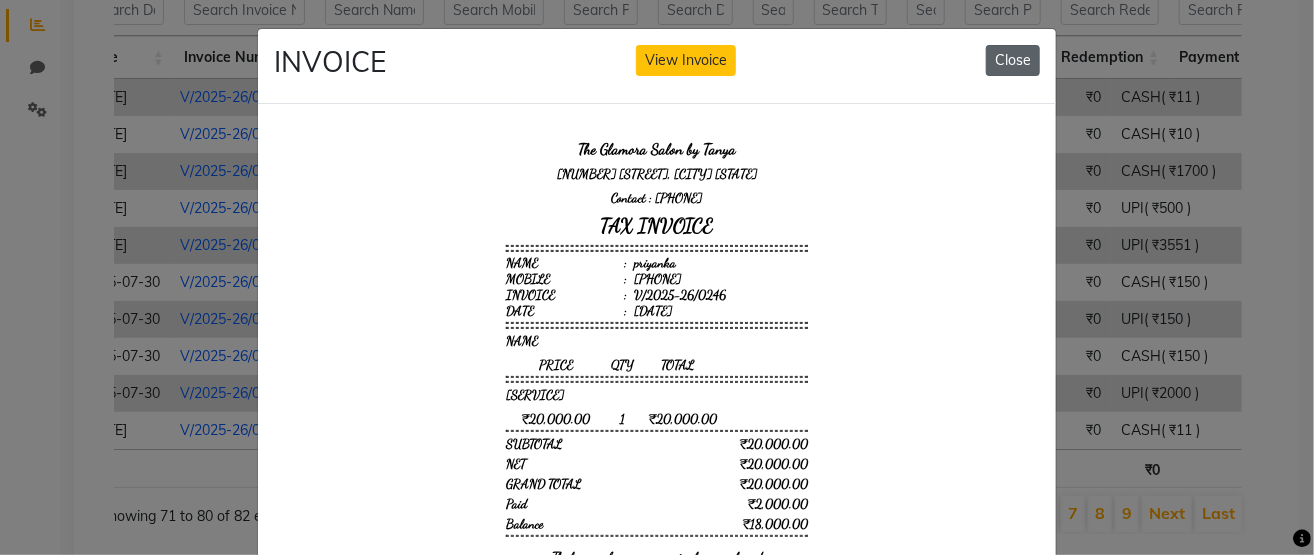 click on "Close" 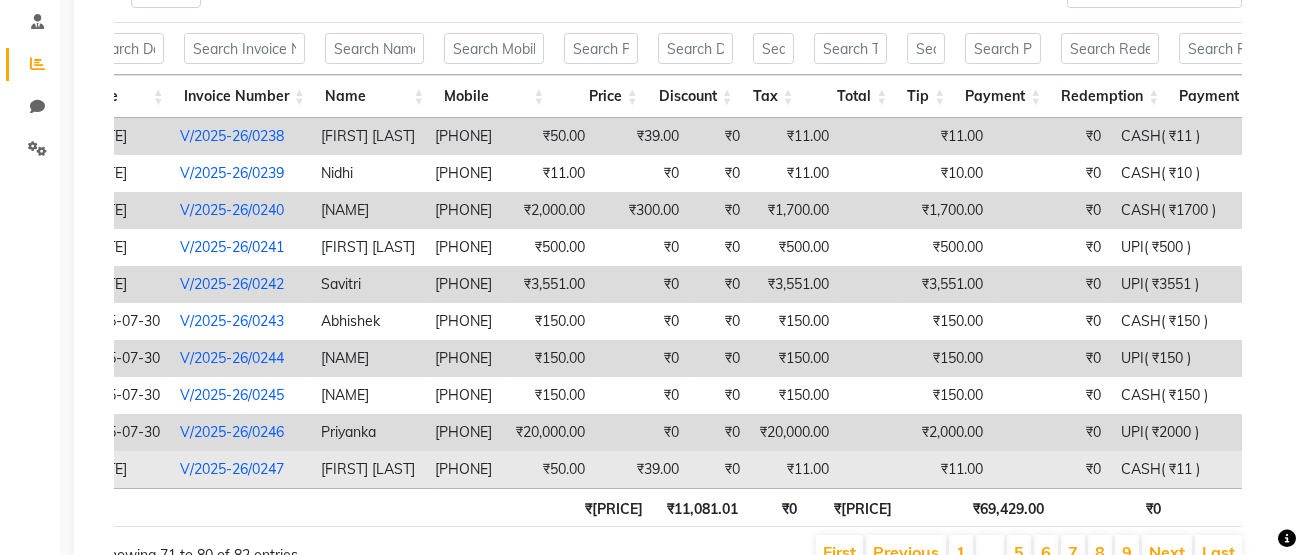 scroll, scrollTop: 419, scrollLeft: 0, axis: vertical 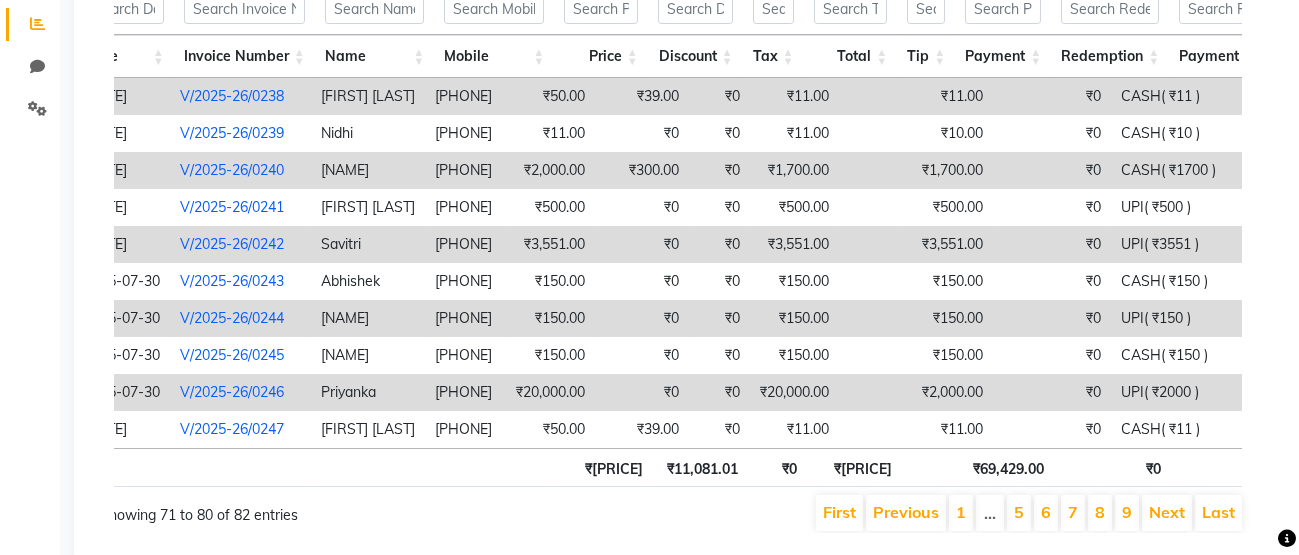 click on "₹69,429.00" at bounding box center [1006, 467] 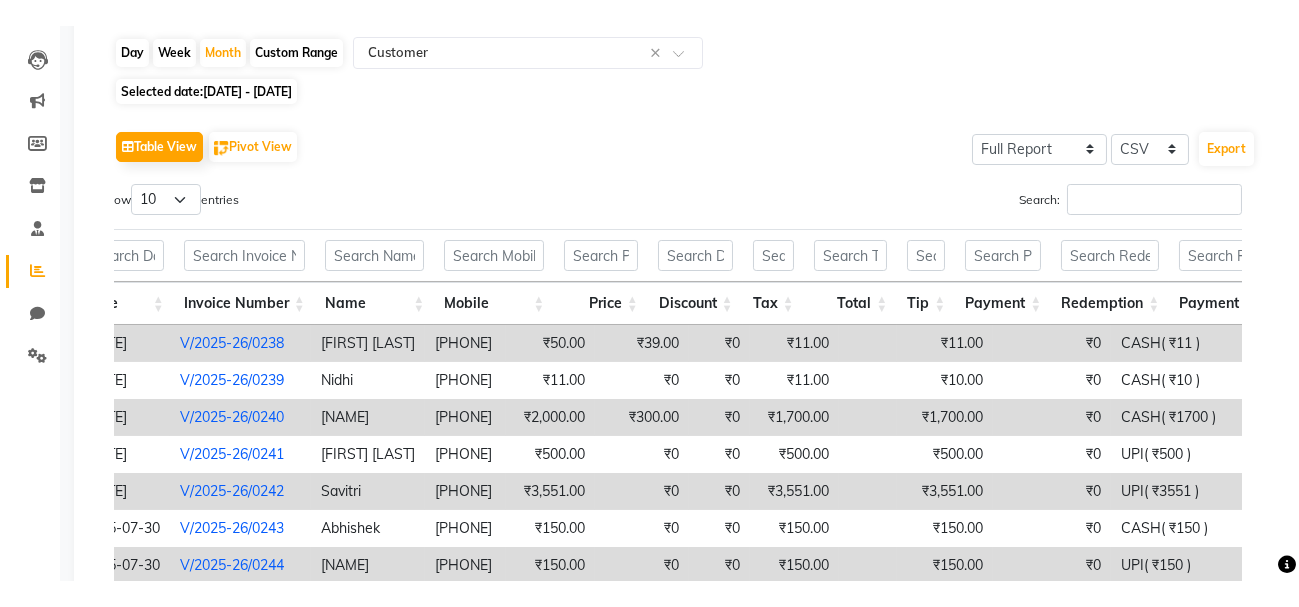 scroll, scrollTop: 192, scrollLeft: 0, axis: vertical 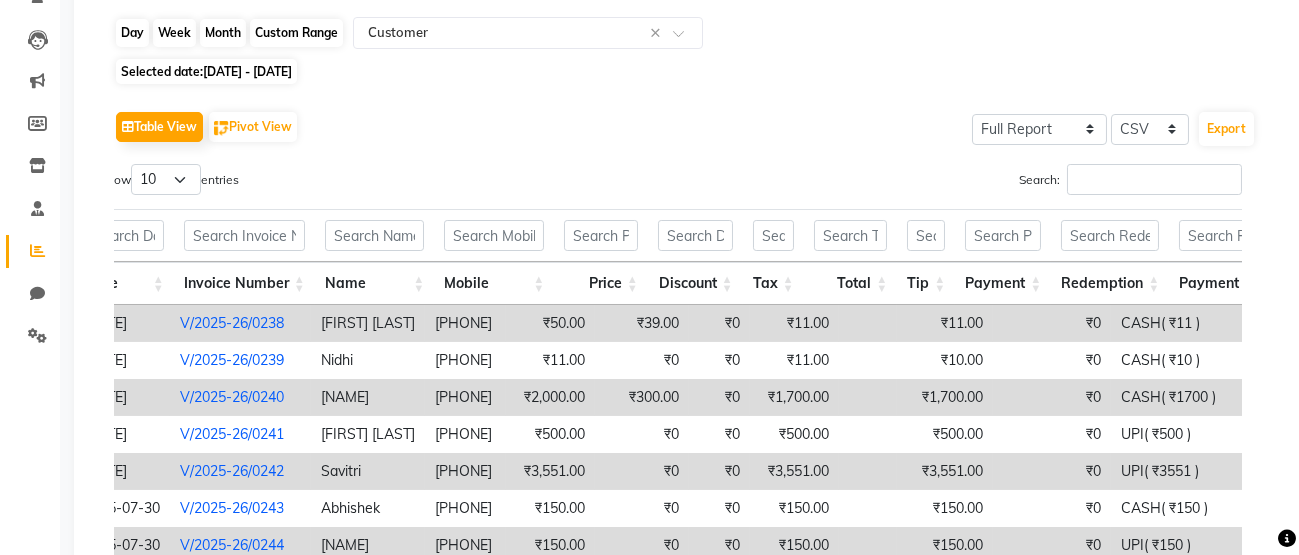 click on "Month" 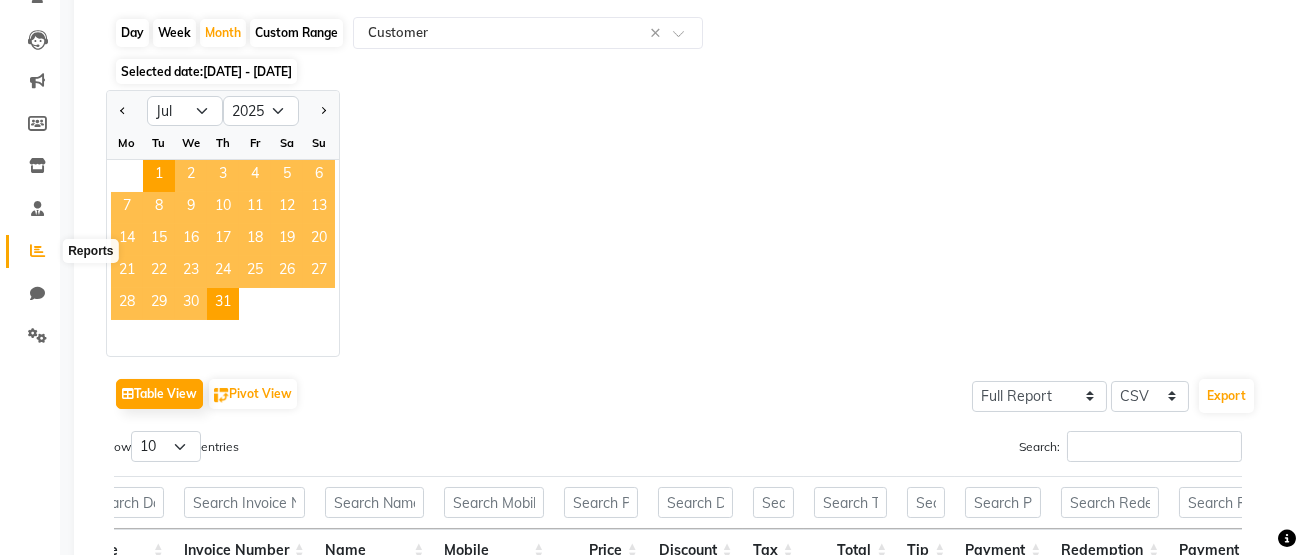click 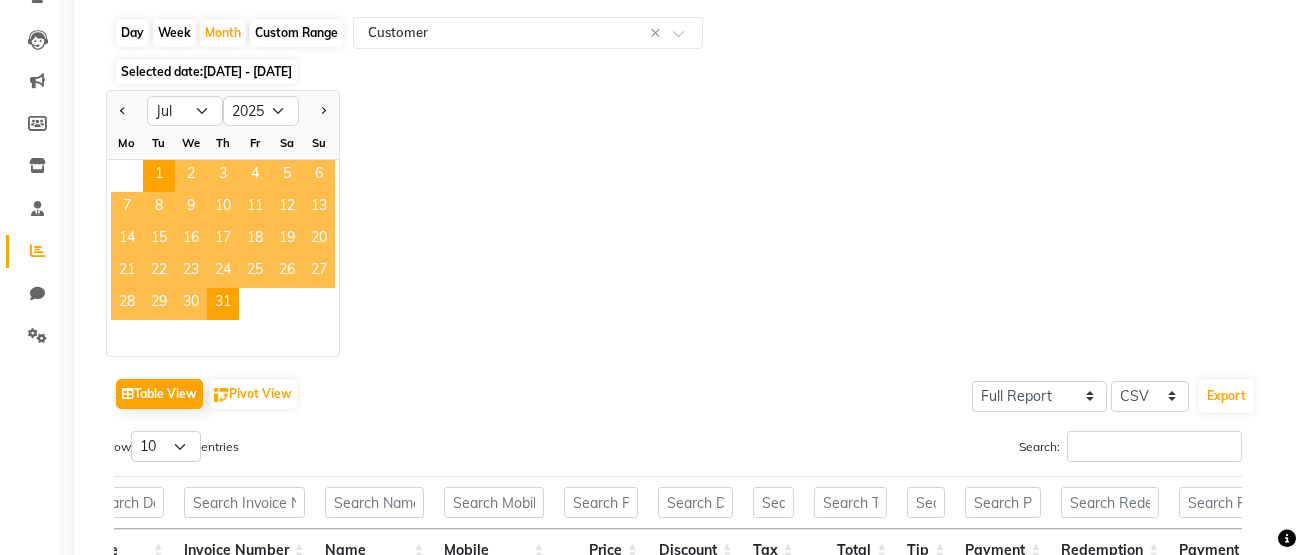 click 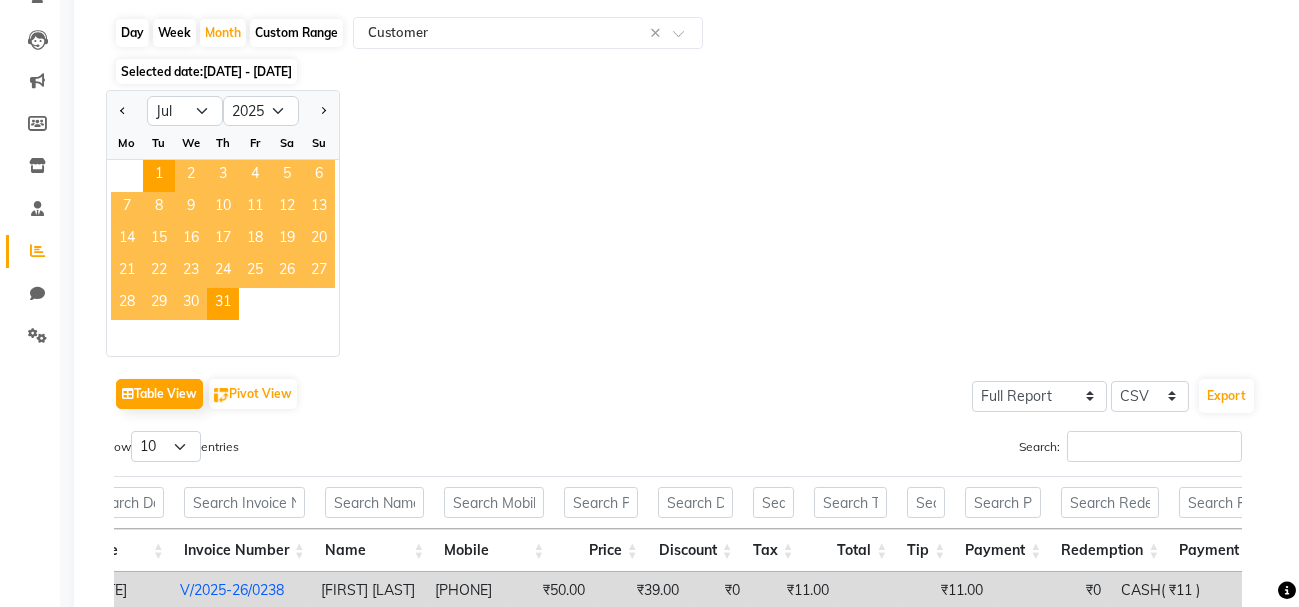 click on "Jan Feb Mar Apr May Jun Jul Aug Sep Oct Nov Dec 2015 2016 2017 2018 2019 2020 2021 2022 2023 2024 2025 2026 2027 2028 2029 2030 2031 2032 2033 2034 2035 Mo Tu We Th Fr Sa Su  1   2   3   4   5   6   7   8   9   10   11   12   13   14   15   16   17   18   19   20   21   22   23   24   25   26   27   28   29   30   31" 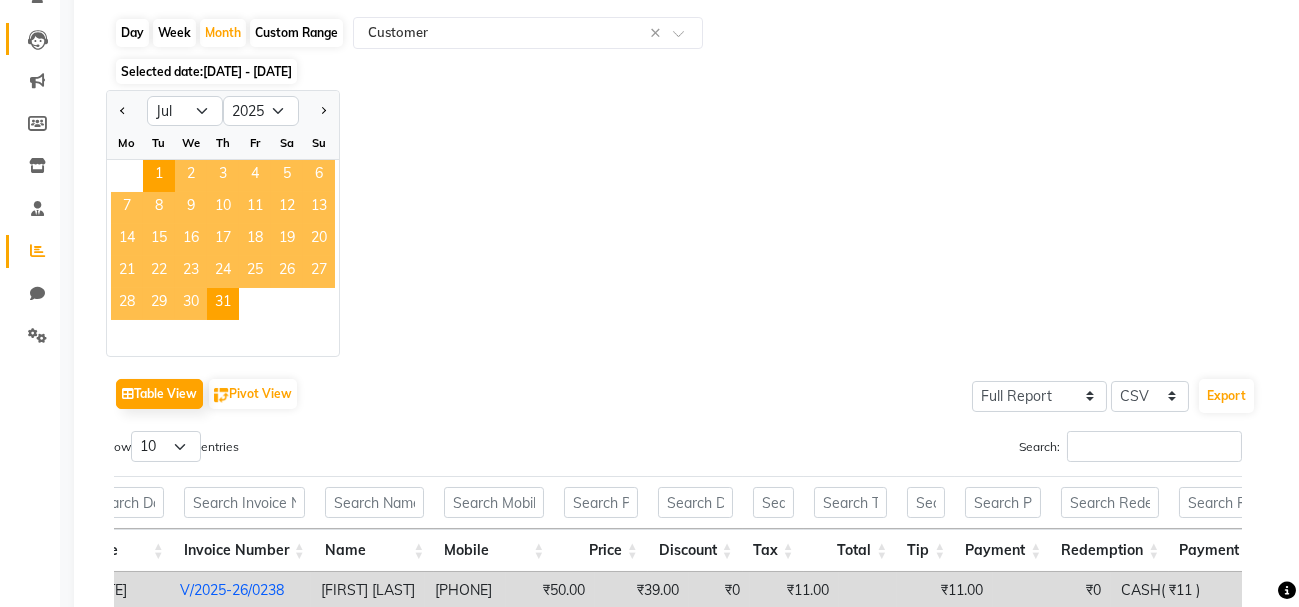 scroll, scrollTop: 0, scrollLeft: 0, axis: both 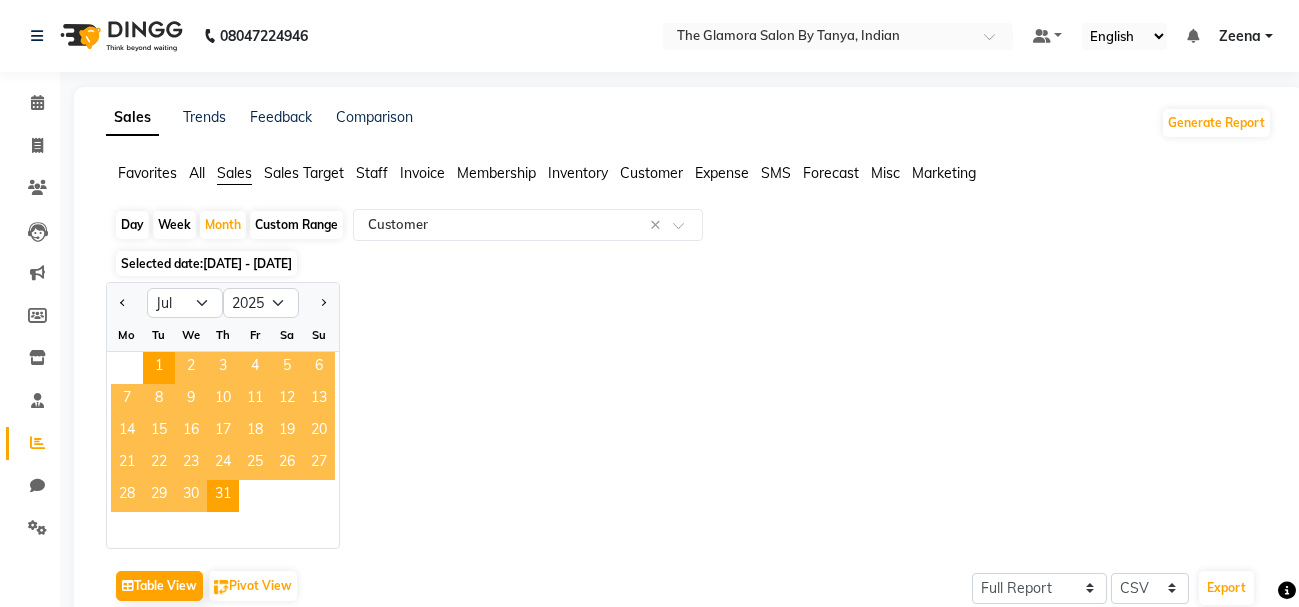 click 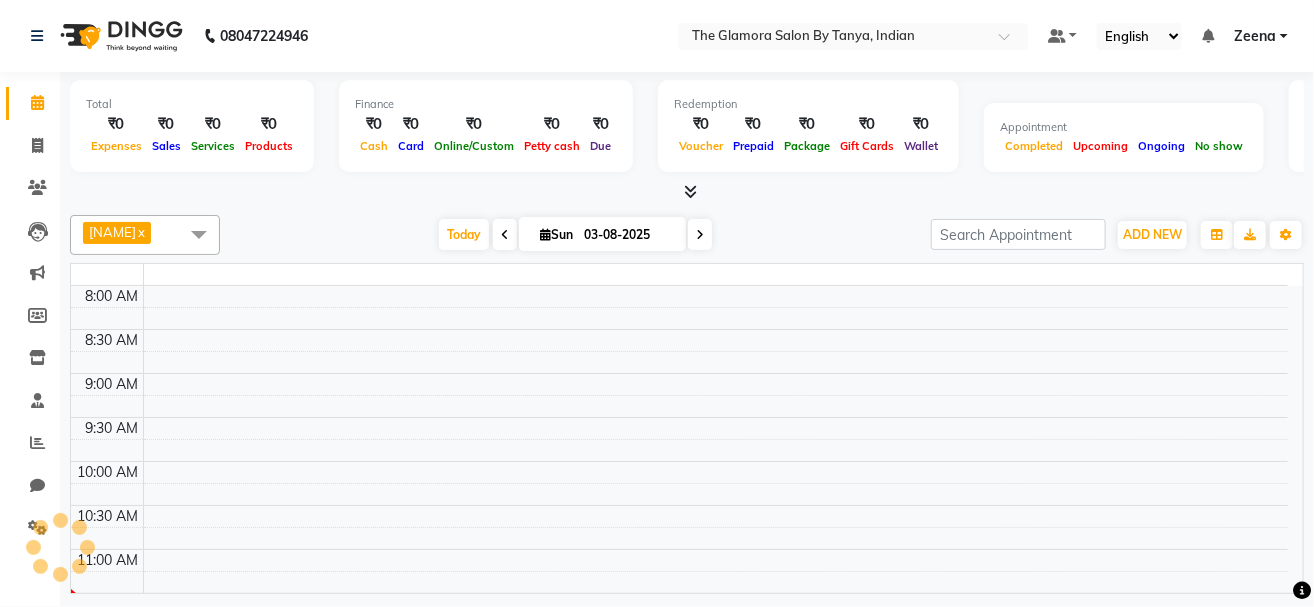 scroll, scrollTop: 0, scrollLeft: 0, axis: both 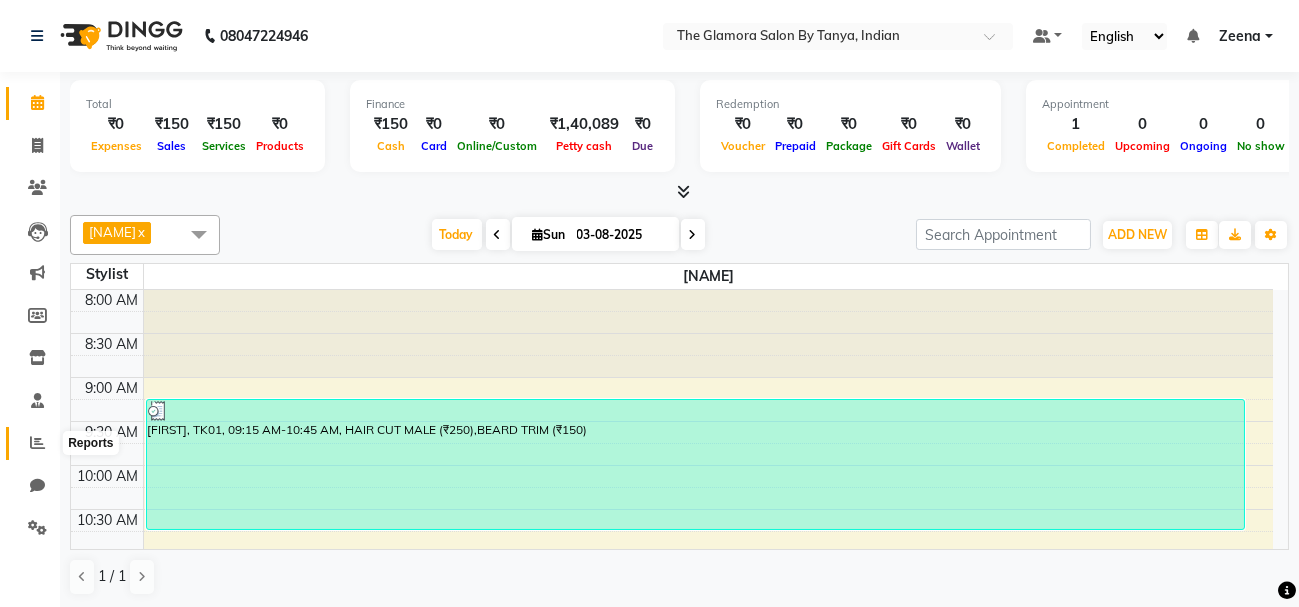 click 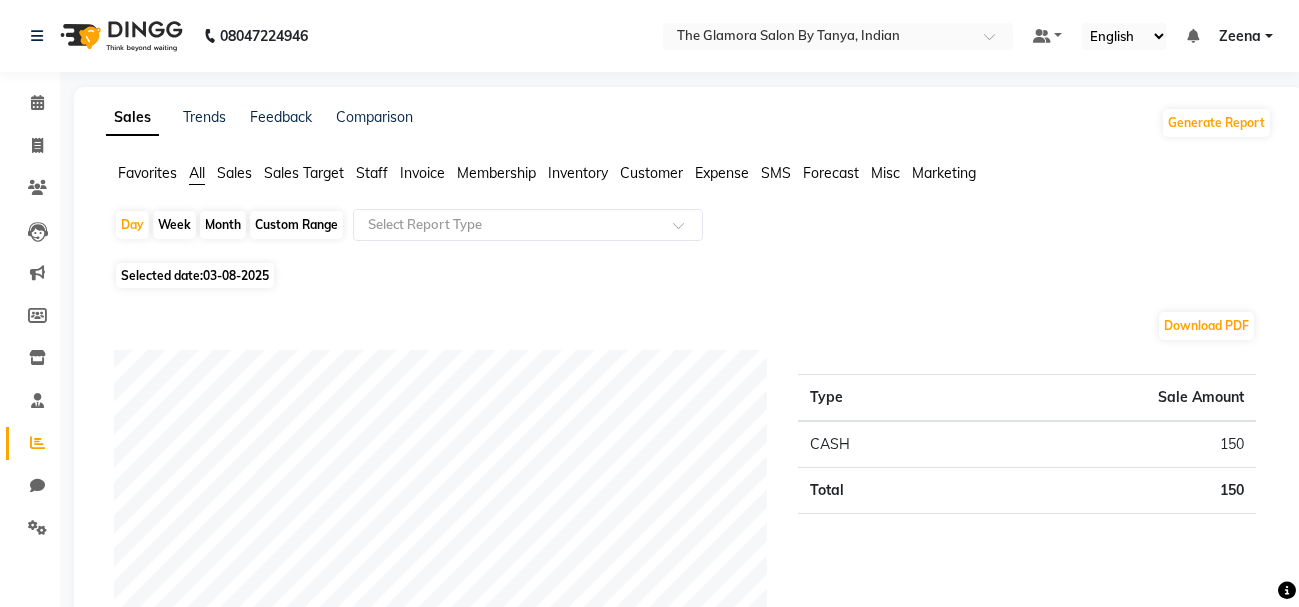 click on "Customer" 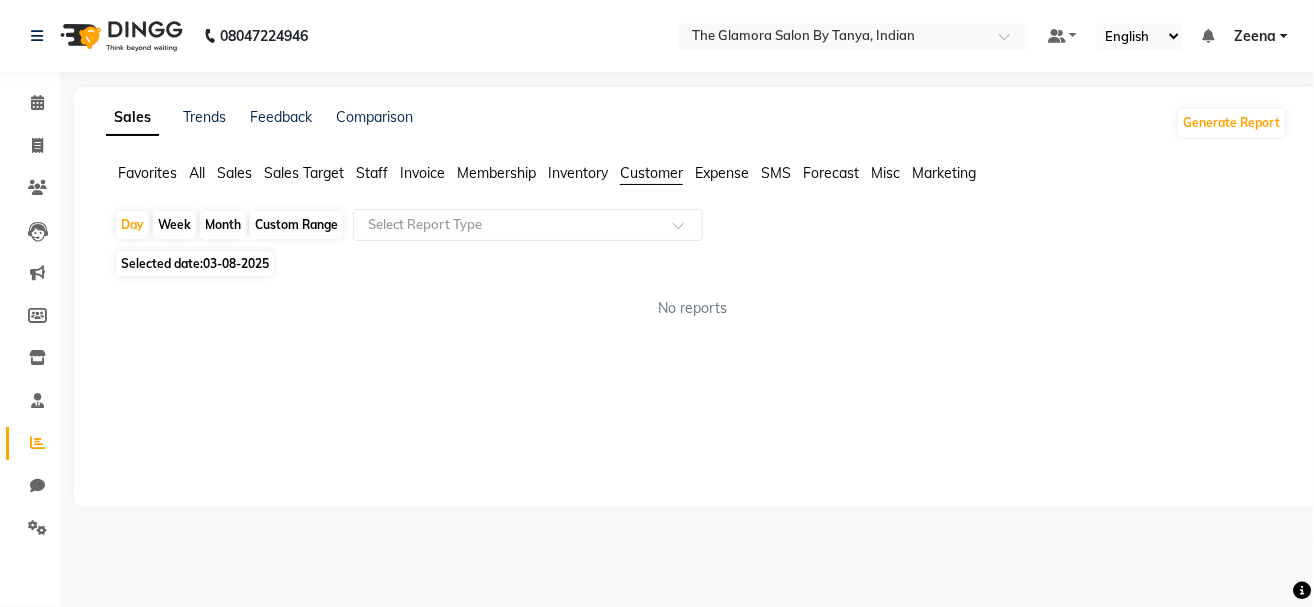 click on "Month" 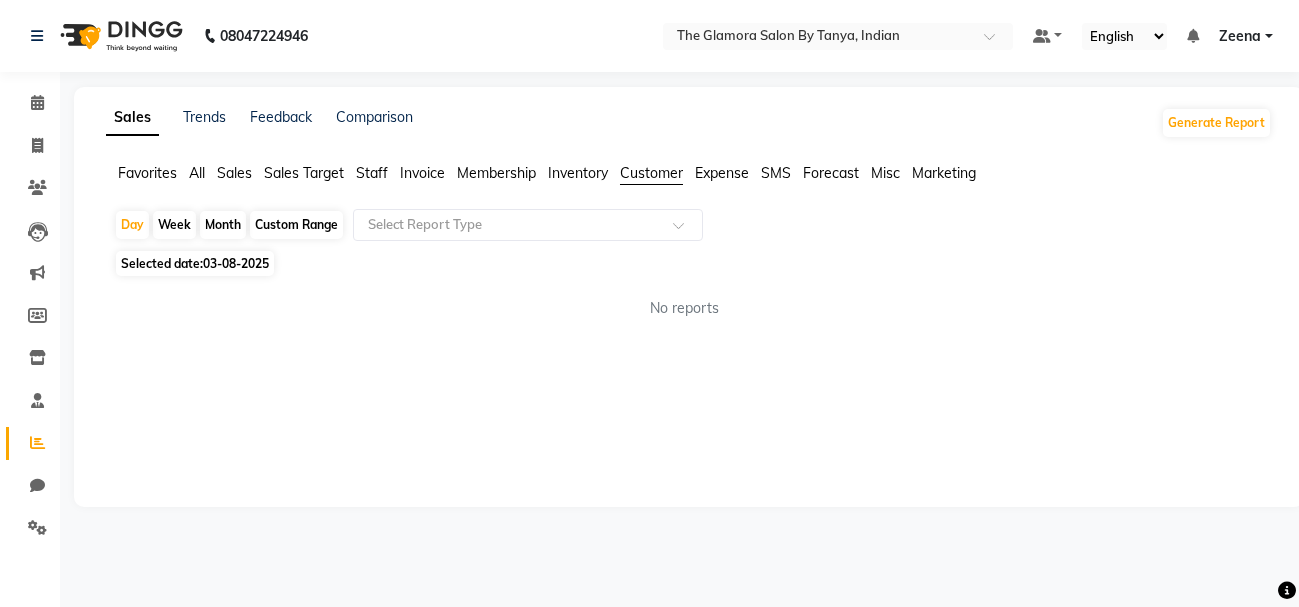 select on "8" 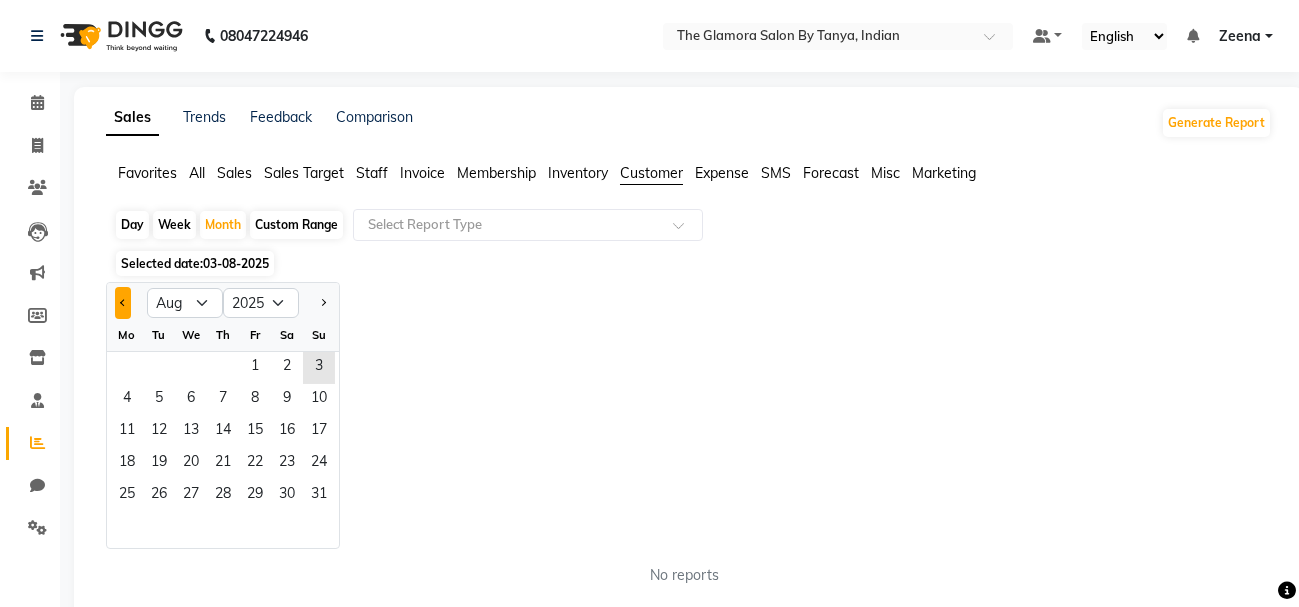 click 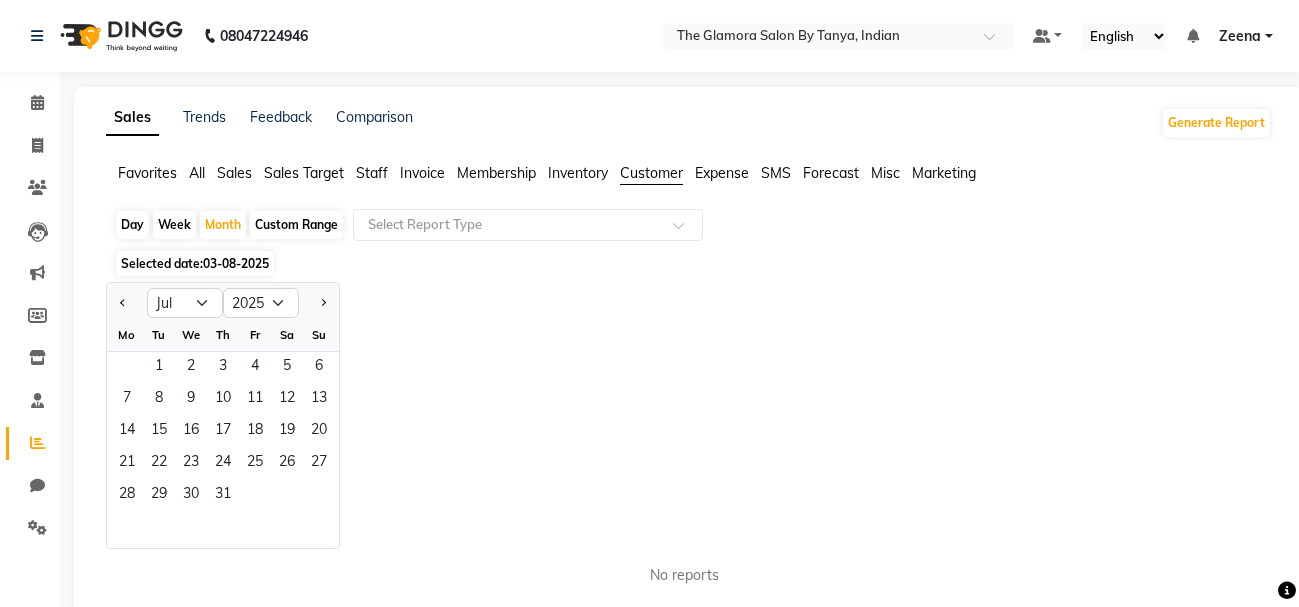 click on "Tu" 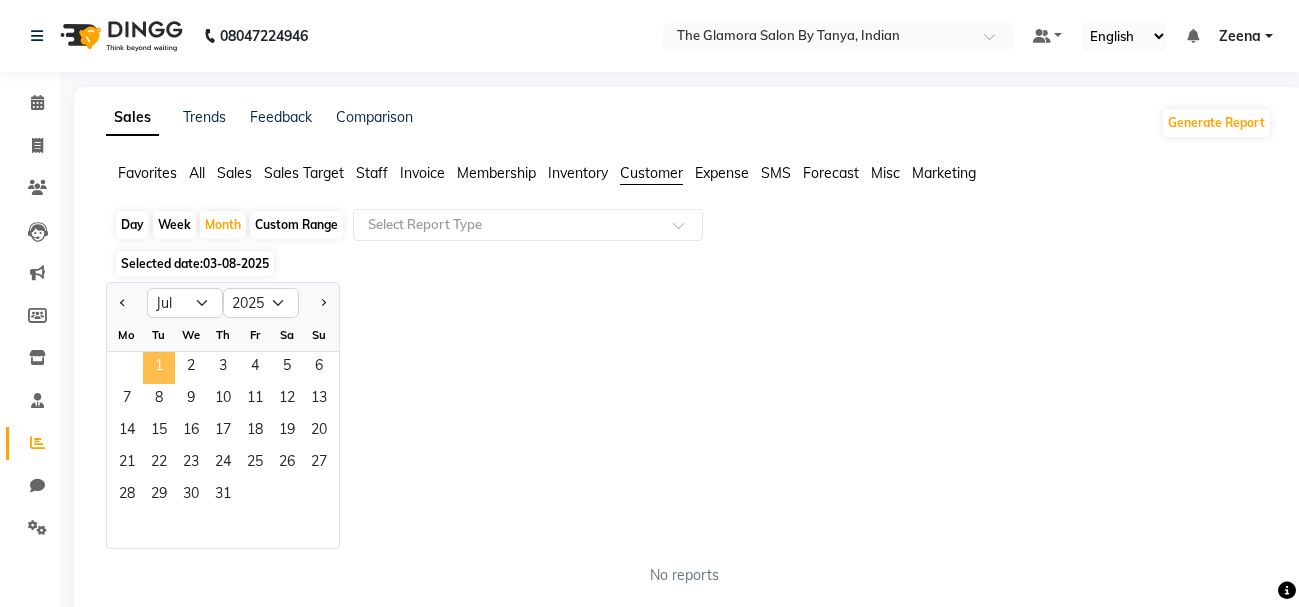click on "1" 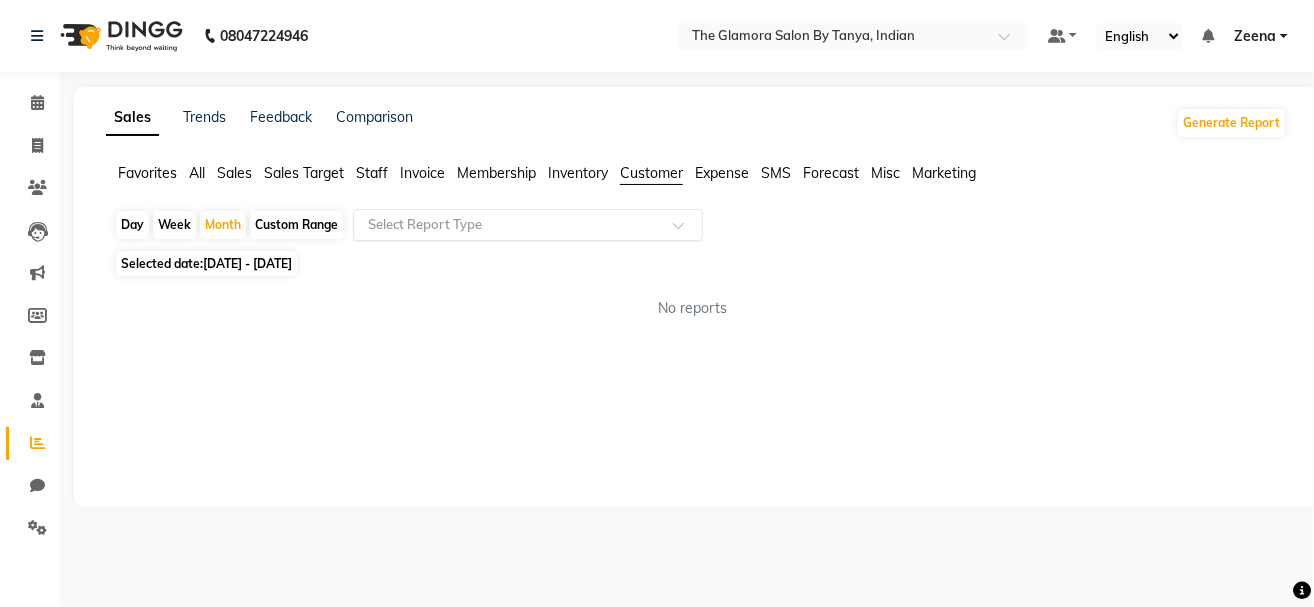 click 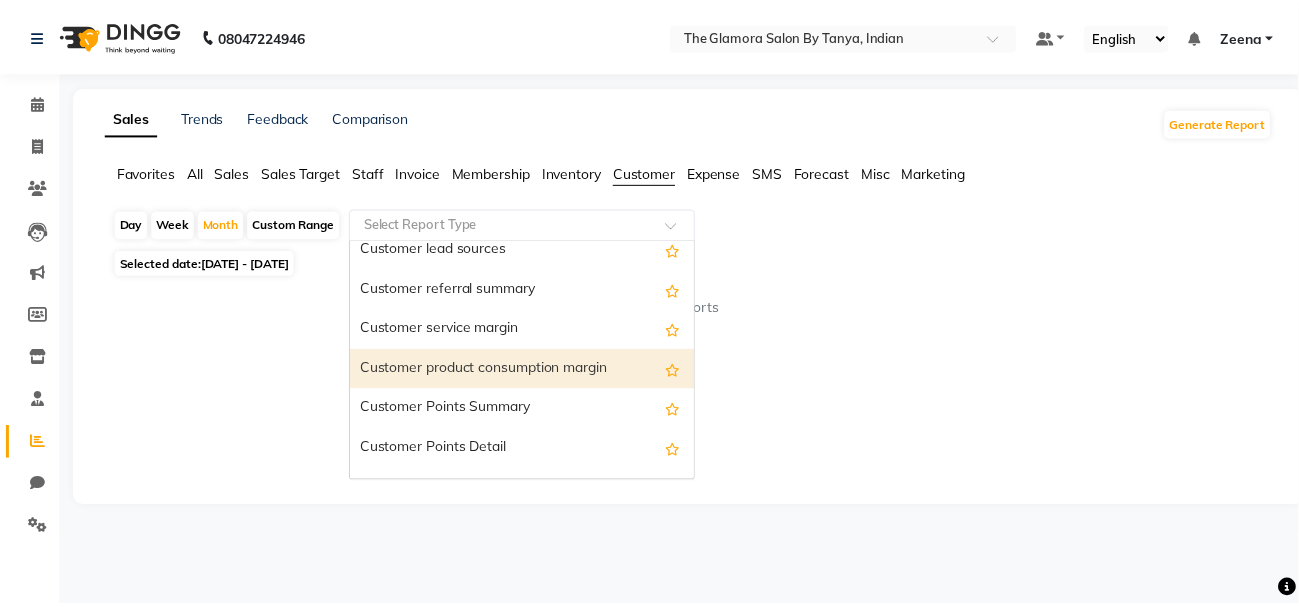 scroll, scrollTop: 319, scrollLeft: 0, axis: vertical 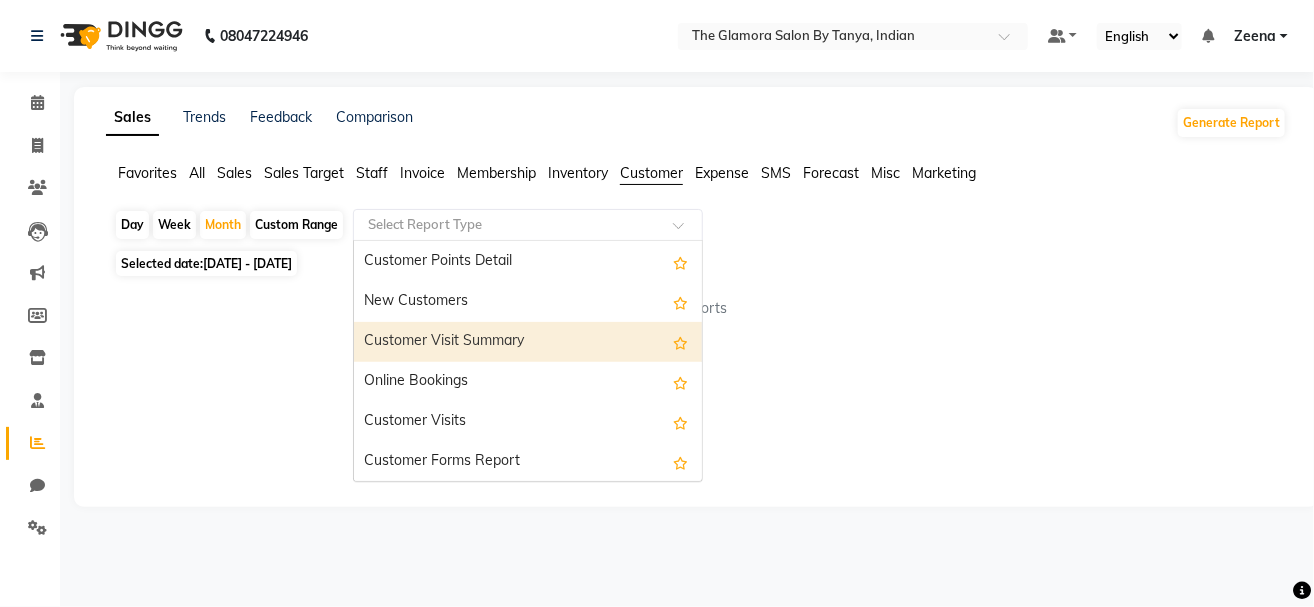 click on "Customer Visit Summary" at bounding box center (528, 342) 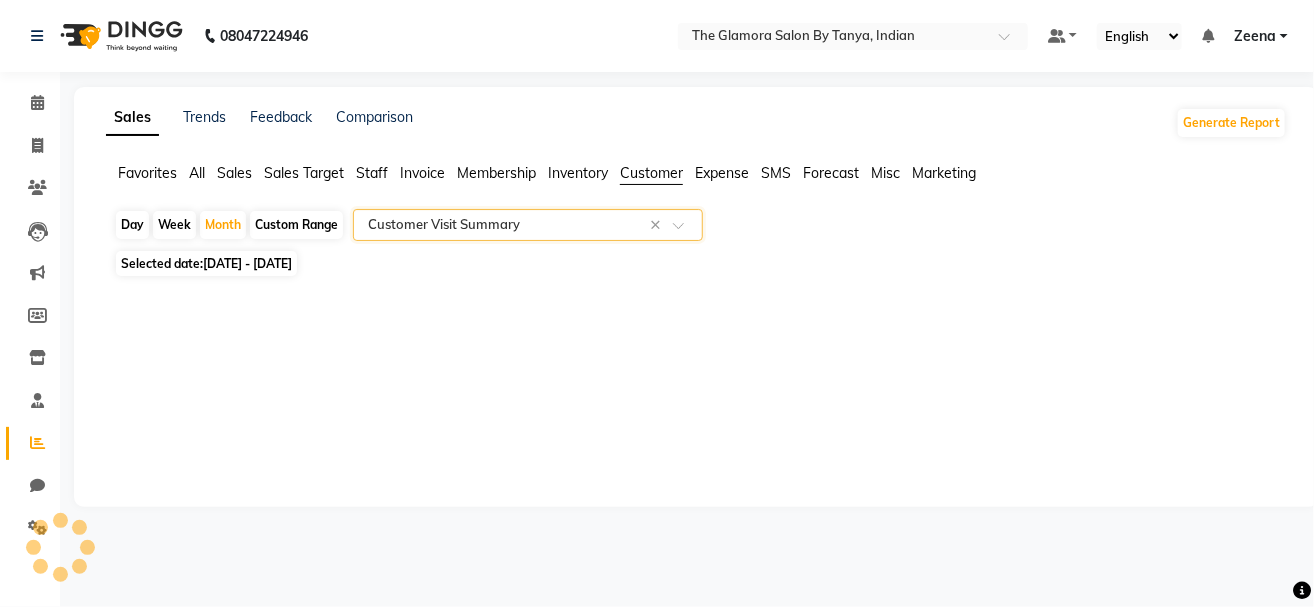 select on "full_report" 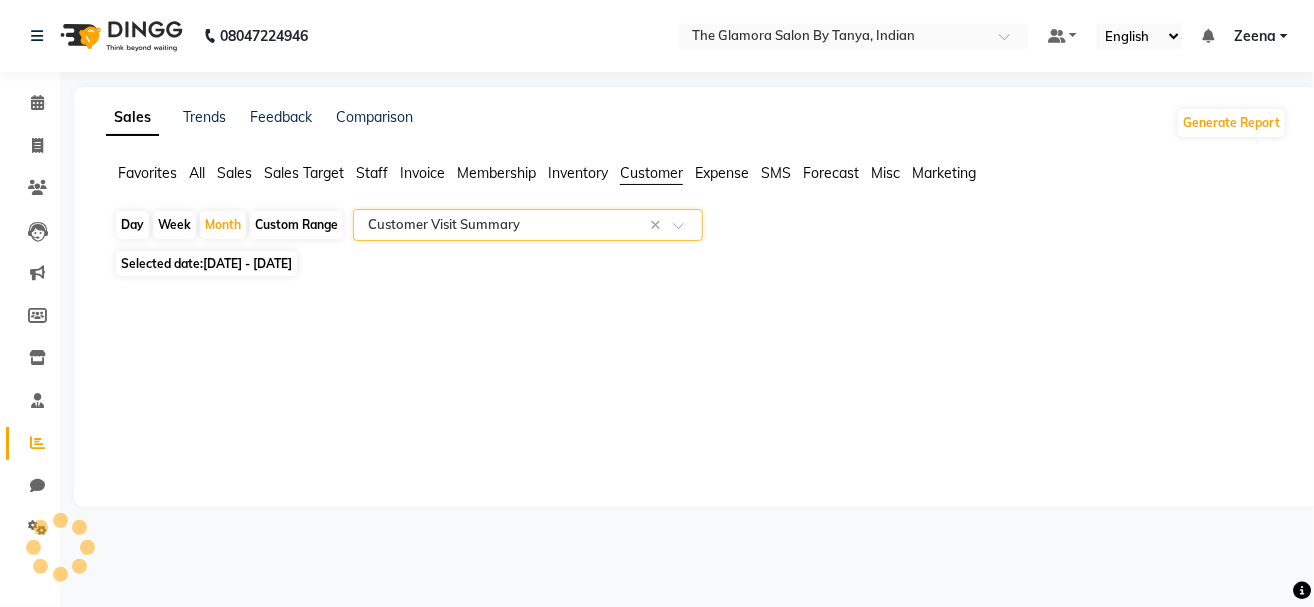 select on "csv" 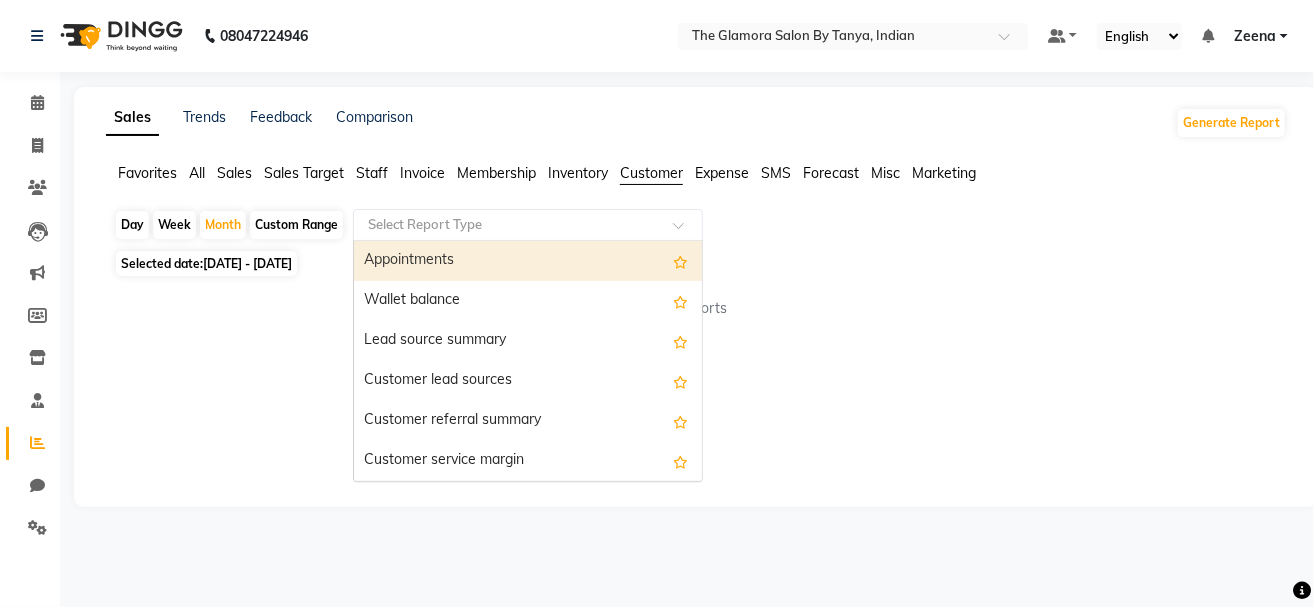 click 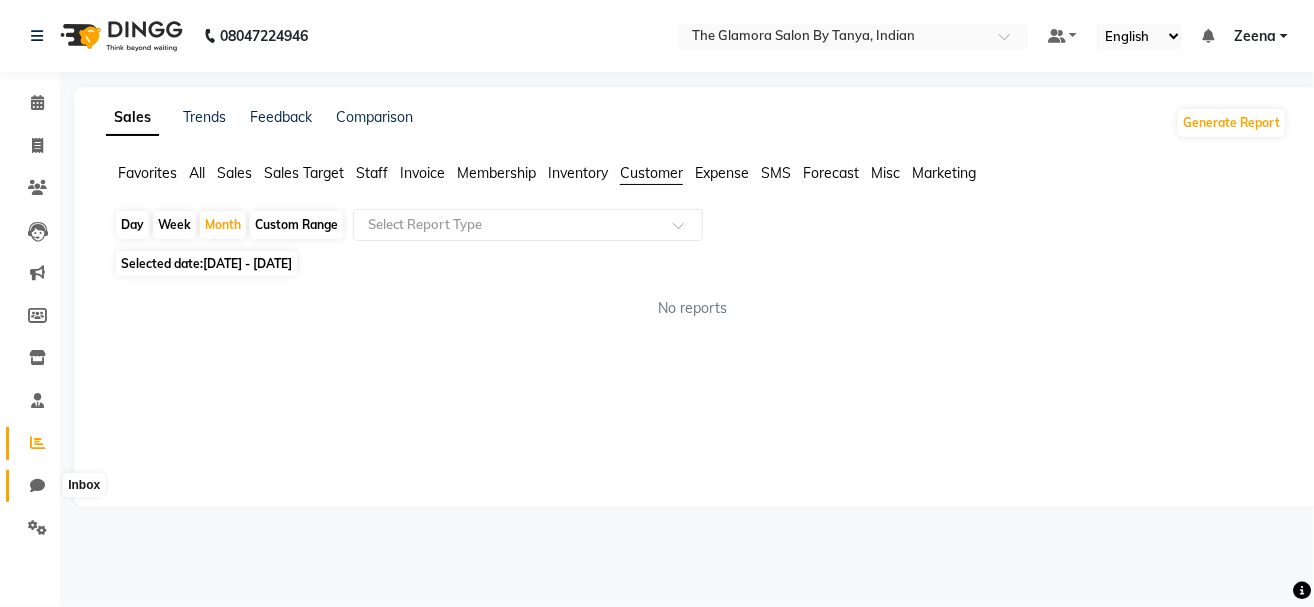 click 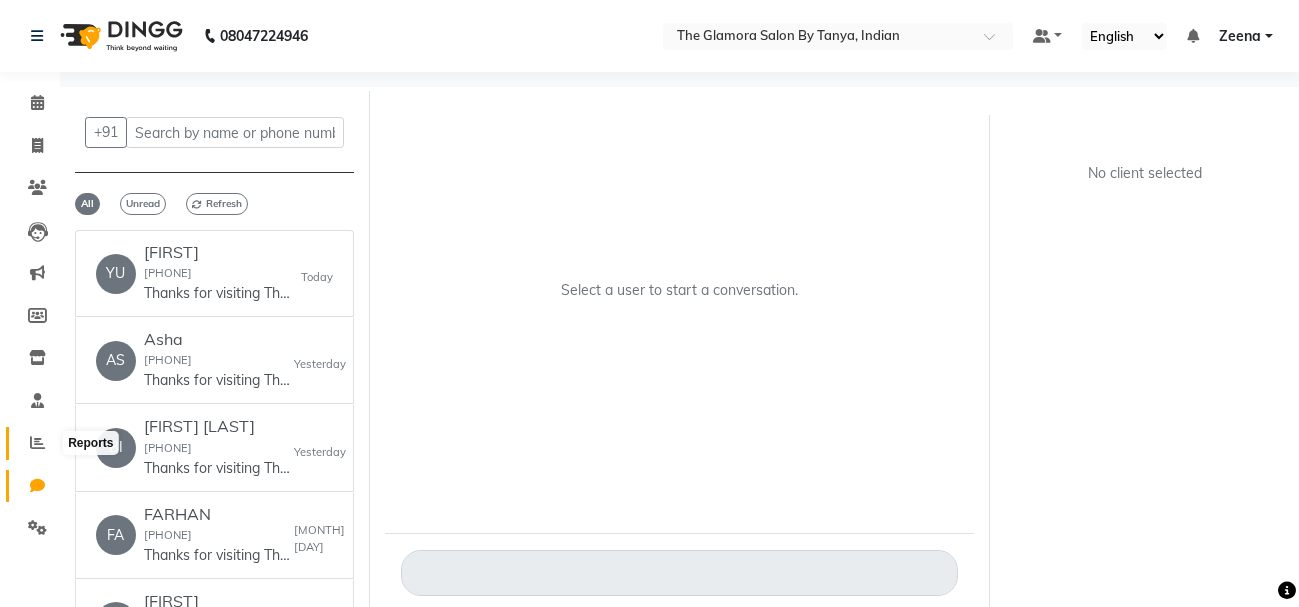click 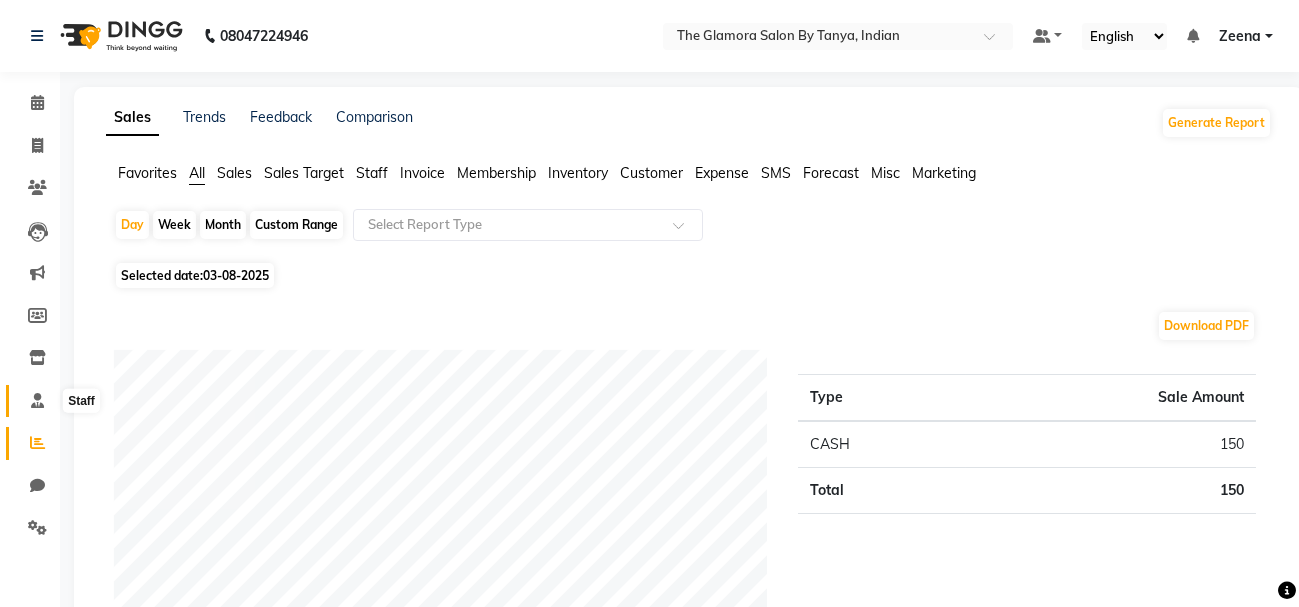 click 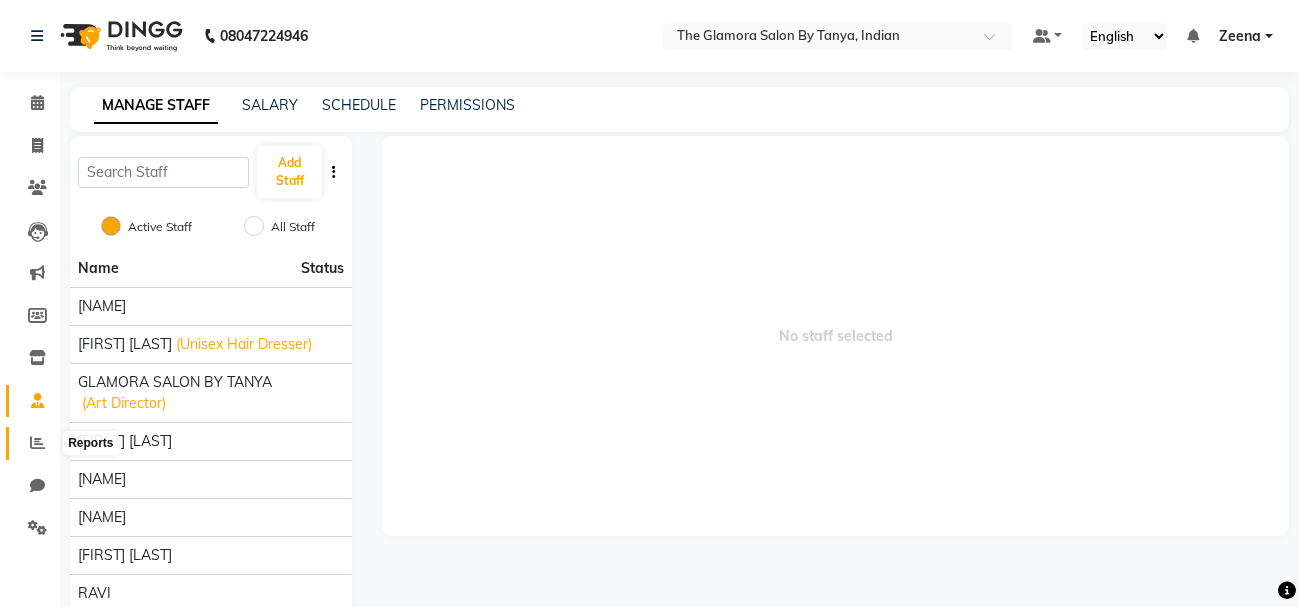 click 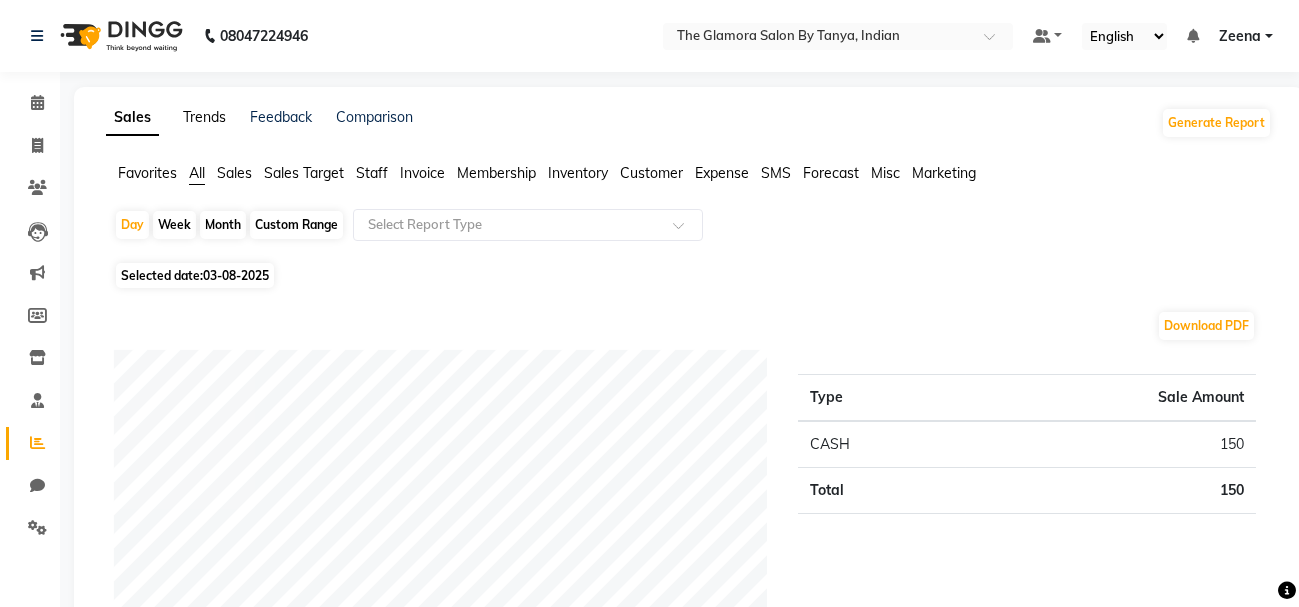 click on "Trends" 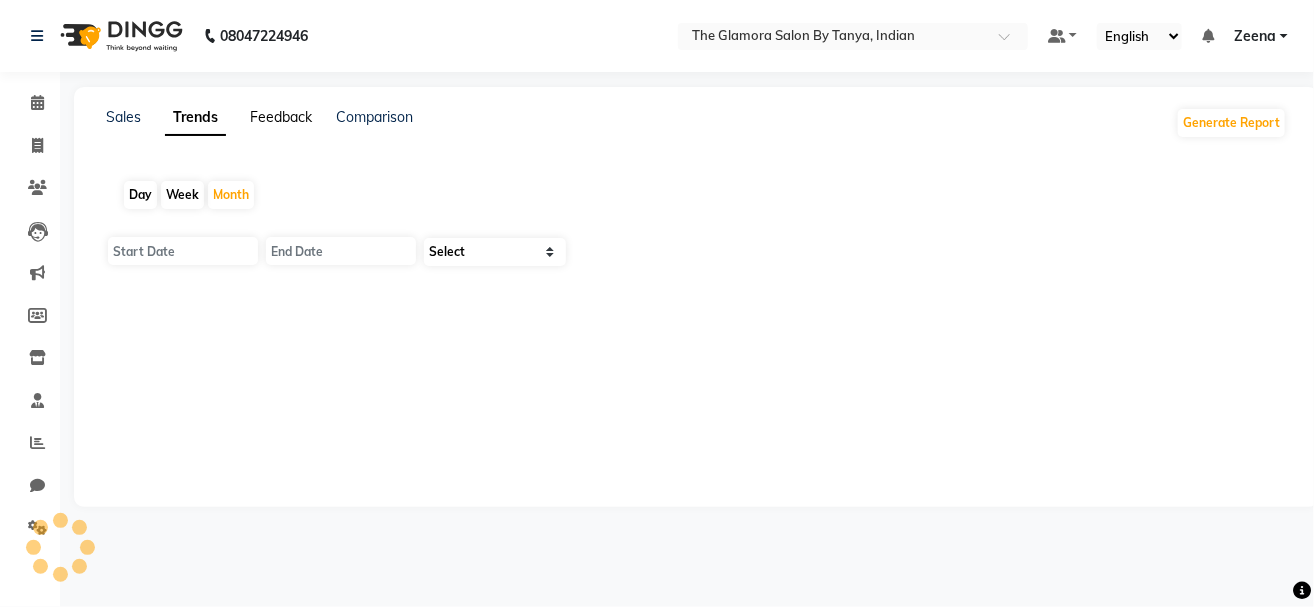 type on "01-08-2025" 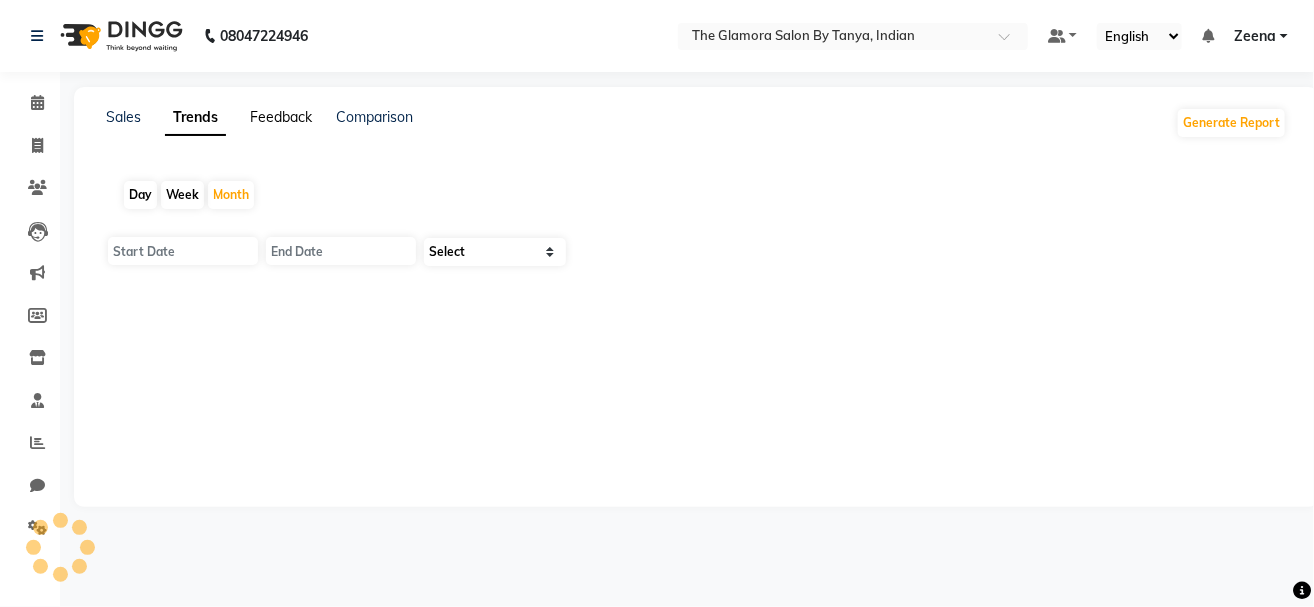 type on "[DATE]" 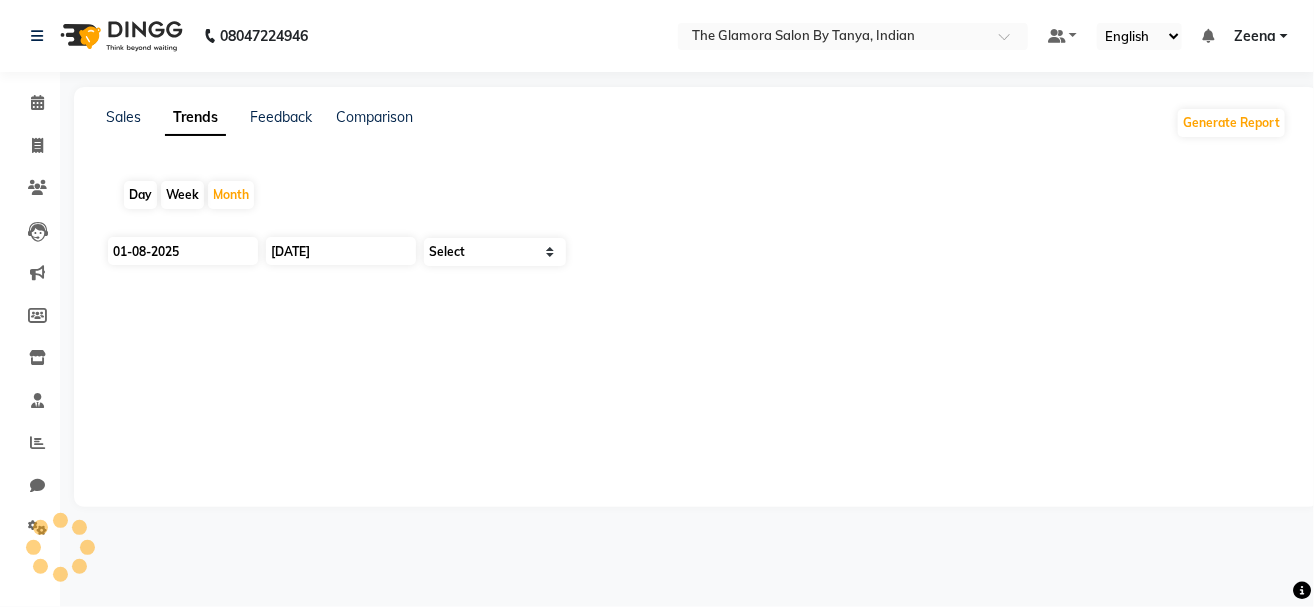 select on "by_client" 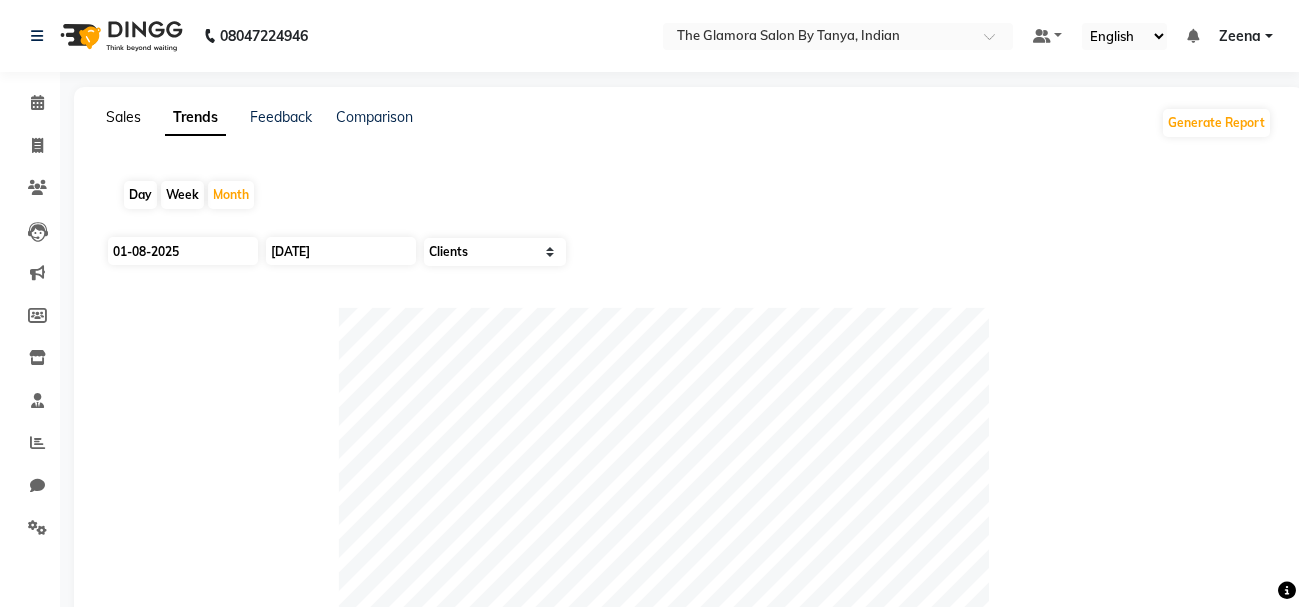 click on "Sales" 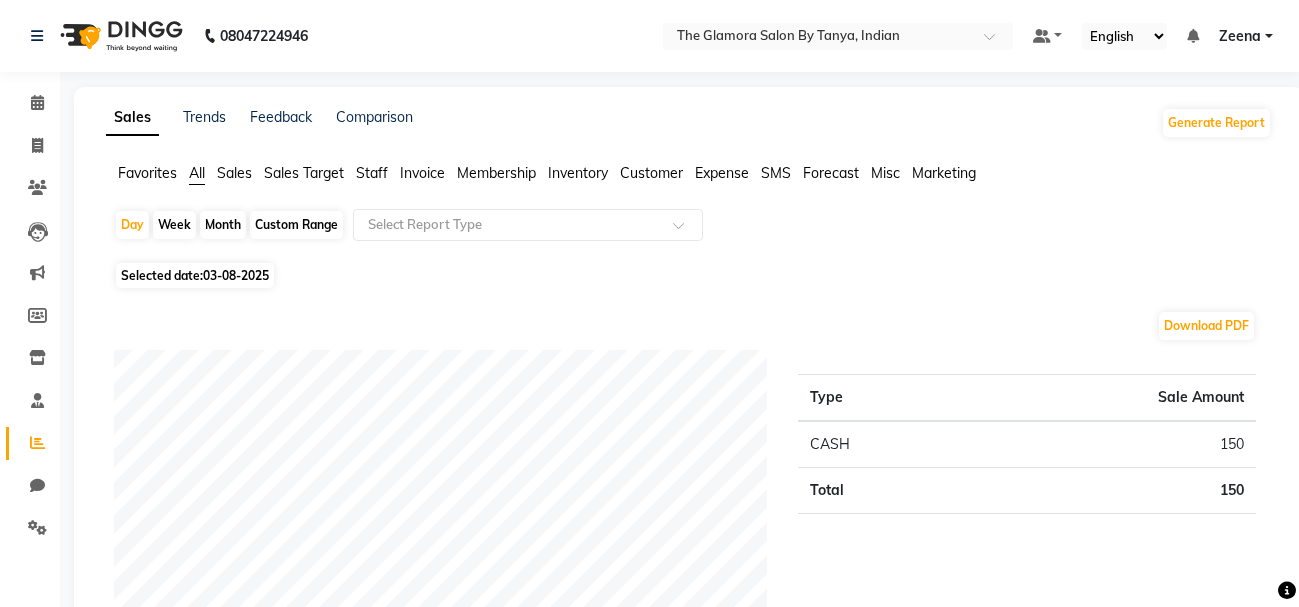 click on "Customer" 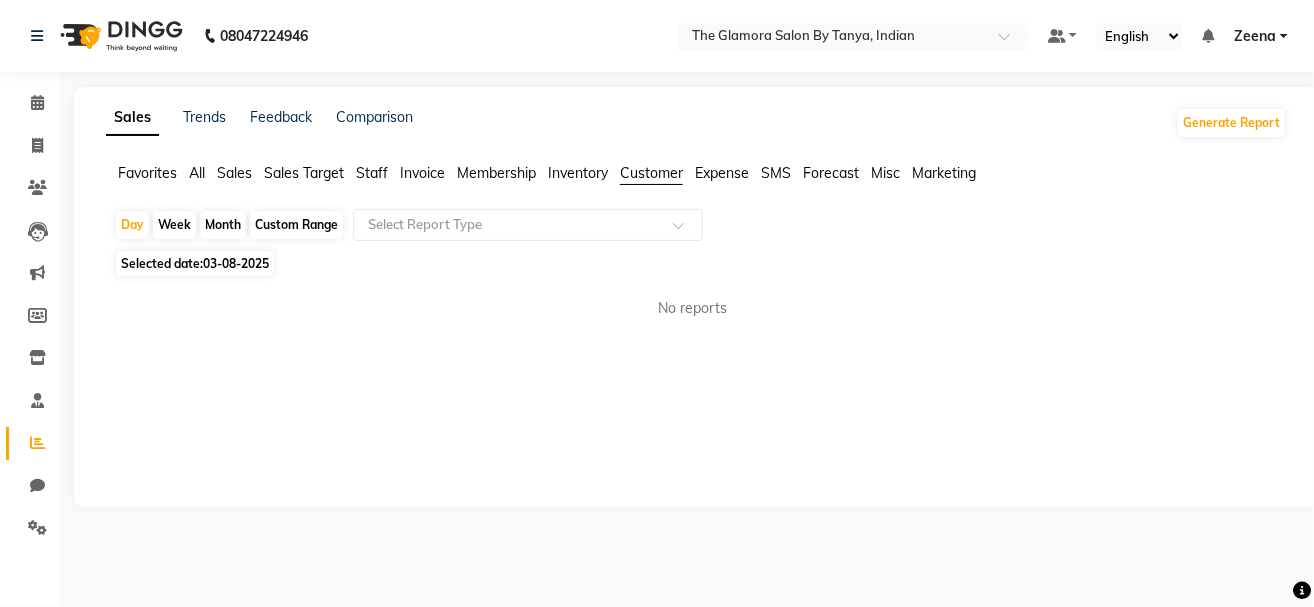 click on "Sales" 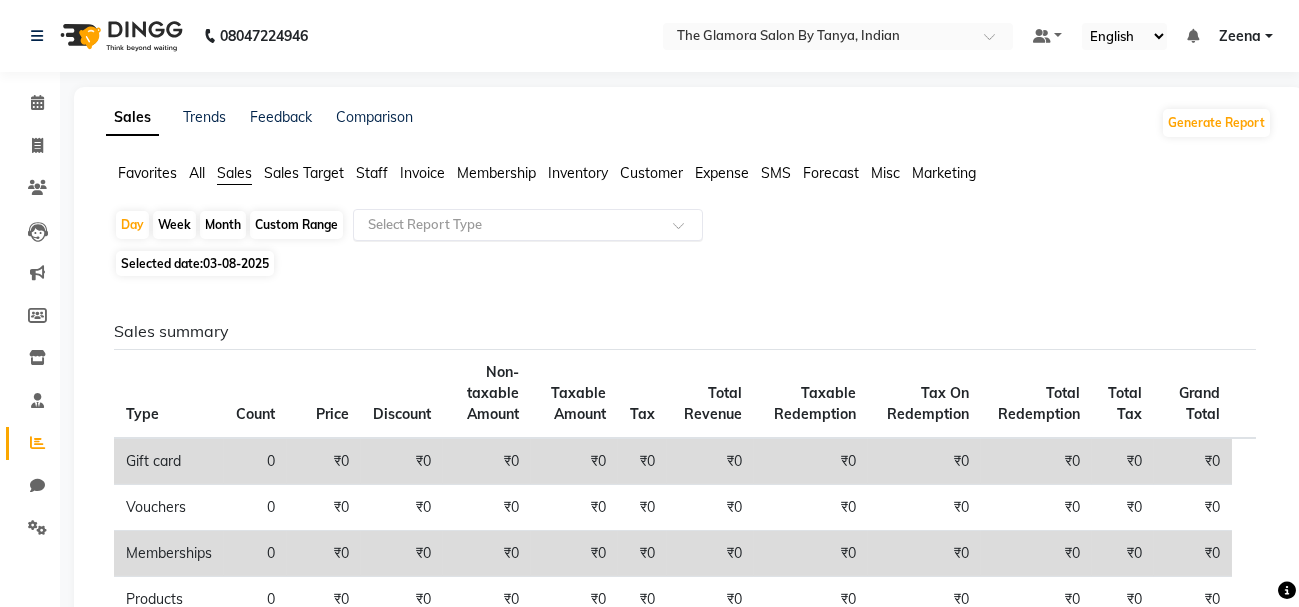 click 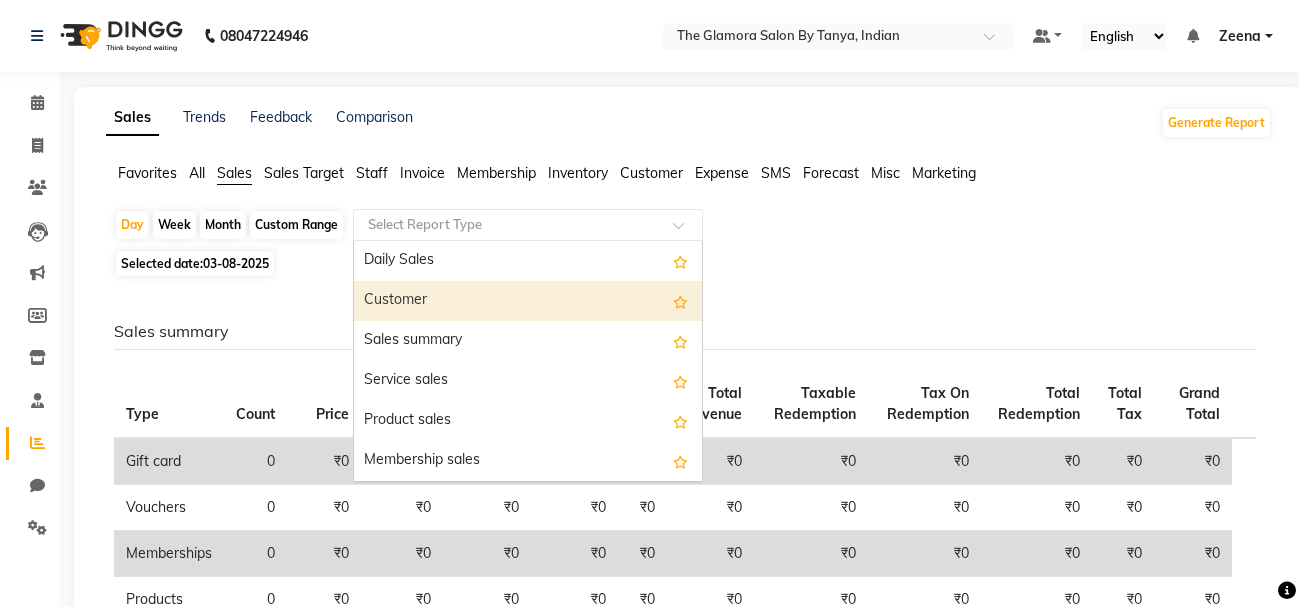 click on "Customer" at bounding box center (528, 301) 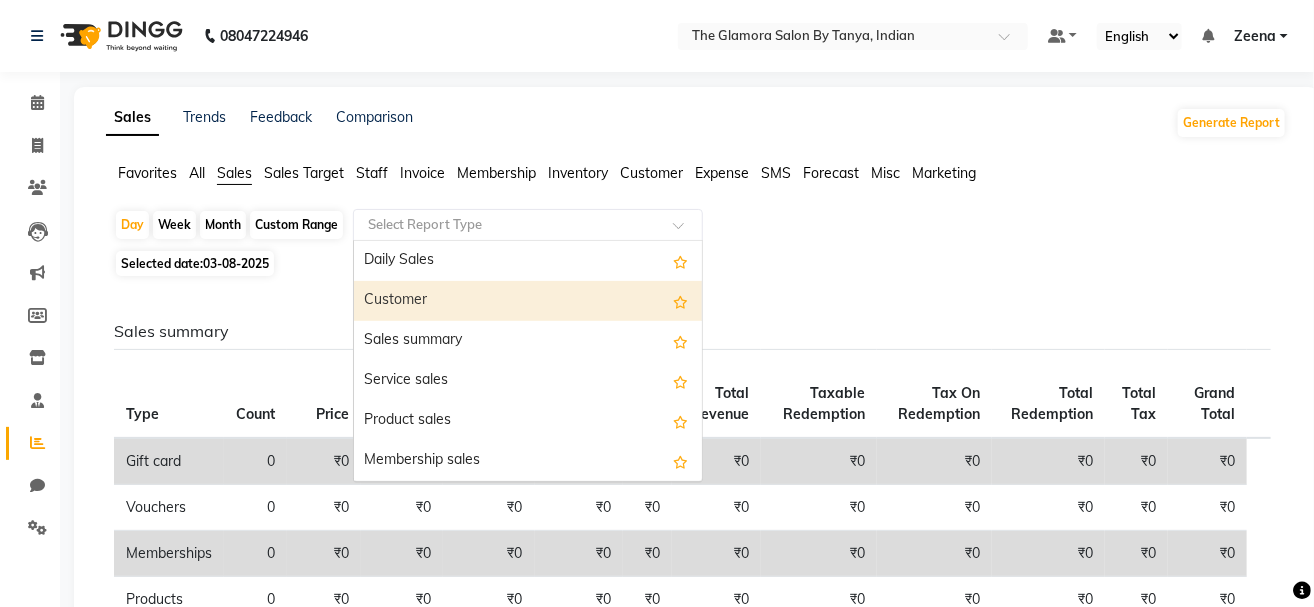 select on "full_report" 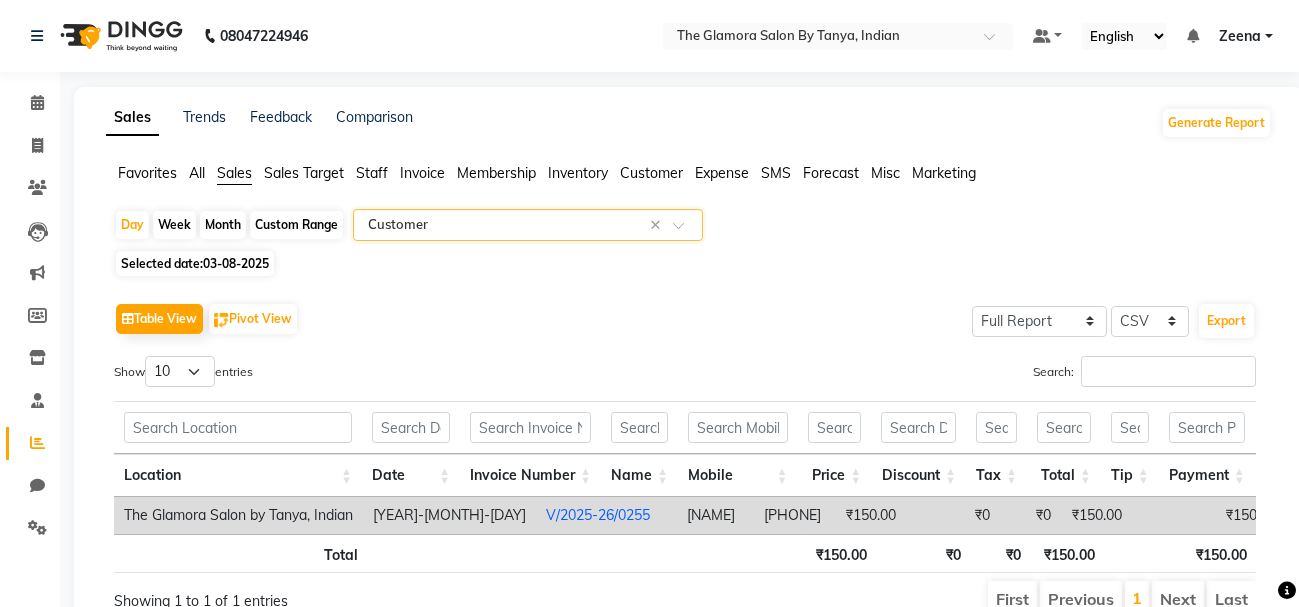 click on "Month" 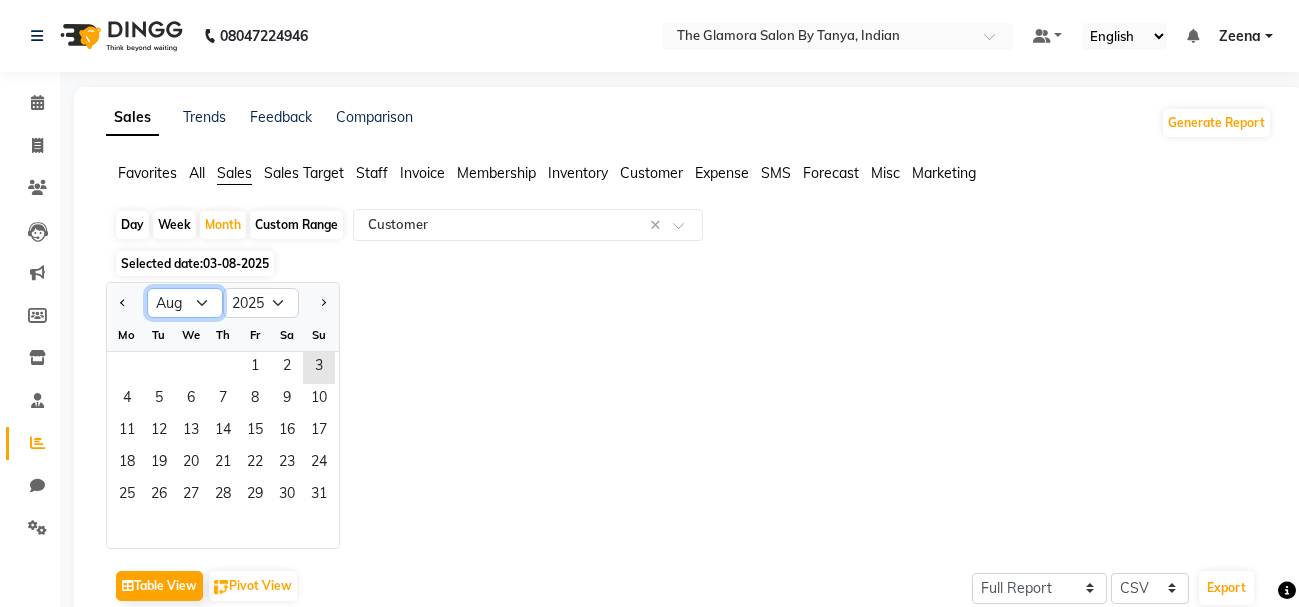 click on "Jan Feb Mar Apr May Jun Jul Aug Sep Oct Nov Dec" 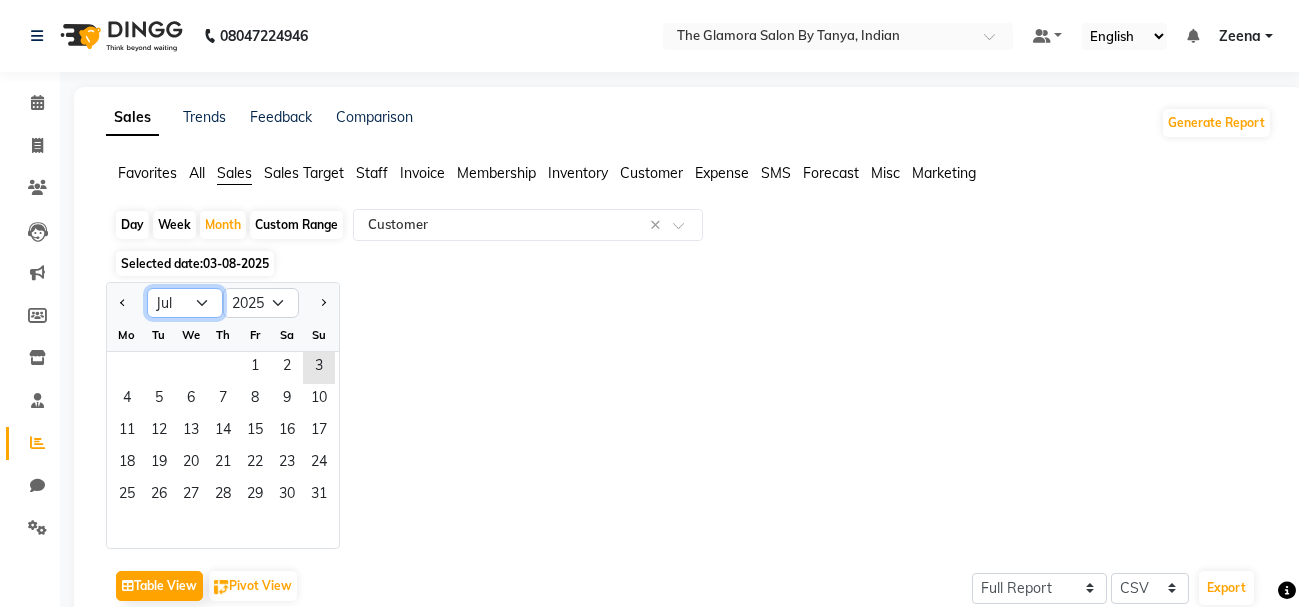 click on "Jan Feb Mar Apr May Jun Jul Aug Sep Oct Nov Dec" 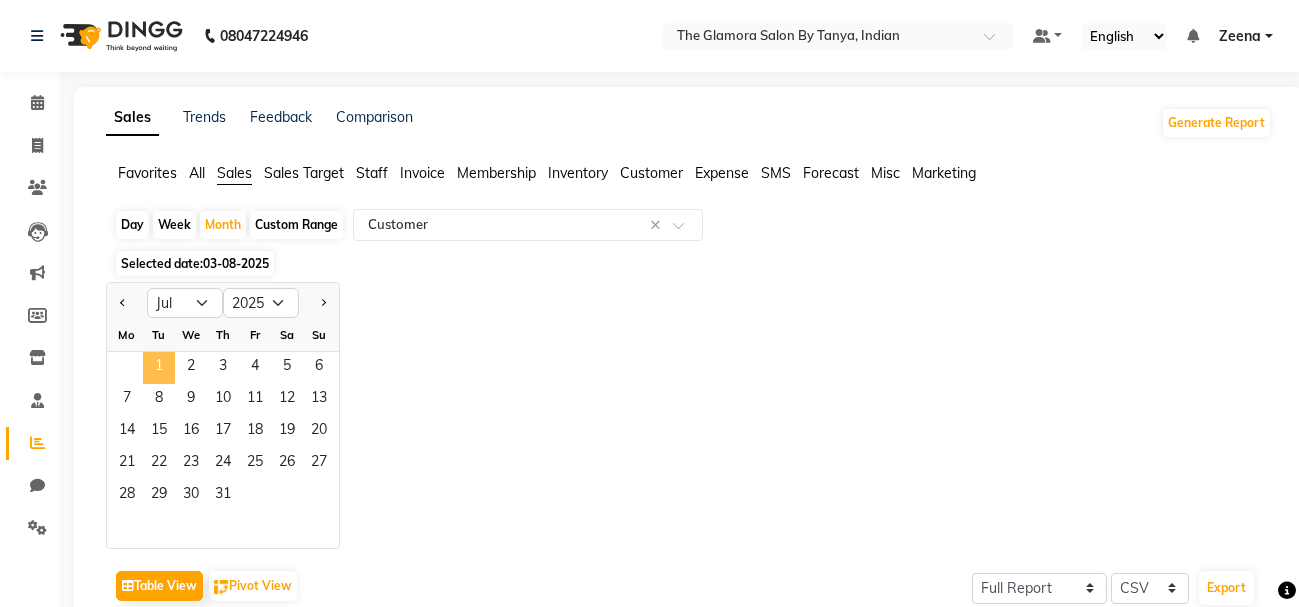 click on "1" 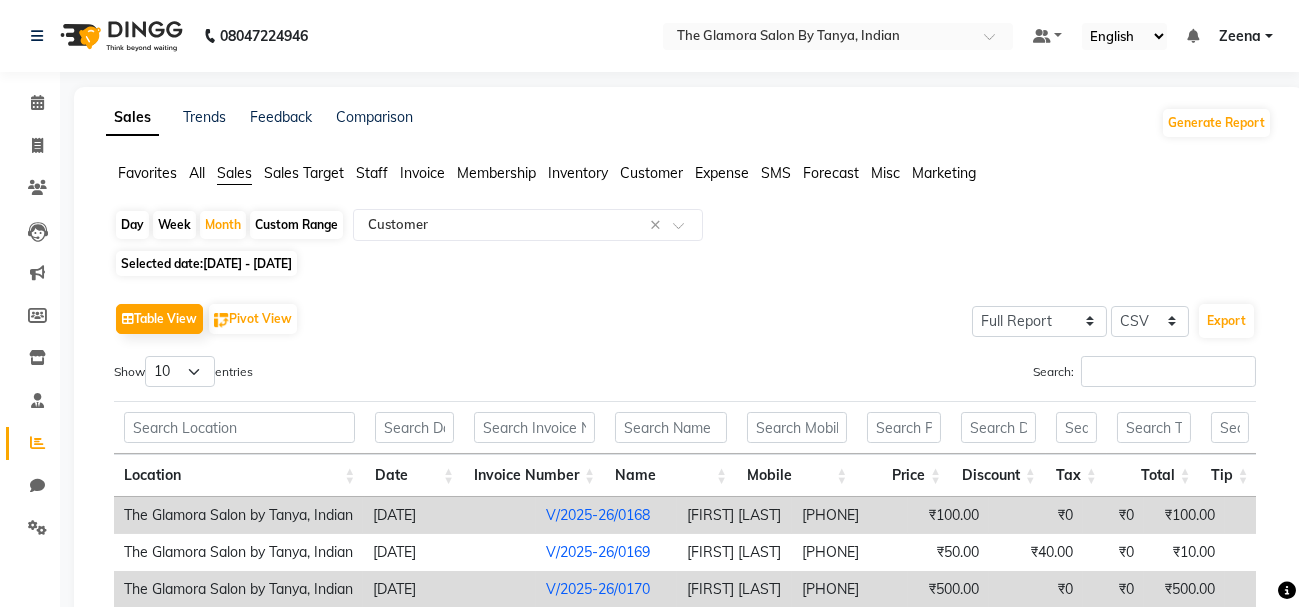 click on "Table View   Pivot View  Select Full Report Filtered Report Select CSV PDF  Export" 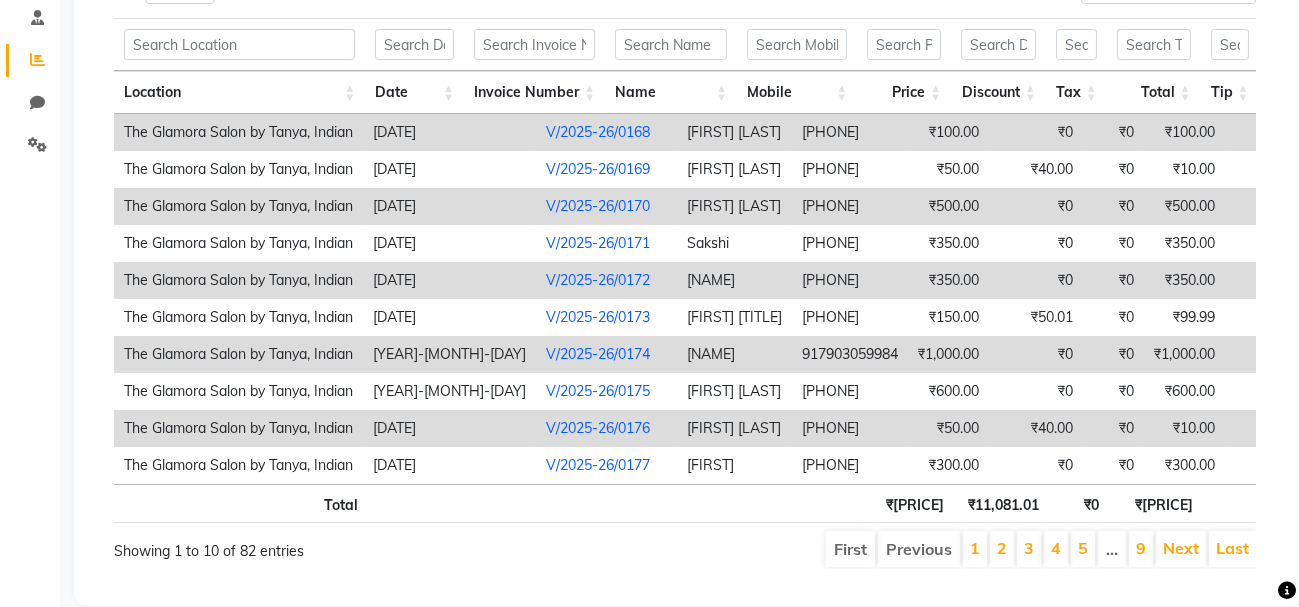 scroll, scrollTop: 382, scrollLeft: 0, axis: vertical 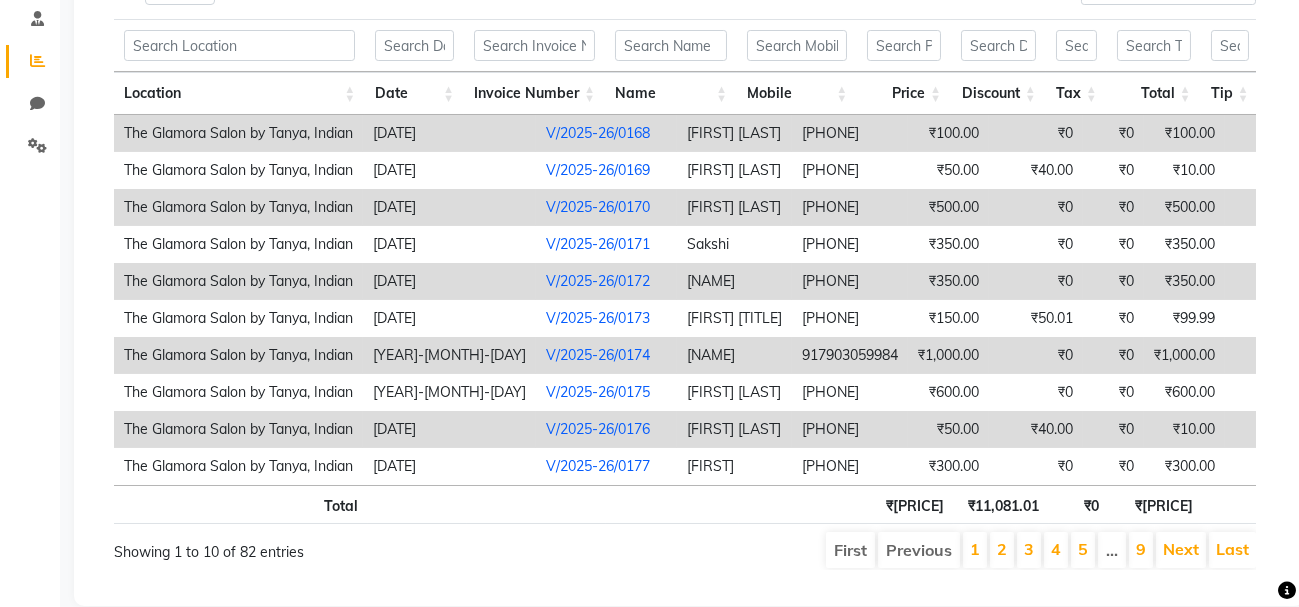 drag, startPoint x: 943, startPoint y: 524, endPoint x: 843, endPoint y: 505, distance: 101.788994 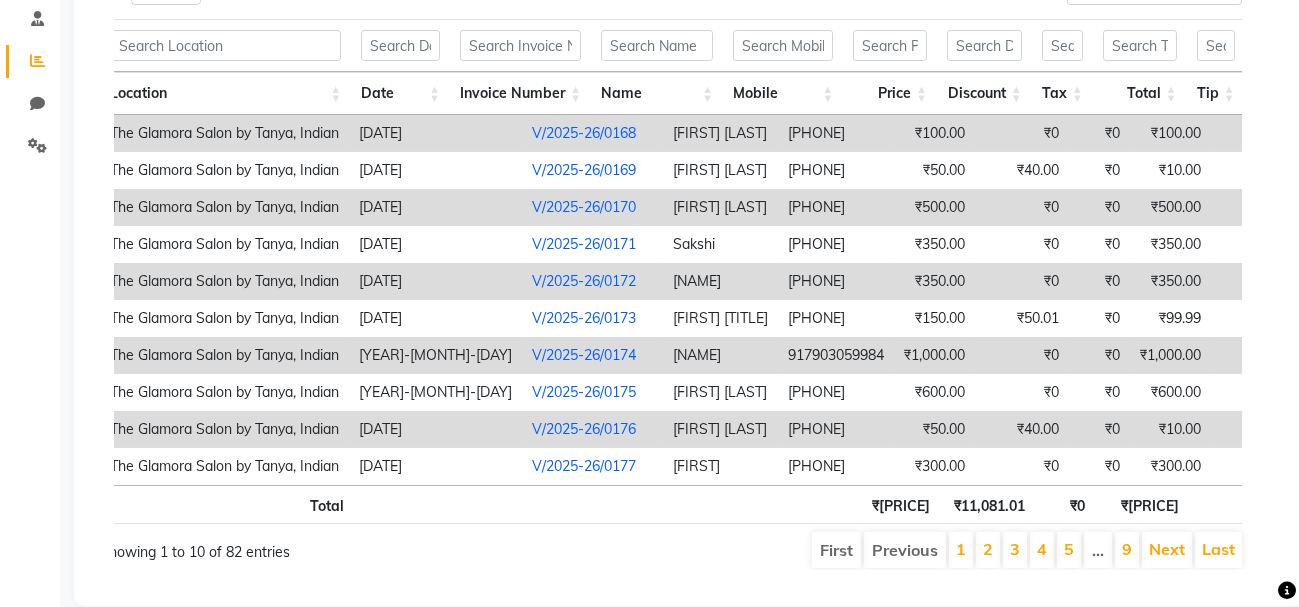 scroll, scrollTop: 0, scrollLeft: 324, axis: horizontal 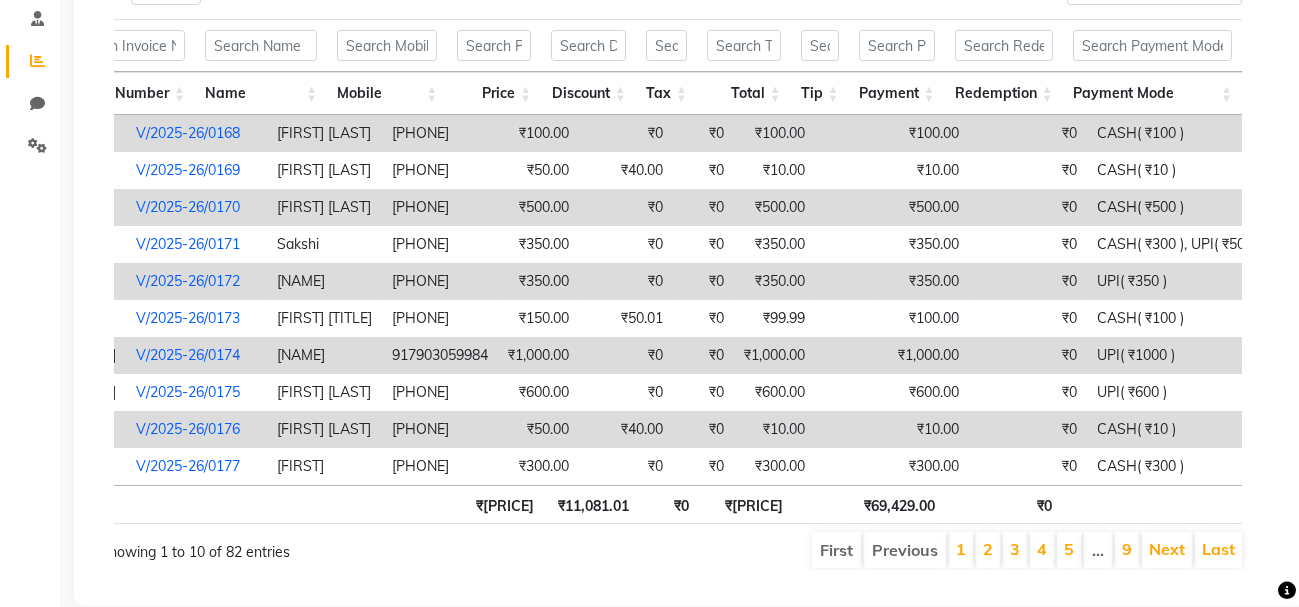 click on "₹[PRICE]" at bounding box center (746, 504) 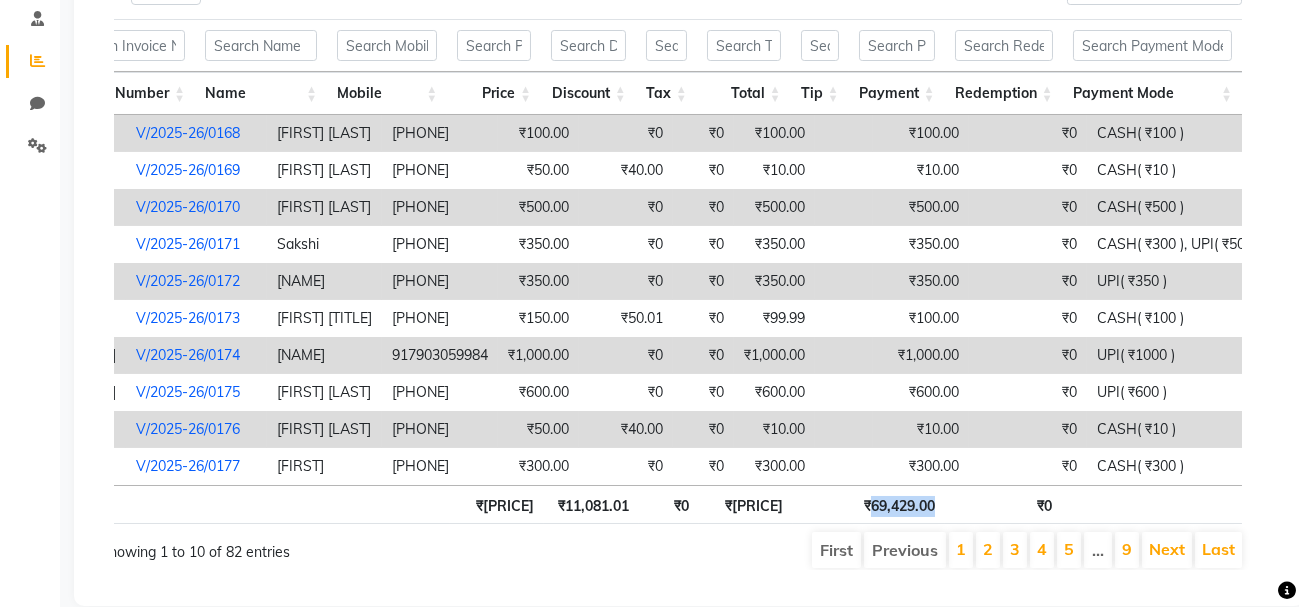 click on "₹69,429.00" at bounding box center [897, 504] 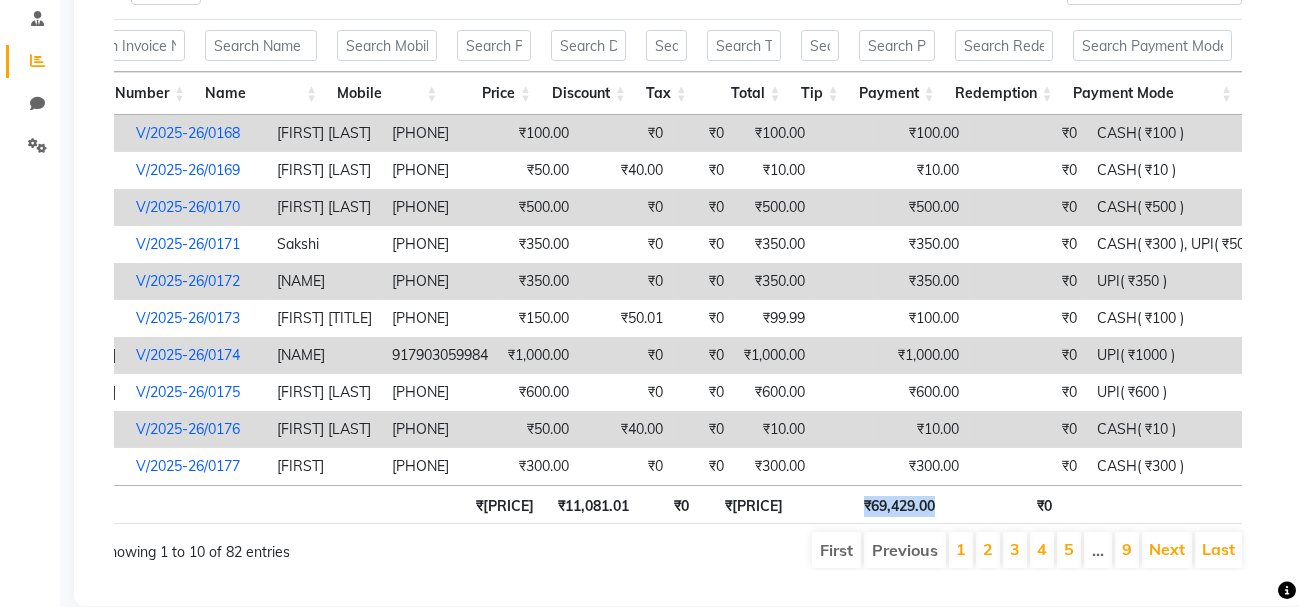 click on "₹69,429.00" at bounding box center [897, 504] 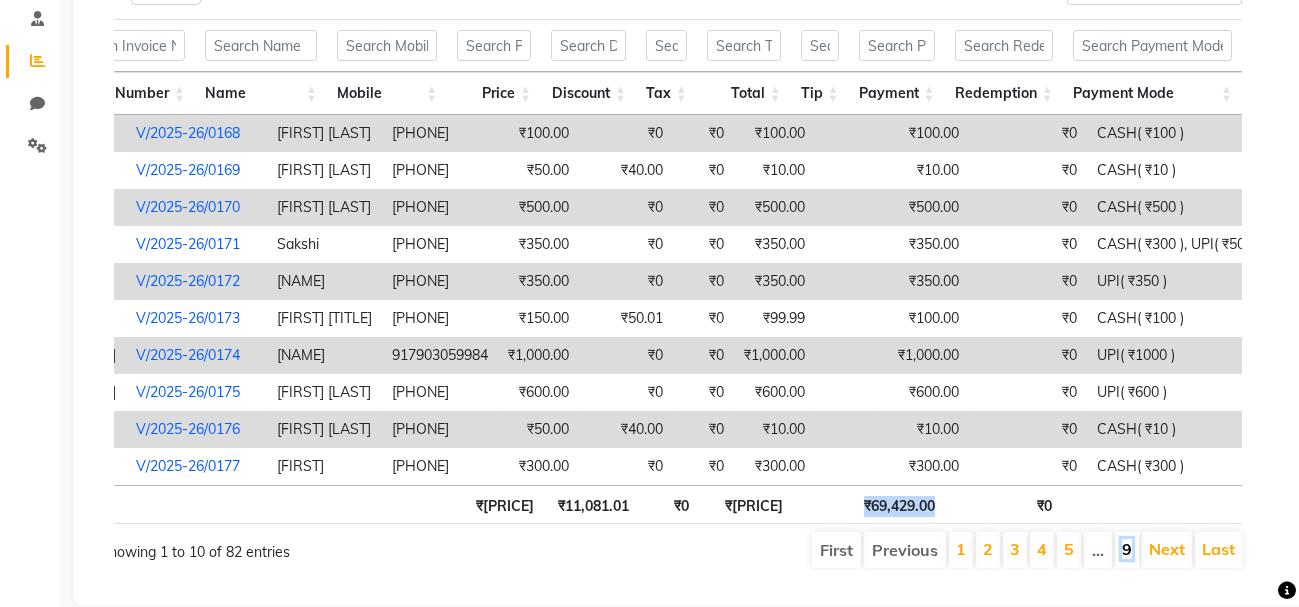 click on "9" at bounding box center [1127, 549] 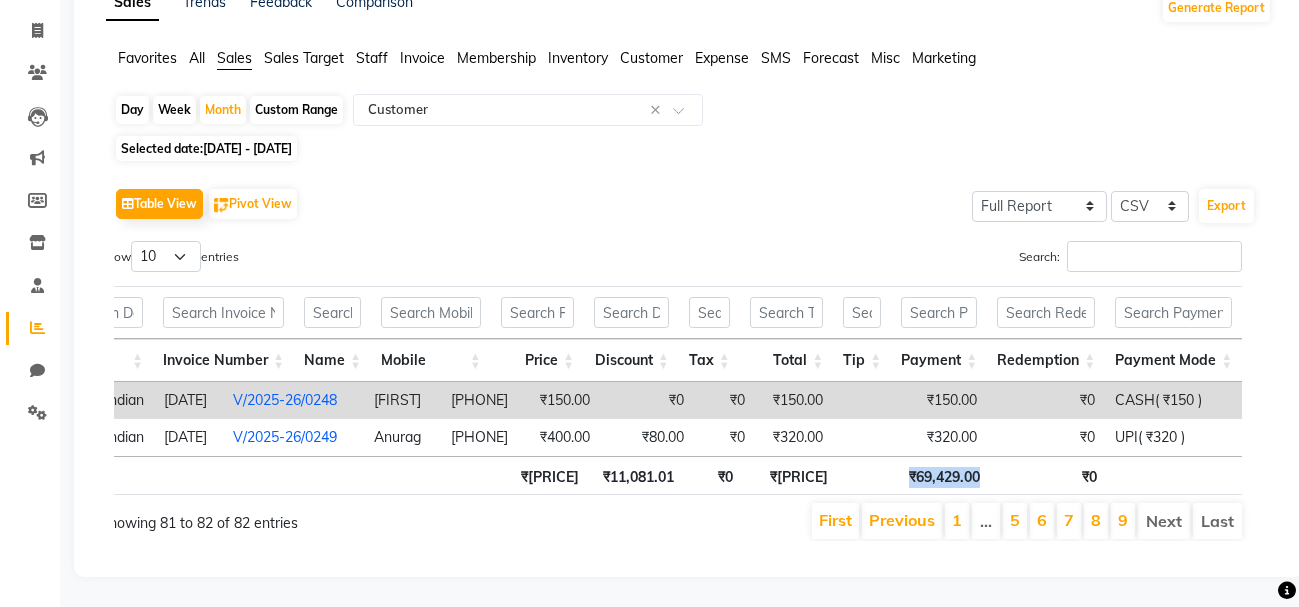 scroll, scrollTop: 146, scrollLeft: 0, axis: vertical 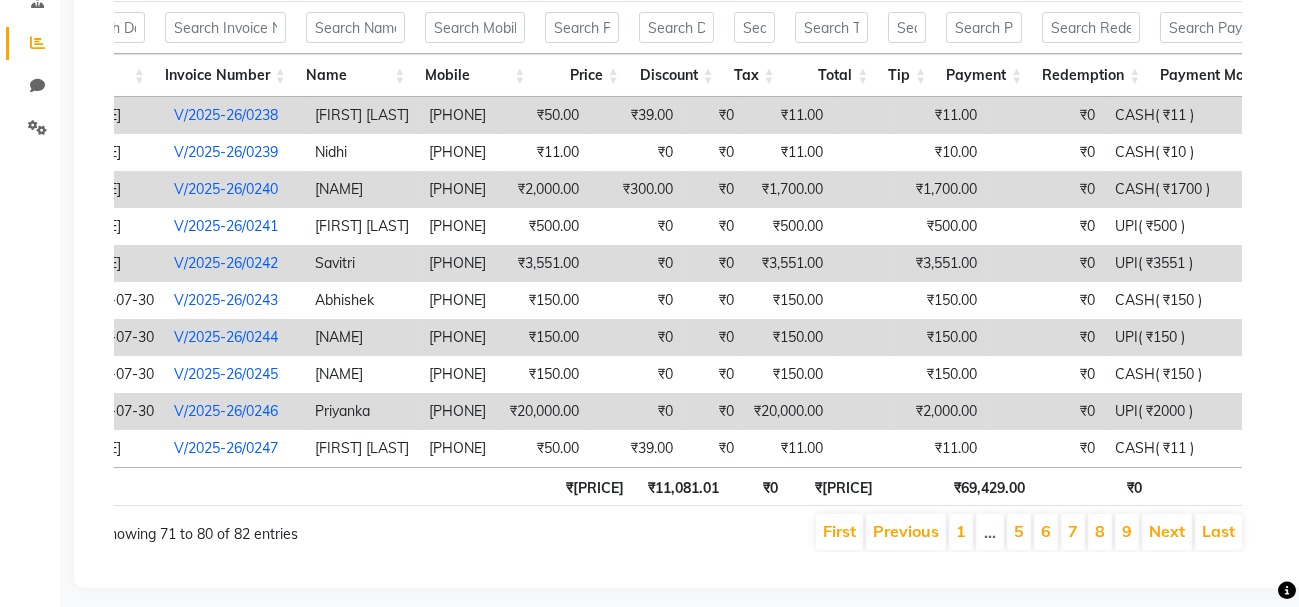 click at bounding box center [862, 411] 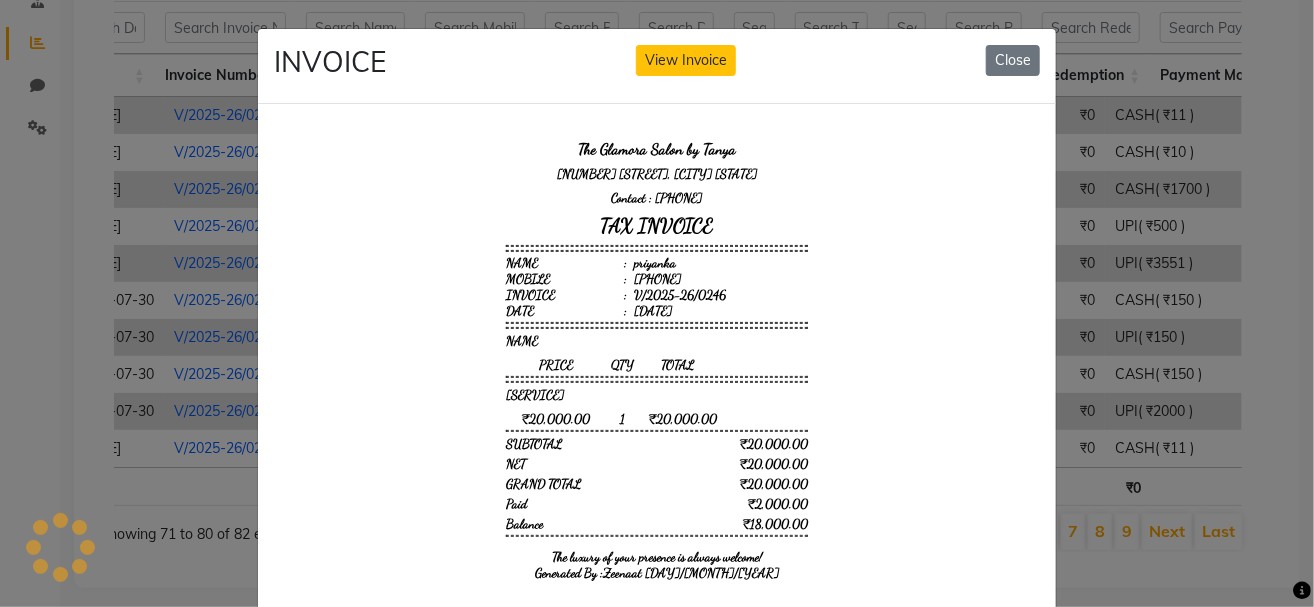 scroll, scrollTop: 0, scrollLeft: 0, axis: both 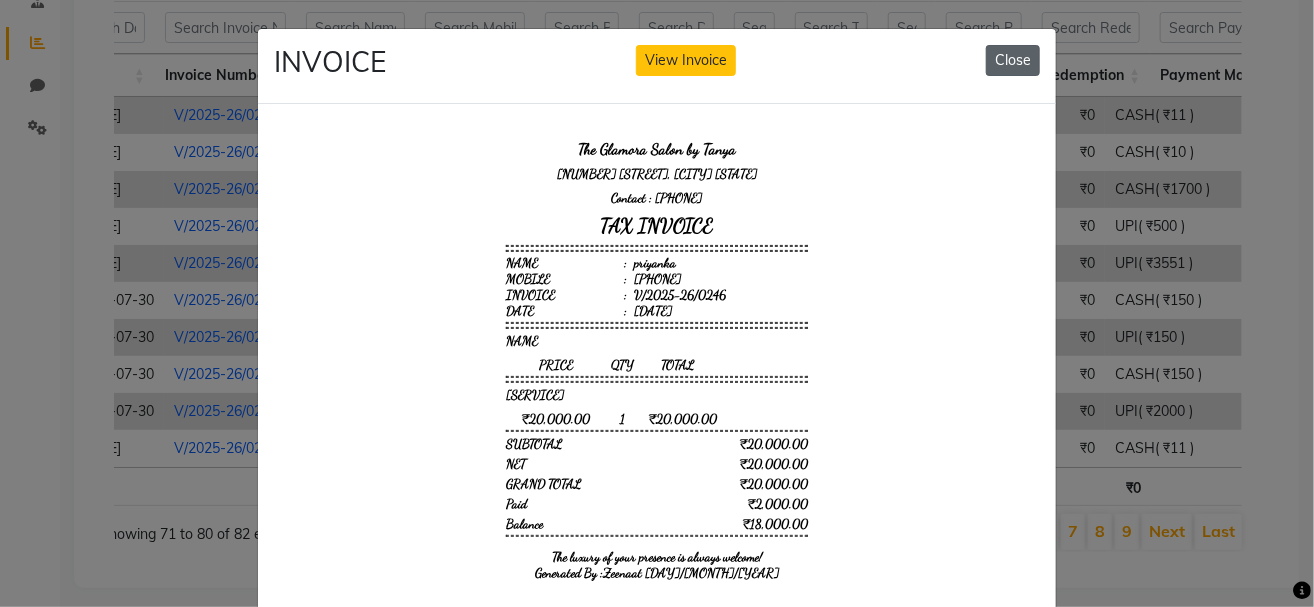 click on "Close" 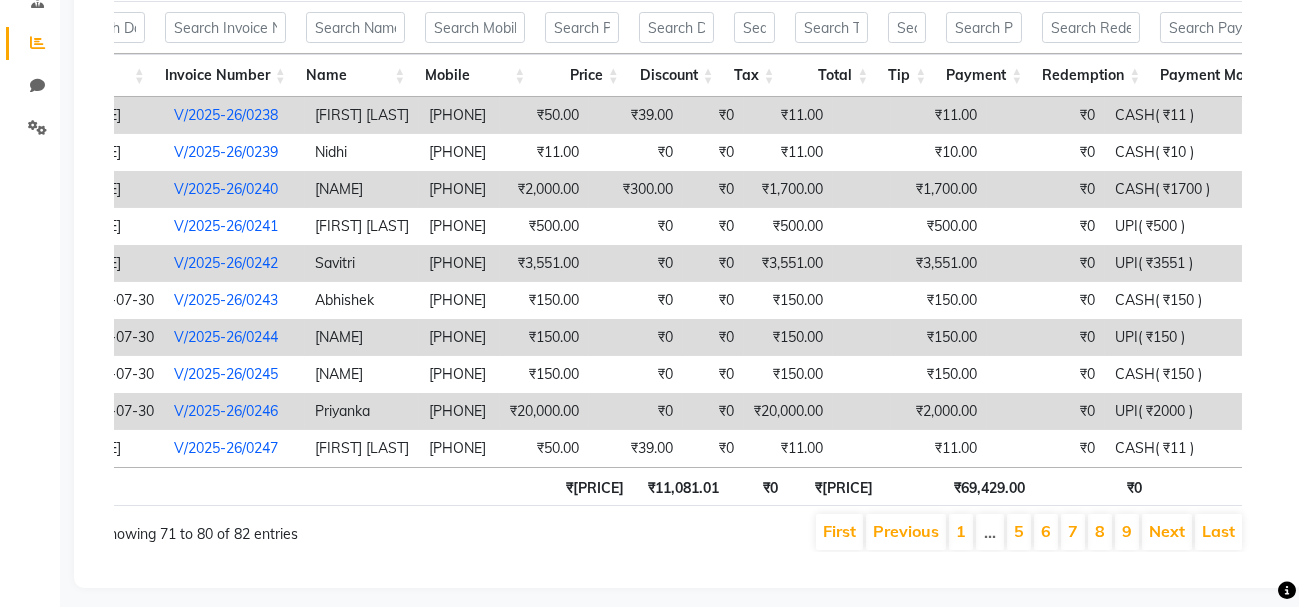 click on "₹2,000.00" at bounding box center (939, 411) 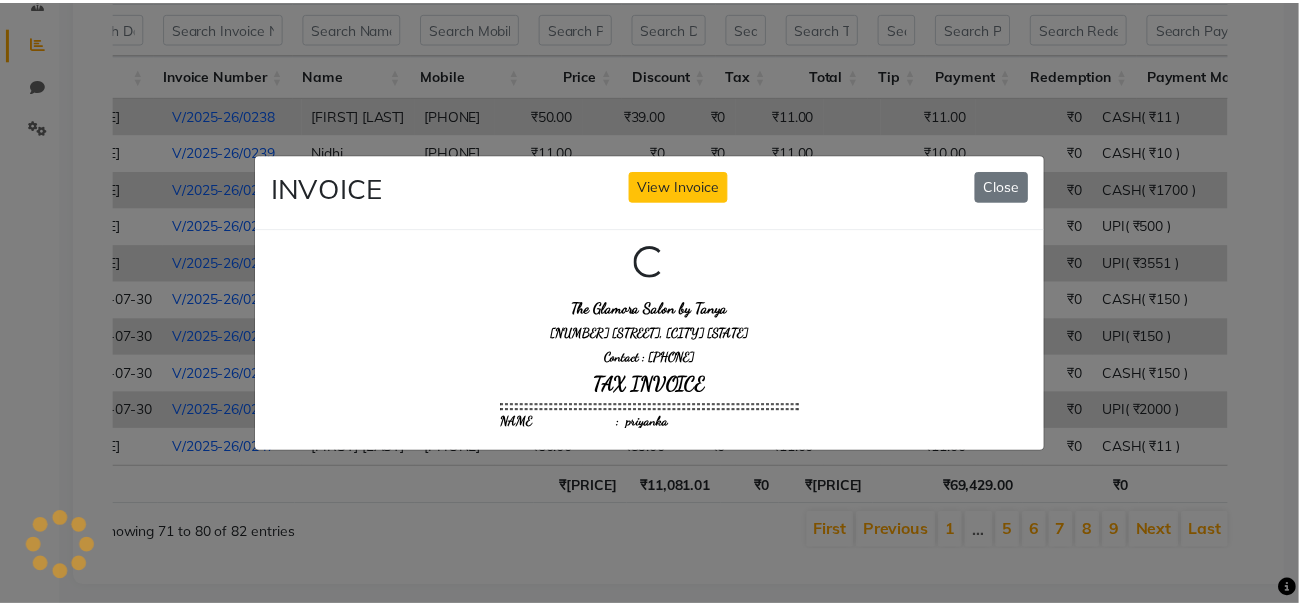 scroll, scrollTop: 0, scrollLeft: 0, axis: both 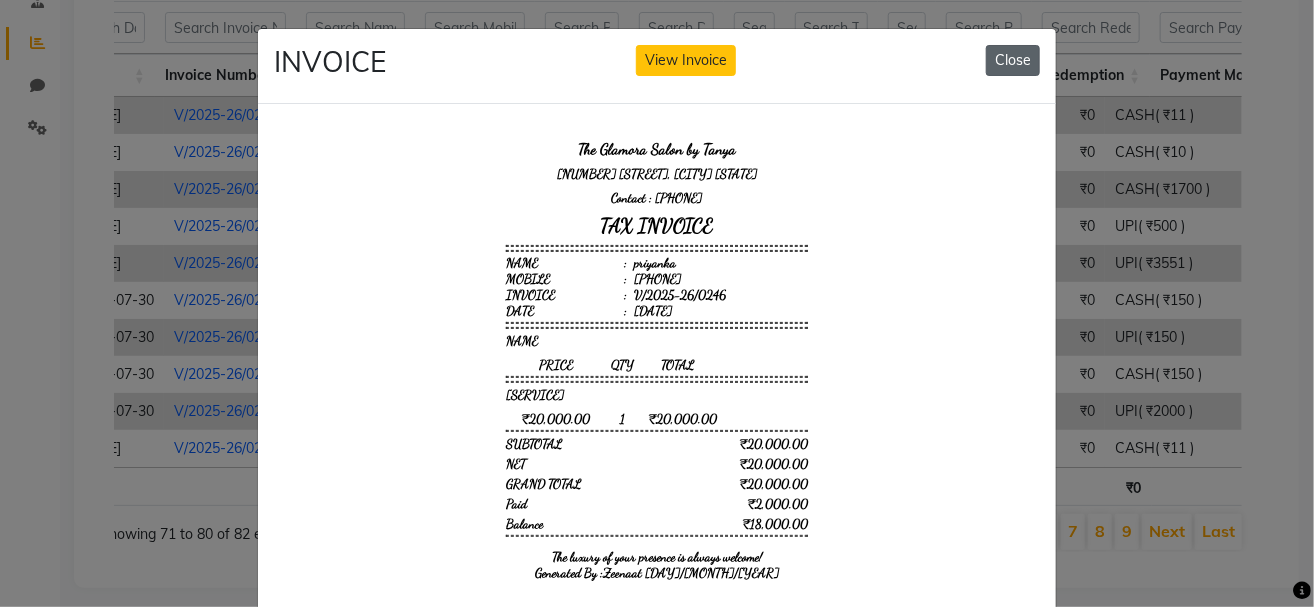 click on "Close" 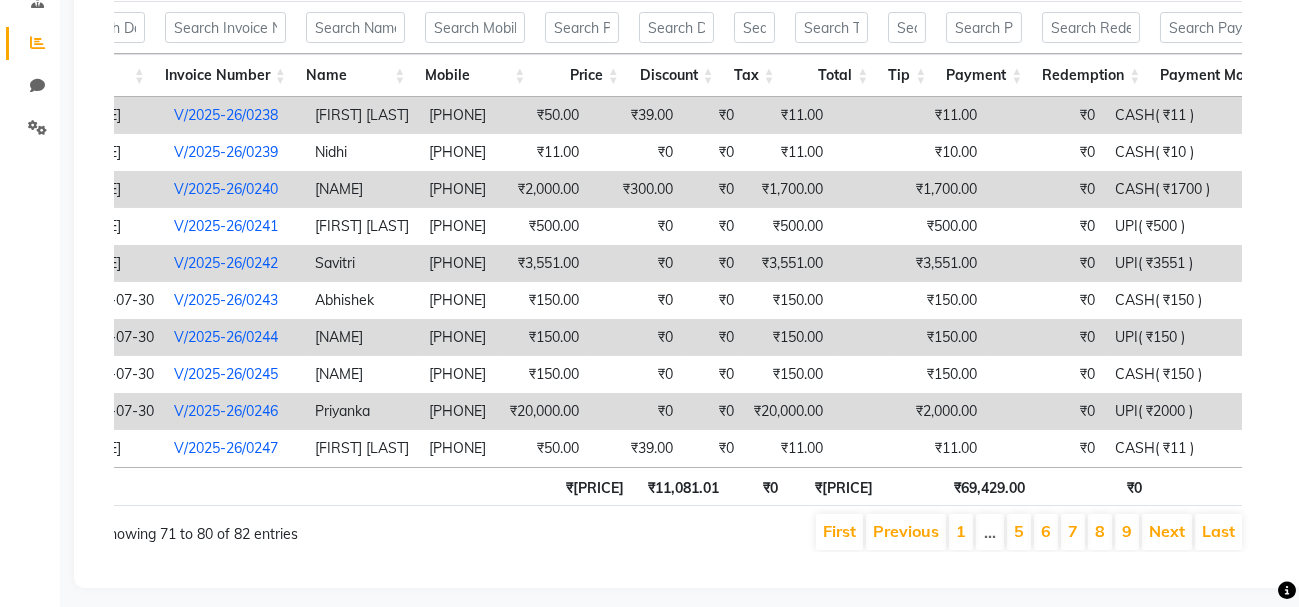 scroll, scrollTop: 0, scrollLeft: 339, axis: horizontal 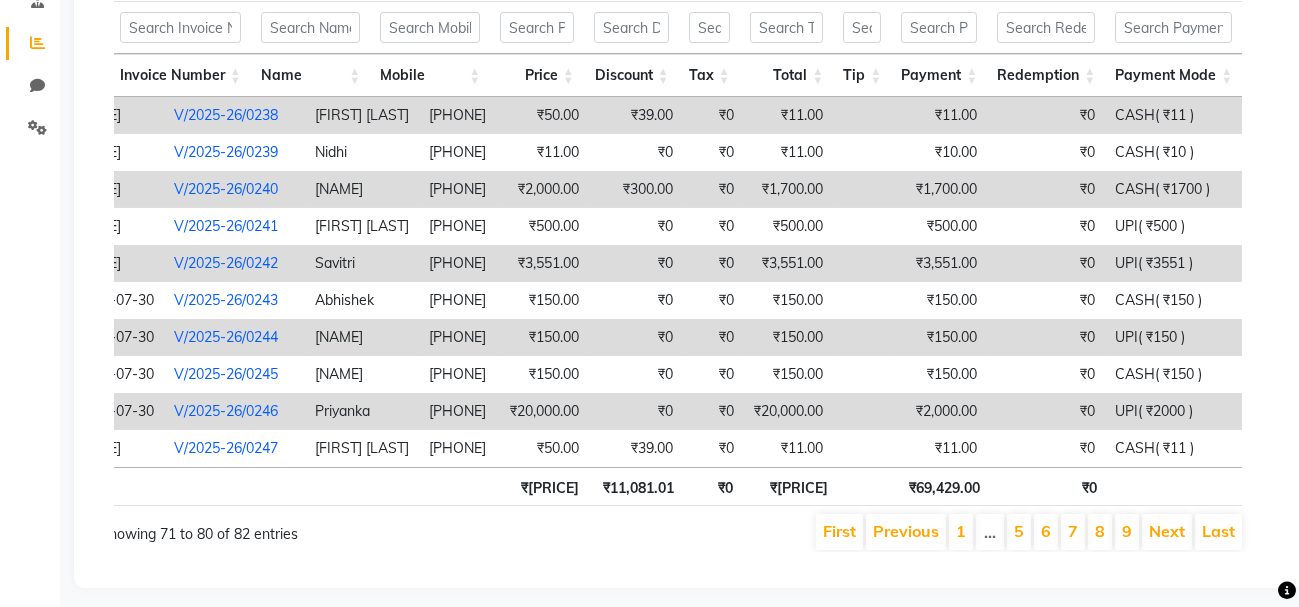 click on "₹69,429.00" at bounding box center (942, 486) 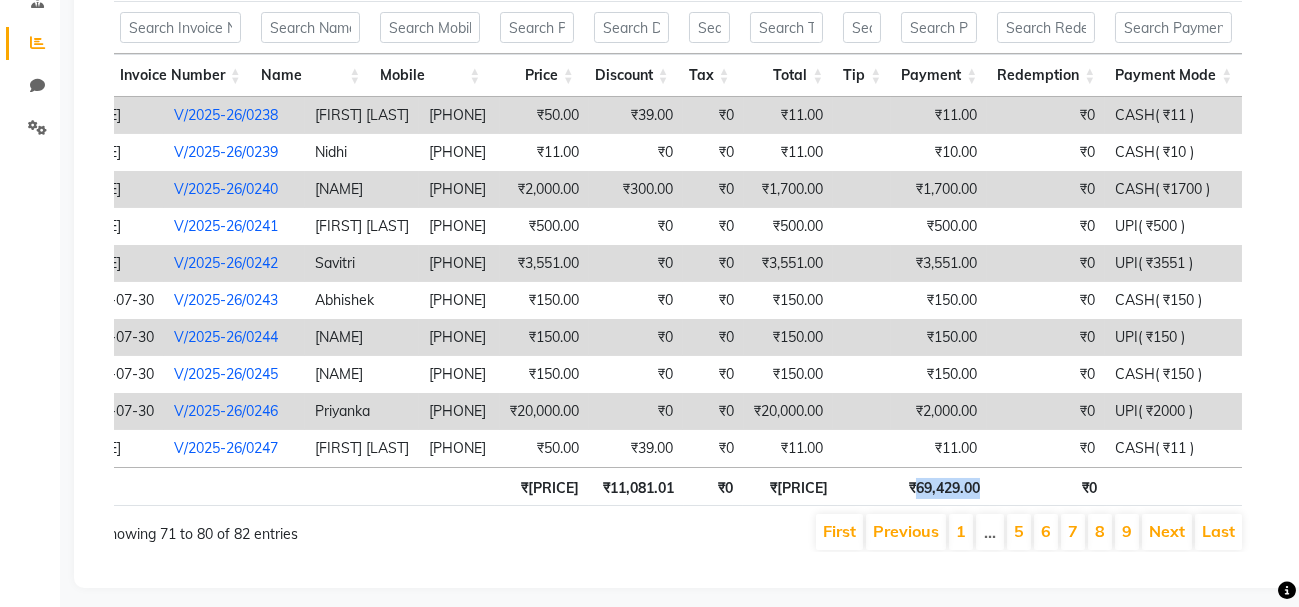 click on "₹69,429.00" at bounding box center [942, 486] 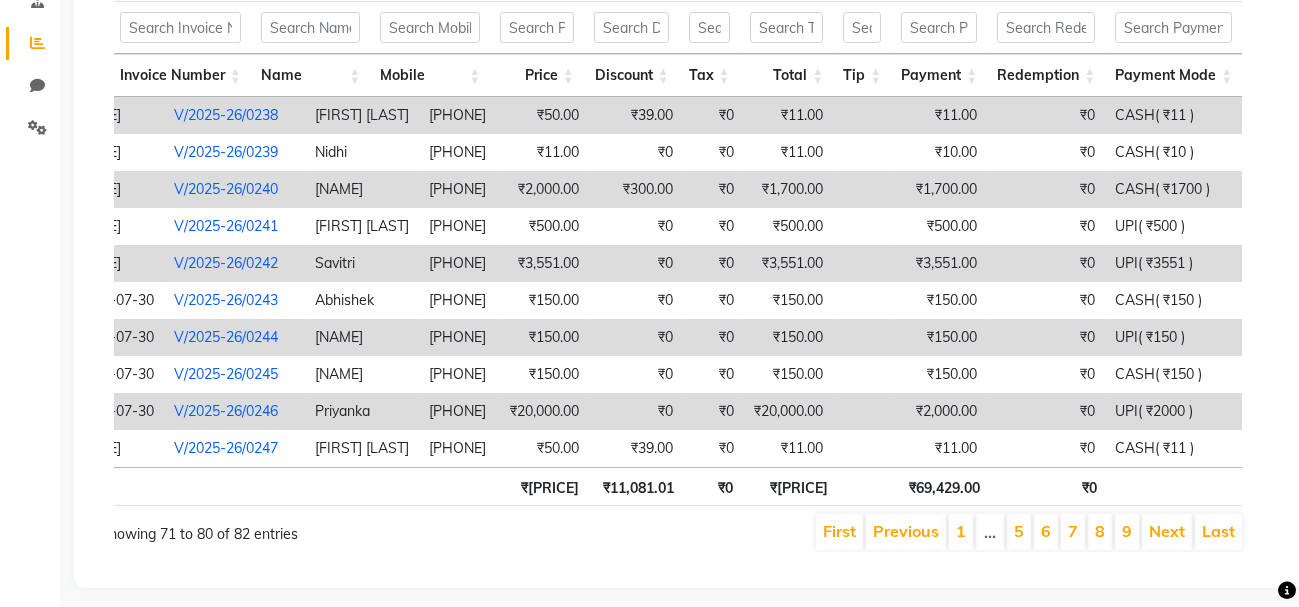 click on "₹[PRICE]" at bounding box center (790, 486) 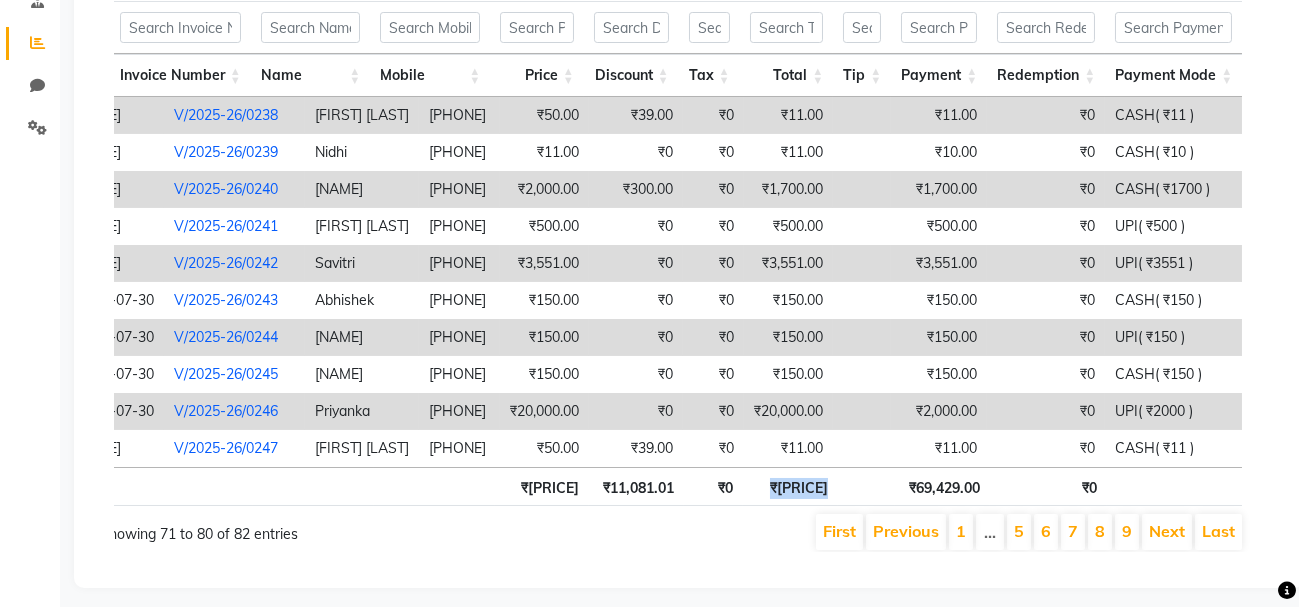 click on "₹[PRICE]" at bounding box center [790, 486] 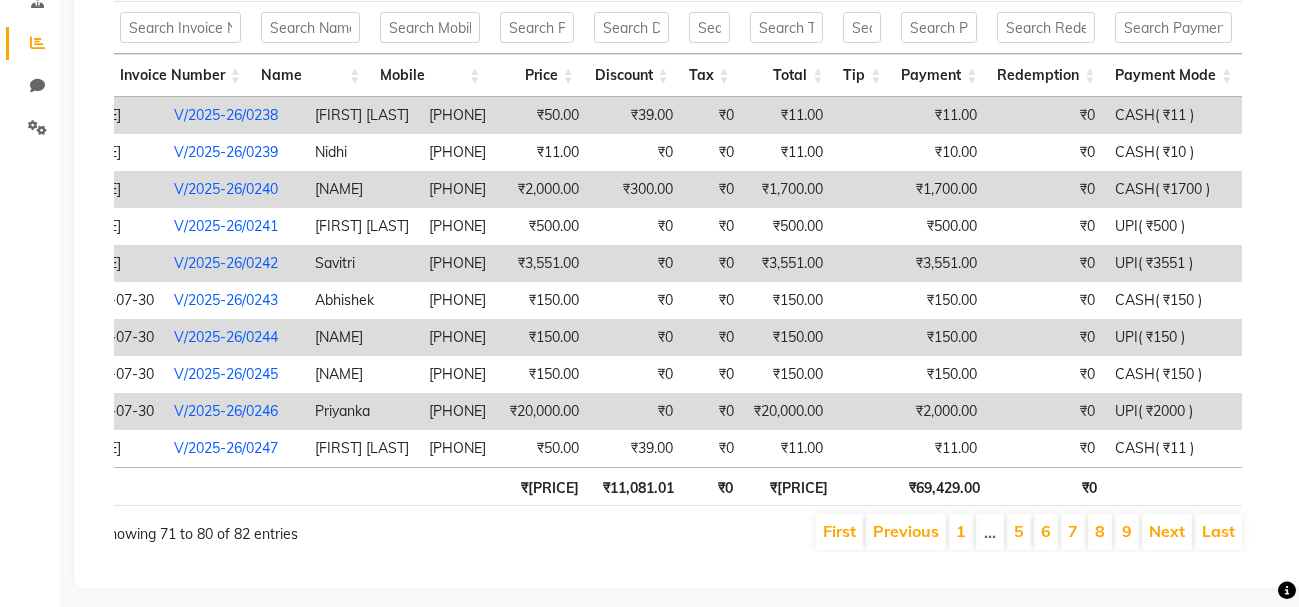 click on "₹20,000.00" at bounding box center (788, 411) 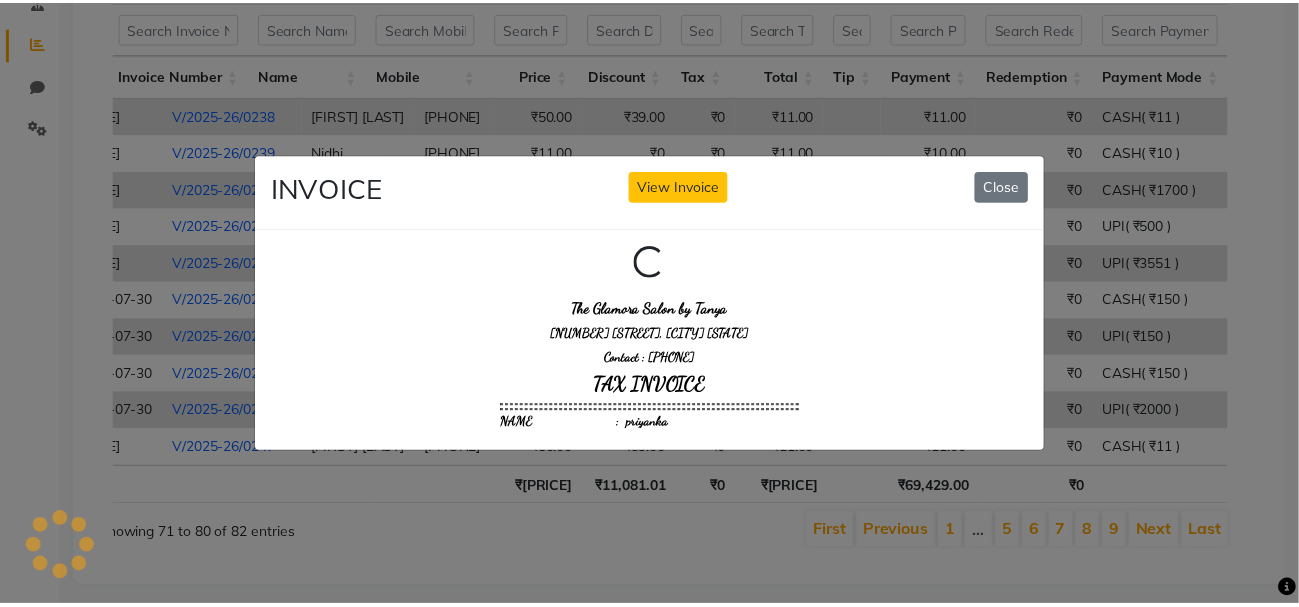 scroll, scrollTop: 0, scrollLeft: 0, axis: both 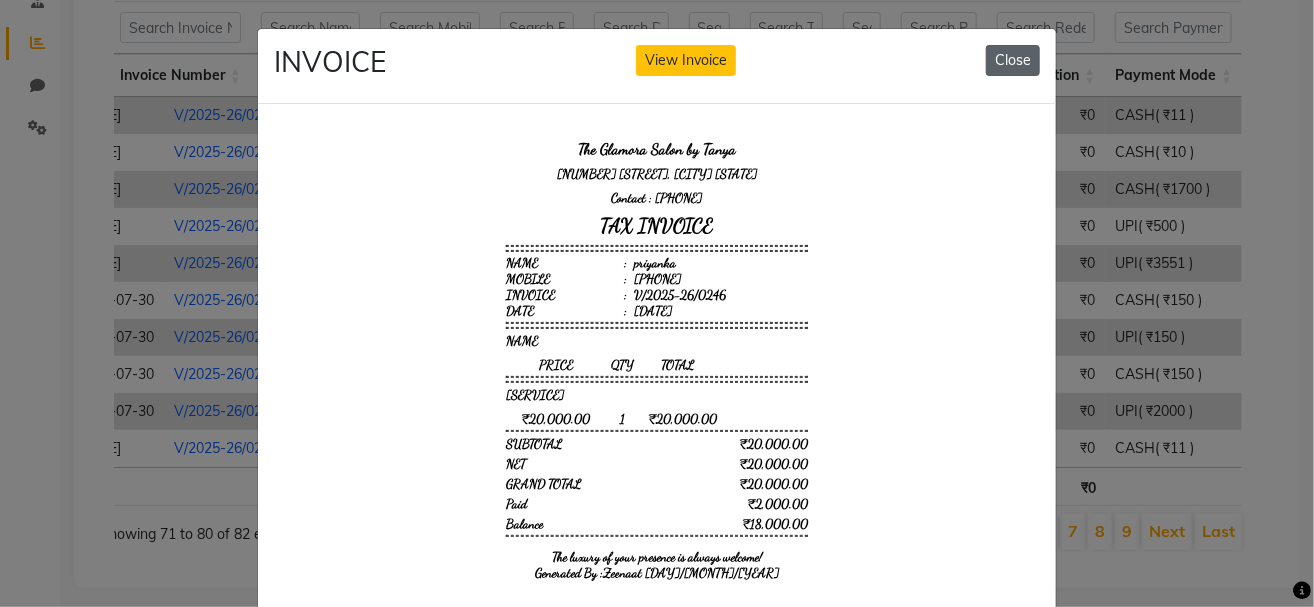 click on "Close" 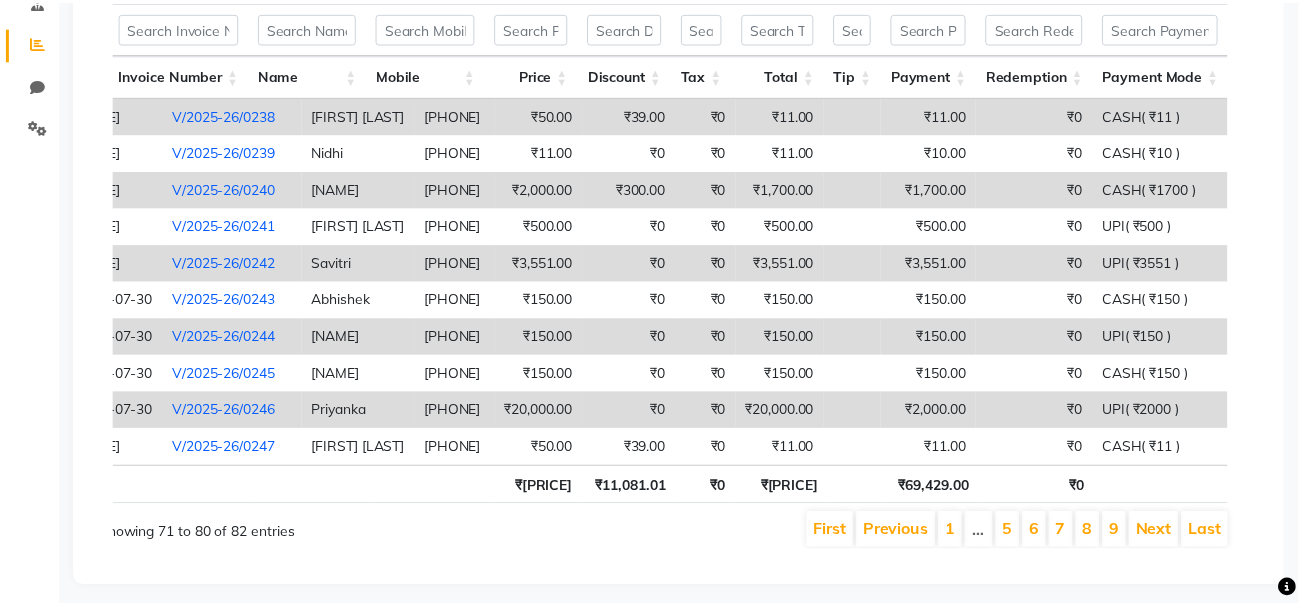 scroll, scrollTop: 0, scrollLeft: 324, axis: horizontal 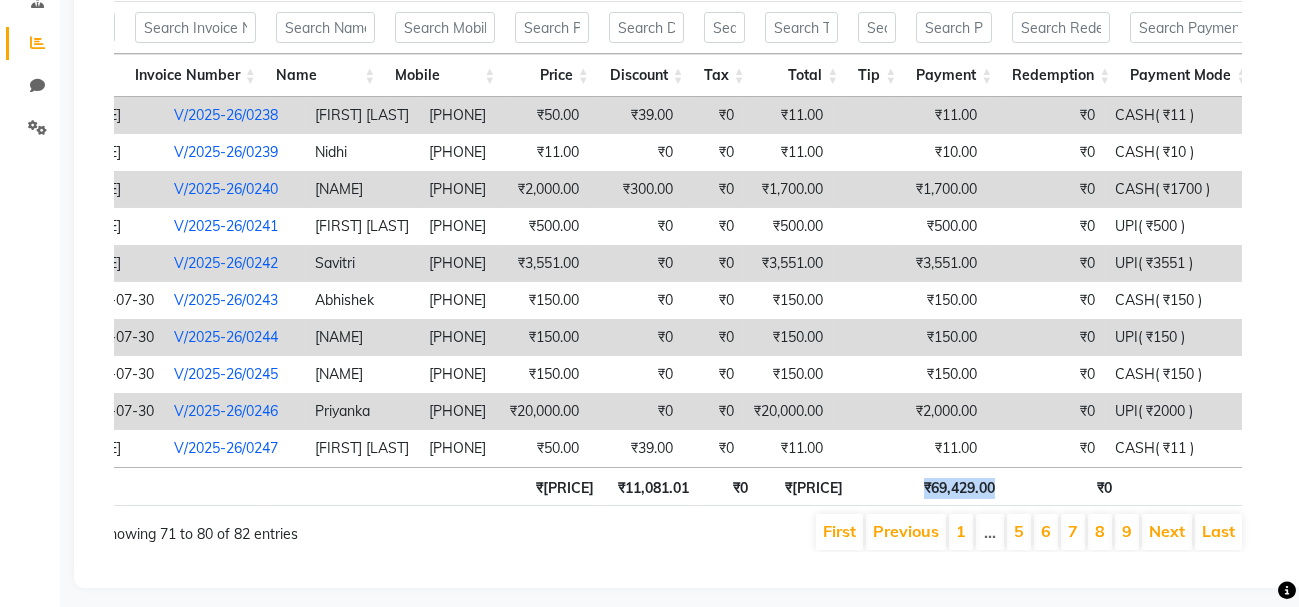 drag, startPoint x: 997, startPoint y: 502, endPoint x: 919, endPoint y: 498, distance: 78.10249 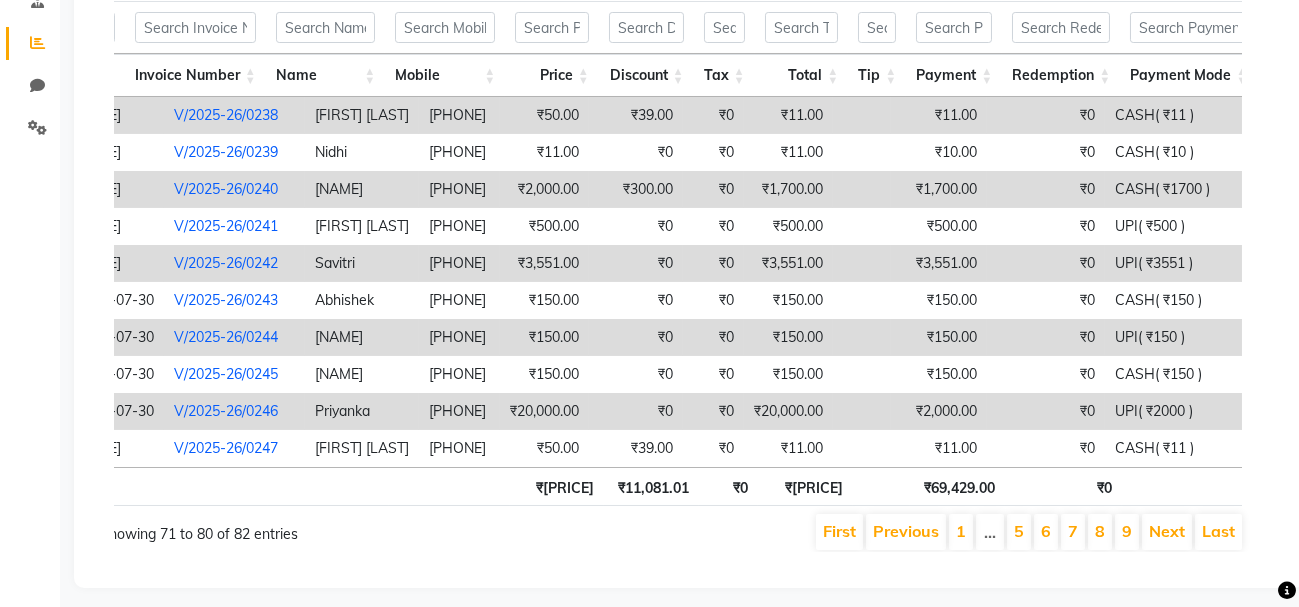 click on "₹0" at bounding box center (1063, 486) 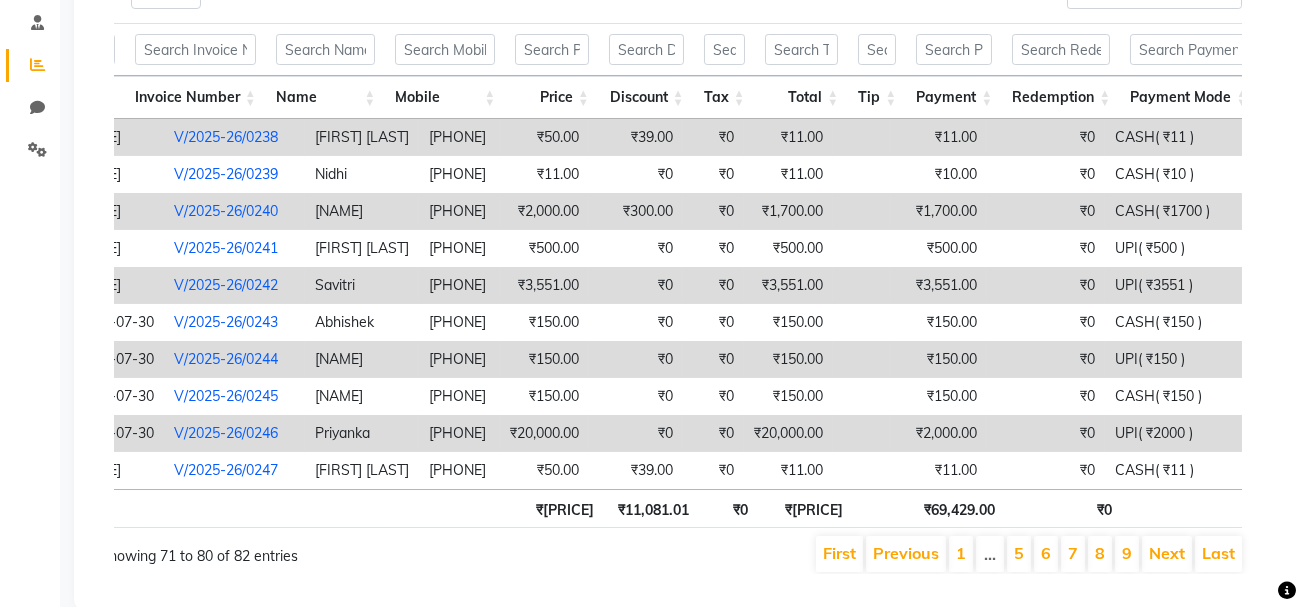 scroll, scrollTop: 442, scrollLeft: 0, axis: vertical 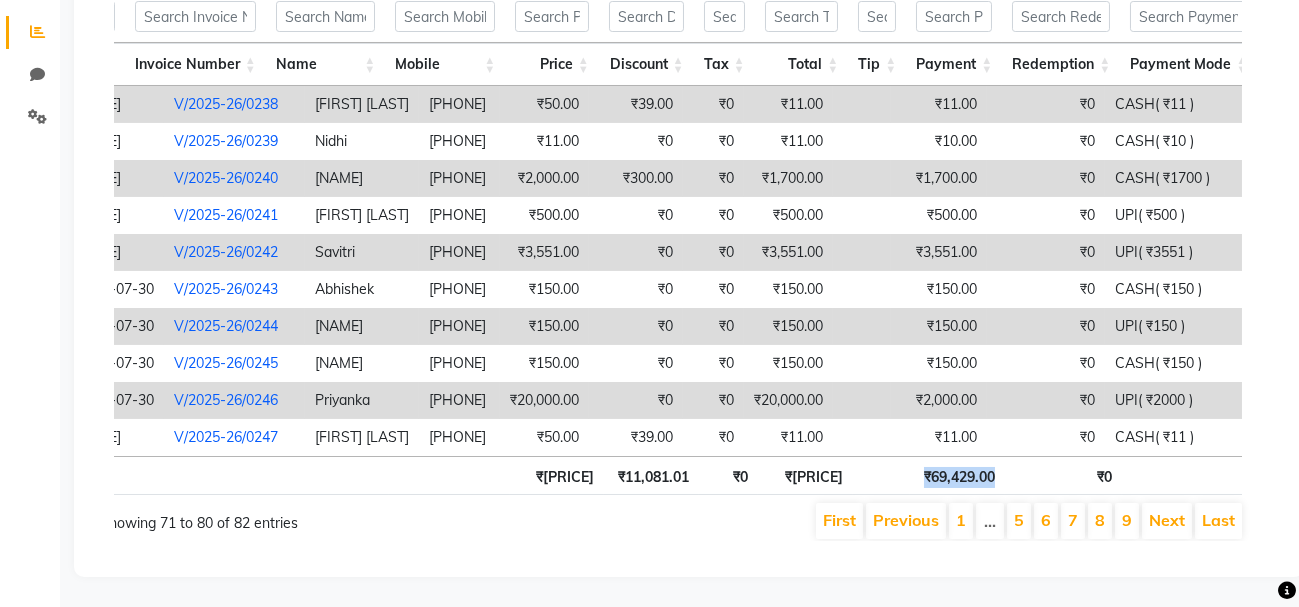 drag, startPoint x: 997, startPoint y: 459, endPoint x: 916, endPoint y: 465, distance: 81.22192 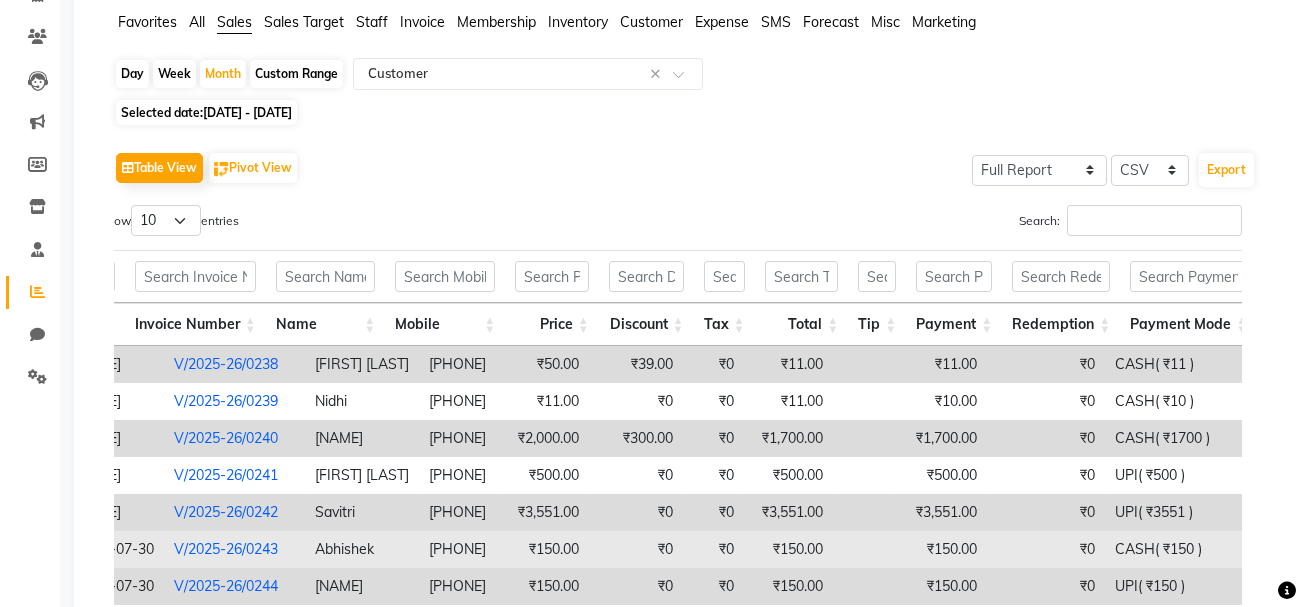 scroll, scrollTop: 150, scrollLeft: 0, axis: vertical 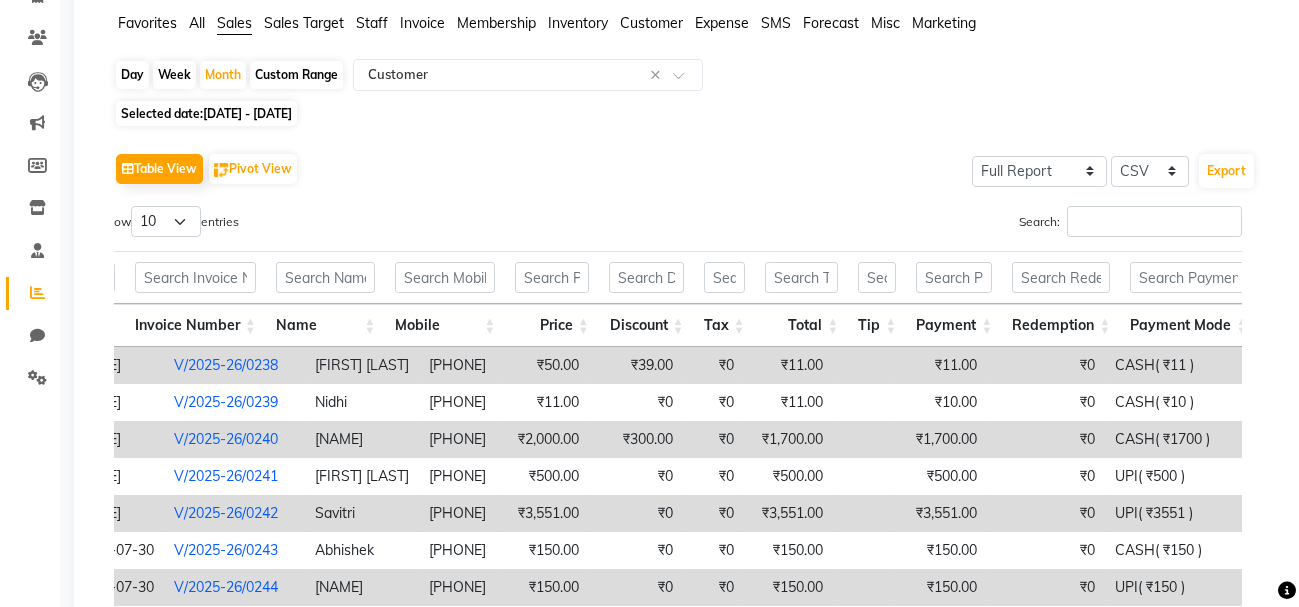 click on "Day Week Month Custom Range Select Report Type × Customer × Selected date: [DATE] - [DATE] Table View Pivot View Select Full Report Filtered Report Select CSV PDF Export Show 10 25 50 100 entries Search: Location Date Invoice Number Name Mobile Price Discount Tax Total Tip Payment Redemption Payment Mode Location Date Invoice Number Name Mobile Price Discount Tax Total Tip Payment Redemption Payment Mode Total ₹[PRICE] ₹[PRICE] ₹0 ₹[PRICE] ₹[PRICE] ₹0 [NAME] [DATE] V/[YEAR]/0238 [NAME] [PHONE] ₹[PRICE] ₹[PRICE] ₹0 ₹[PRICE] ₹[PRICE] ₹0 CASH( ₹[PRICE] ) [NAME] [DATE] V/[YEAR]/0239 [NAME] [PHONE] ₹[PRICE] ₹0 ₹0 ₹[PRICE] ₹[PRICE] ₹0 CASH( ₹[PRICE] ) [NAME] [DATE] V/[YEAR]/0240 [NAME] [PHONE] ₹[PRICE] ₹[PRICE] ₹0 ₹[PRICE] ₹[PRICE] ₹0 CASH( ₹[PRICE] ) [NAME] [DATE] V/[YEAR]/0241 [NAME]" 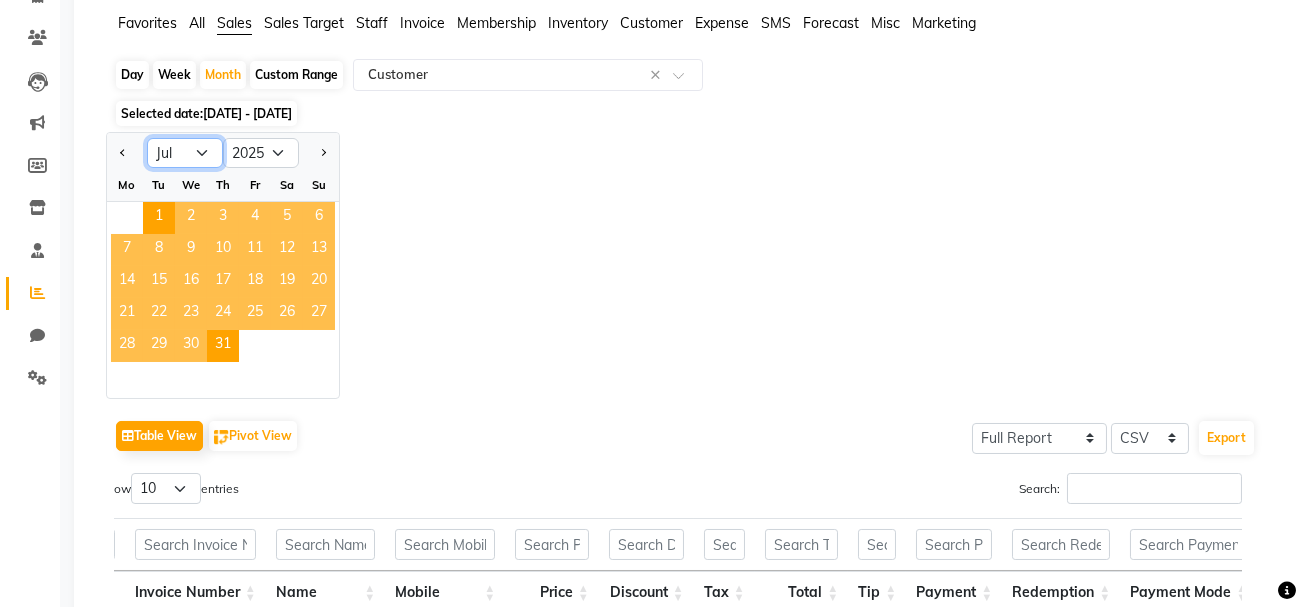 click on "Jan Feb Mar Apr May Jun Jul Aug Sep Oct Nov Dec" 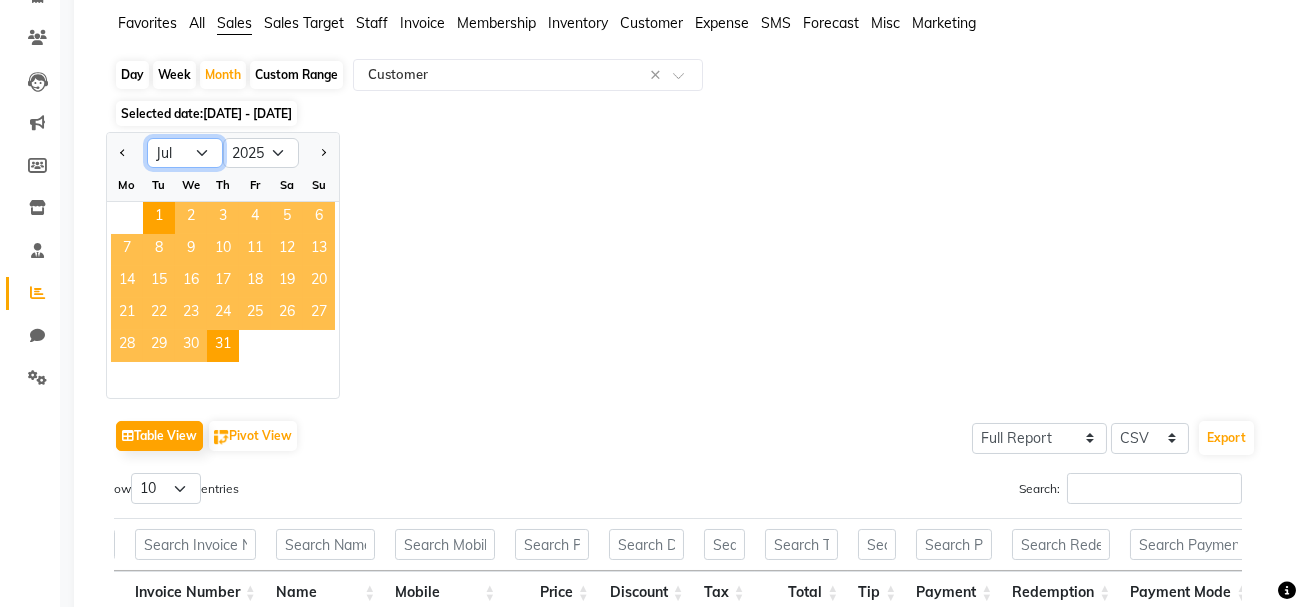 select on "8" 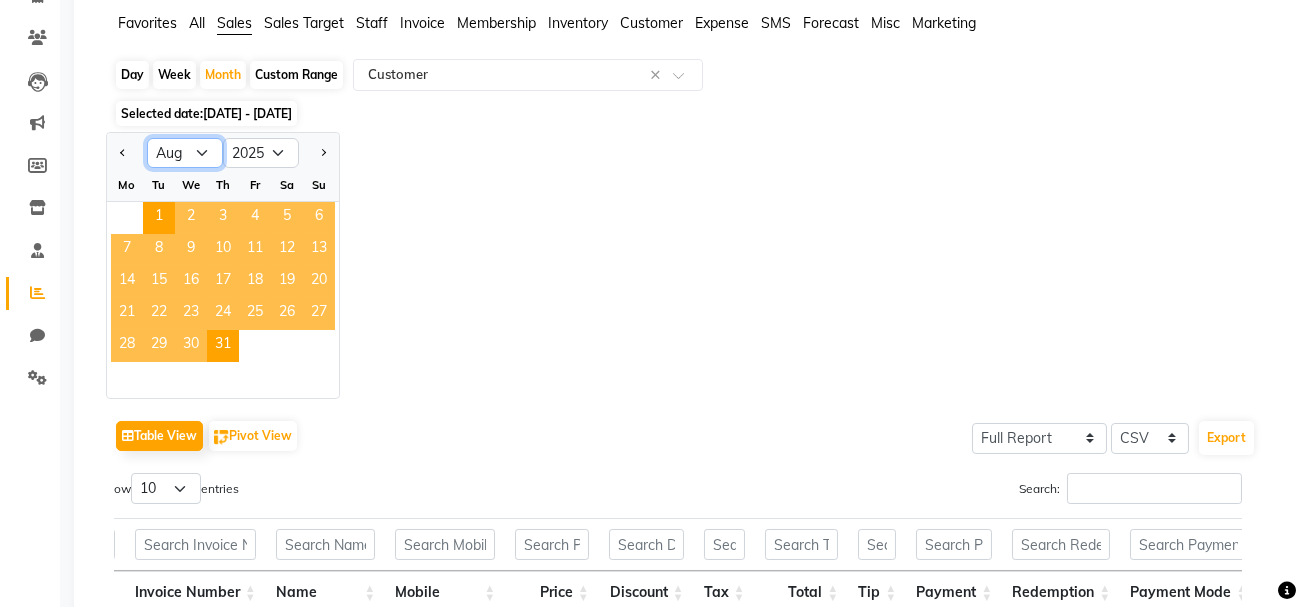 click on "Jan Feb Mar Apr May Jun Jul Aug Sep Oct Nov Dec" 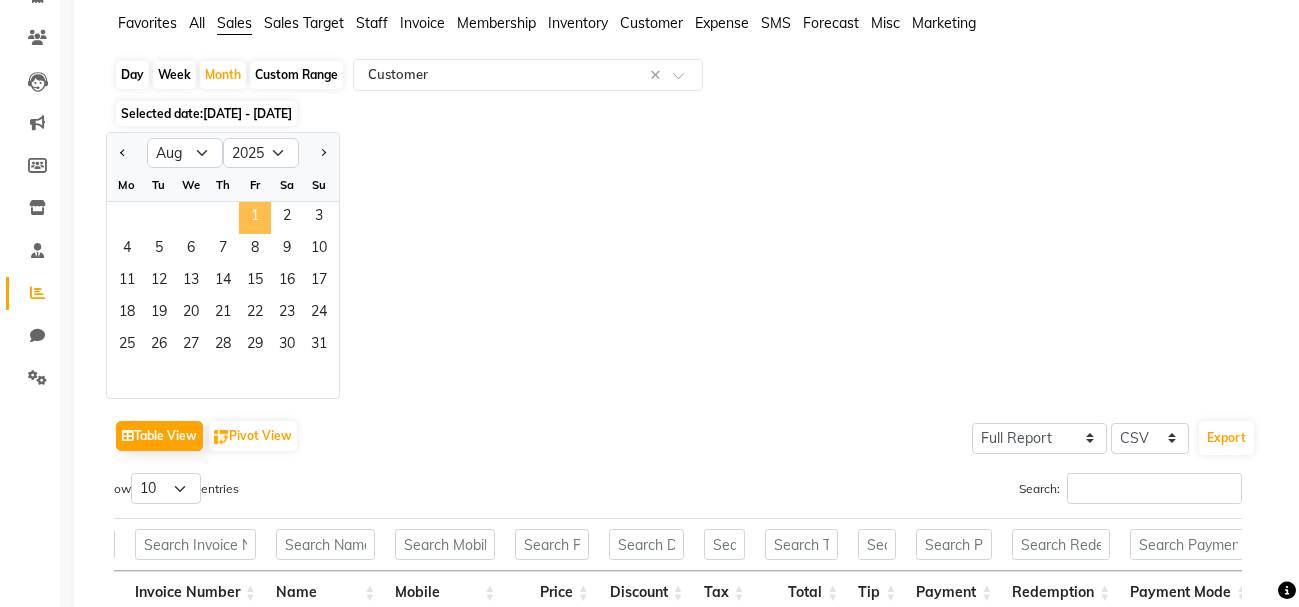 click on "1" 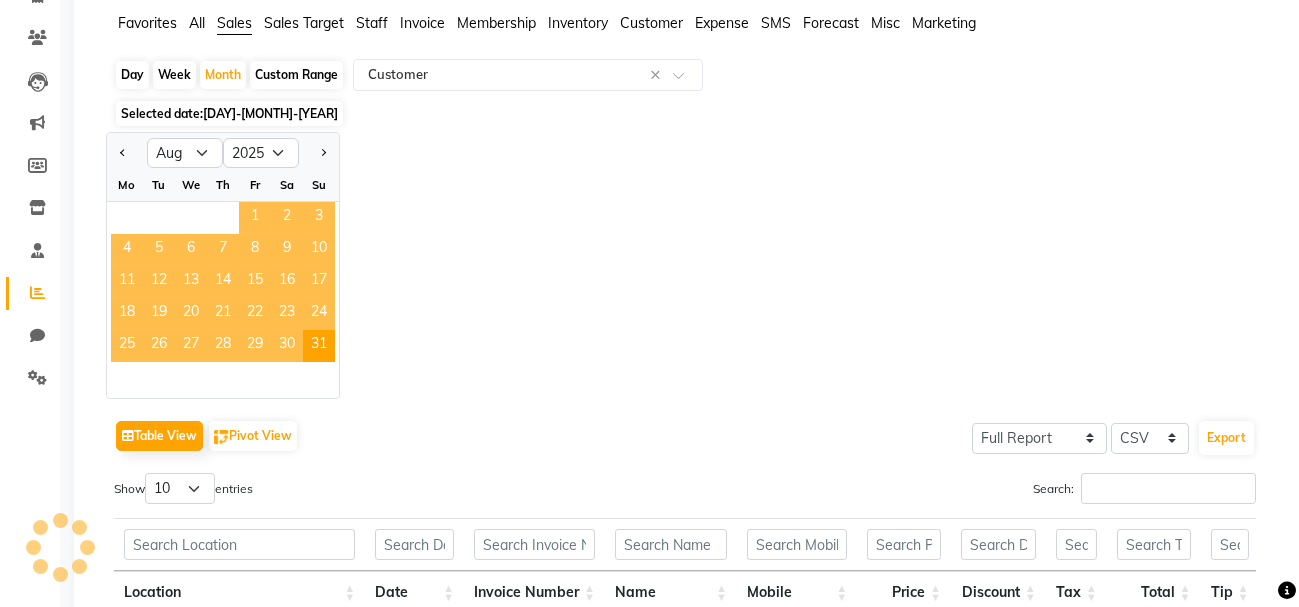 scroll, scrollTop: 0, scrollLeft: 0, axis: both 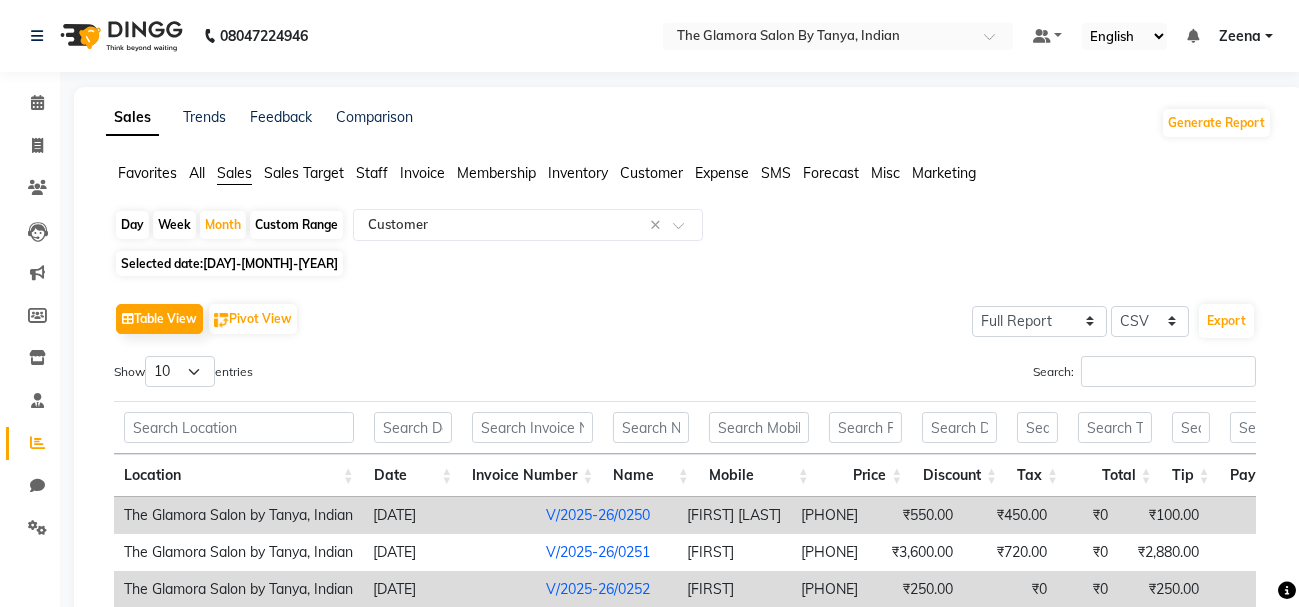 click on "Table View   Pivot View  Select Full Report Filtered Report Select CSV PDF  Export" 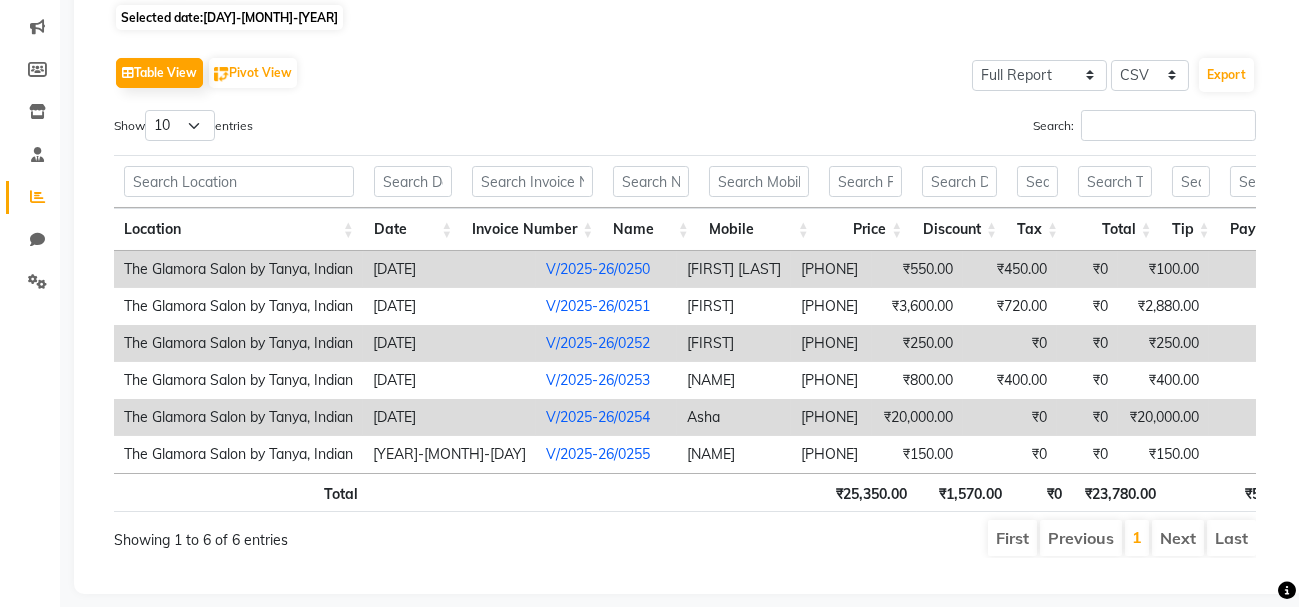scroll, scrollTop: 254, scrollLeft: 0, axis: vertical 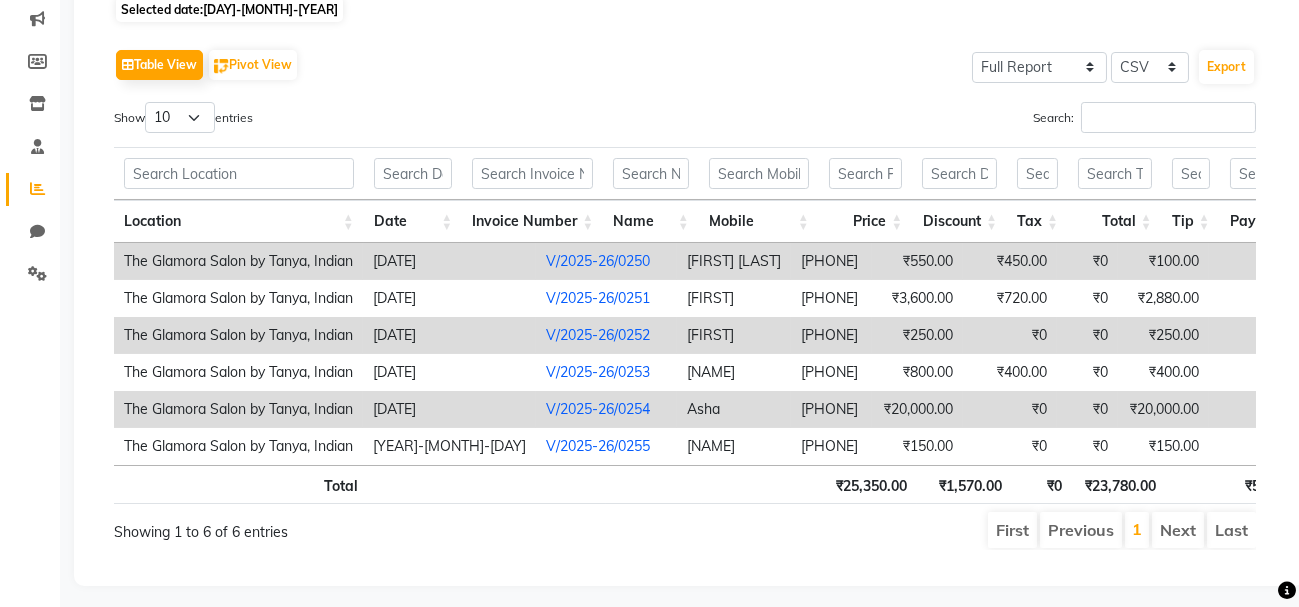 click on "₹25,350.00" at bounding box center [870, 484] 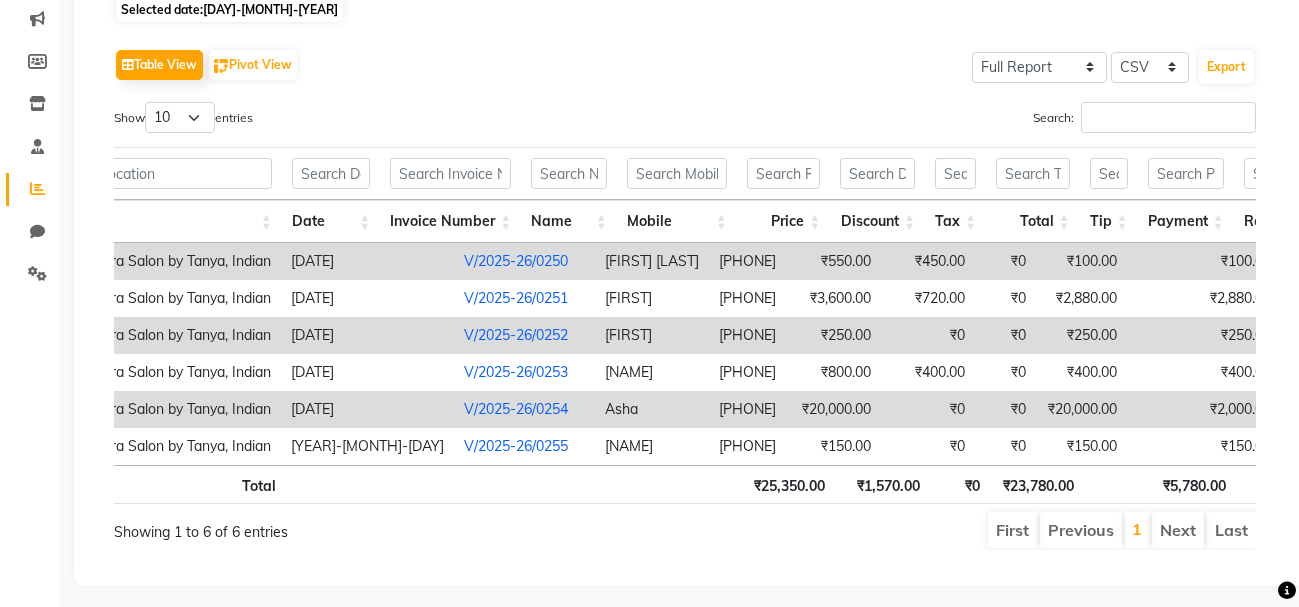 scroll, scrollTop: 0, scrollLeft: 157, axis: horizontal 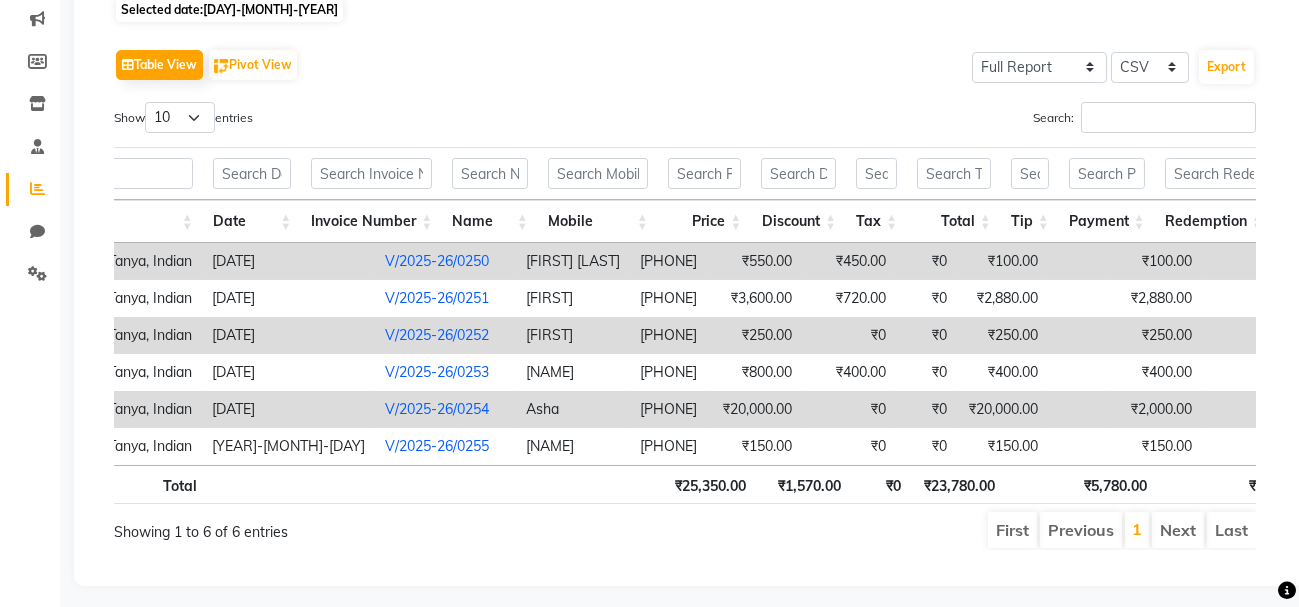click on "₹1,570.00" at bounding box center [803, 484] 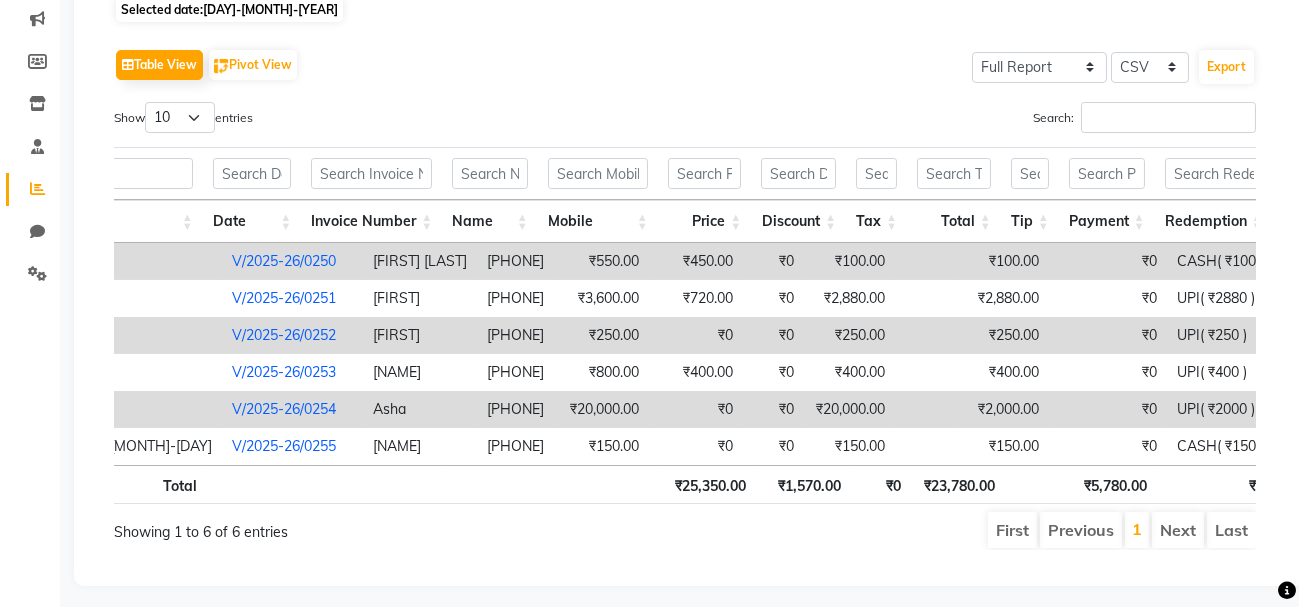 scroll, scrollTop: 0, scrollLeft: 314, axis: horizontal 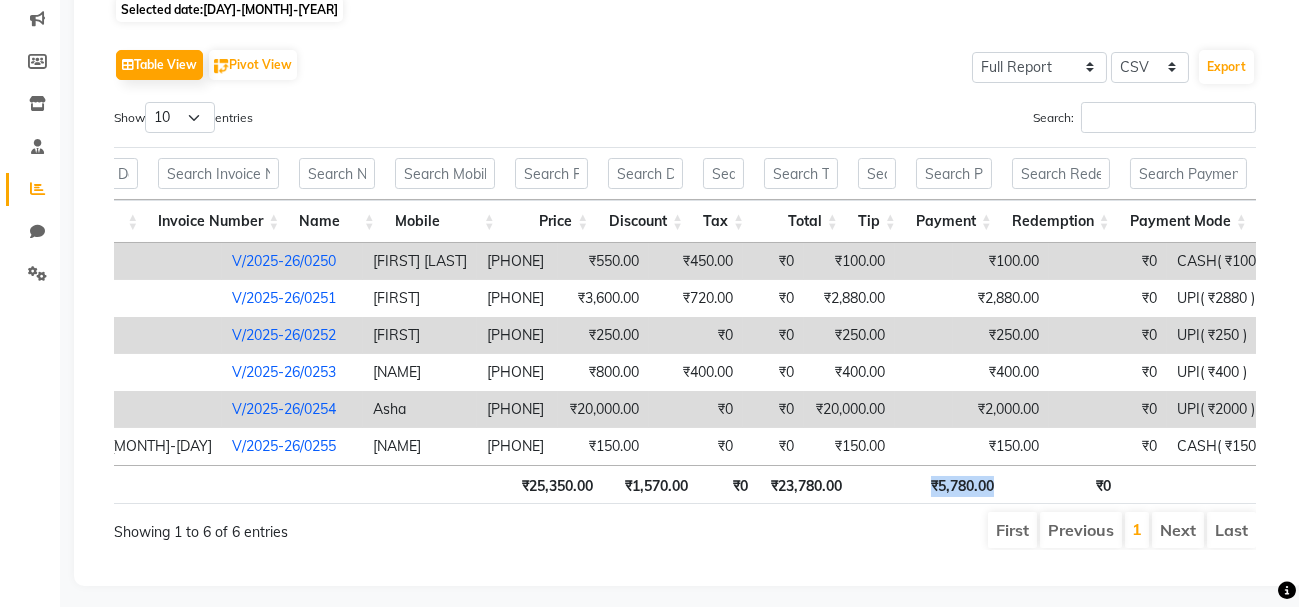 drag, startPoint x: 1000, startPoint y: 497, endPoint x: 916, endPoint y: 497, distance: 84 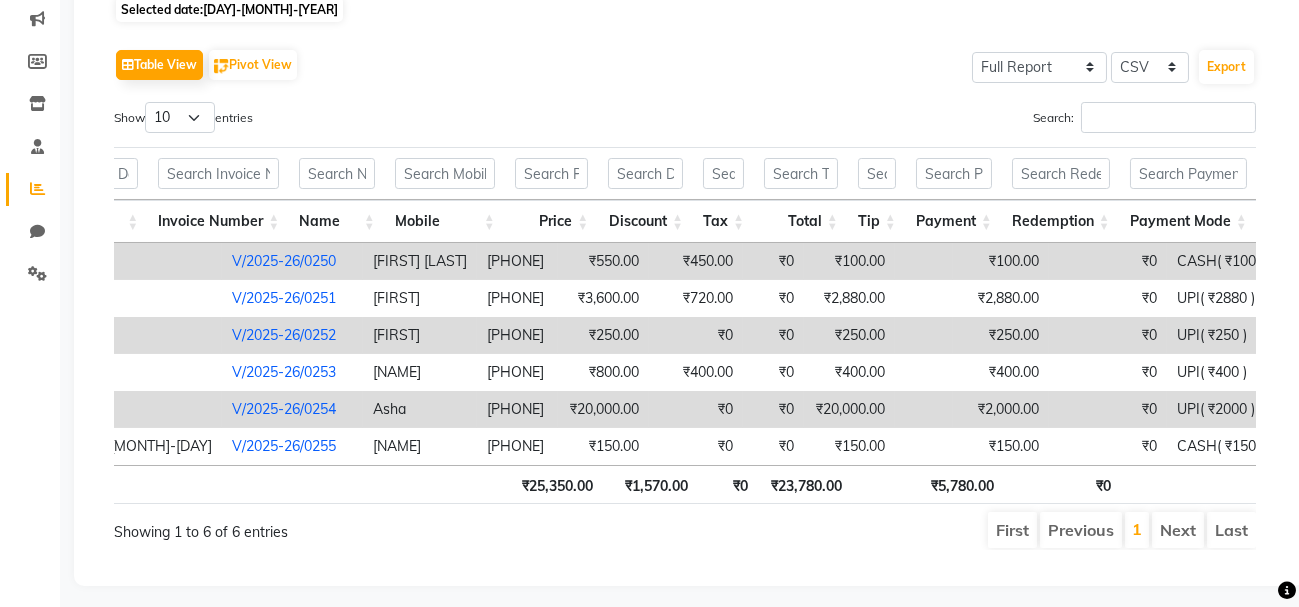 click on "₹23,780.00" at bounding box center (805, 484) 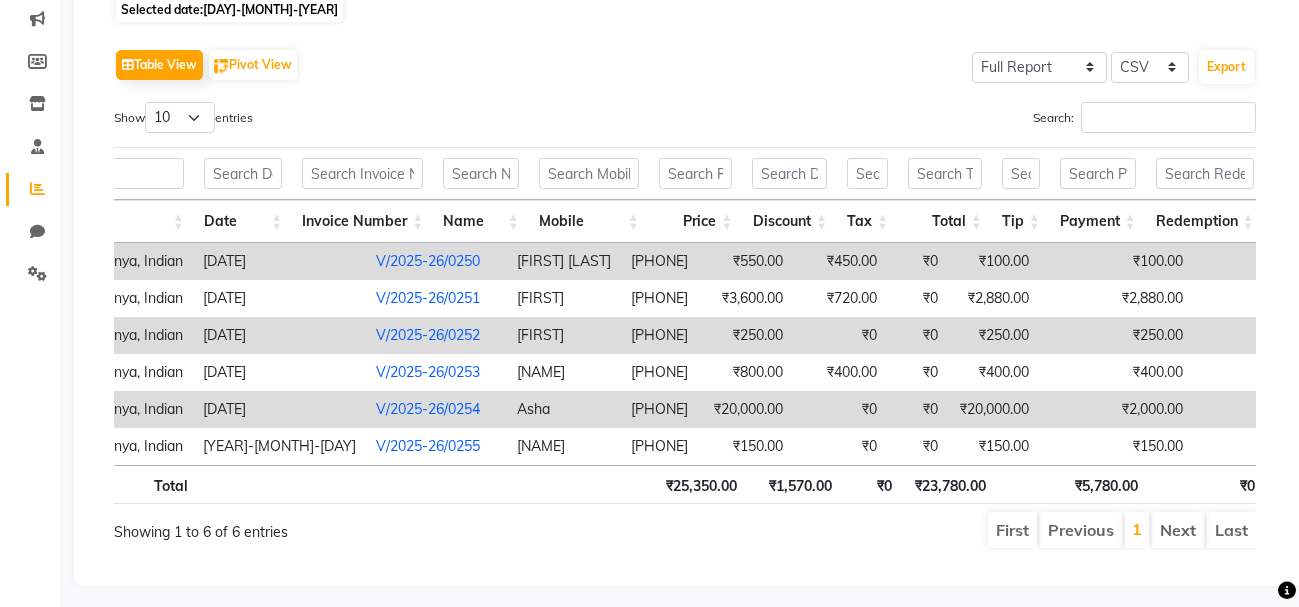 click on "Chat" 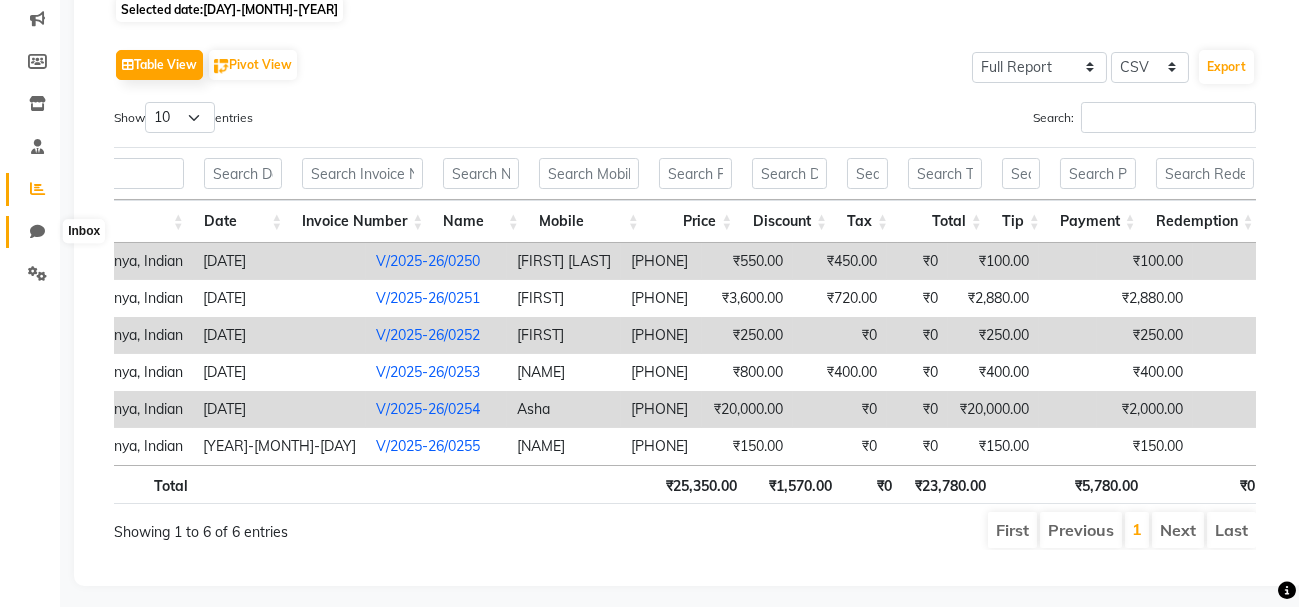 click 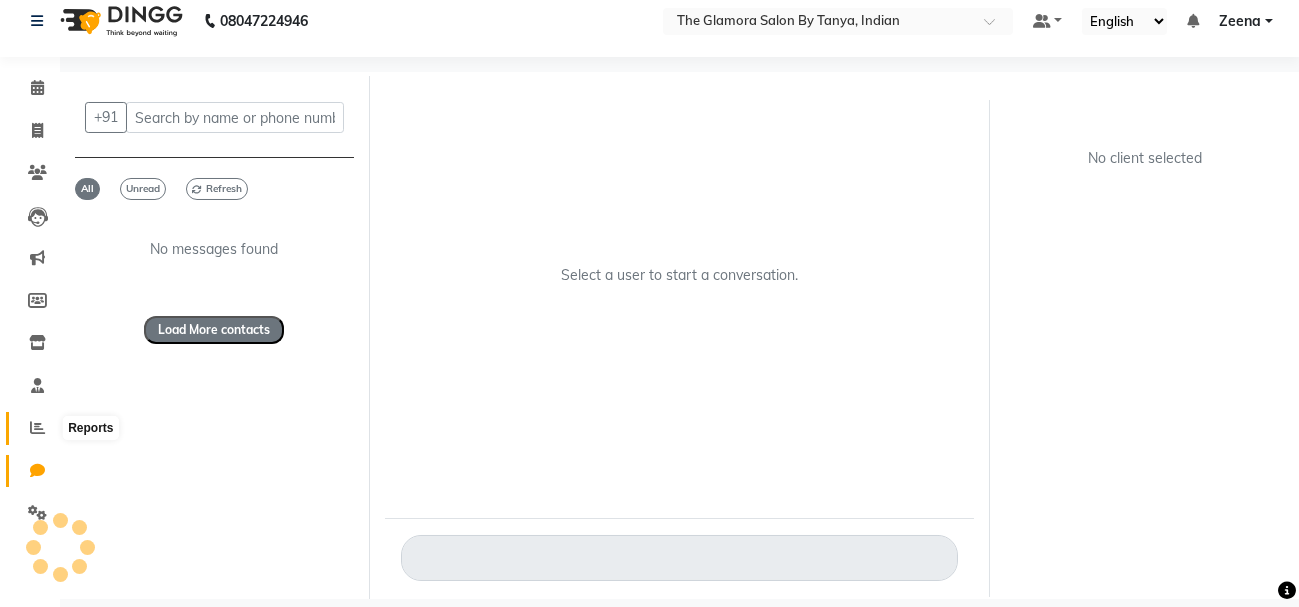click 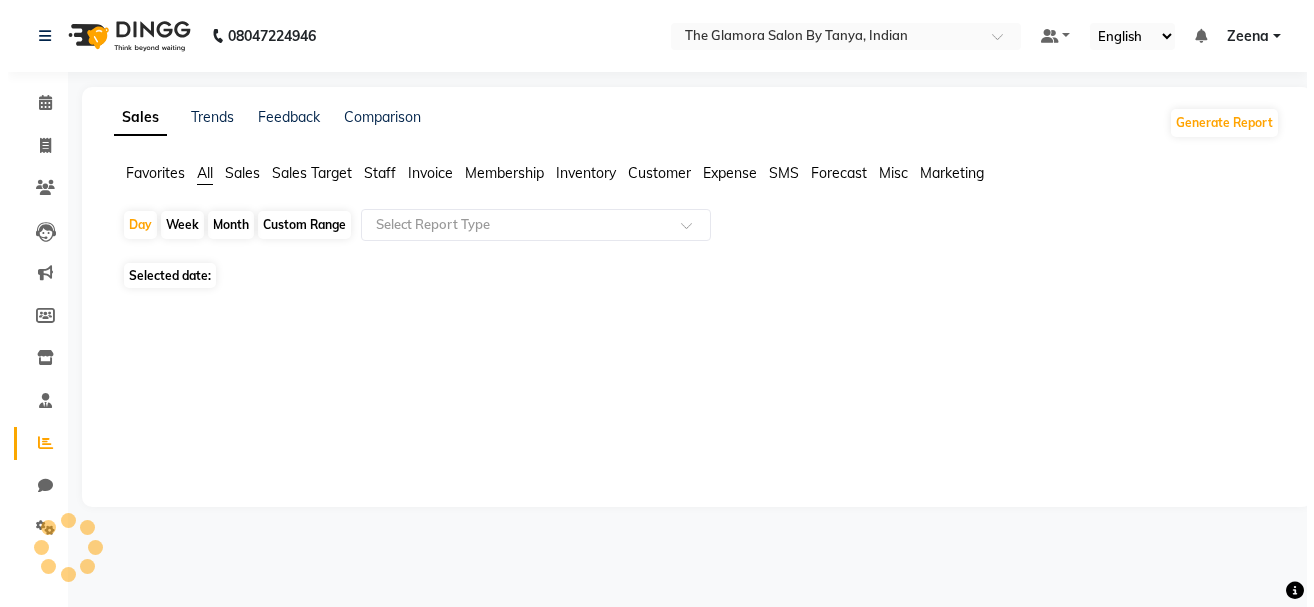 scroll, scrollTop: 0, scrollLeft: 0, axis: both 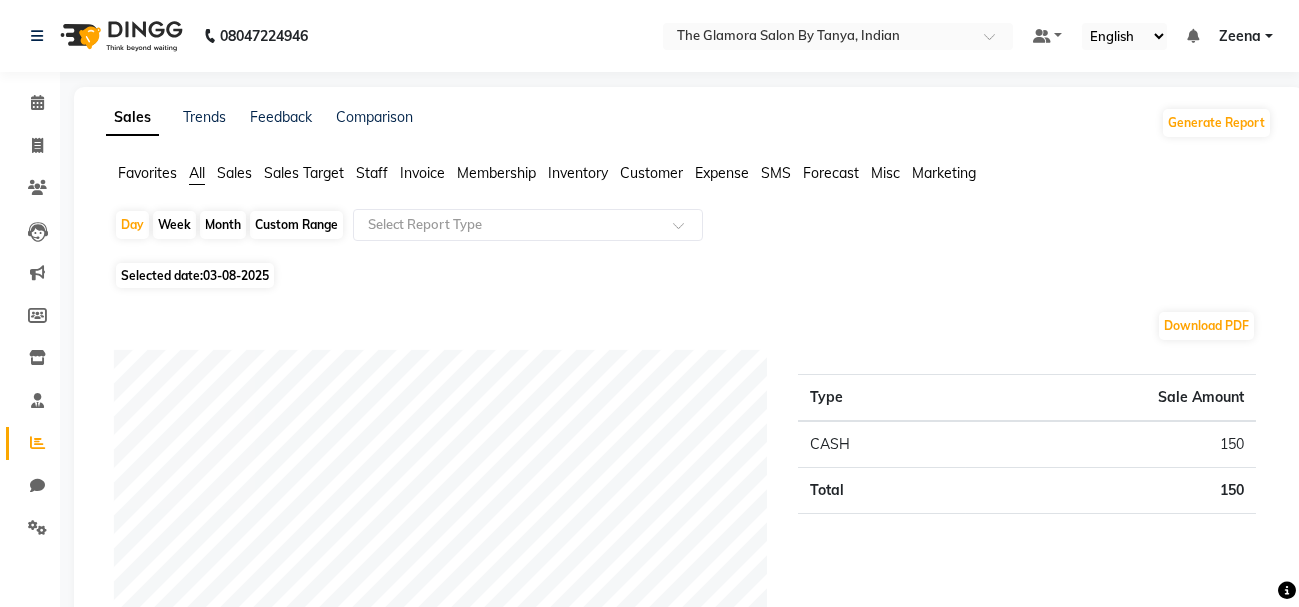 click on "Sales Trends Feedback Comparison Generate Report Favorites All Sales Sales Target Staff Invoice Membership Inventory Customer Expense SMS Forecast Misc Marketing  Day   Week   Month   Custom Range  Select Report Type Selected date:  [DATE]  Download PDF Payment mode Type Sale Amount CASH 150 Total 150 Staff summary Type Sale Amount [FIRST] [LAST] 150 Total 150 Sales summary Type Sale Amount Gift card 0 Vouchers 0 Memberships 0 Products 0 Packages 0 Tips 0 Prepaid 0 Services 150 Fee 0 Total 150 Service by category Type Sale Amount MALE HAIR CUT 150 Total 150 Service sales Type Sale Amount HAIR CUT MALE 100 BEARD TRIM 50 Total 150 ★ Mark as Favorite  Choose how you'd like to save "" report to favorites  Save to Personal Favorites:   Only you can see this report in your favorites tab. Share with Organization:   Everyone in your organization can see this report in their favorites tab.  Save to Favorites" 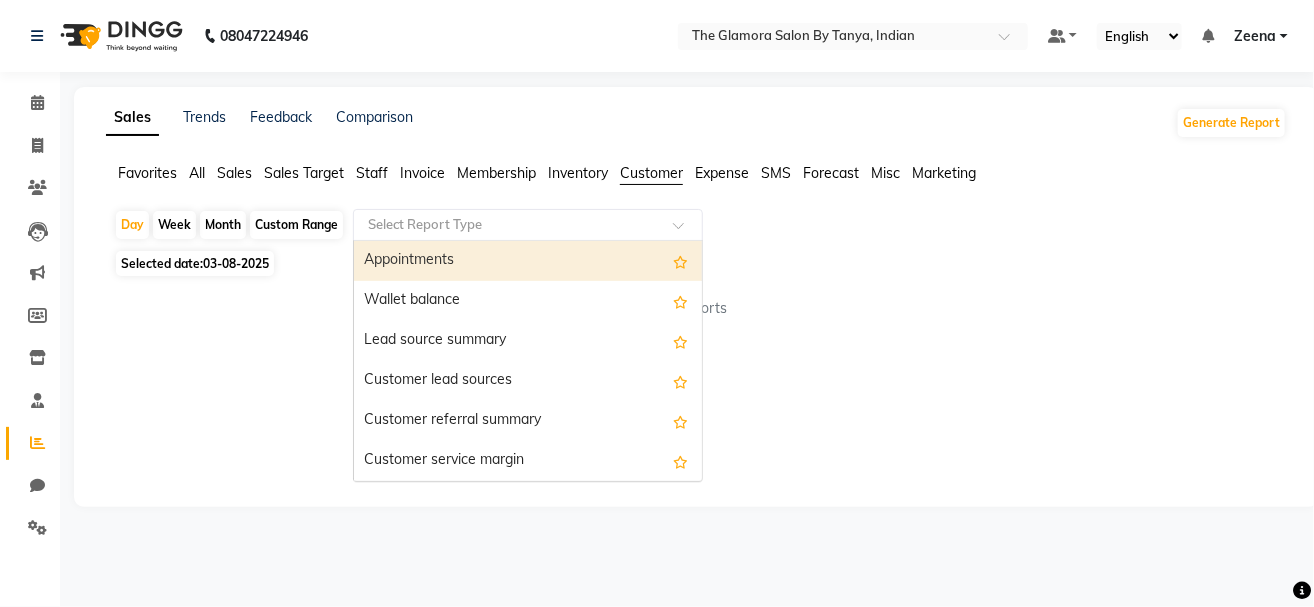click 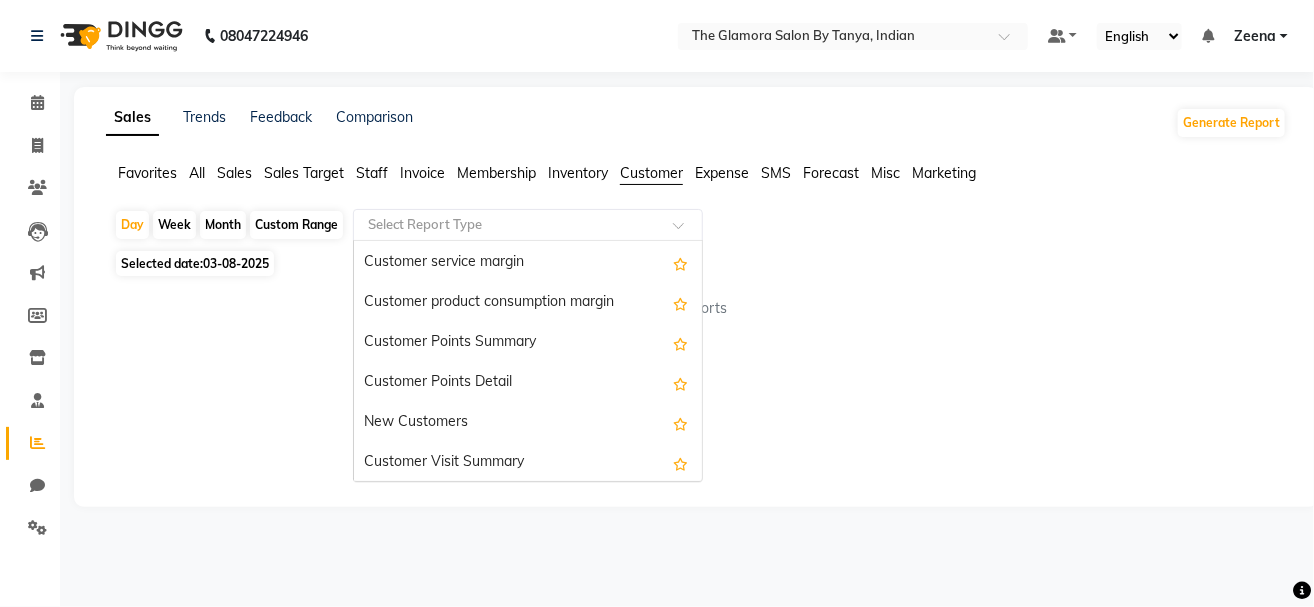 scroll, scrollTop: 199, scrollLeft: 0, axis: vertical 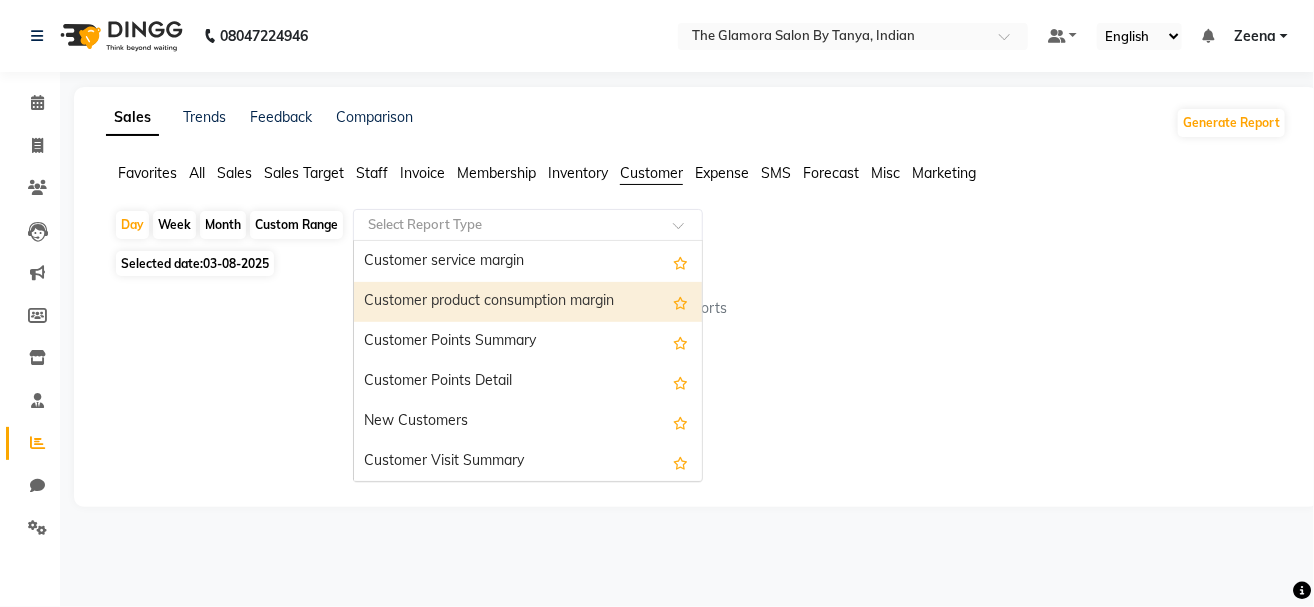 click on "Sales" 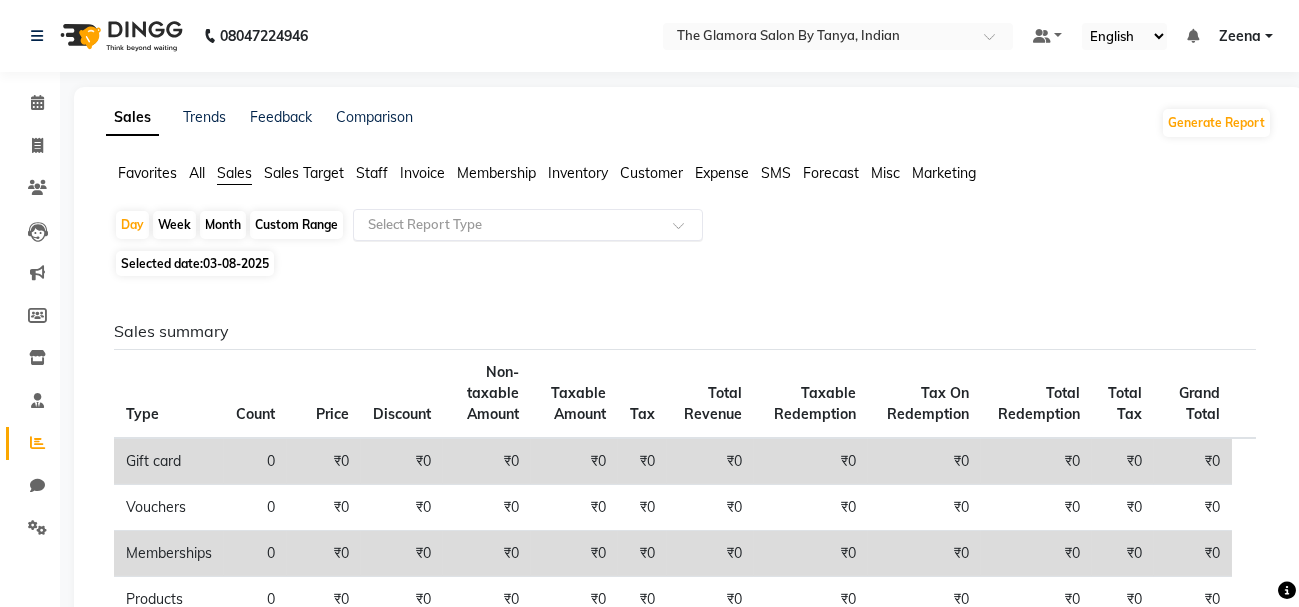 click on "Select Report Type" 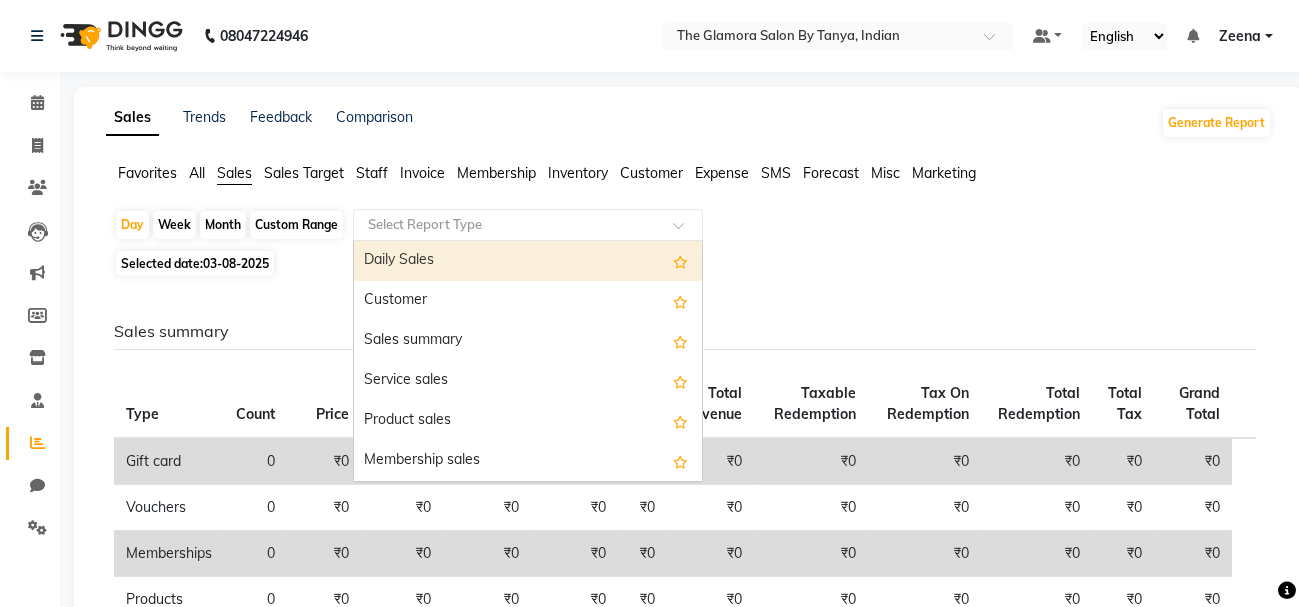 click on "Select Report Type" 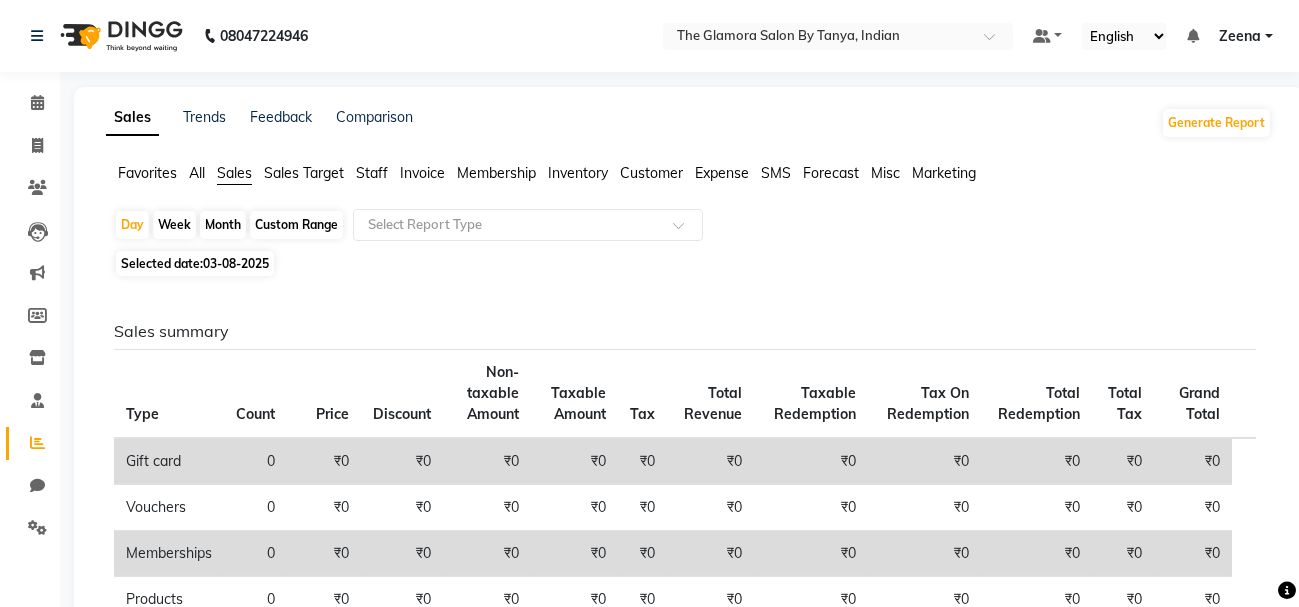 click on "Day Week Month Custom Range Select Report Type Selected date: [DATE] Sales summary Type Count Price Discount Non-taxable Amount Taxable Amount Tax Total Revenue Taxable Redemption Tax On Redemption Total Redemption Total Tax Grand Total Gift card 0 ₹0 ₹0 ₹0 ₹0 ₹0 ₹0 ₹0 ₹0 ₹0 ₹0 ₹0 Vouchers 0 ₹0 ₹0 ₹0 ₹0 ₹0 ₹0 ₹0 ₹0 ₹0 ₹0 ₹0 Memberships 0 ₹0 ₹0 ₹0 ₹0 ₹0 ₹0 ₹0 ₹0 ₹0 ₹0 ₹0 Products 0 ₹0 ₹0 ₹0 ₹0 ₹0 ₹0 ₹0 ₹0 ₹0 ₹0 ₹0 Packages 0 ₹0 ₹0 ₹0 ₹0 ₹0 ₹0 ₹0 ₹0 ₹0 ₹0 ₹0 Tips 0 ₹0 ₹0 ₹0 ₹0 ₹0 ₹0 ₹0 ₹0 ₹0 ₹0 ₹0 Prepaid 0 ₹0 ₹0 ₹0 ₹0 ₹0 ₹0 ₹0 ₹0 ₹0 ₹0 ₹0 Services 2 ₹150.00 ₹0 ₹150.00 ₹0 ₹0 ₹150.00 ₹0 ₹0 ₹0 ₹0 ₹150.00 Fee 0 ₹0 ₹0 ₹0 ₹0 ₹0 ₹0 ₹0 ₹0 ₹0 ₹0 ₹0 Payment mode Payment Mode Count Total Redemption Tip Fee Advance Amount Invoice Amount CASH 1 ₹150.00 ₹0 ₹0 ₹0 ₹0 ₹150.00 ★ Mark as Favorite" 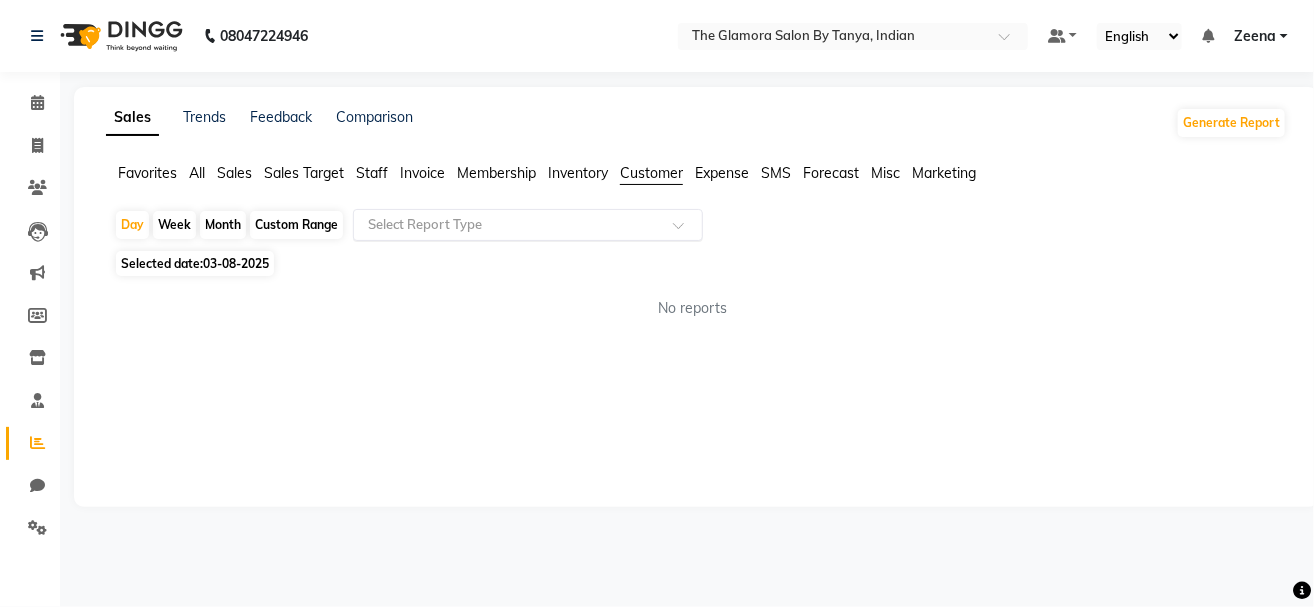 click 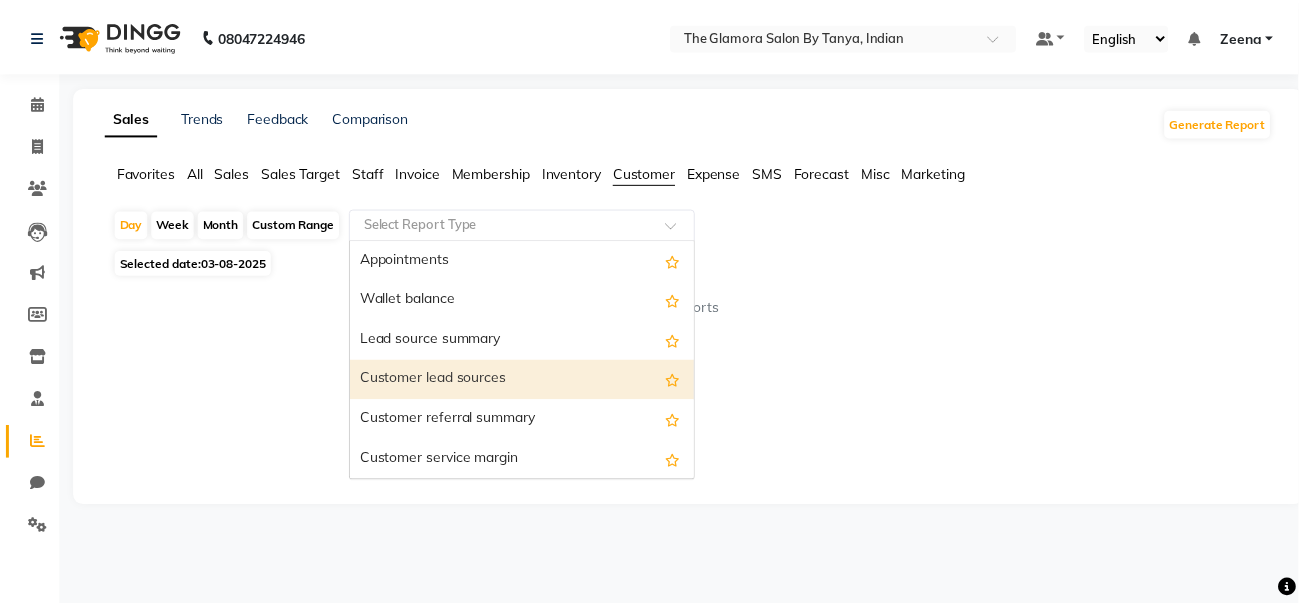 scroll, scrollTop: 319, scrollLeft: 0, axis: vertical 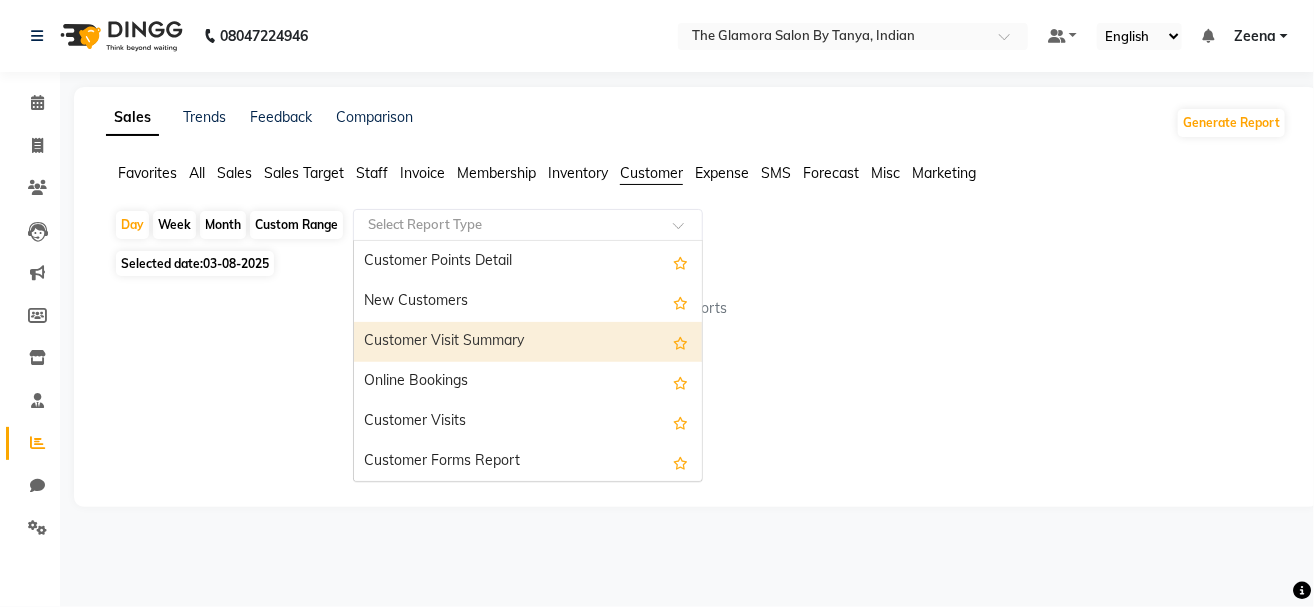 click on "Customer Visit Summary" at bounding box center [528, 342] 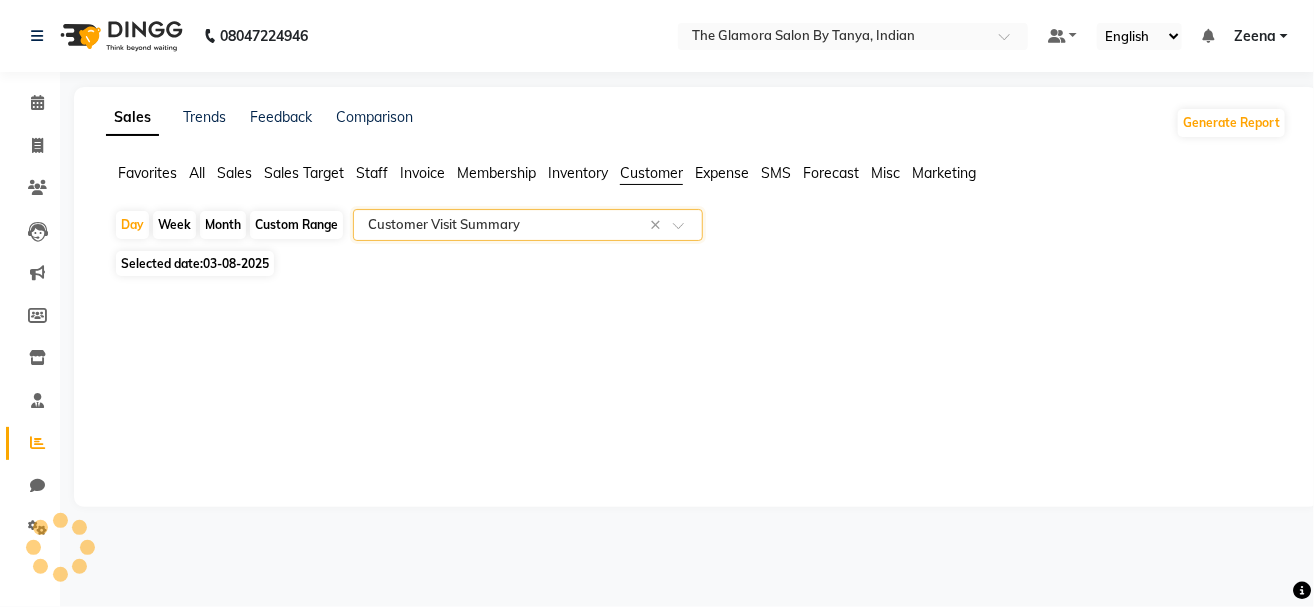 select on "full_report" 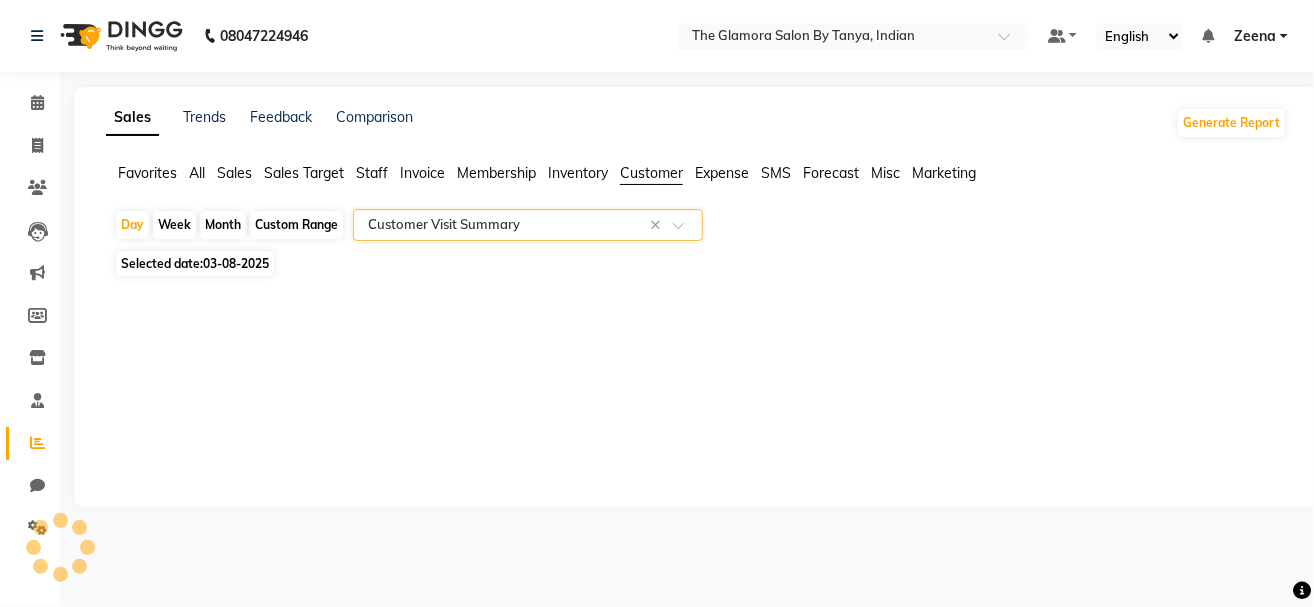 select on "csv" 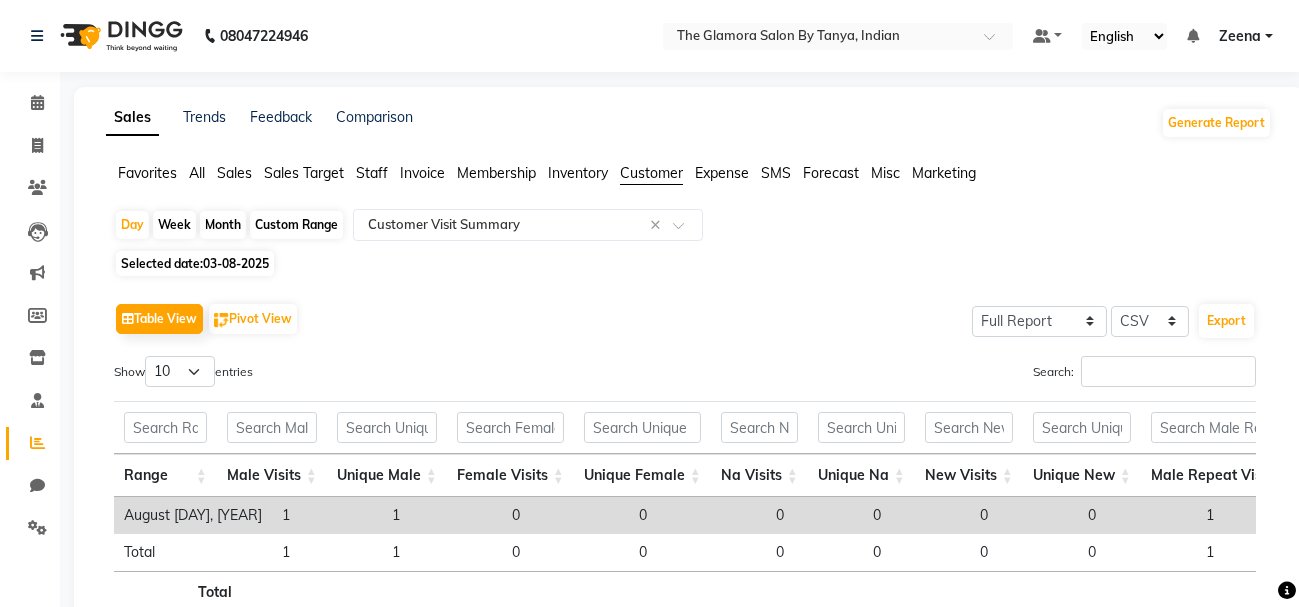 click on "Selected date:  [DATE] - [DATE]  Sales summary Type Count Price Discount Non-taxable Amount Taxable Amount Tax Total Revenue Taxable Redemption Tax On Redemption Total Redemption Total Tax Grand Total  Gift card 0 ₹0 ₹0 ₹0 ₹0 ₹0 ₹0 ₹0 ₹0 ₹0 ₹0 ₹0  Prepaid 0 ₹0 ₹0 ₹0 ₹0 ₹0 ₹0 ₹0 ₹0 ₹0 ₹0 ₹0  Vouchers 0 ₹0 ₹0 ₹0 ₹0 ₹0 ₹0 ₹0 ₹0 ₹0 ₹0 ₹0  Memberships 0 ₹0 ₹0 ₹0 ₹0 ₹0 ₹0 ₹0 ₹0 ₹0 ₹0 ₹0  Packages 0 ₹0 ₹0 ₹0 ₹0 ₹0 ₹0 ₹0 ₹0 ₹0 ₹0 ₹0  Tips 0 ₹0 ₹0 ₹0 ₹0 ₹0 ₹0 ₹0 ₹0 ₹0 ₹0 ₹0  Services 151 ₹95,271.00 ₹11,081.01 ₹84,189.99 ₹0 ₹0 ₹84,189.99 ₹0 ₹0 ₹0 ₹0 ₹84,189.99  Products 2 ₹3,240.00 ₹0 ₹3,240.00 ₹0 ₹0 ₹3,240.00 ₹0 ₹0 ₹0 ₹0 ₹3,240.00  Fee 0 ₹0 ₹0 ₹0 ₹0 ₹0 ₹0 ₹0 ₹0 ₹0 ₹0 ₹0 Payment mode Payment Mode Count Total Redemption Tip Fee Advance Amount Invoice Amount  CASH" 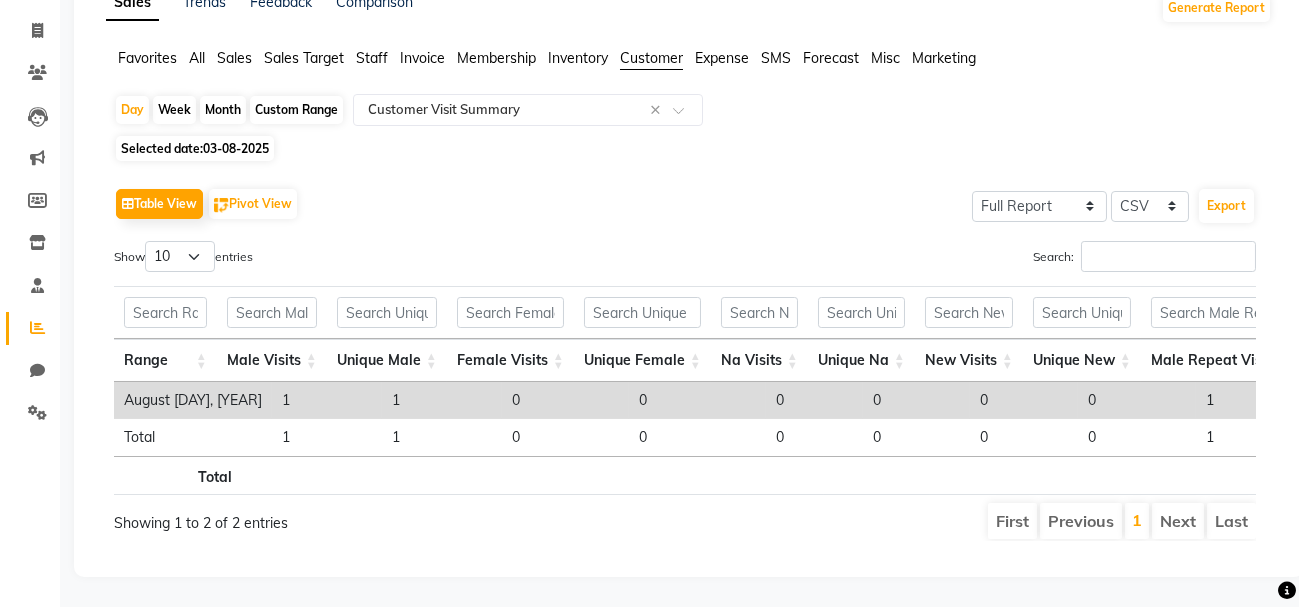scroll, scrollTop: 120, scrollLeft: 0, axis: vertical 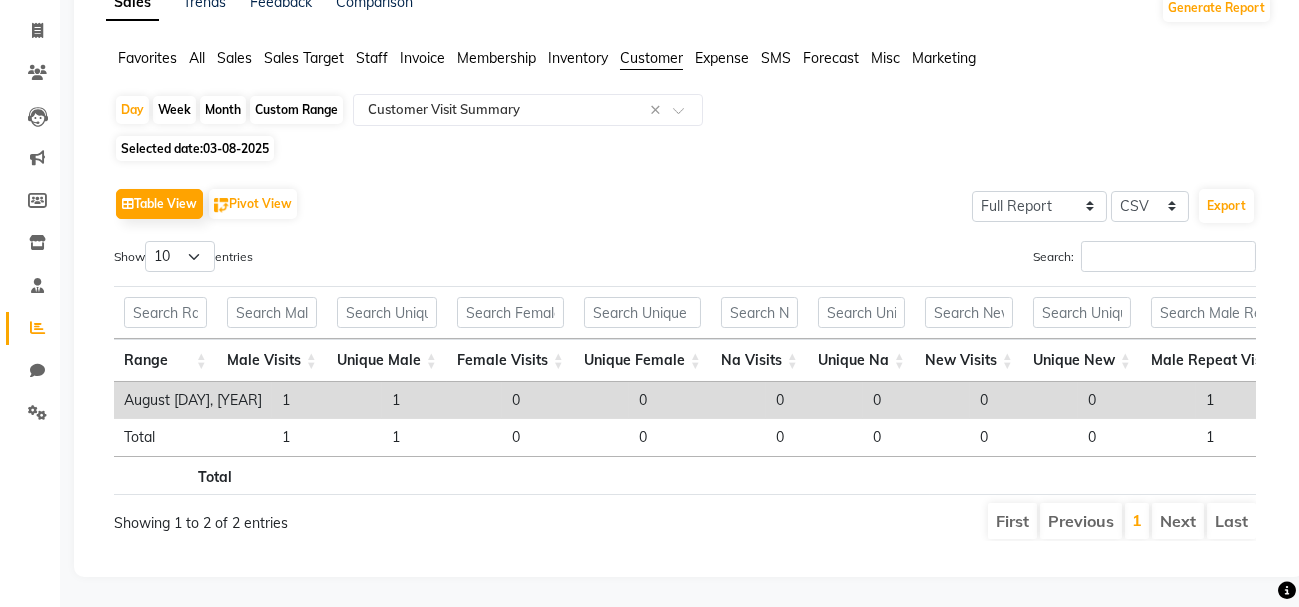 select on "8" 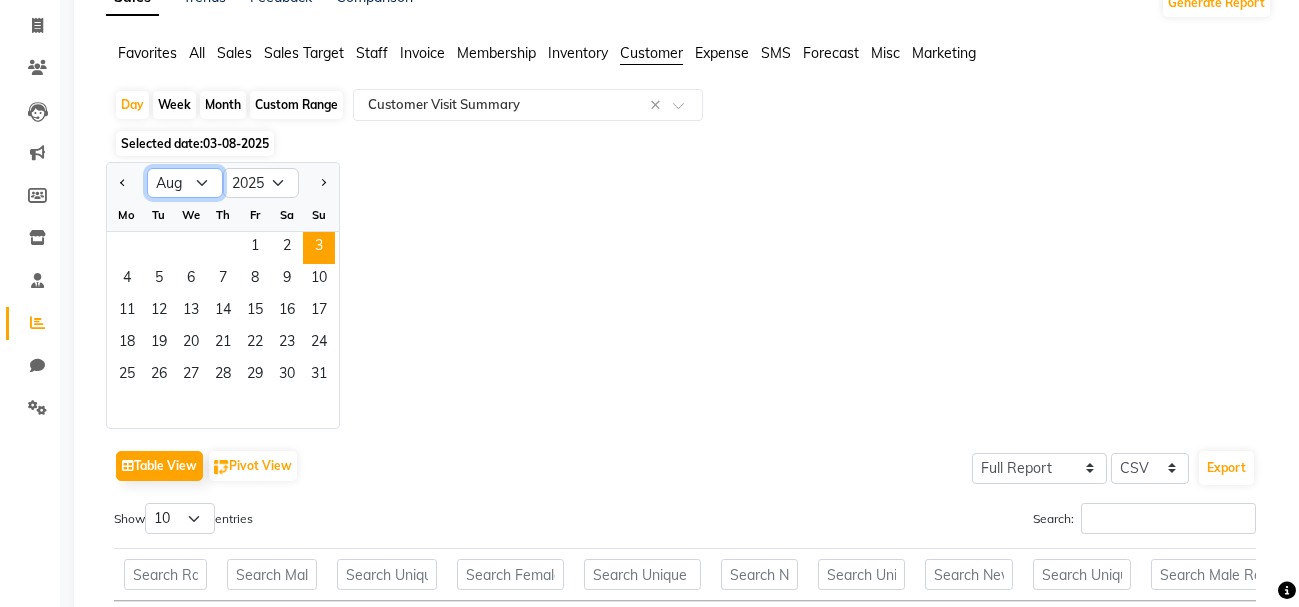click on "Jan Feb Mar Apr May Jun Jul Aug Sep Oct Nov Dec" 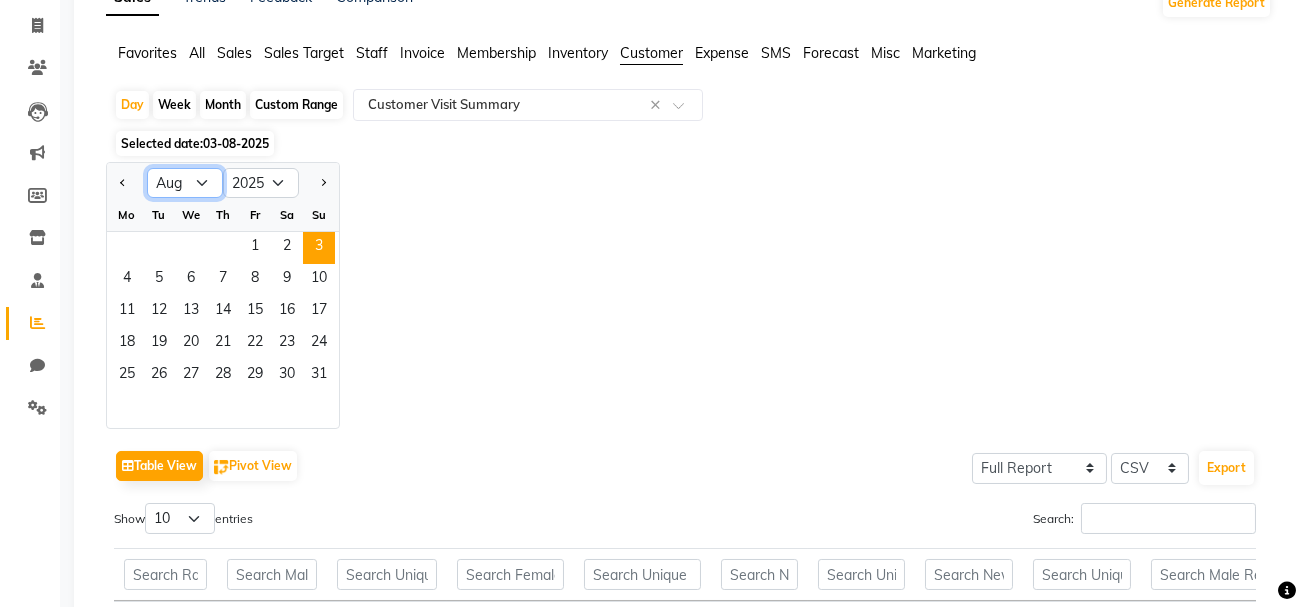select on "7" 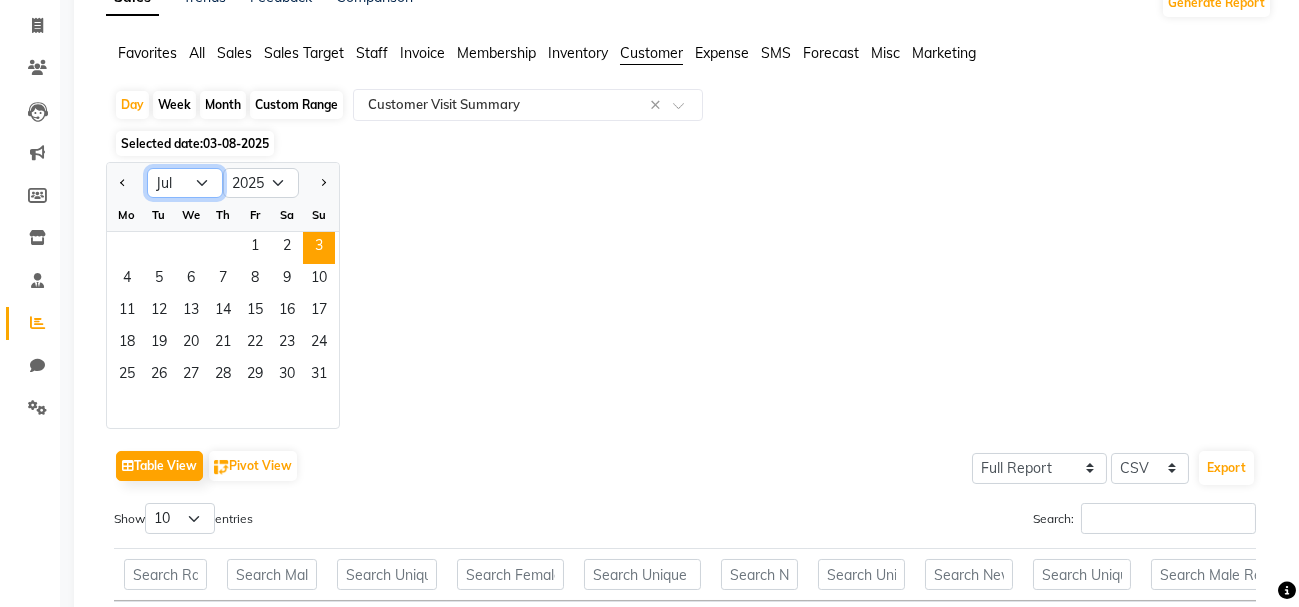 click on "Jan Feb Mar Apr May Jun Jul Aug Sep Oct Nov Dec" 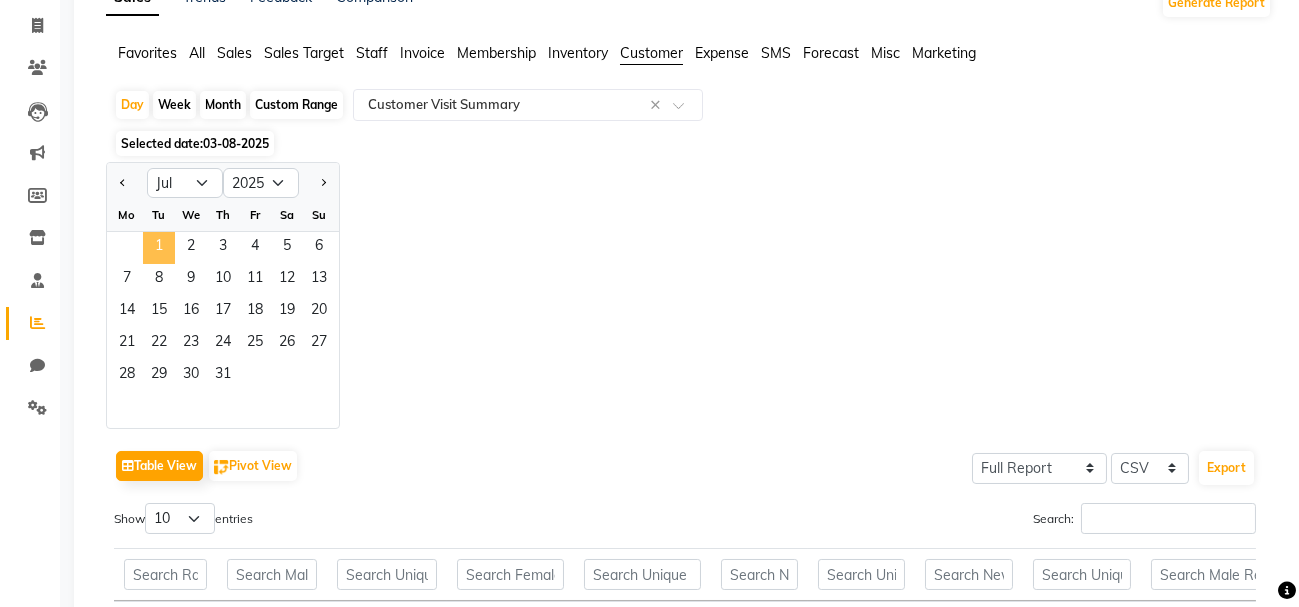 click on "1" 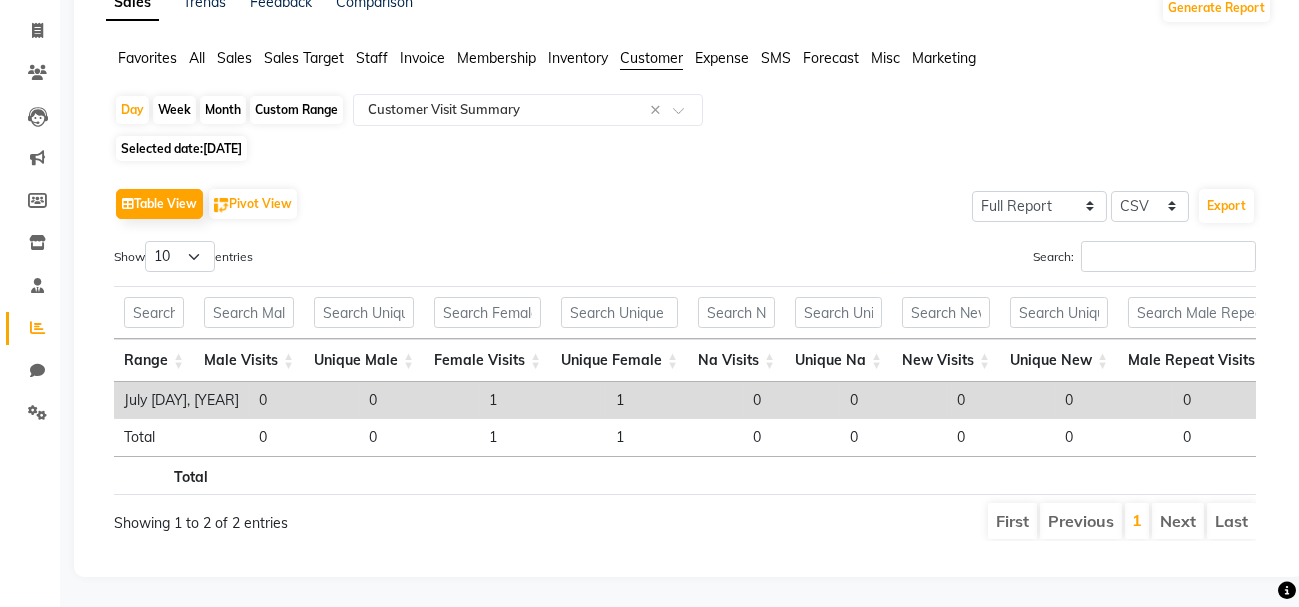 click on "Selected date: [DATE]" 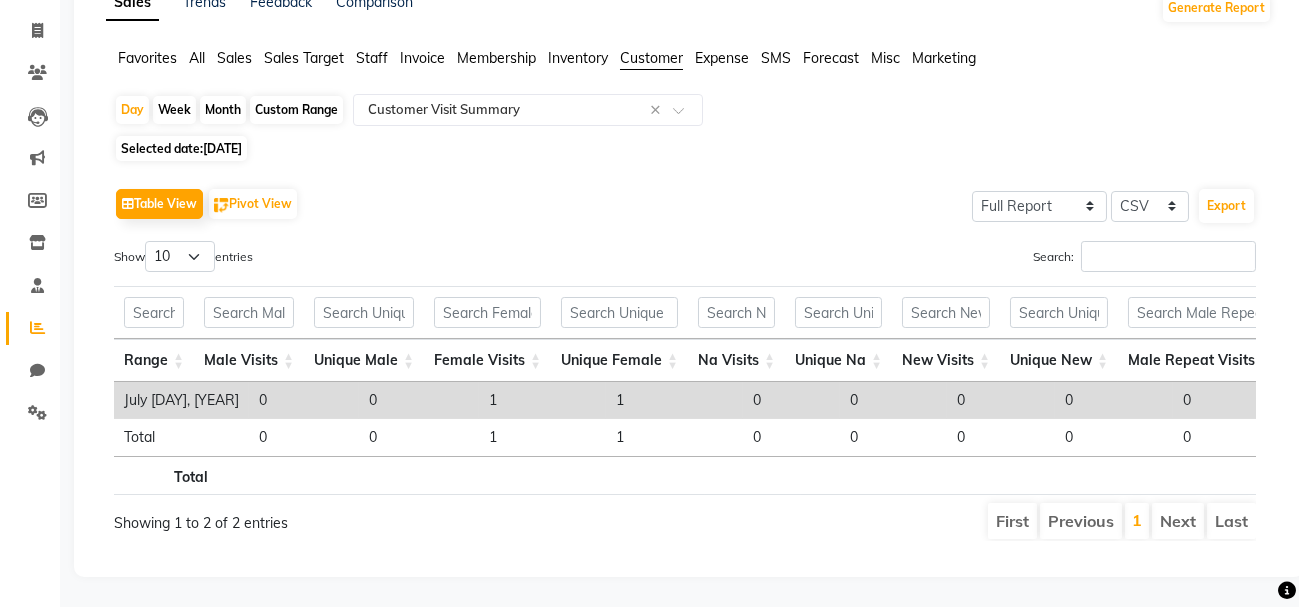 select on "7" 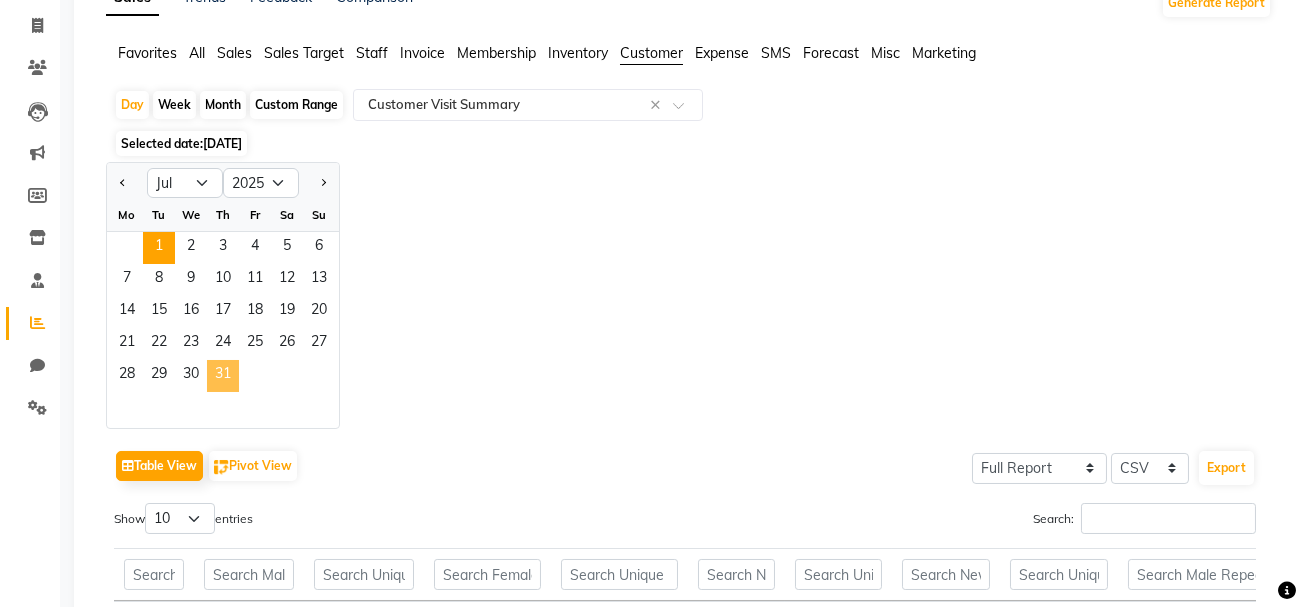 click on "31" 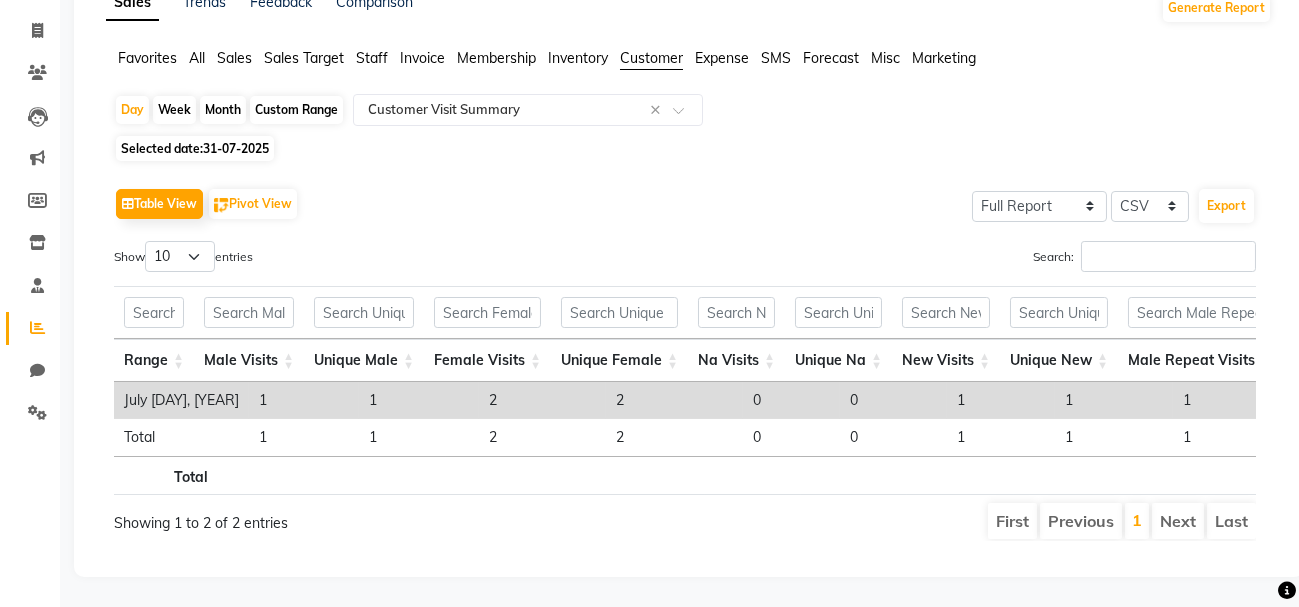 click on "31-07-2025" 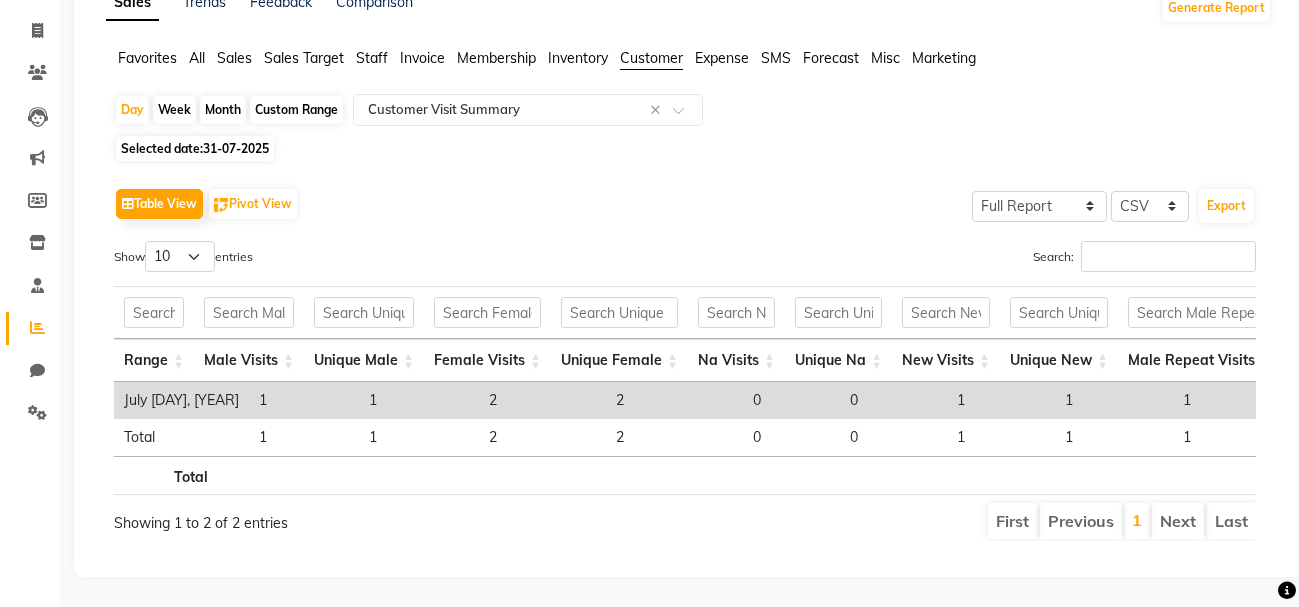 select on "7" 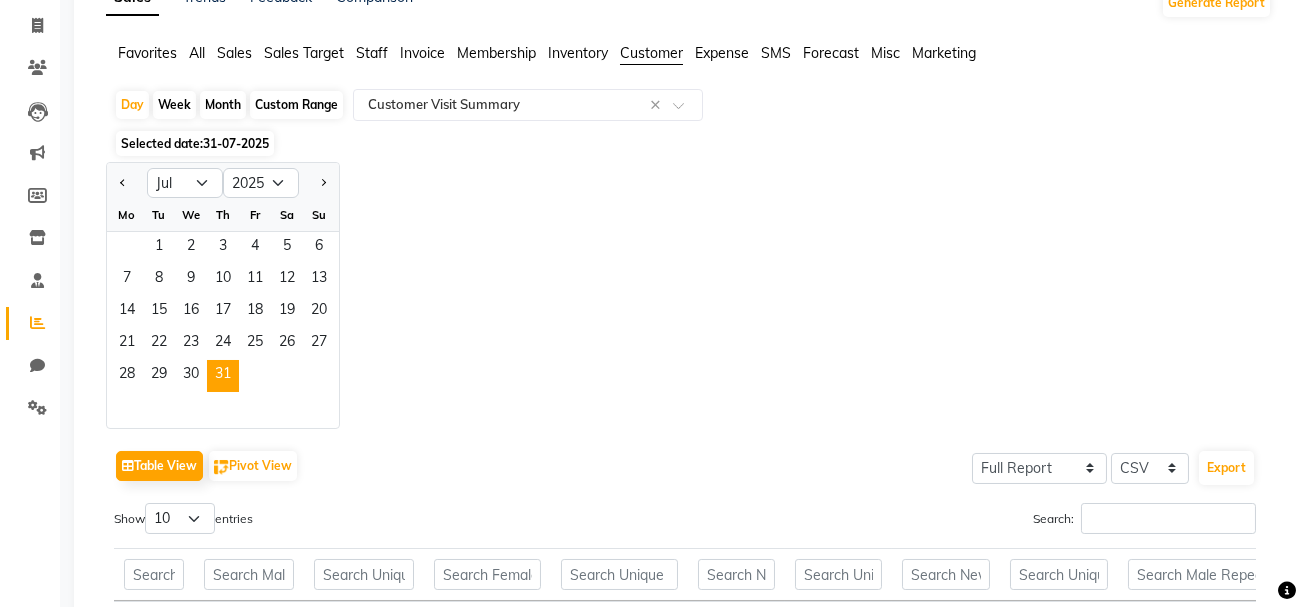 click on "Custom Range" 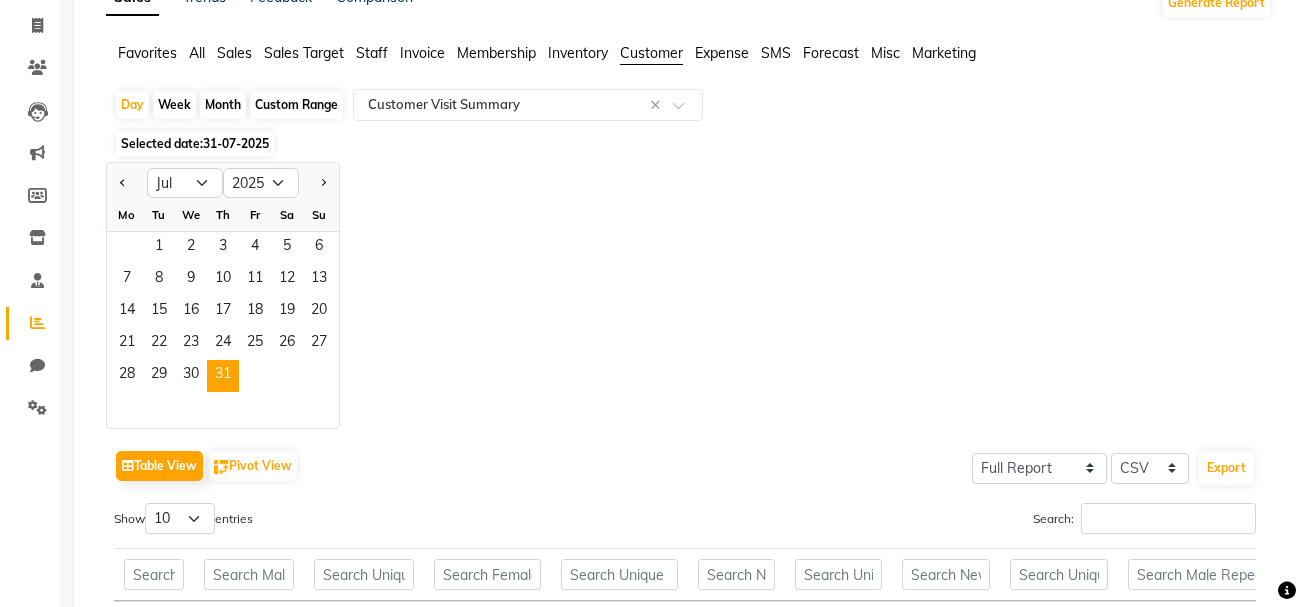 select on "7" 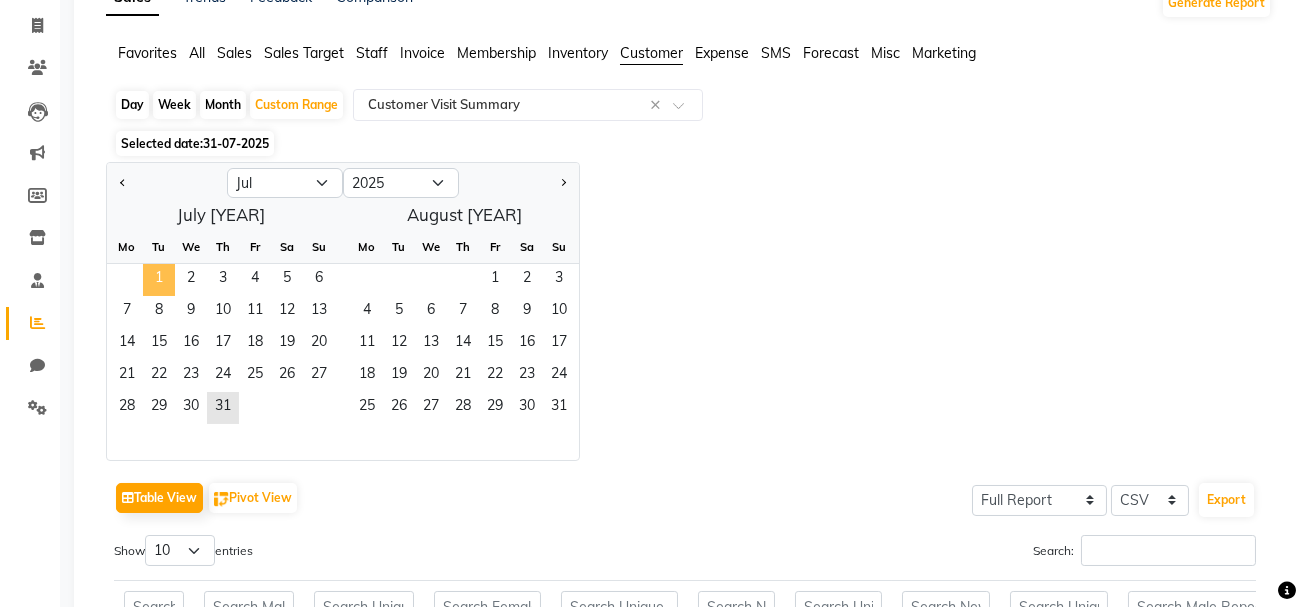 click on "1" 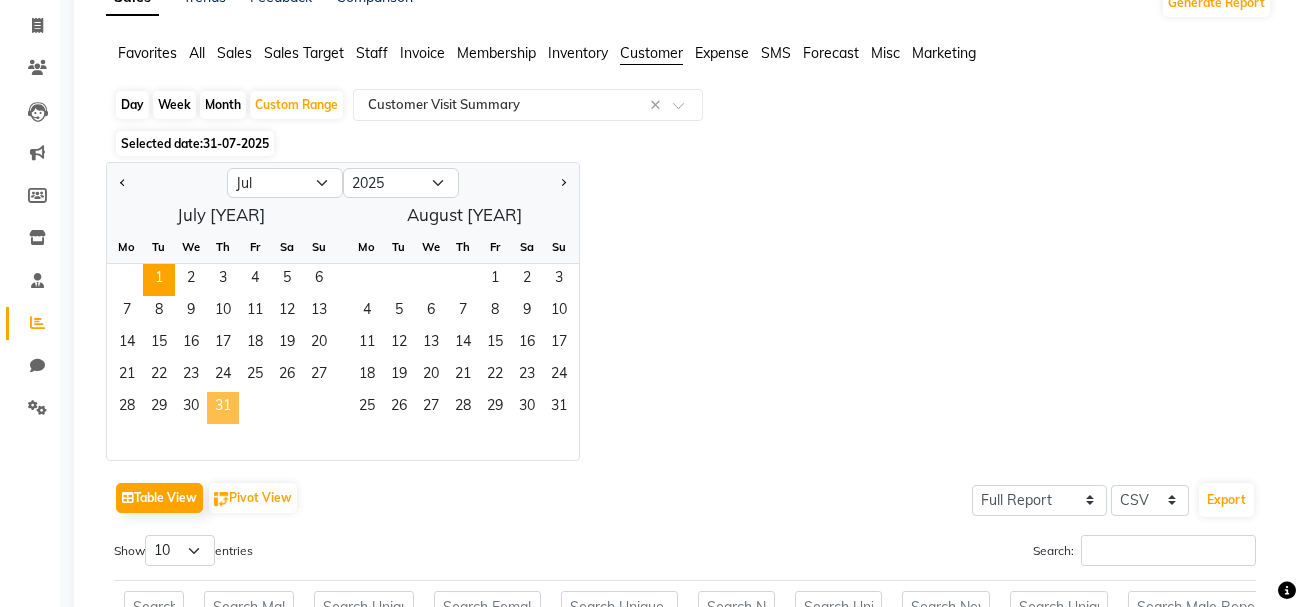 click on "31" 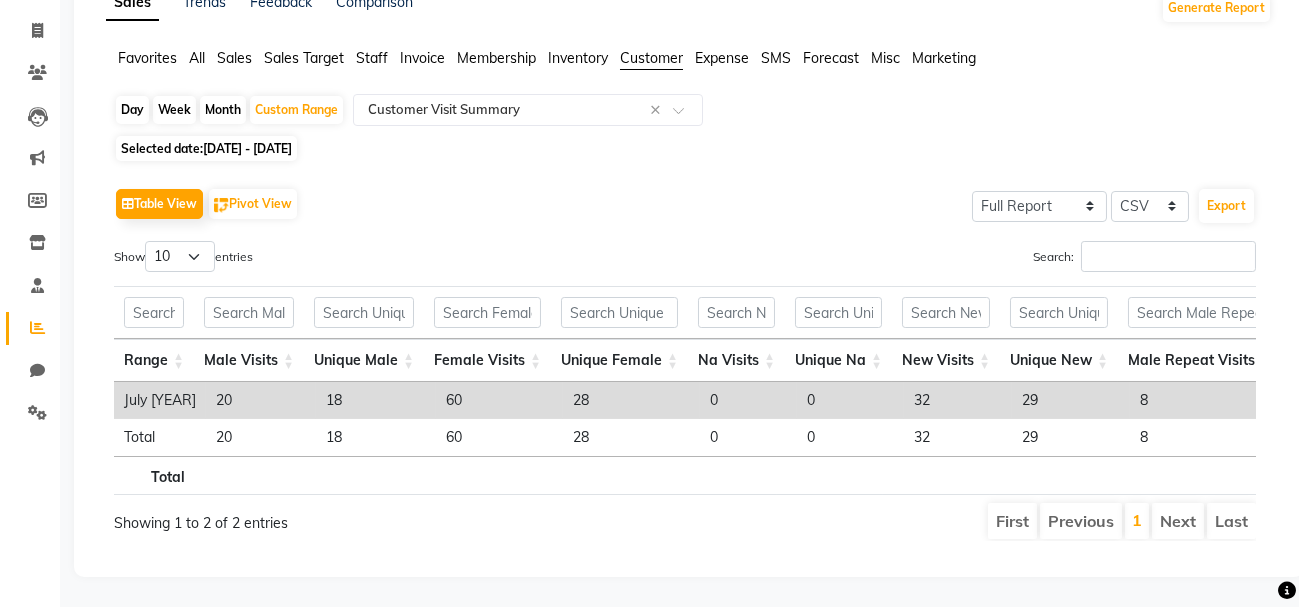 drag, startPoint x: 341, startPoint y: 388, endPoint x: 475, endPoint y: 388, distance: 134 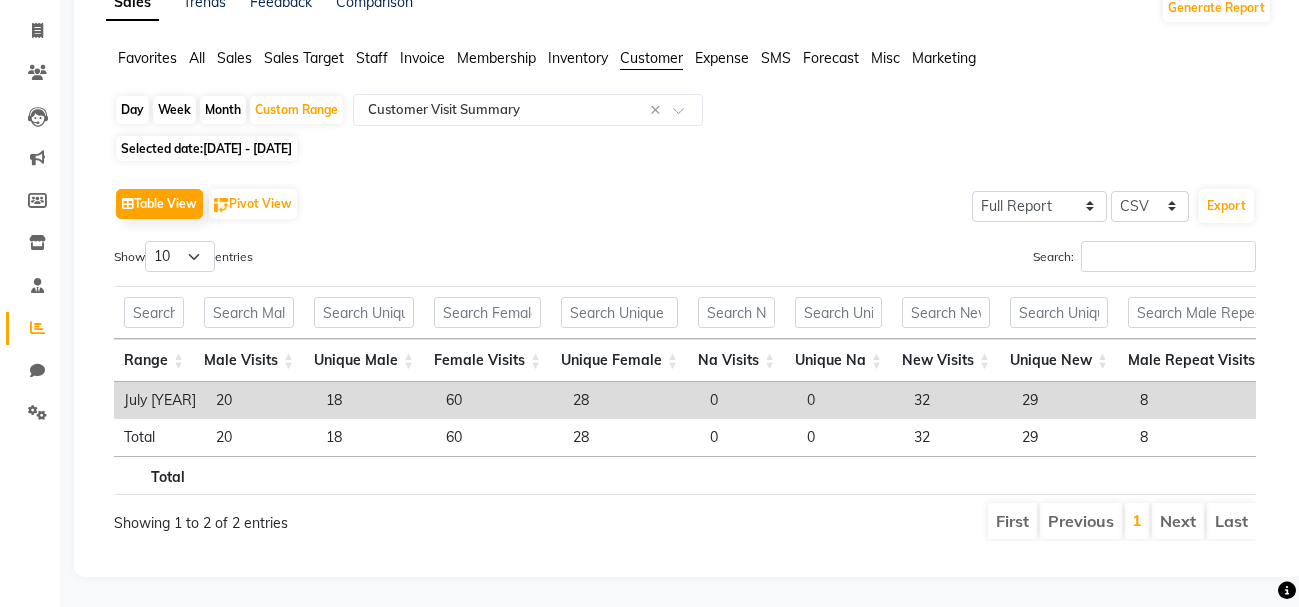 click on "60" at bounding box center (499, 400) 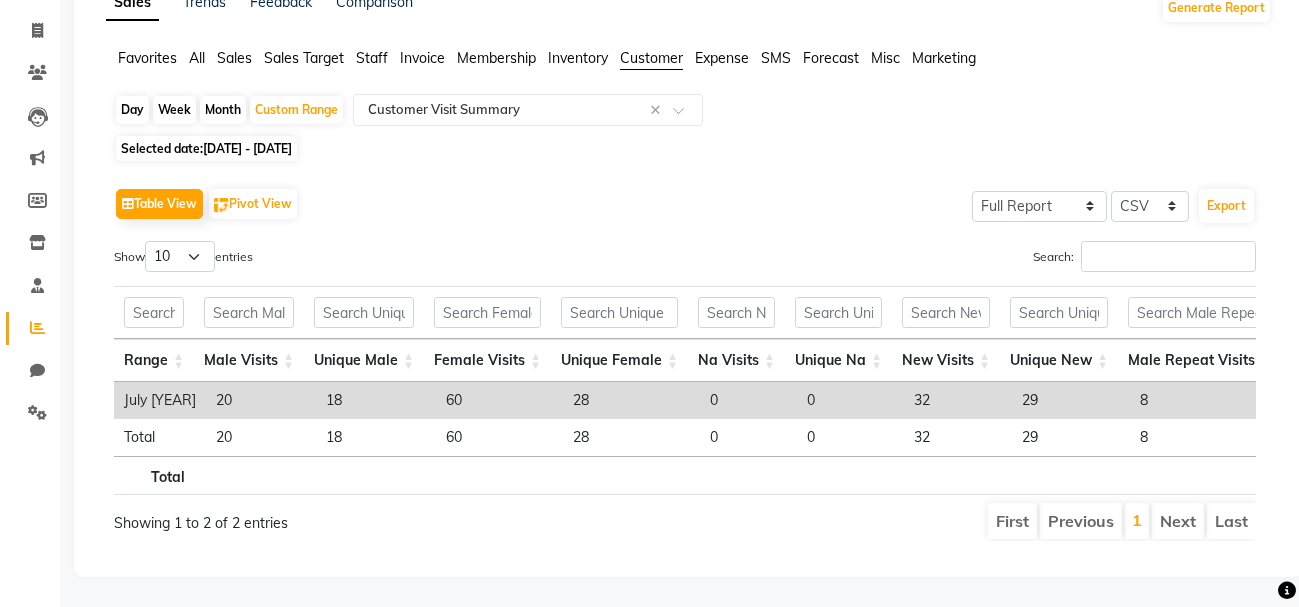 click on "32" at bounding box center (958, 400) 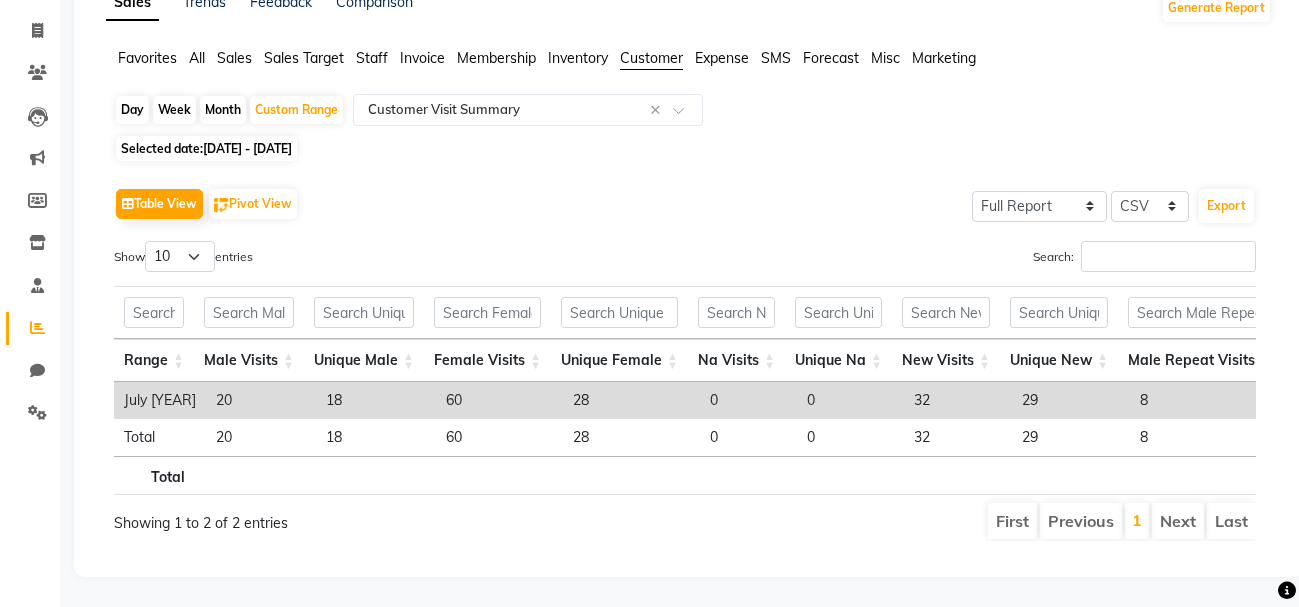 scroll, scrollTop: 0, scrollLeft: 63, axis: horizontal 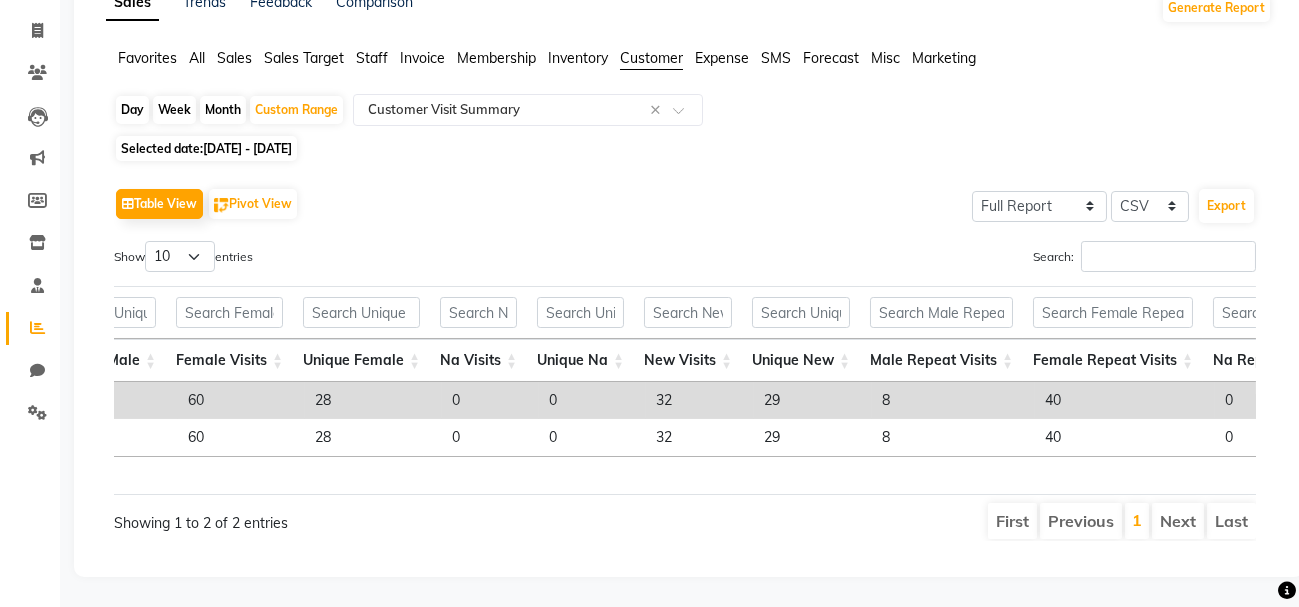 click on "8" at bounding box center (953, 400) 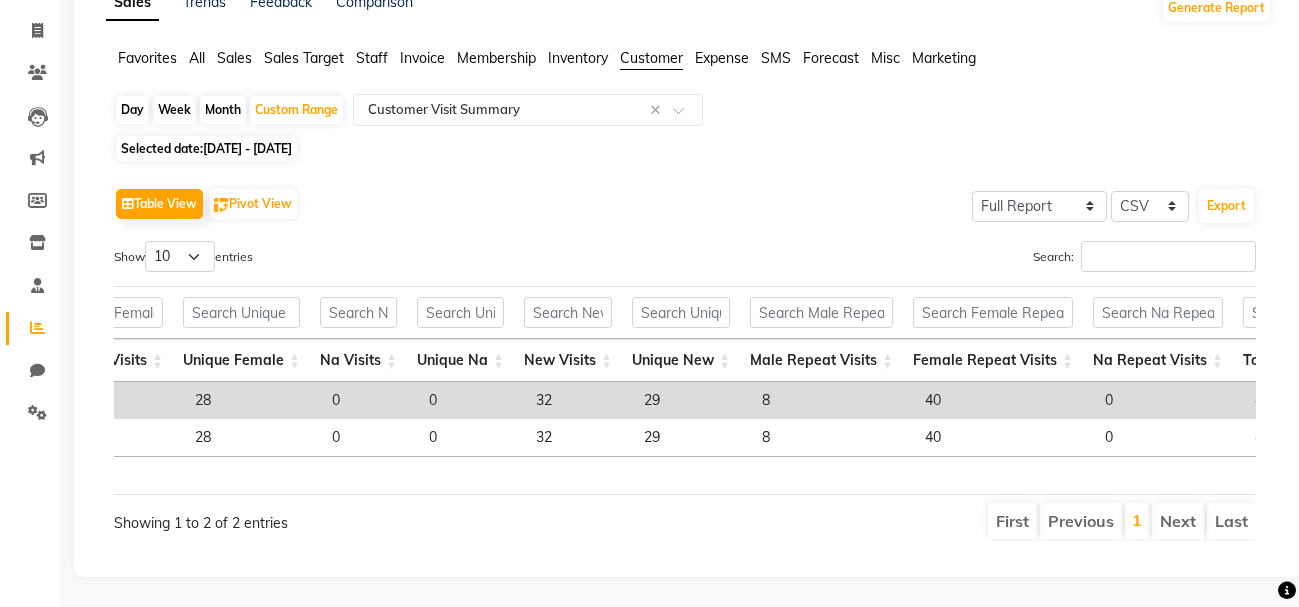 scroll, scrollTop: 0, scrollLeft: 379, axis: horizontal 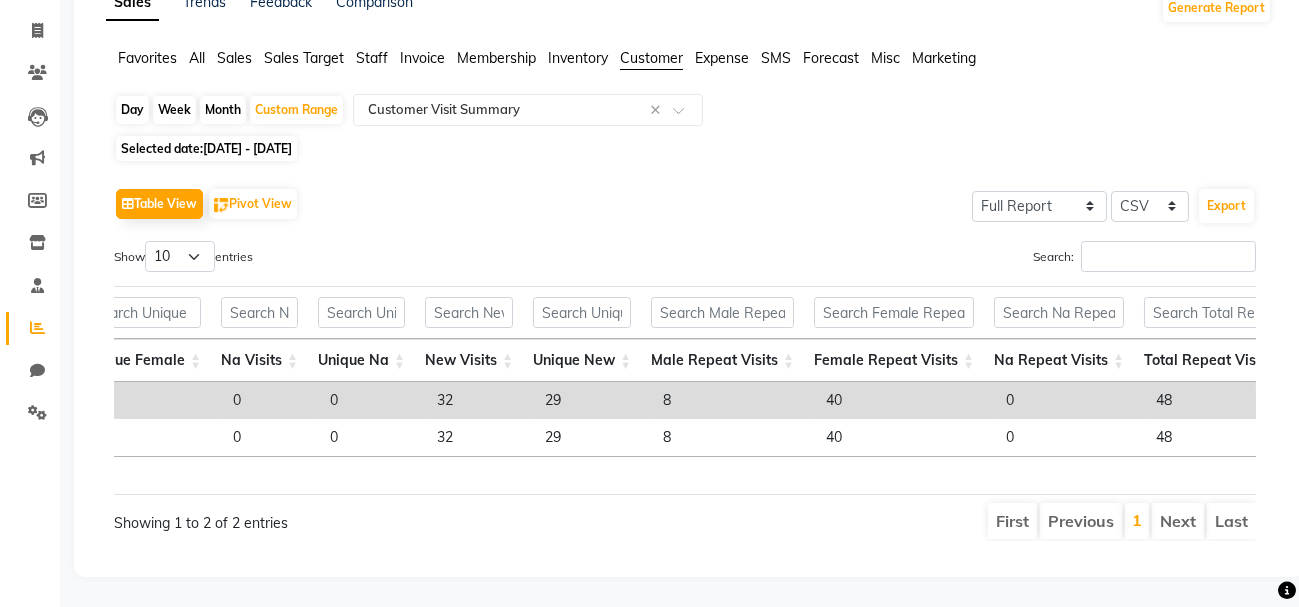 click on "40" at bounding box center (906, 400) 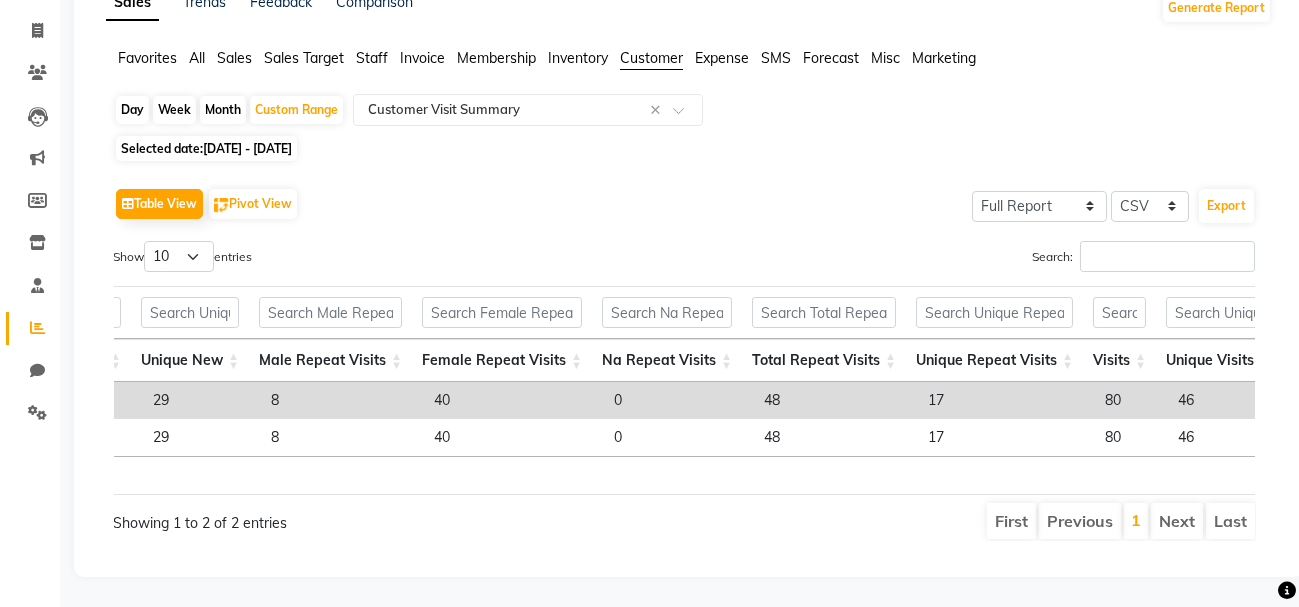 click on "Selected date:  [DATE] - [DATE]   Table View   Pivot View  Select Full Report Filtered Report Select CSV PDF  Export  Show  10 25 50 100  entries Search: Range Male Visits Unique Male Female Visits Unique Female Na Visits Unique Na New Visits Unique New Male Repeat Visits Female Repeat Visits Na Repeat Visits Total Repeat Visits Unique Repeat Visits Visits Unique Visits Range Male Visits Unique Male Female Visits Unique Female Na Visits Unique Na New Visits Unique New Male Repeat Visits Female Repeat Visits Na Repeat Visits Total Repeat Visits Unique Repeat Visits Visits Unique Visits Total July 2025 20 18 60 28 0 0 32 29 8 40 0 48 17 80 46 Total 20 18 60 28 0 0 32 29 8 40 0 48 17 80 46 Total Showing 1 to 2 of 2 entries First Previous 1 Next Last ★" 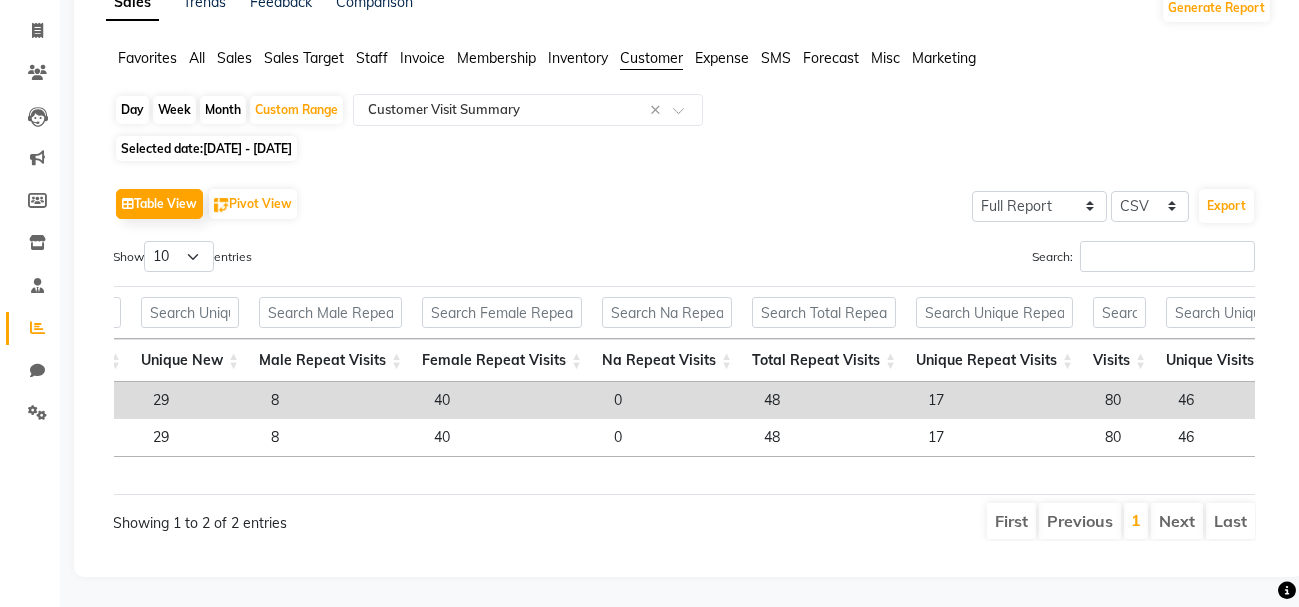 click on "Expense" 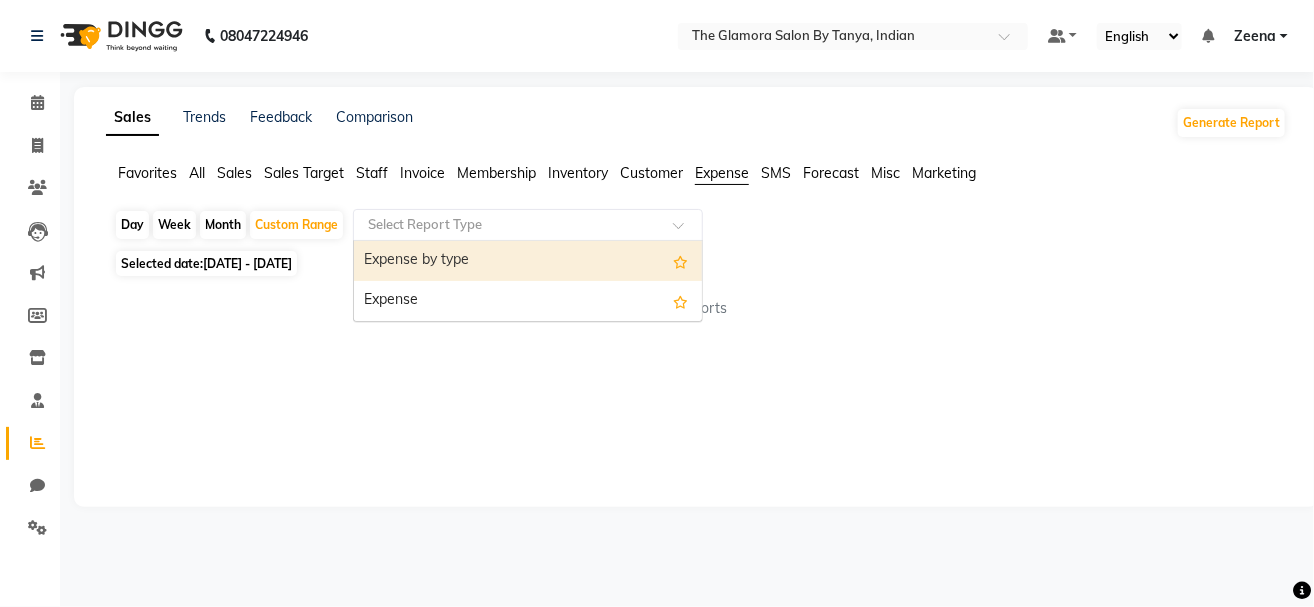 click 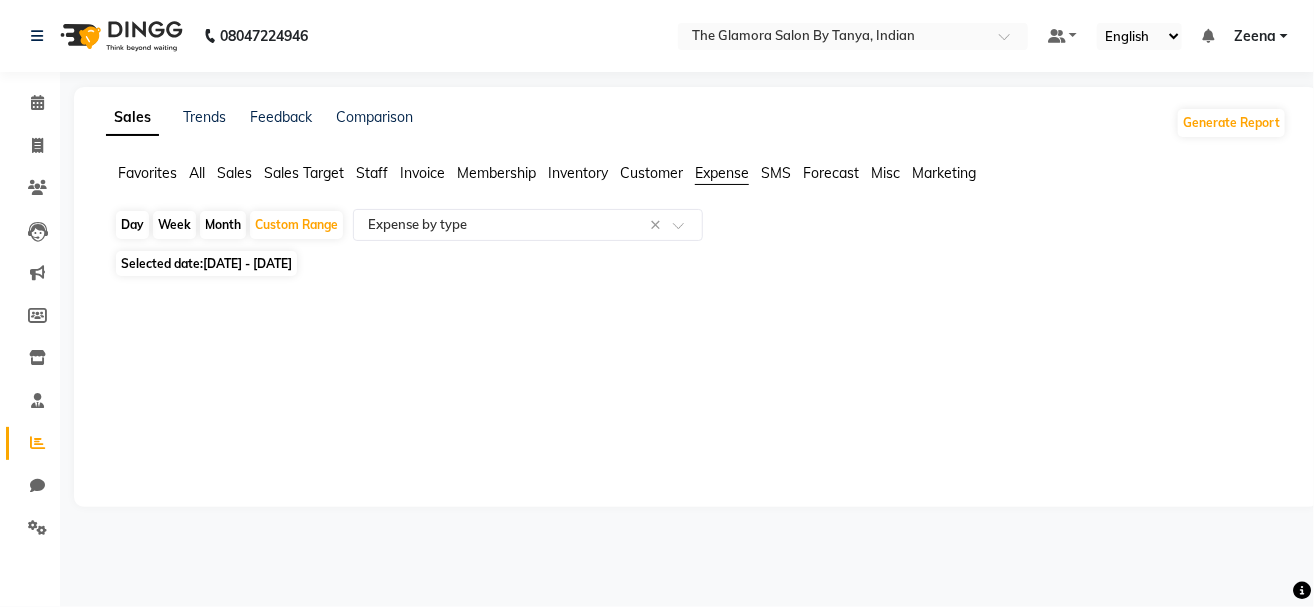 click on "Customer" 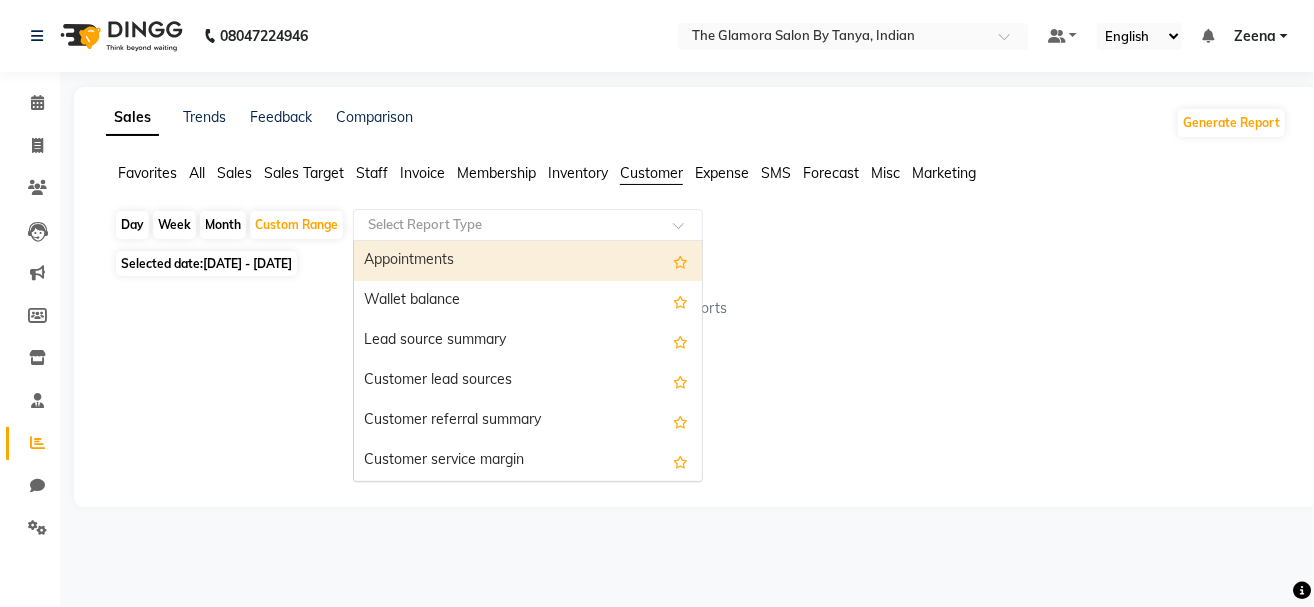 click 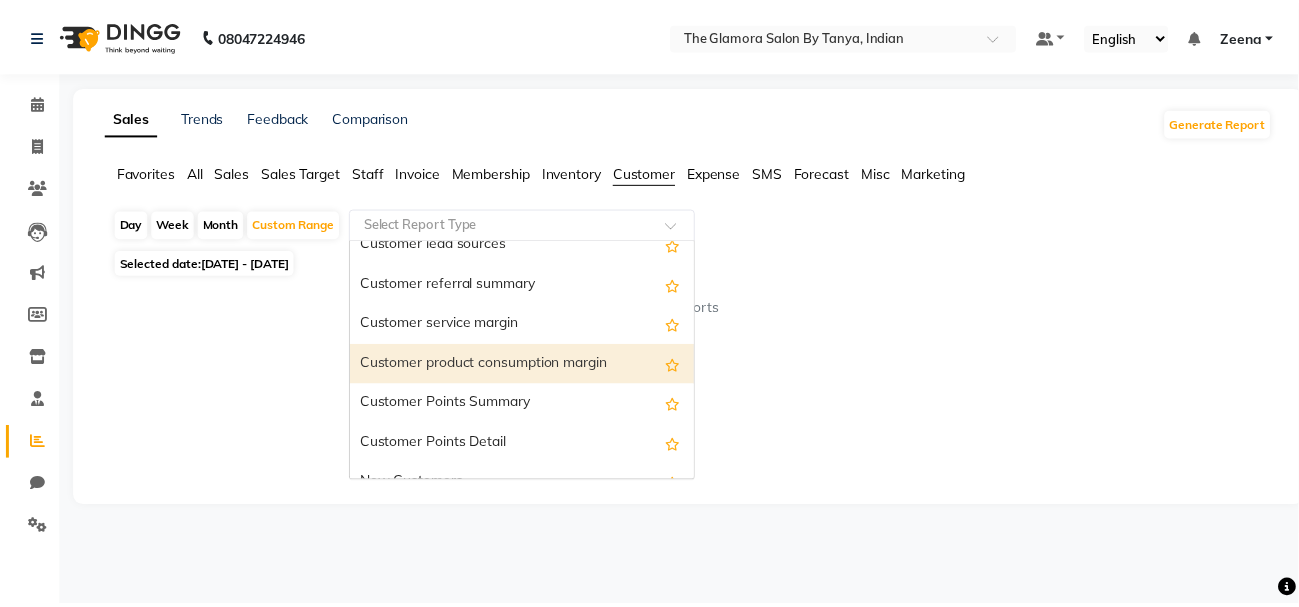 scroll, scrollTop: 0, scrollLeft: 0, axis: both 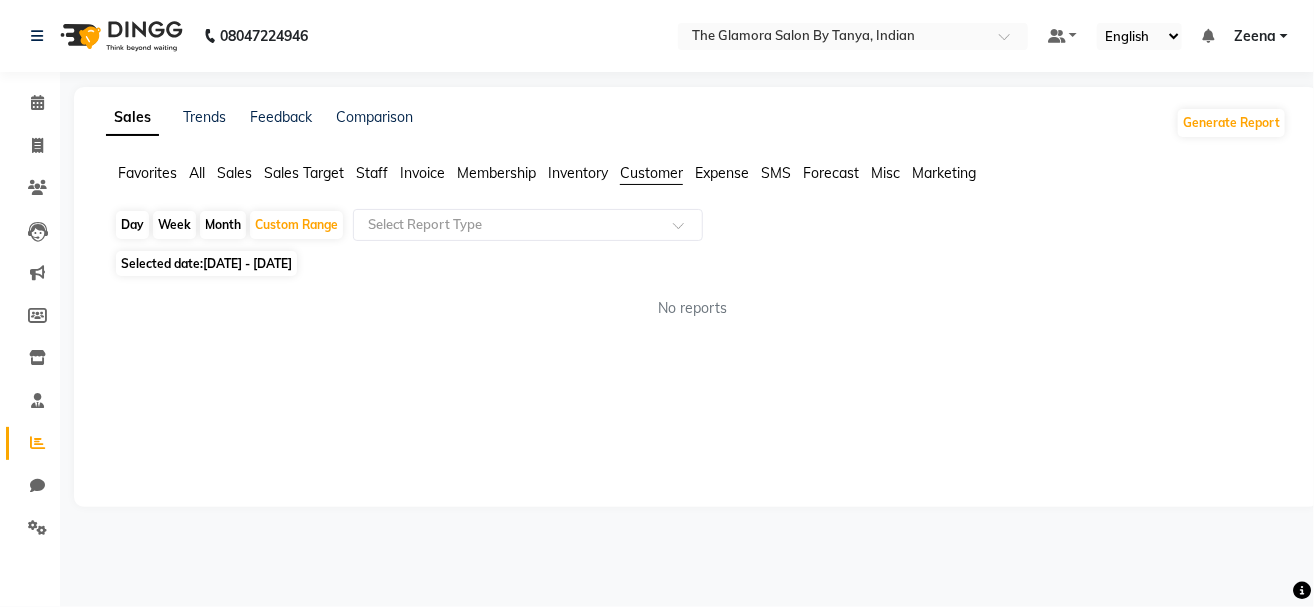click on "Sales Trends Feedback Comparison Generate Report Favorites All Sales Sales Target Staff Invoice Membership Inventory Customer Expense SMS Forecast Misc Marketing Day Week Month Custom Range Select Report Type Selected date: [DATE] - [DATE] No reports ★ Mark as Favorite Choose how you'd like to save "" report to favorites Save to Personal Favorites: Only you can see this report in your favorites tab. Share with Organization: Everyone in your organization can see this report in their favorites tab. Save to Favorites" 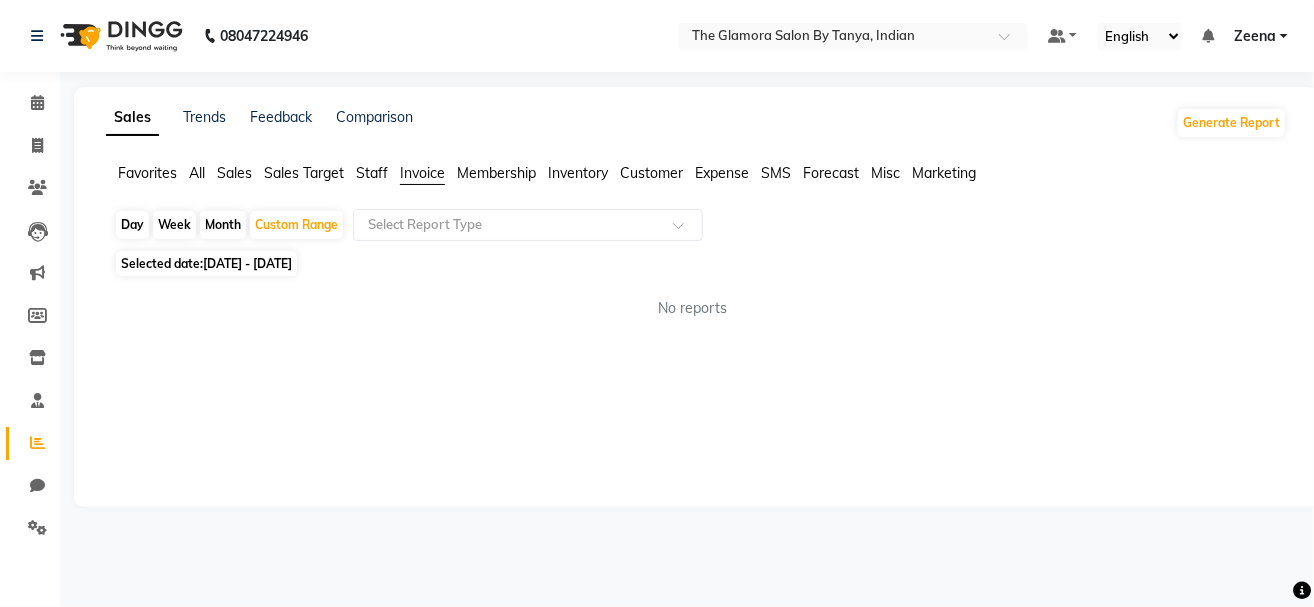 click on "Sales Target" 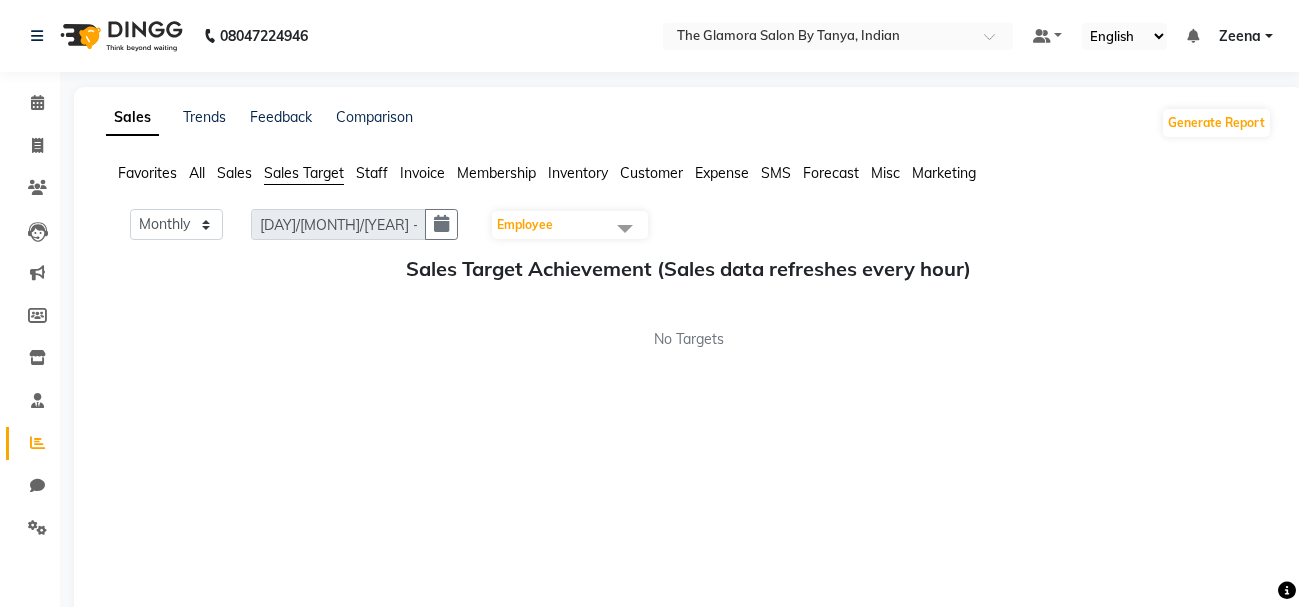 click on "Employee" 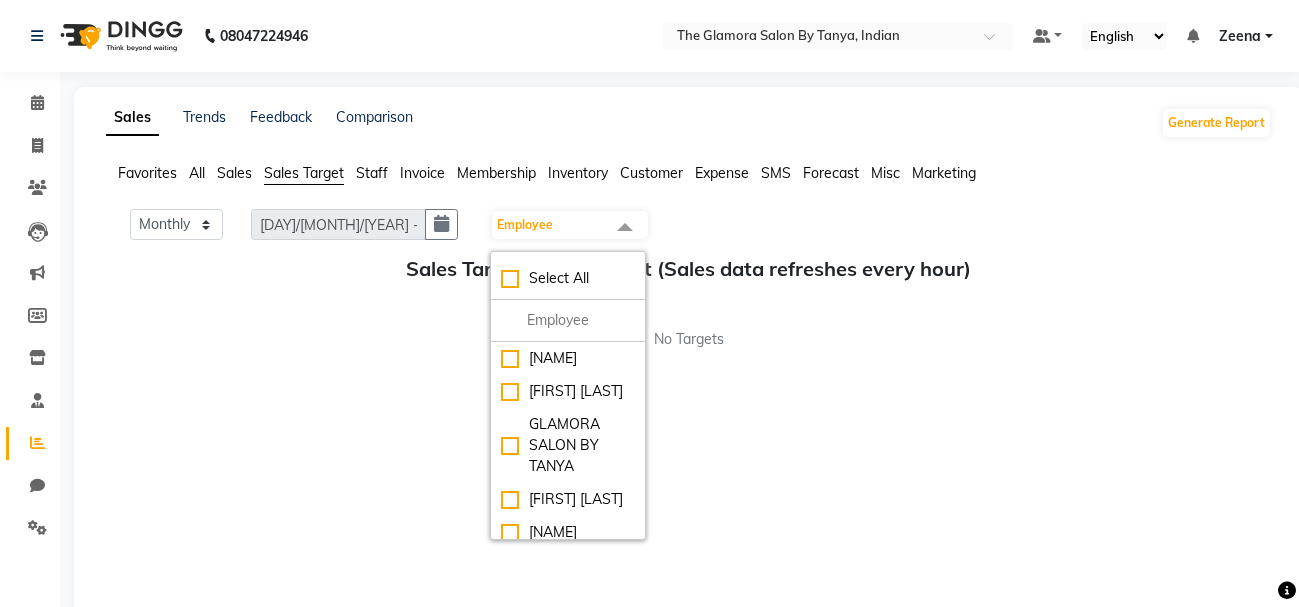 click on "Sales" 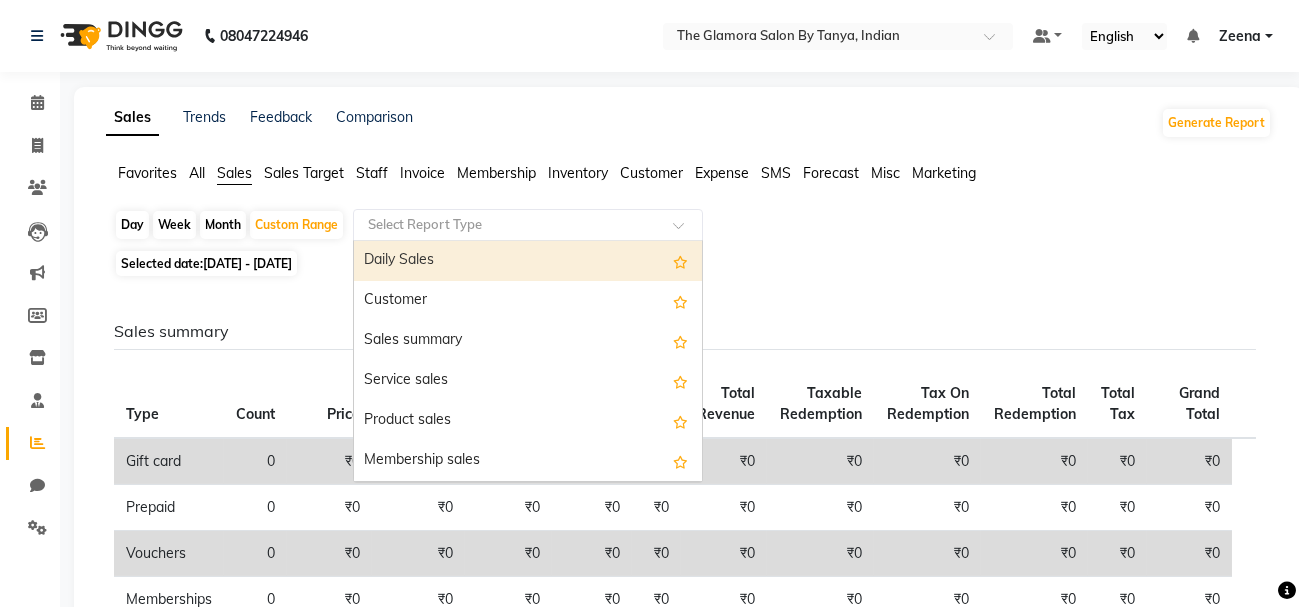 click on "Select Report Type  Daily Sales   Customer   Sales summary   Service sales   Product sales   Membership sales   Package sales   Prepaid sales   Voucher sales   Payment mode   Service by category   Sales by center   Gift card sales   Business Analysis   Backline Transaction Log Summary   Backline Transaction Log   Collection By Date   Collection By Invoice" 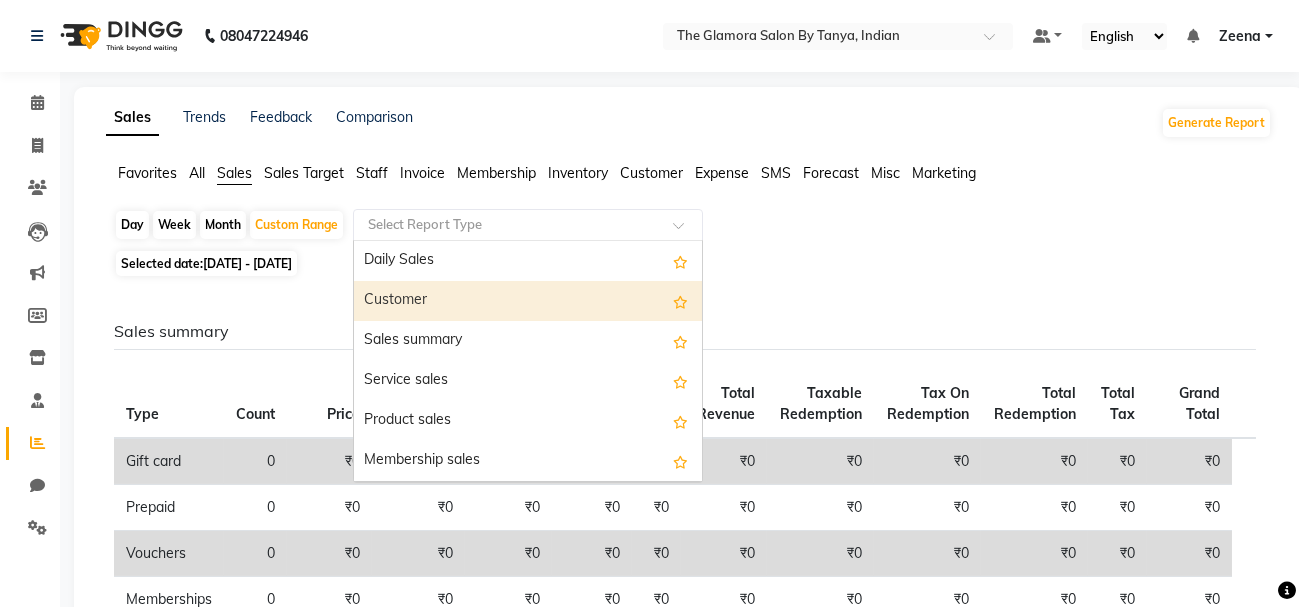 click on "Customer" at bounding box center (528, 301) 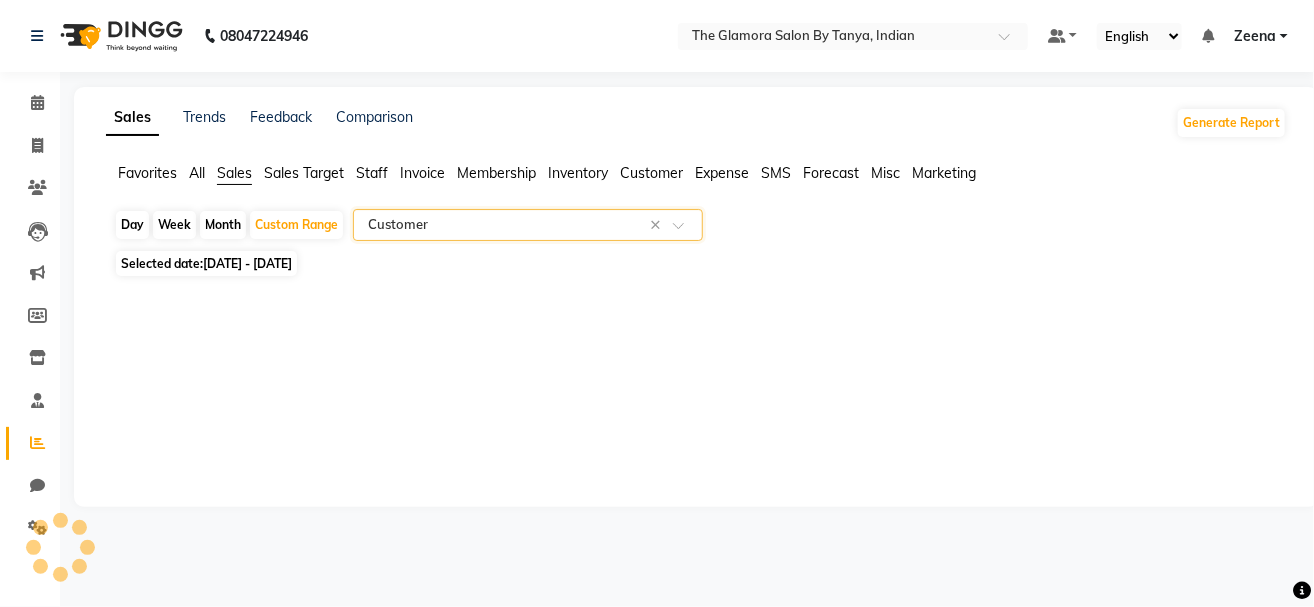 select on "full_report" 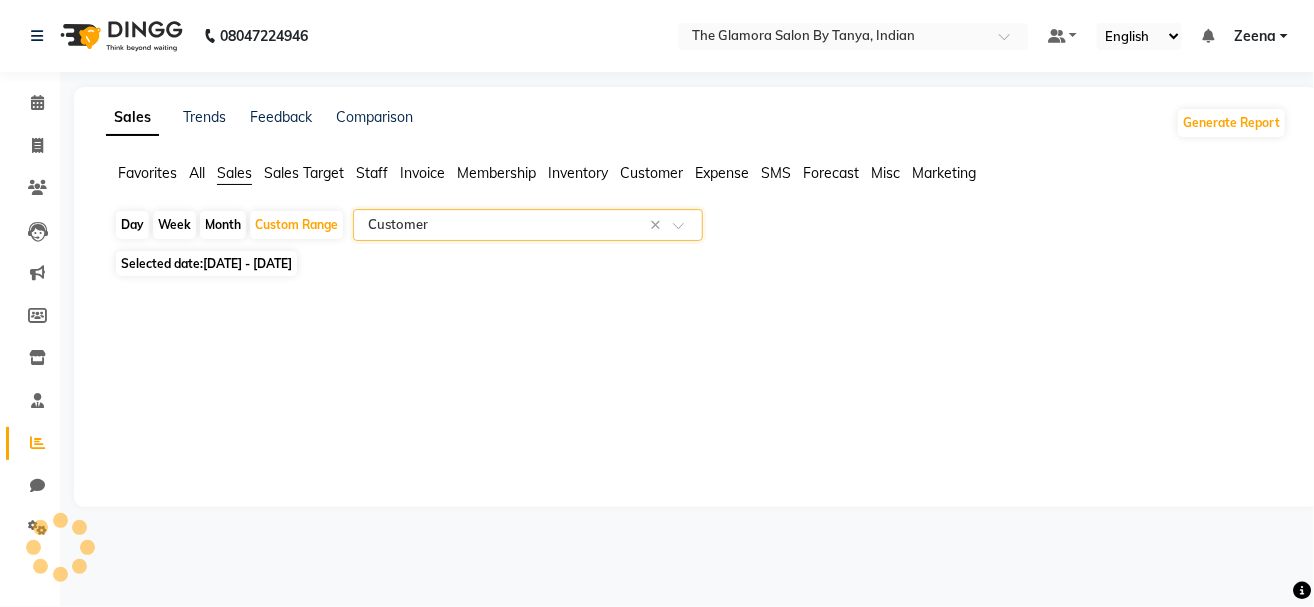select on "csv" 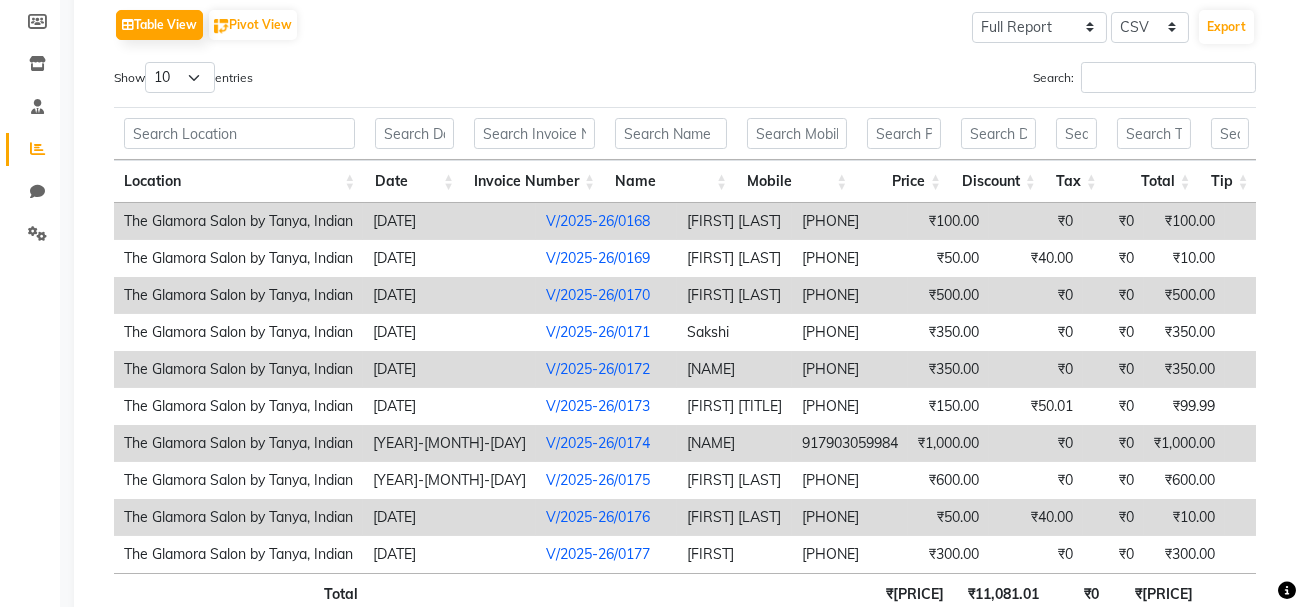 scroll, scrollTop: 442, scrollLeft: 0, axis: vertical 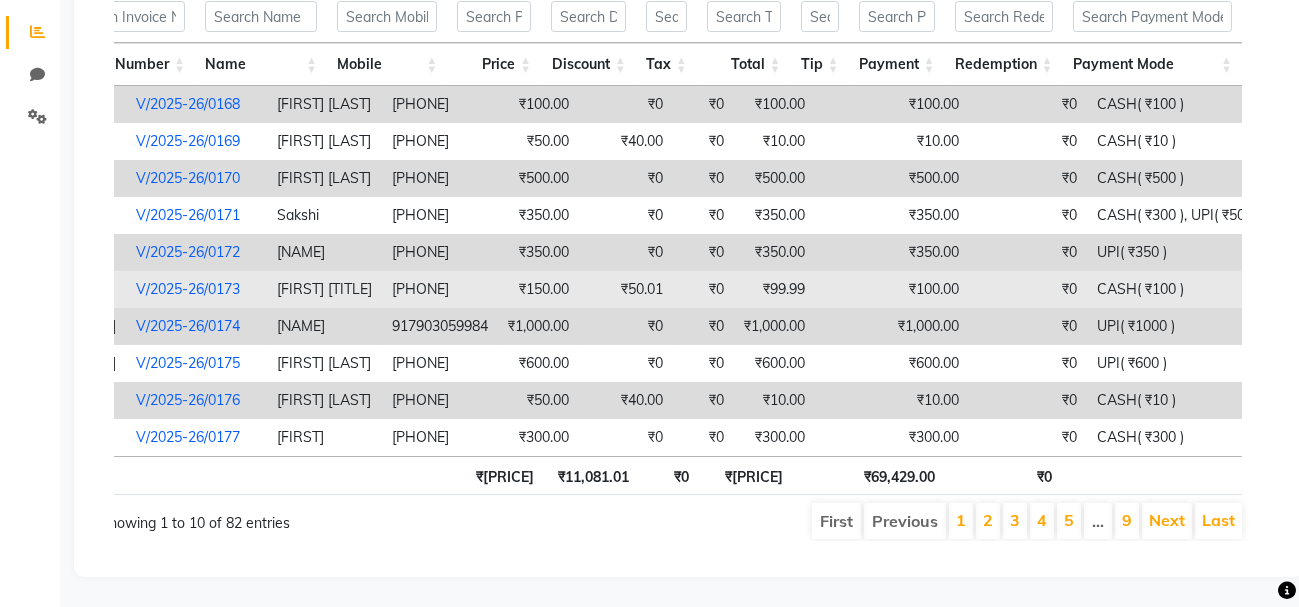 click on "₹150.00" at bounding box center (538, 289) 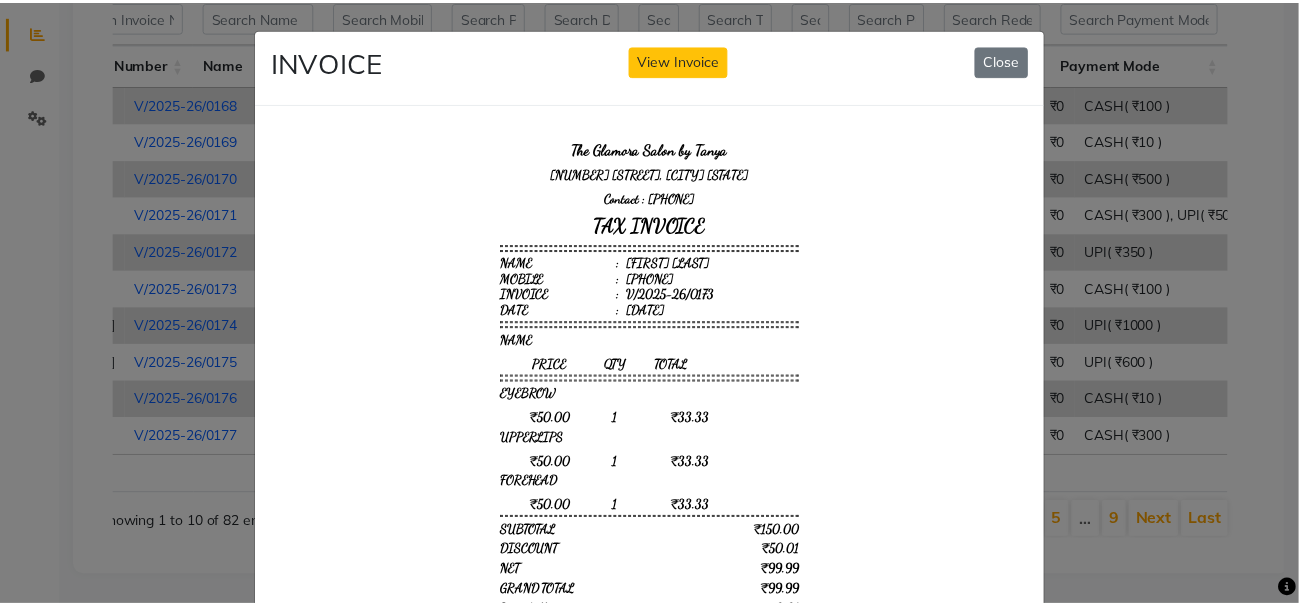 scroll, scrollTop: 0, scrollLeft: 0, axis: both 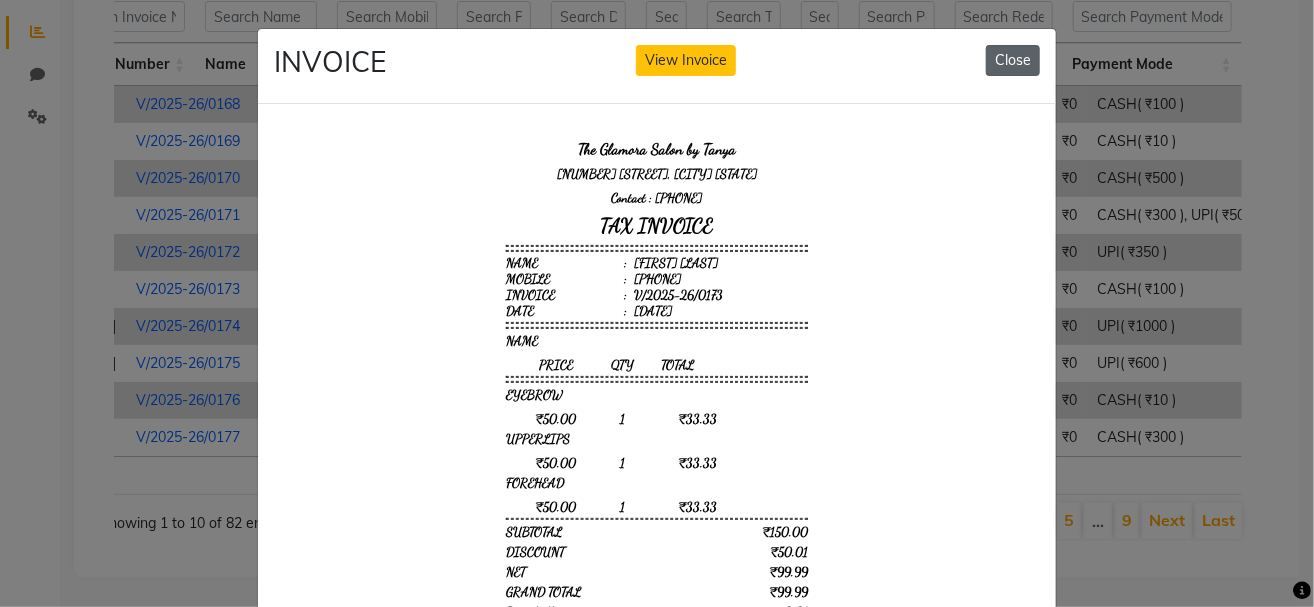 click on "Close" 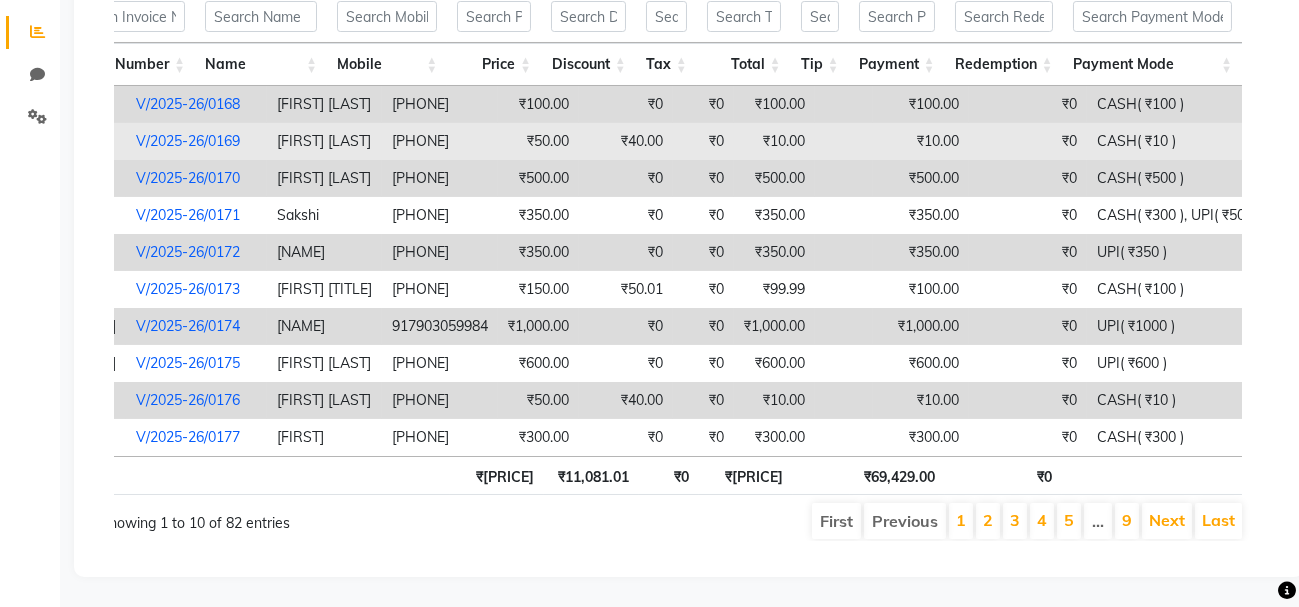 scroll, scrollTop: 0, scrollLeft: 380, axis: horizontal 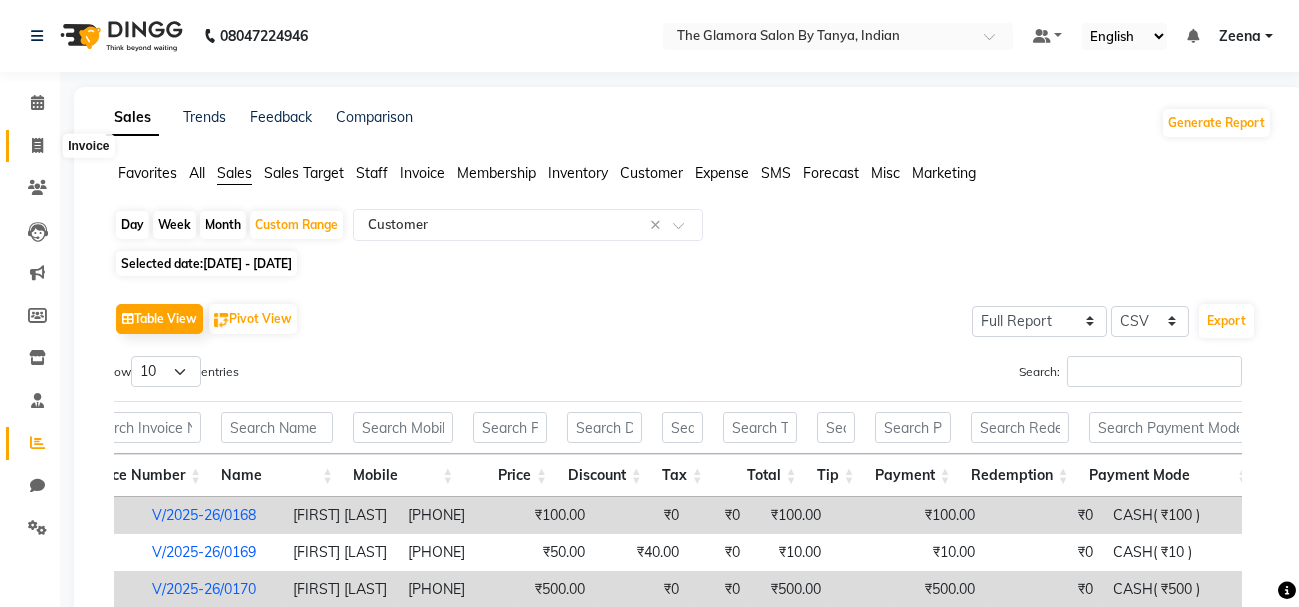 click 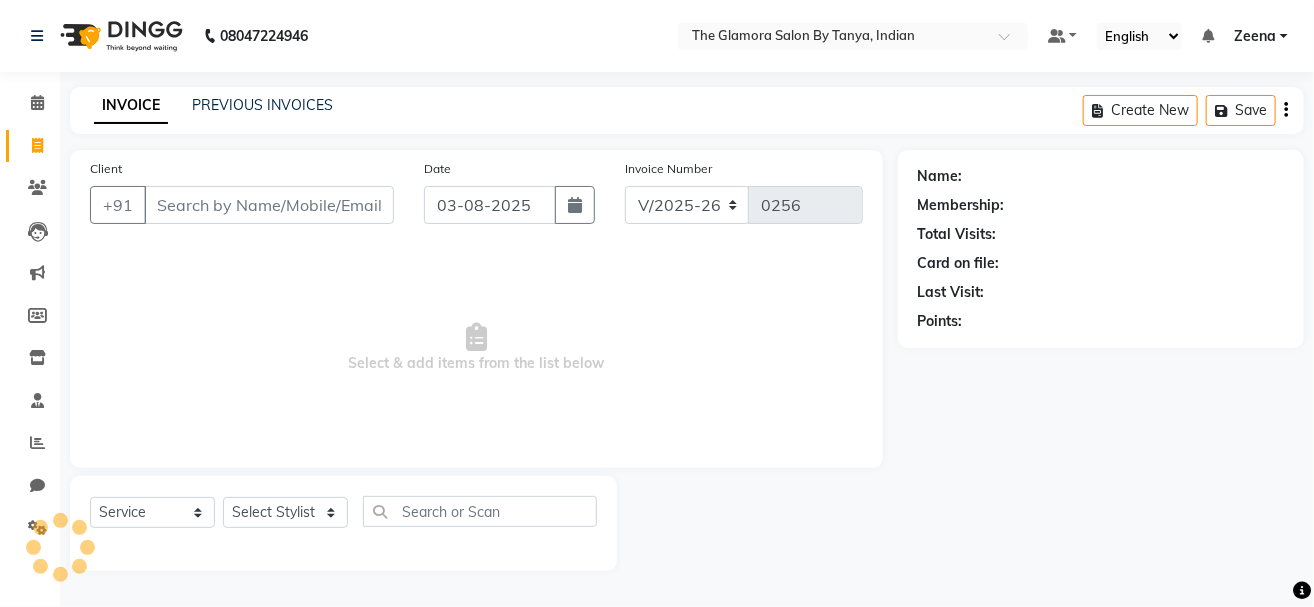 select on "V" 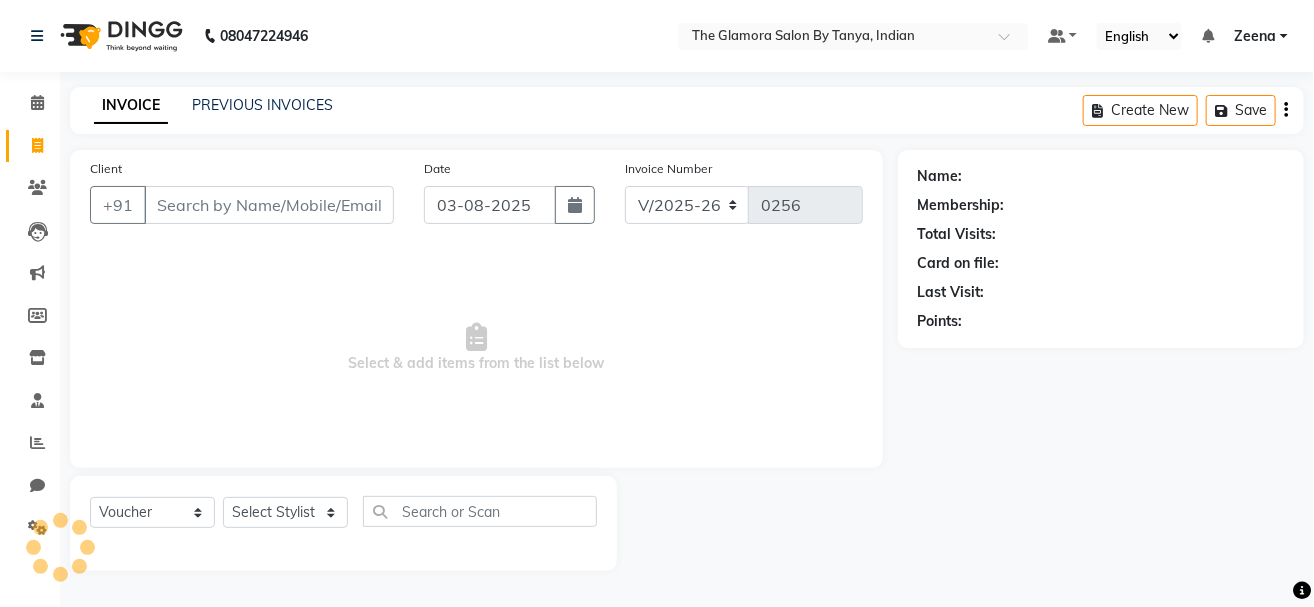 select on "78473" 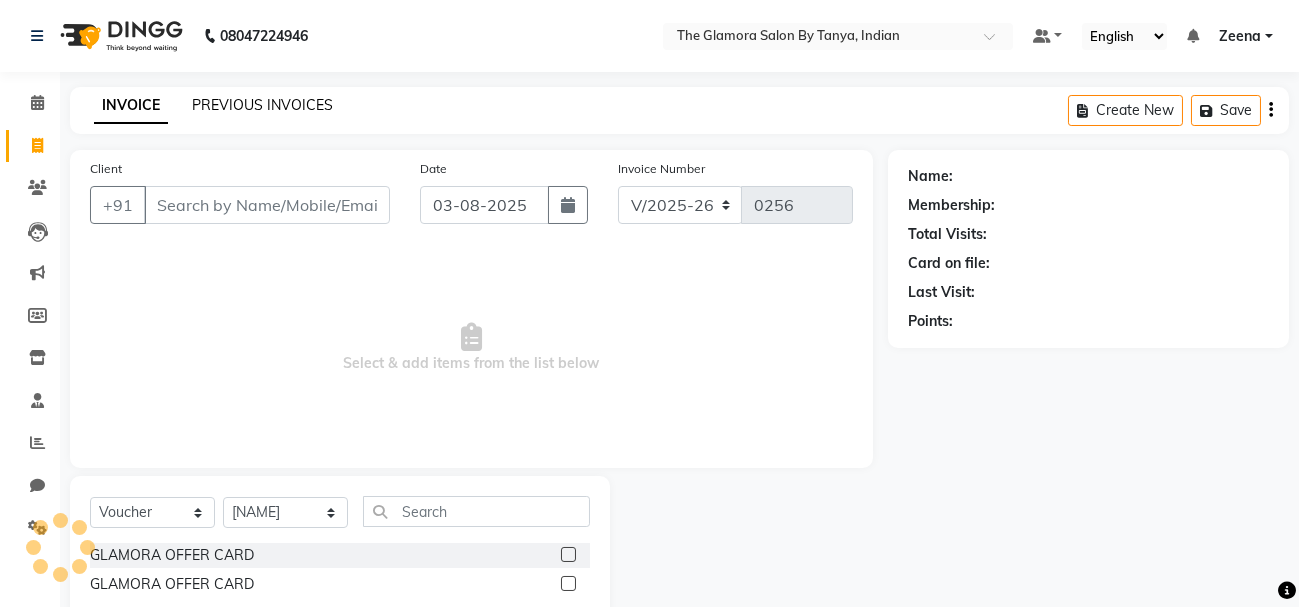 click on "PREVIOUS INVOICES" 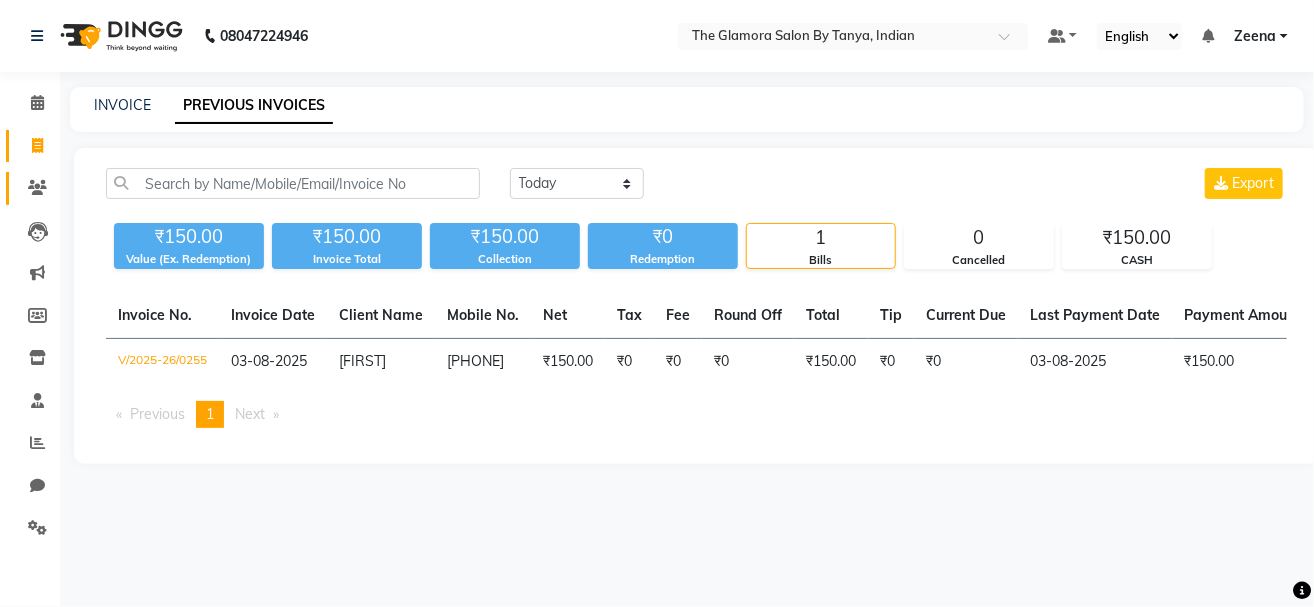 click 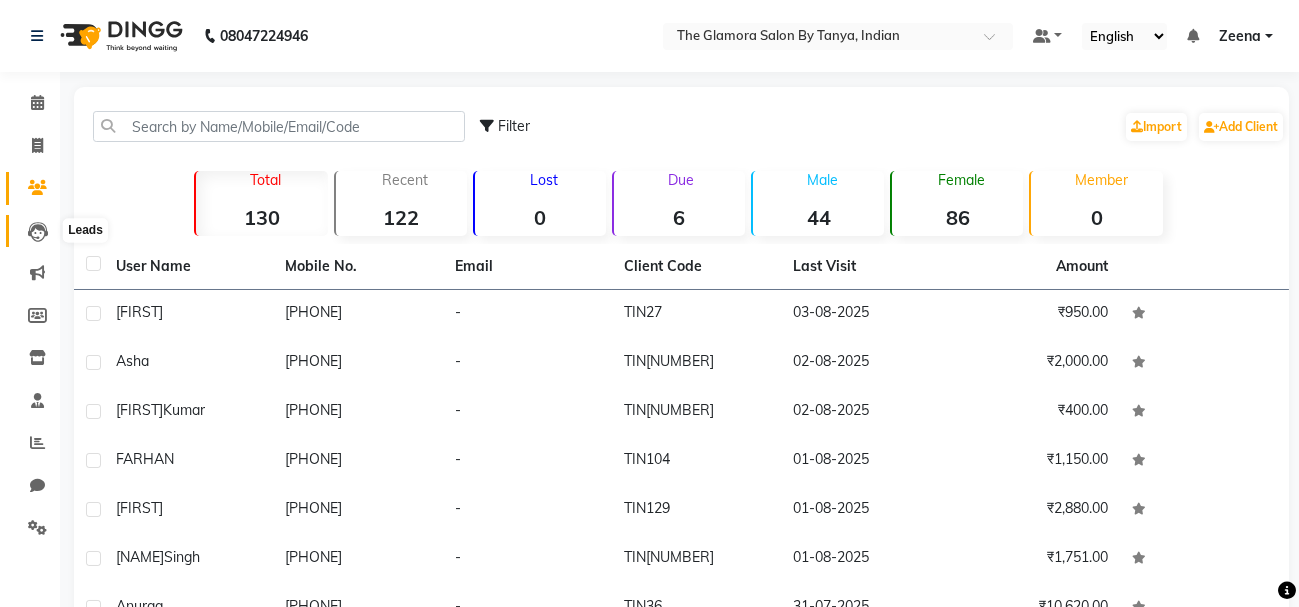 click 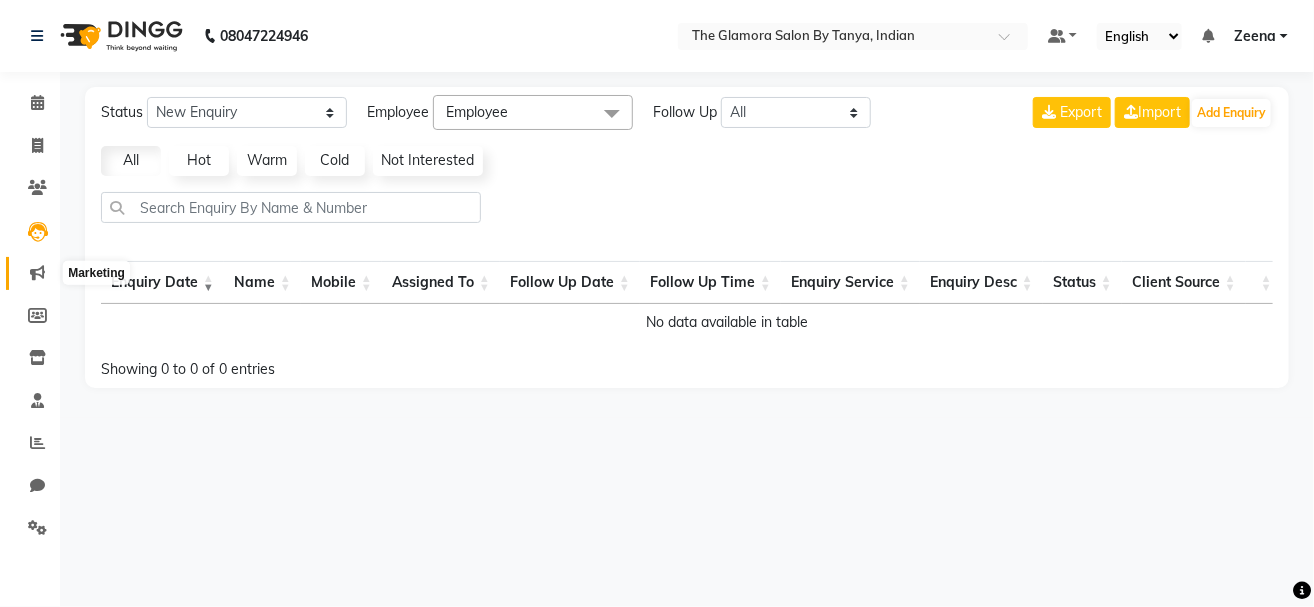 click 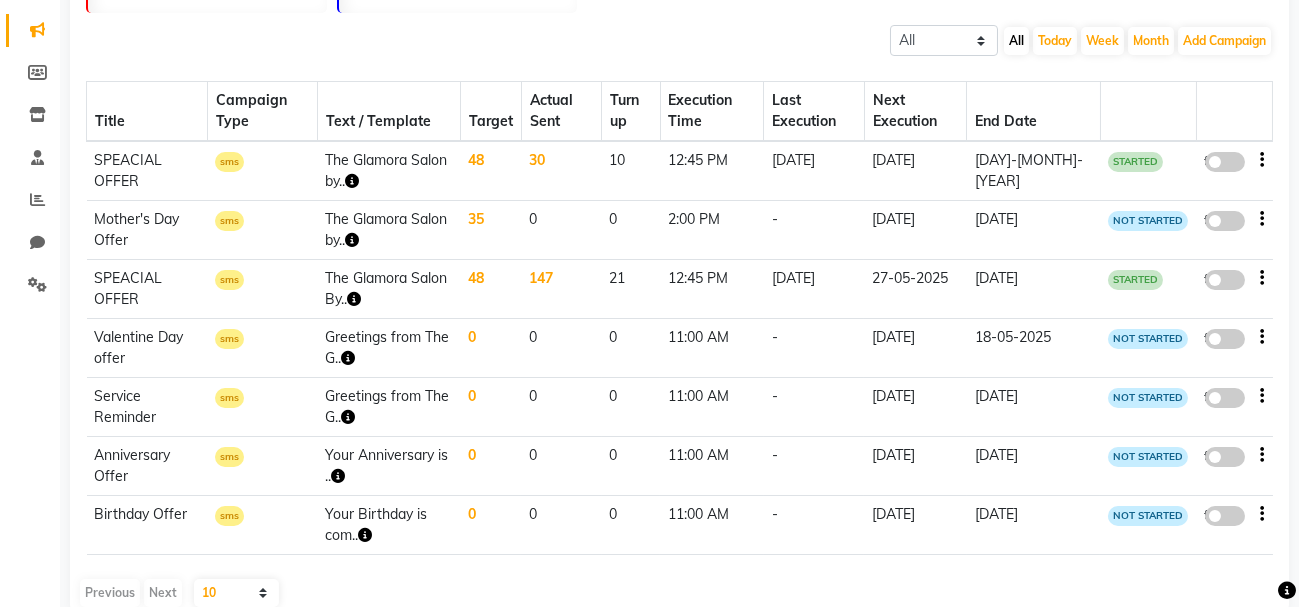 scroll, scrollTop: 0, scrollLeft: 0, axis: both 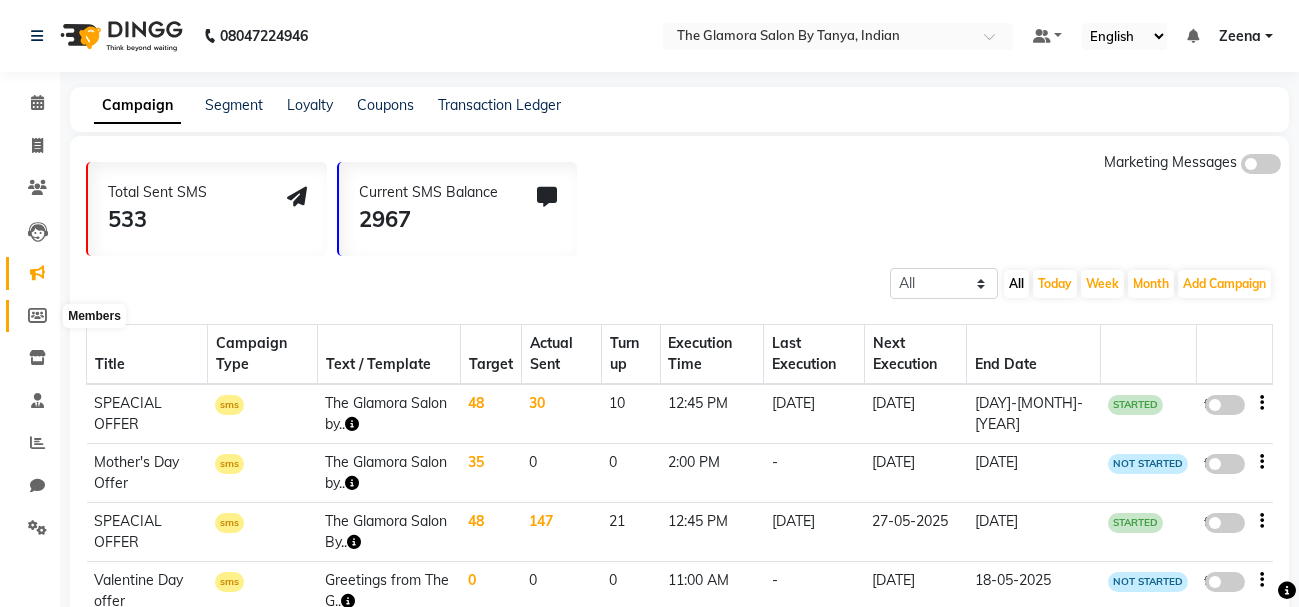 click 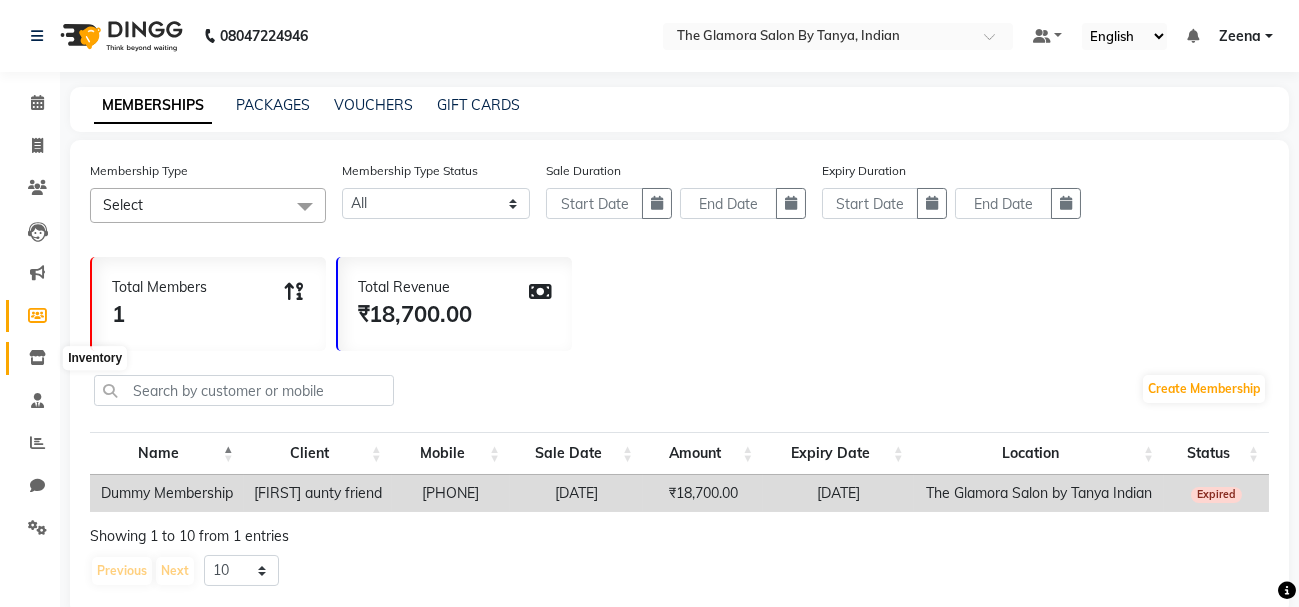 click 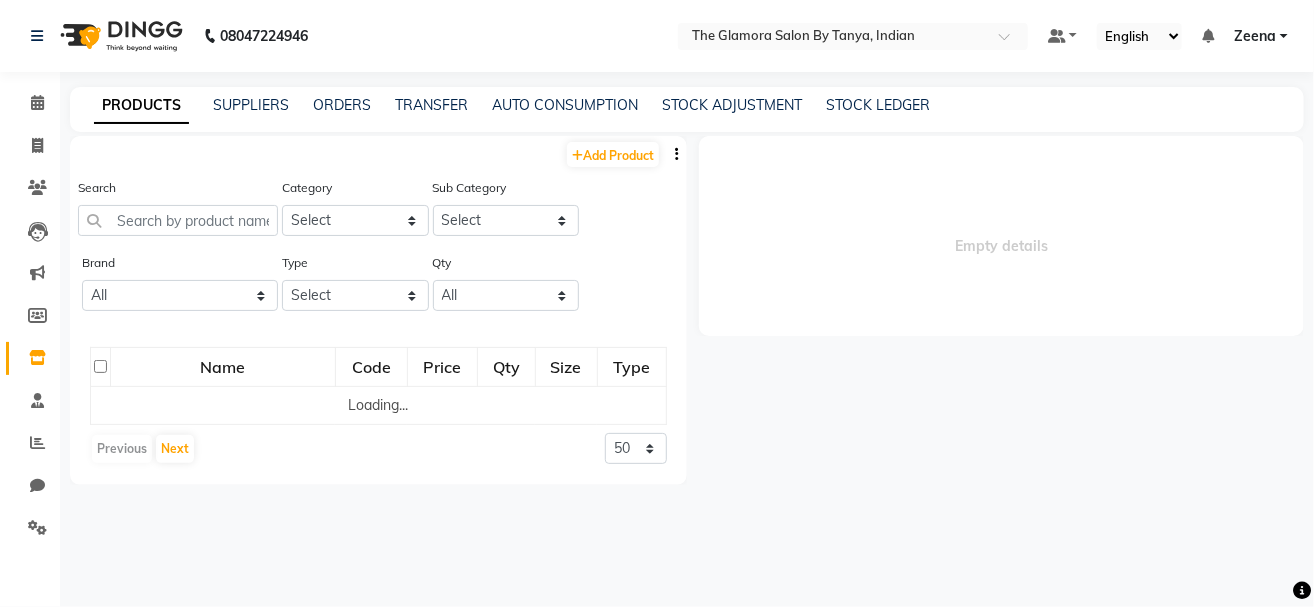 select 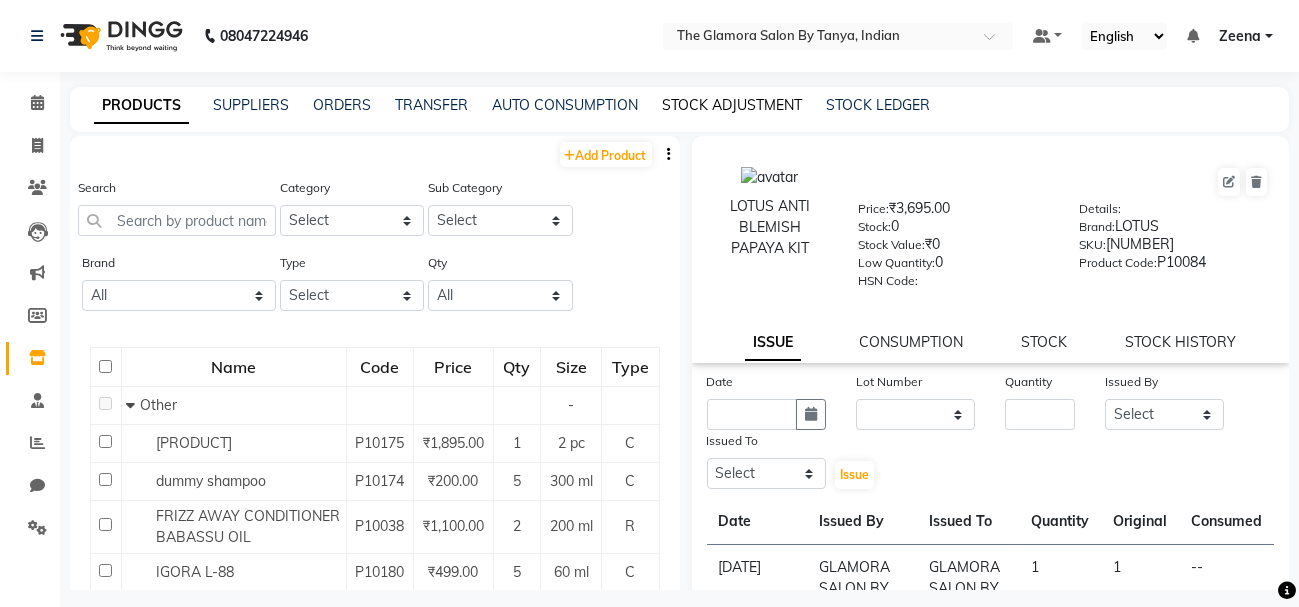 click on "STOCK ADJUSTMENT" 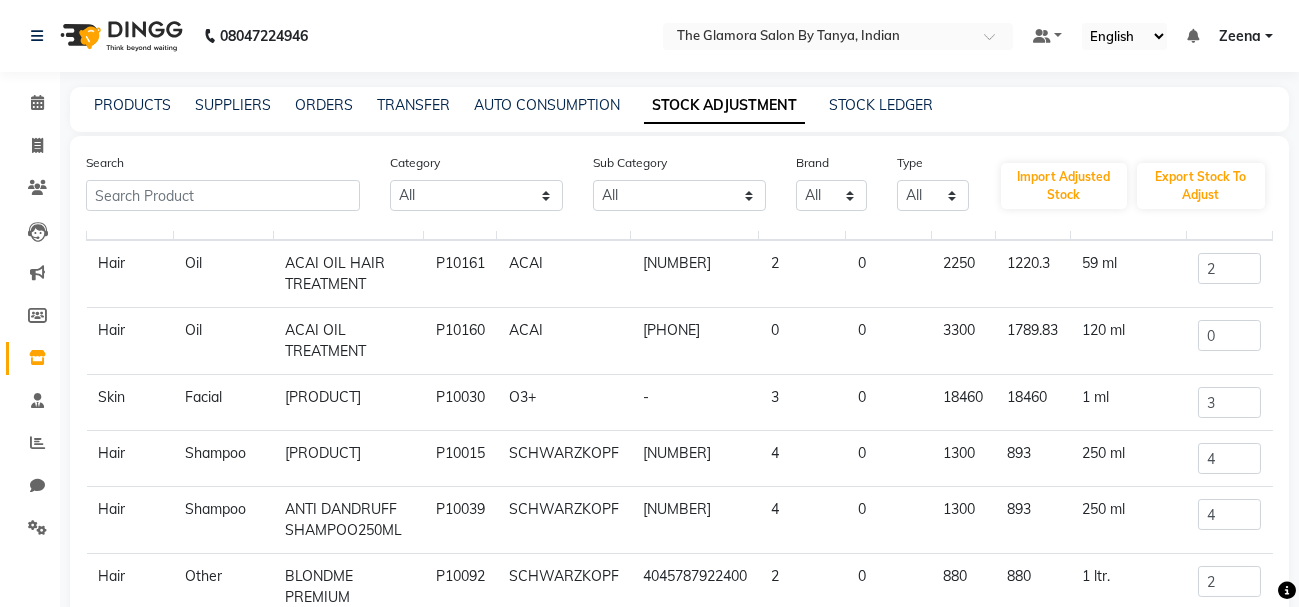 scroll, scrollTop: 58, scrollLeft: 0, axis: vertical 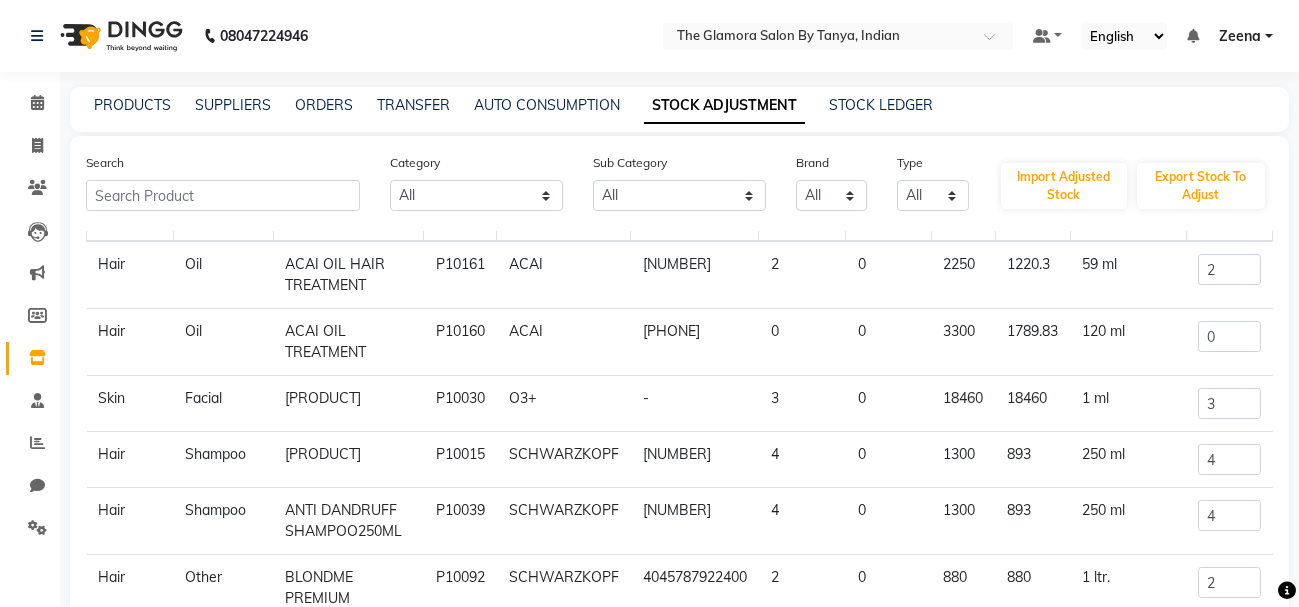click on "PRODUCTS SUPPLIERS ORDERS TRANSFER AUTO CONSUMPTION STOCK ADJUSTMENT STOCK LEDGER" 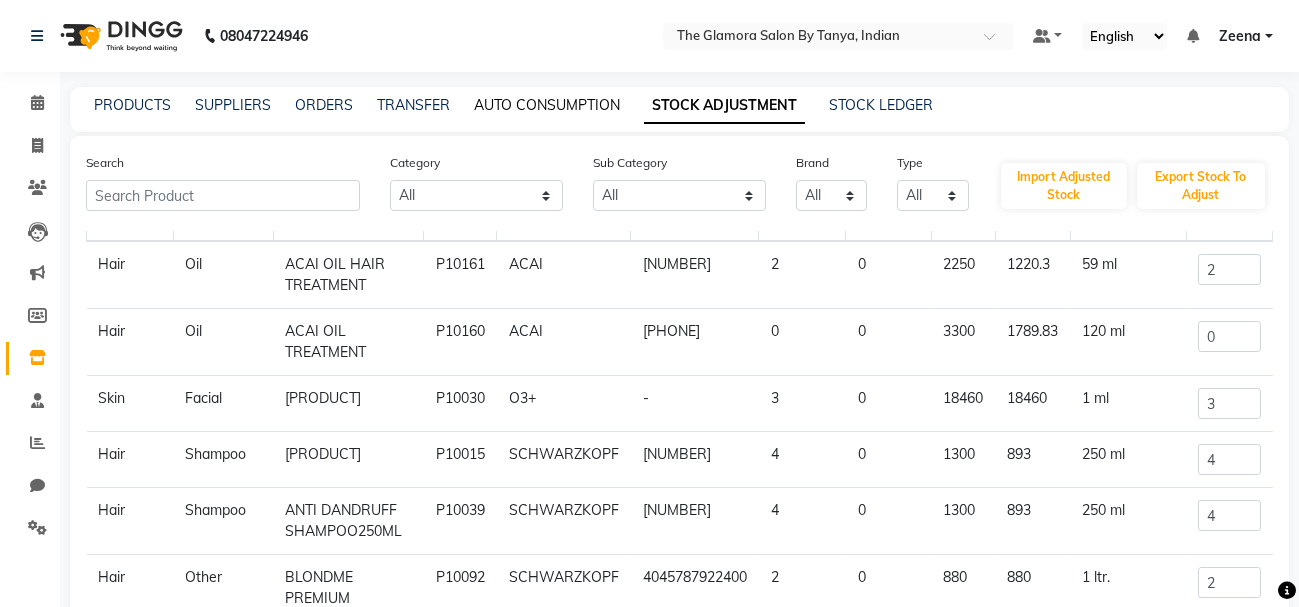 click on "AUTO CONSUMPTION" 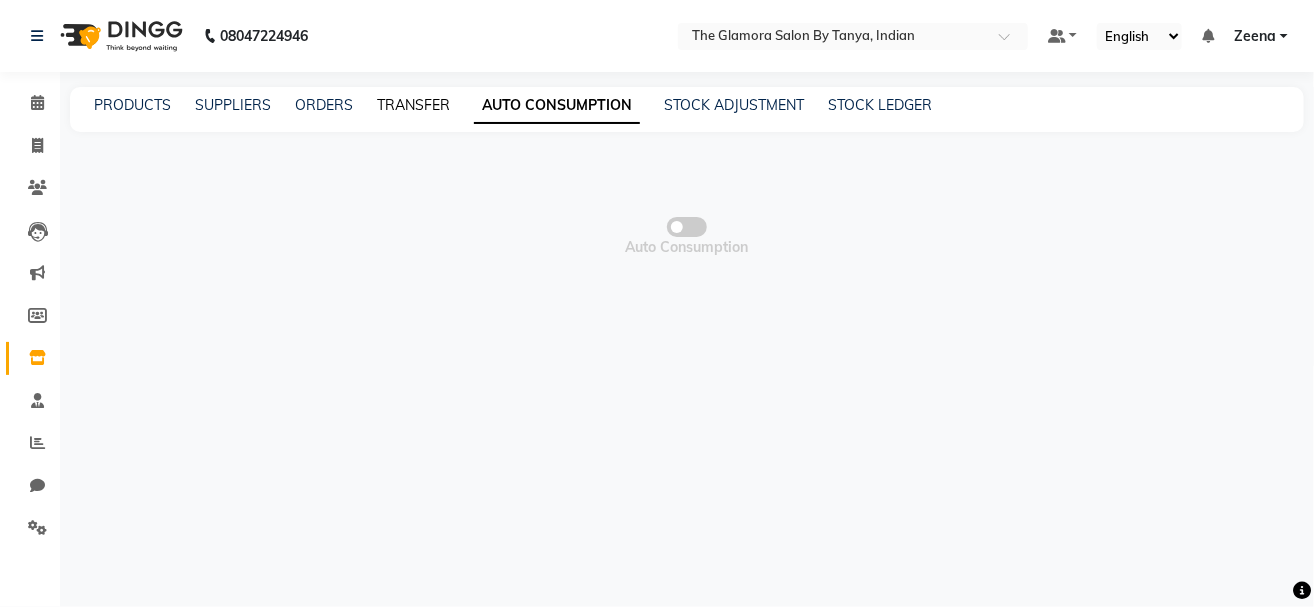 click on "TRANSFER" 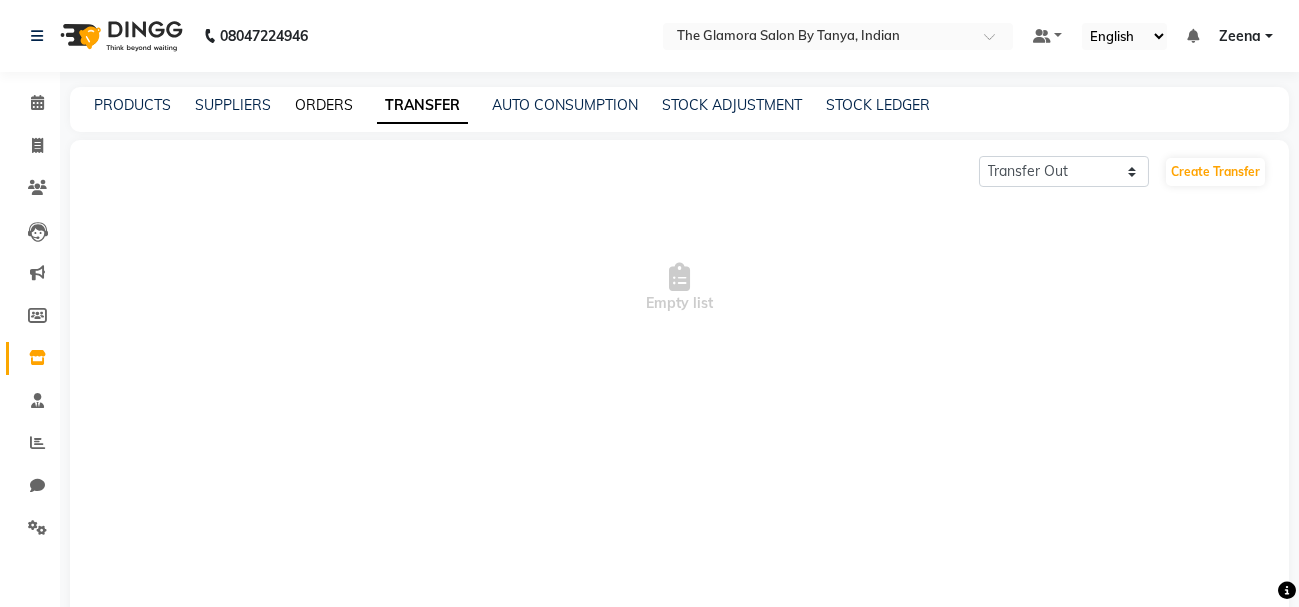 click on "ORDERS" 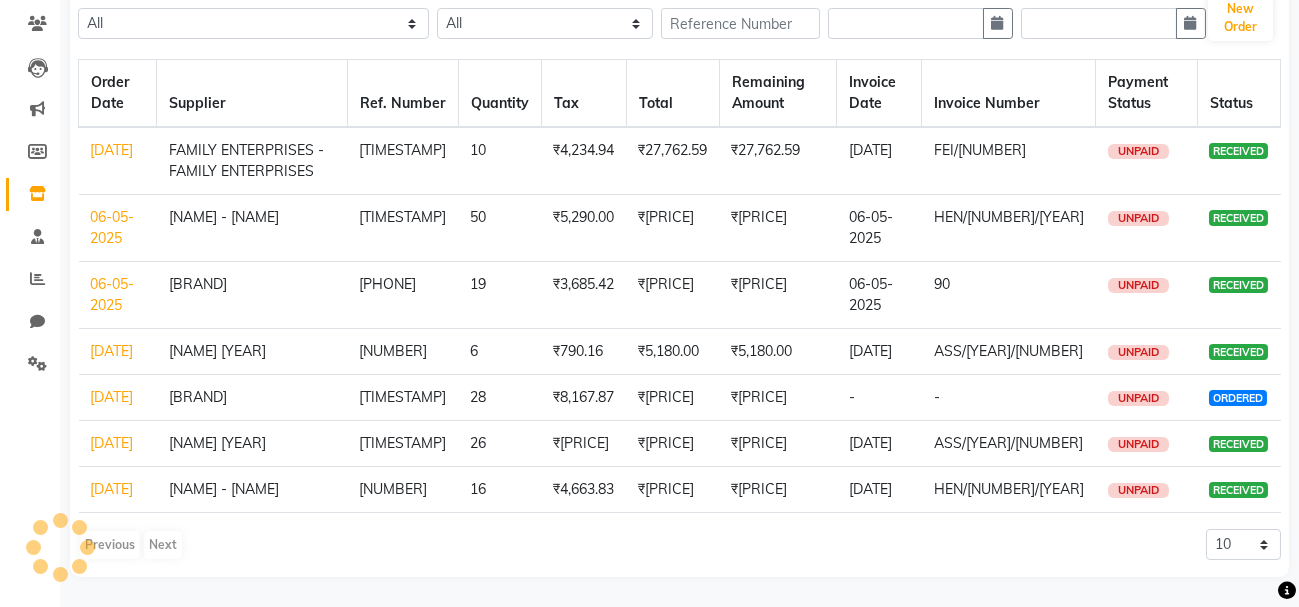 scroll, scrollTop: 233, scrollLeft: 0, axis: vertical 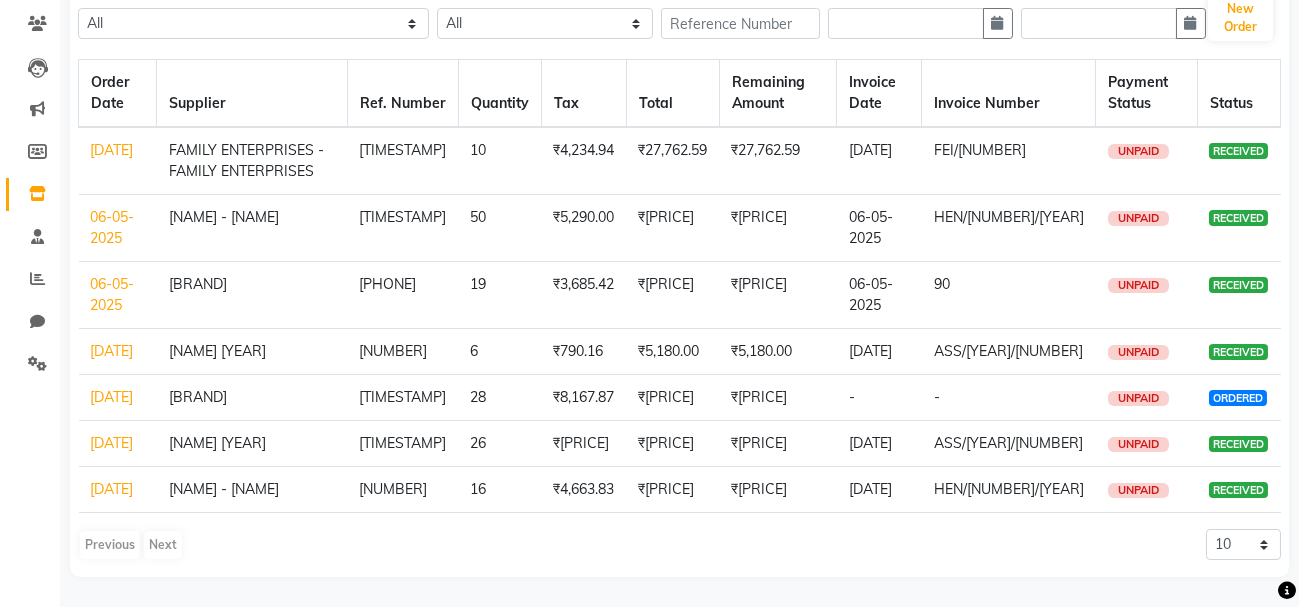 click on "₹790.16" 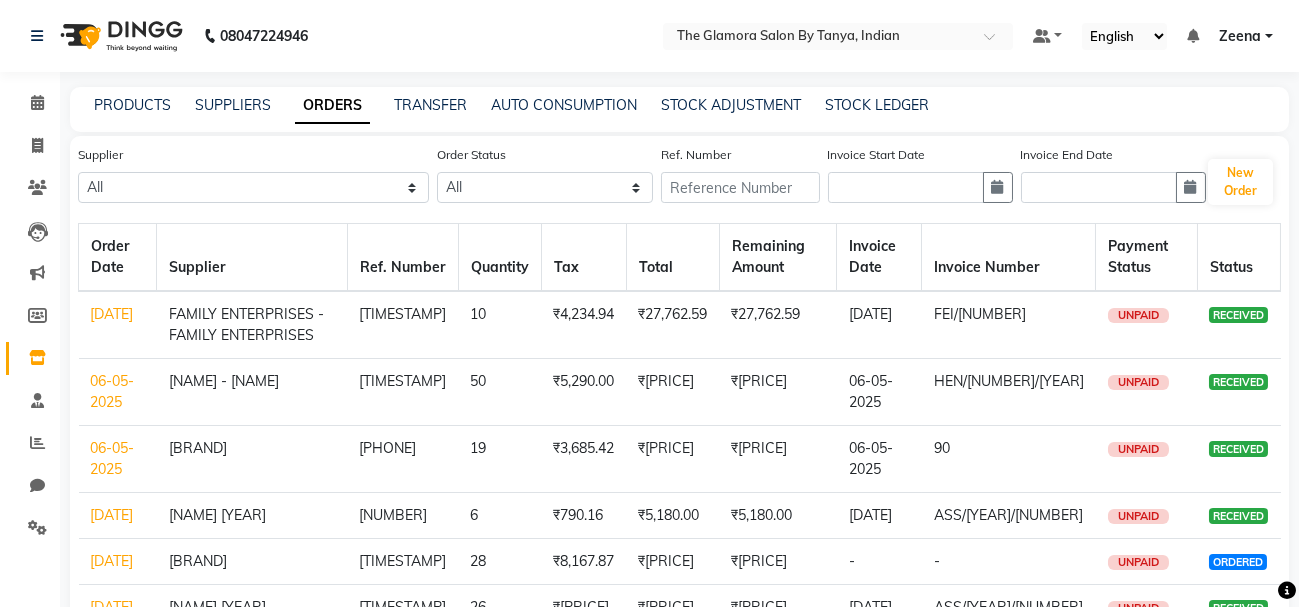 click on "PRODUCTS SUPPLIERS ORDERS TRANSFER AUTO CONSUMPTION STOCK ADJUSTMENT STOCK LEDGER" 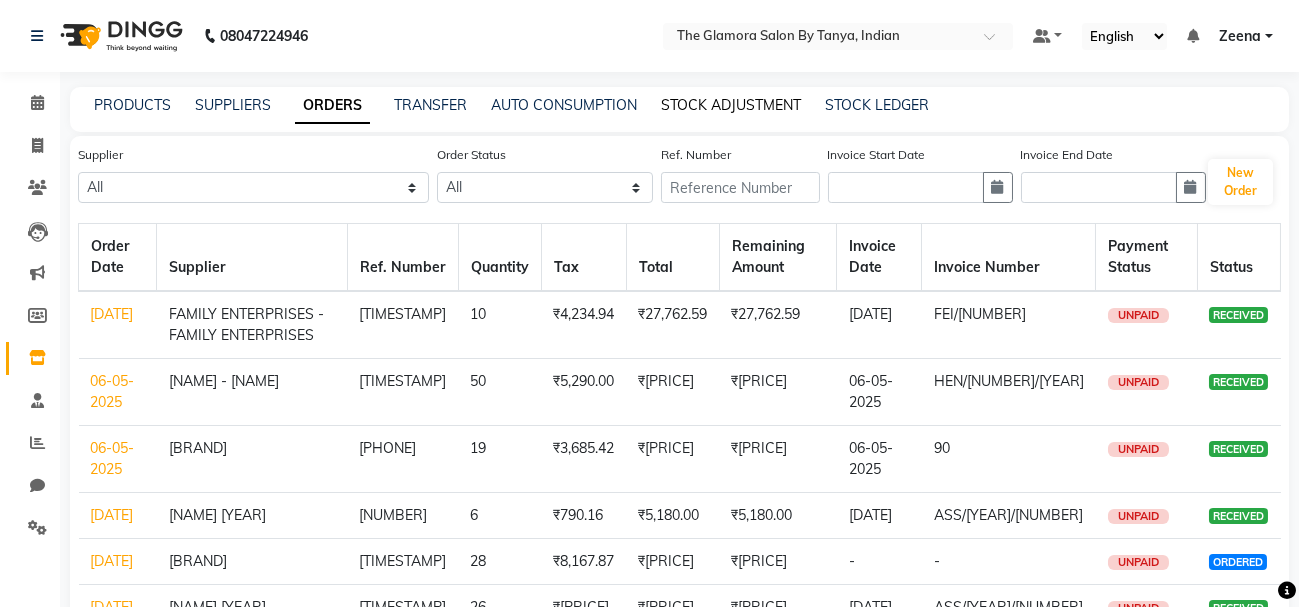 click on "STOCK ADJUSTMENT" 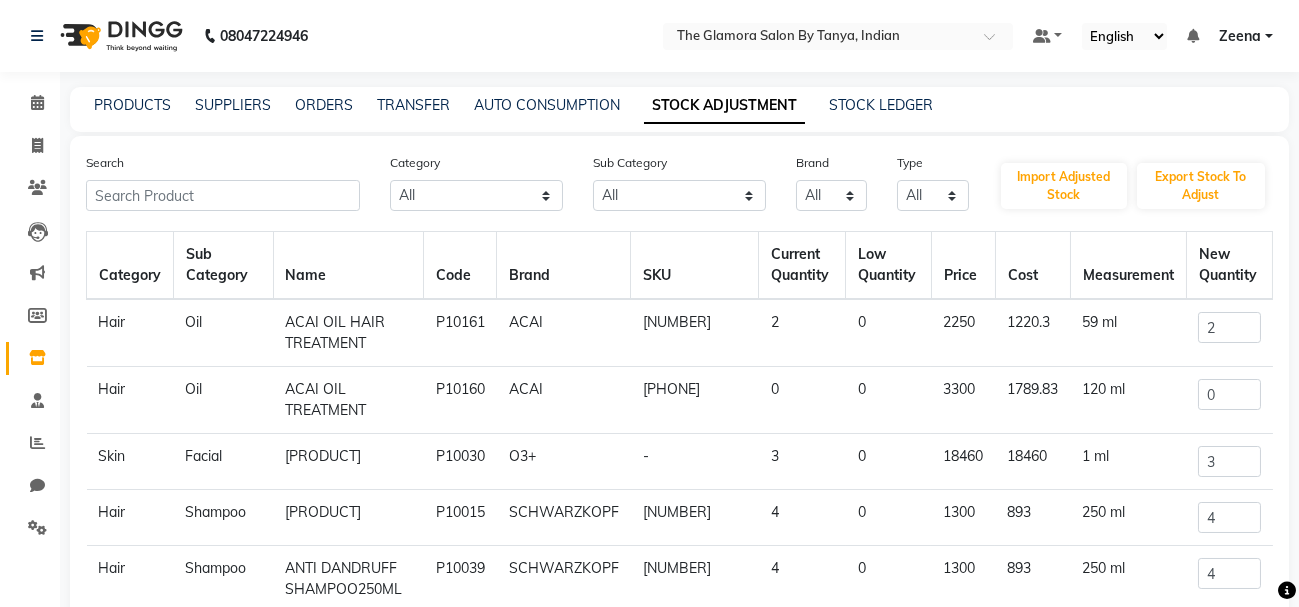 click on "PRODUCTS SUPPLIERS ORDERS TRANSFER AUTO CONSUMPTION STOCK ADJUSTMENT STOCK LEDGER" 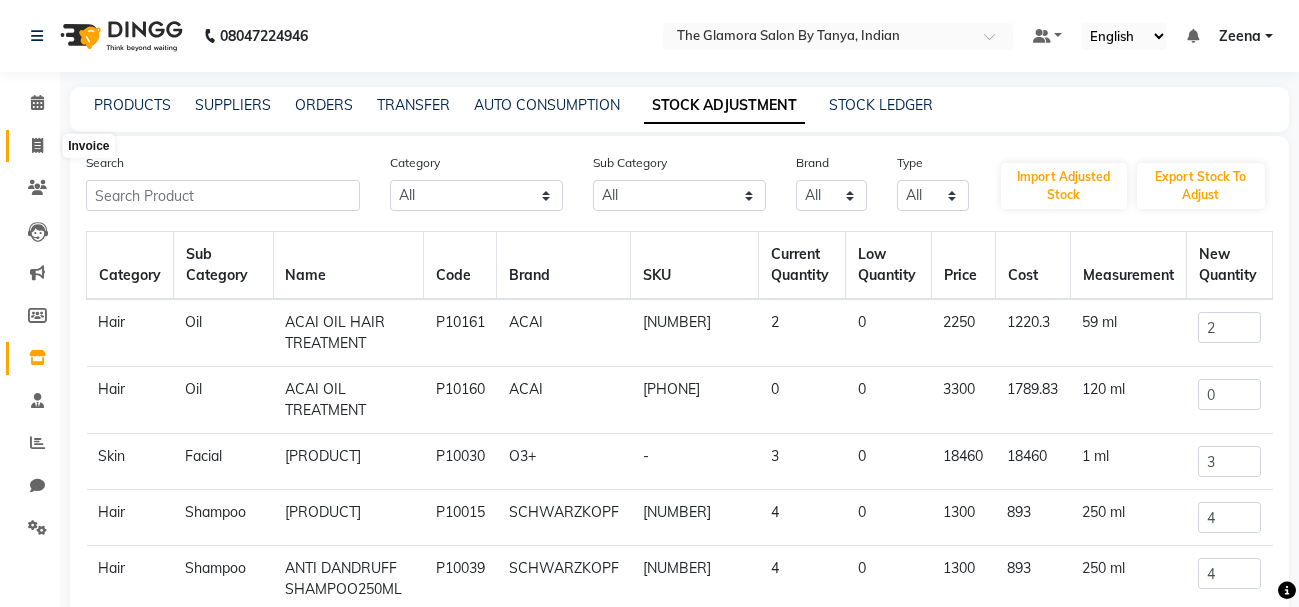 click 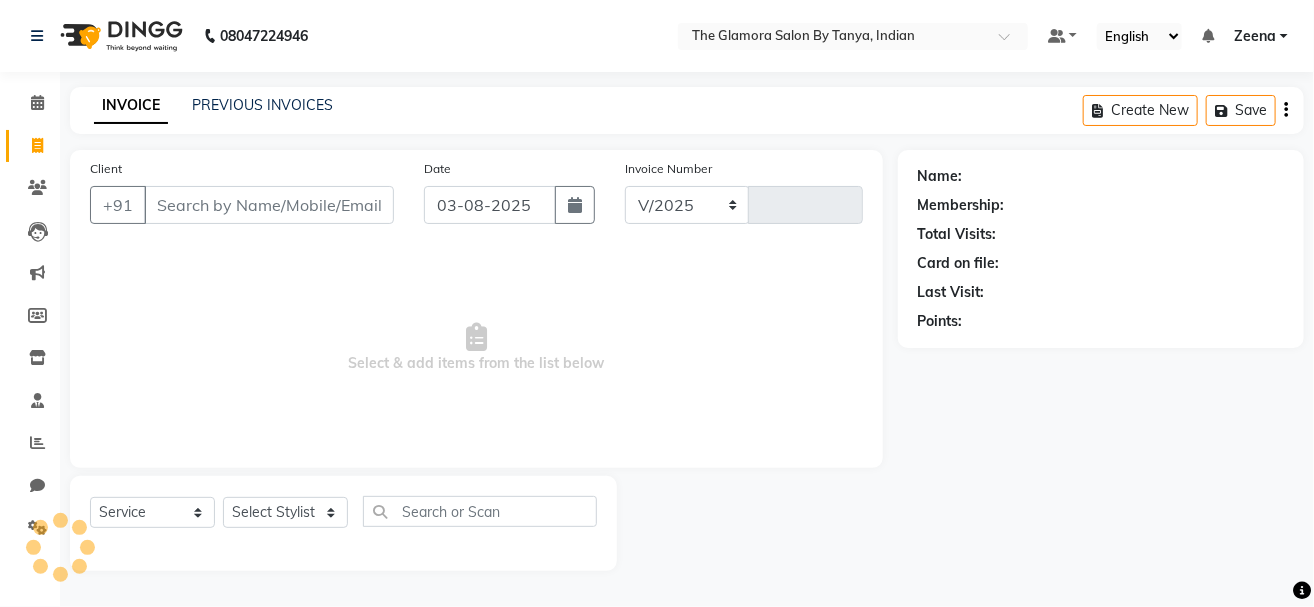 select on "8241" 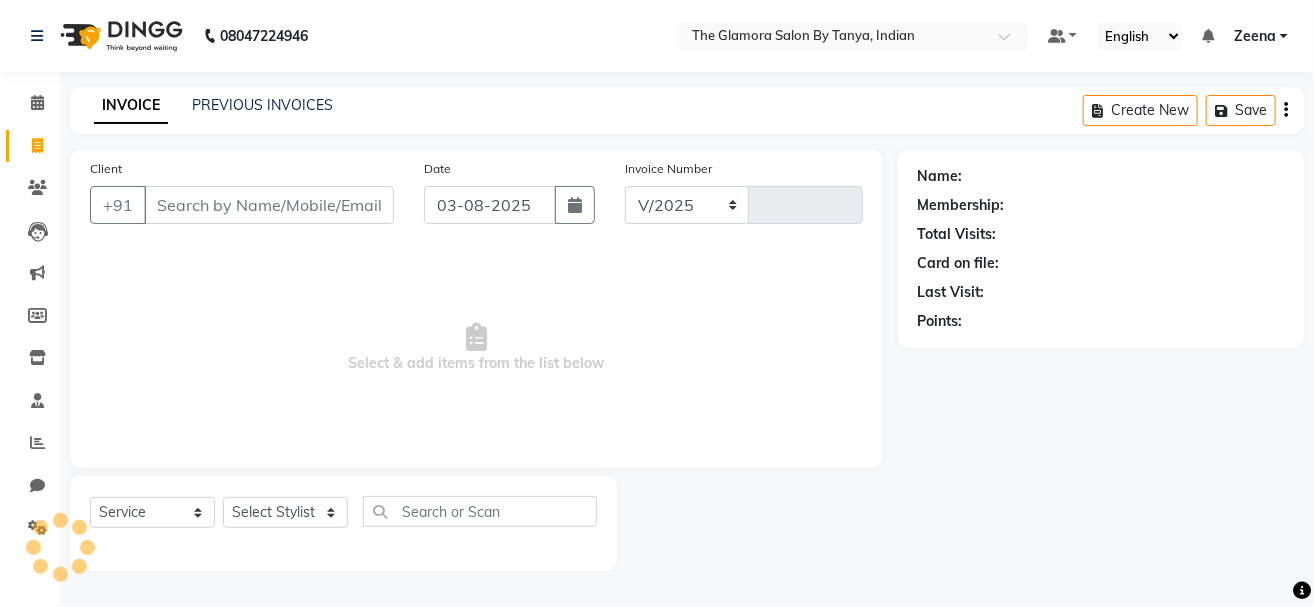 type on "0256" 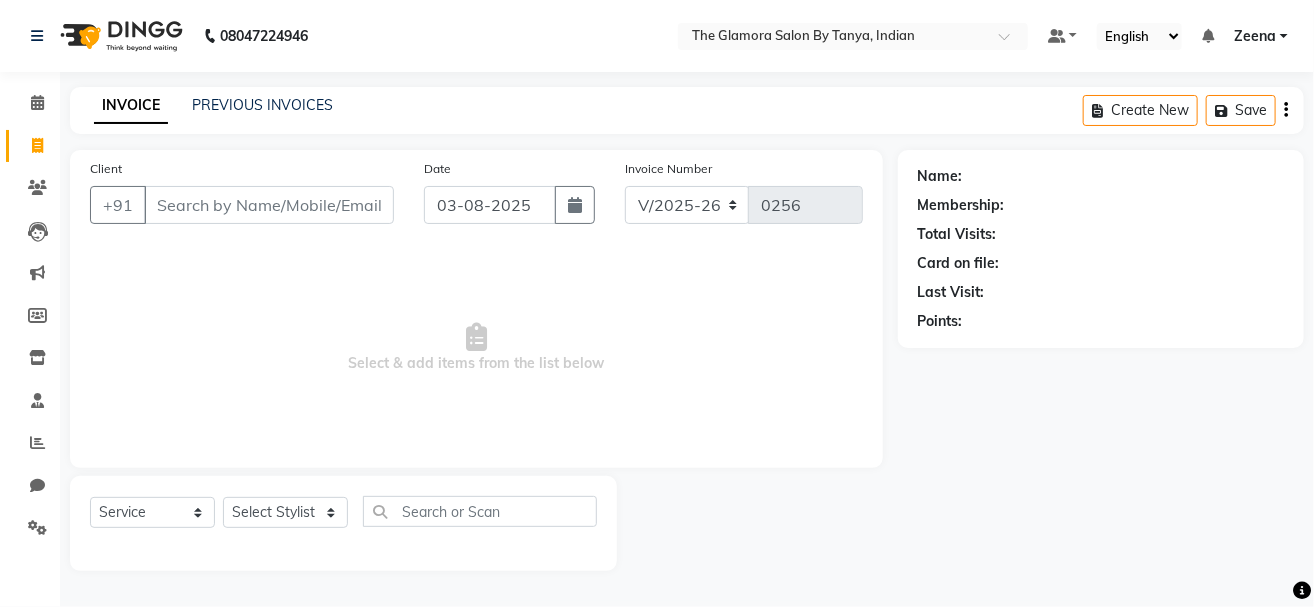 select on "V" 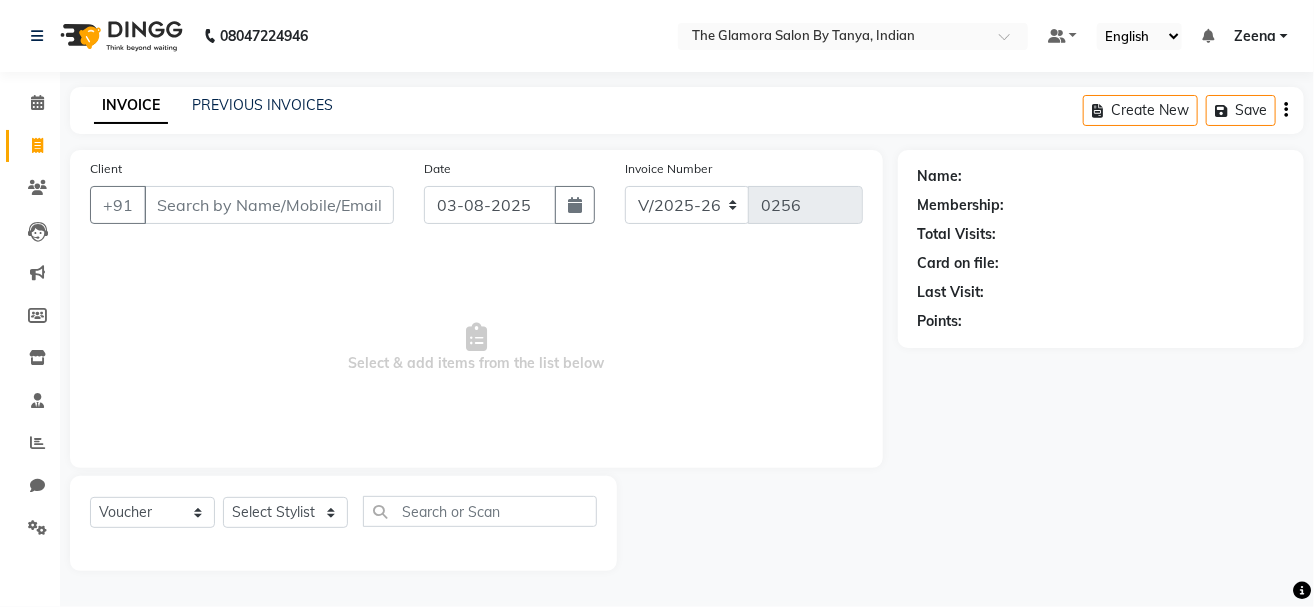 select on "78473" 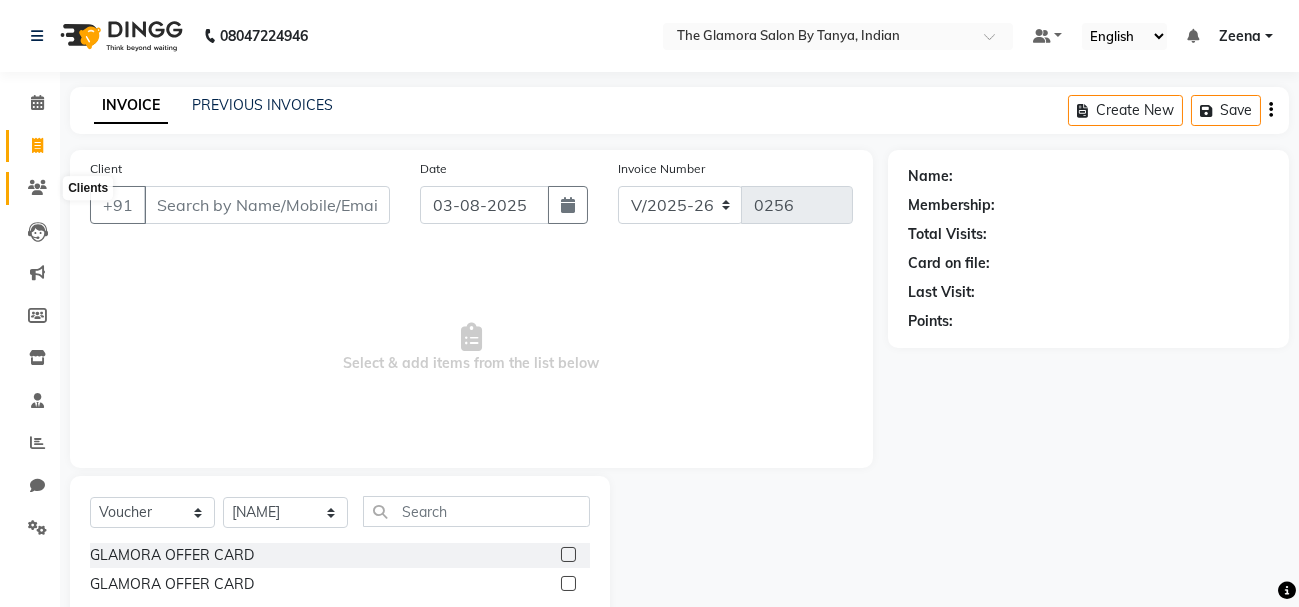 click 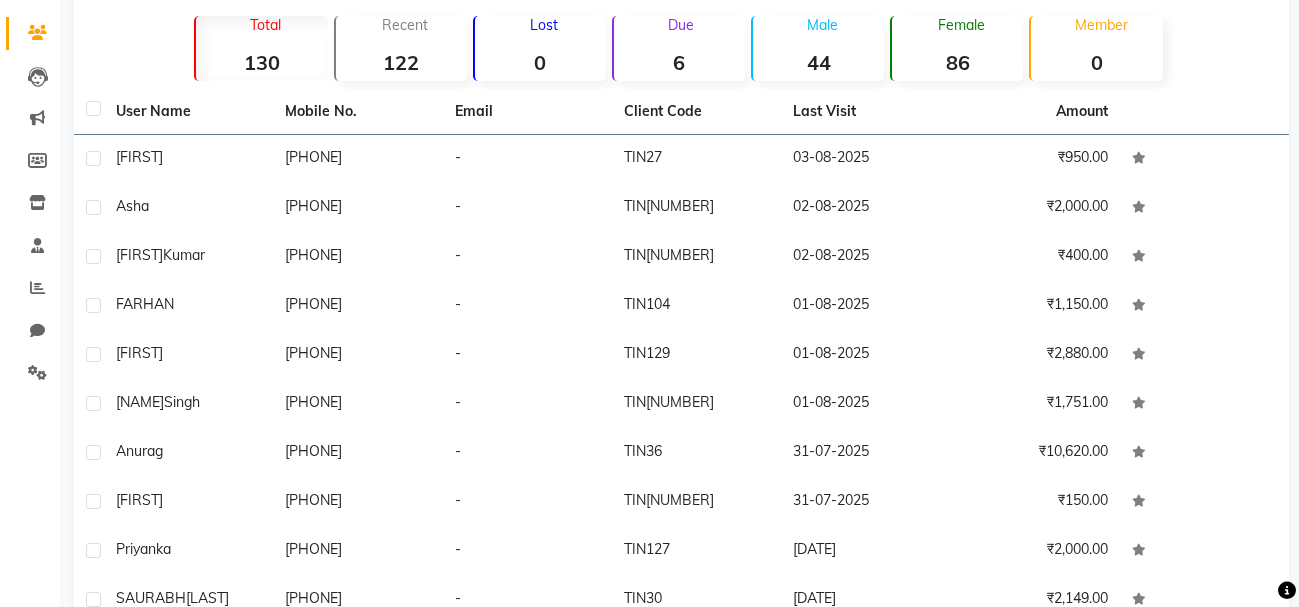 scroll, scrollTop: 258, scrollLeft: 0, axis: vertical 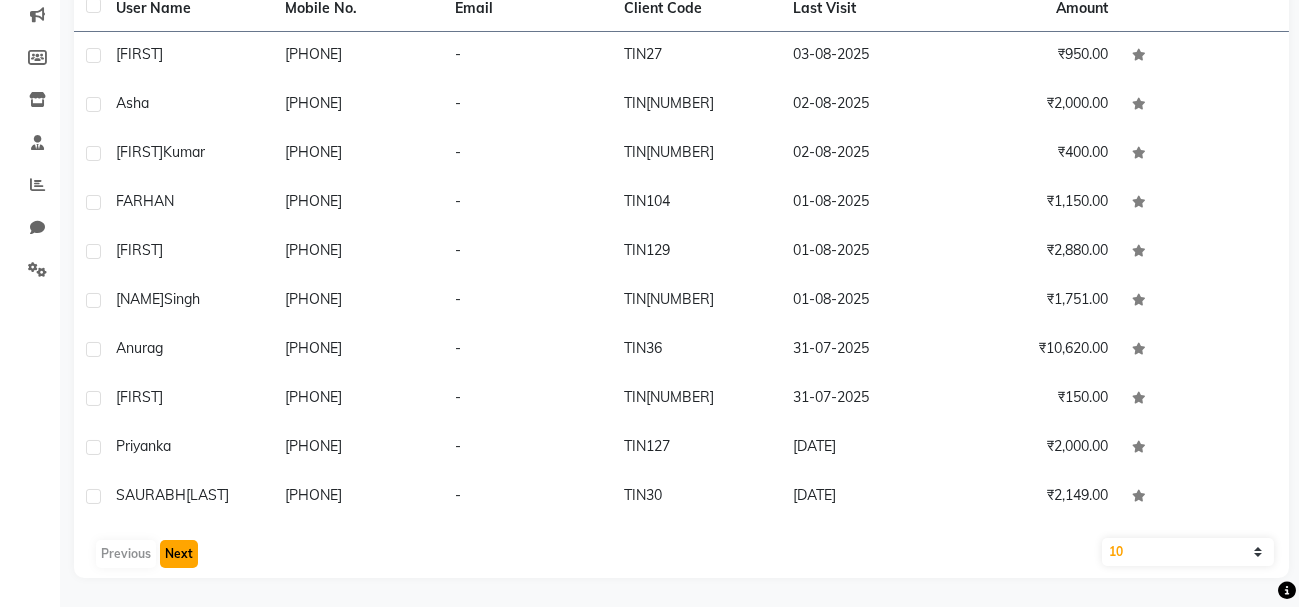 click on "Next" 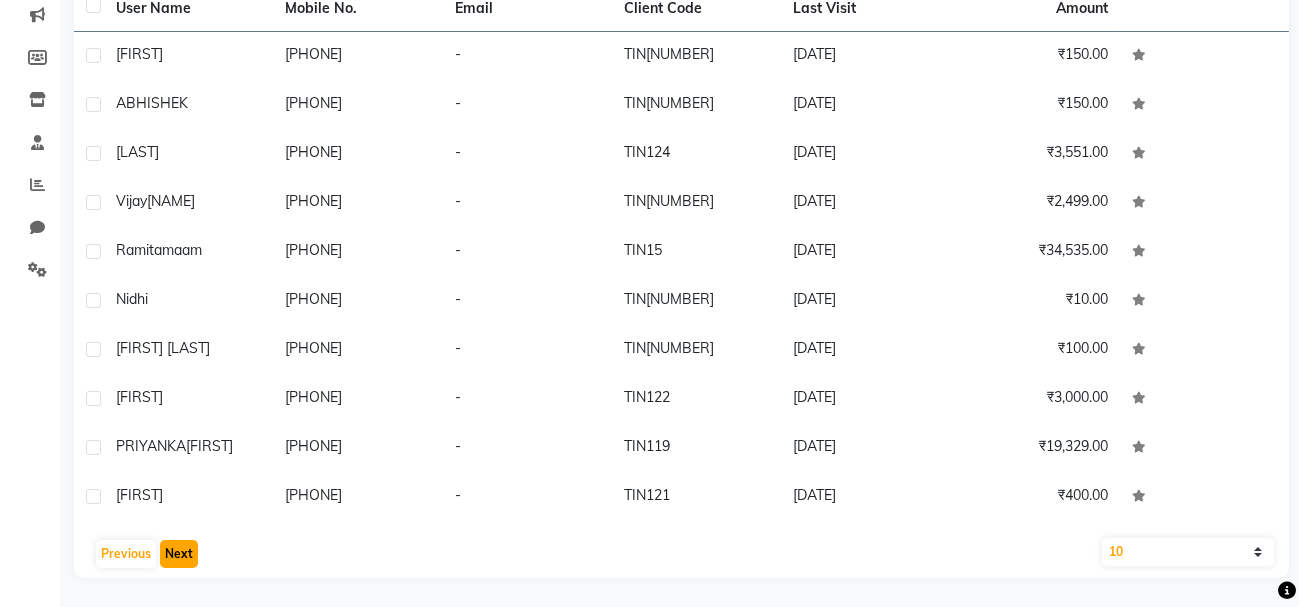 click on "Next" 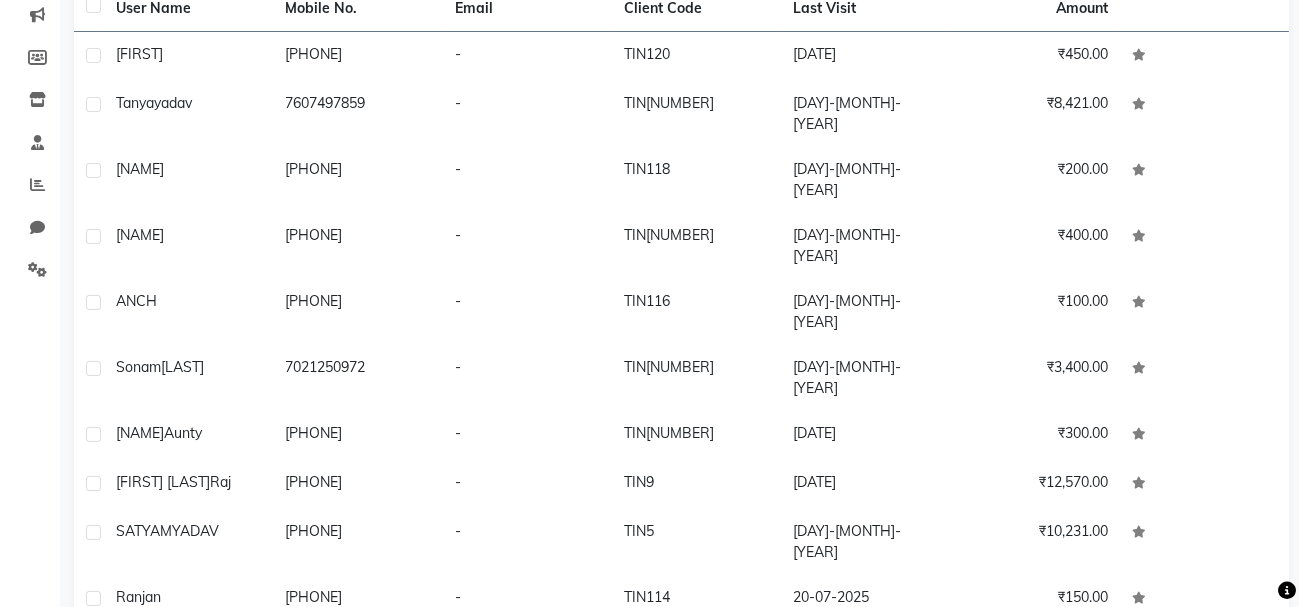 click on "Next" 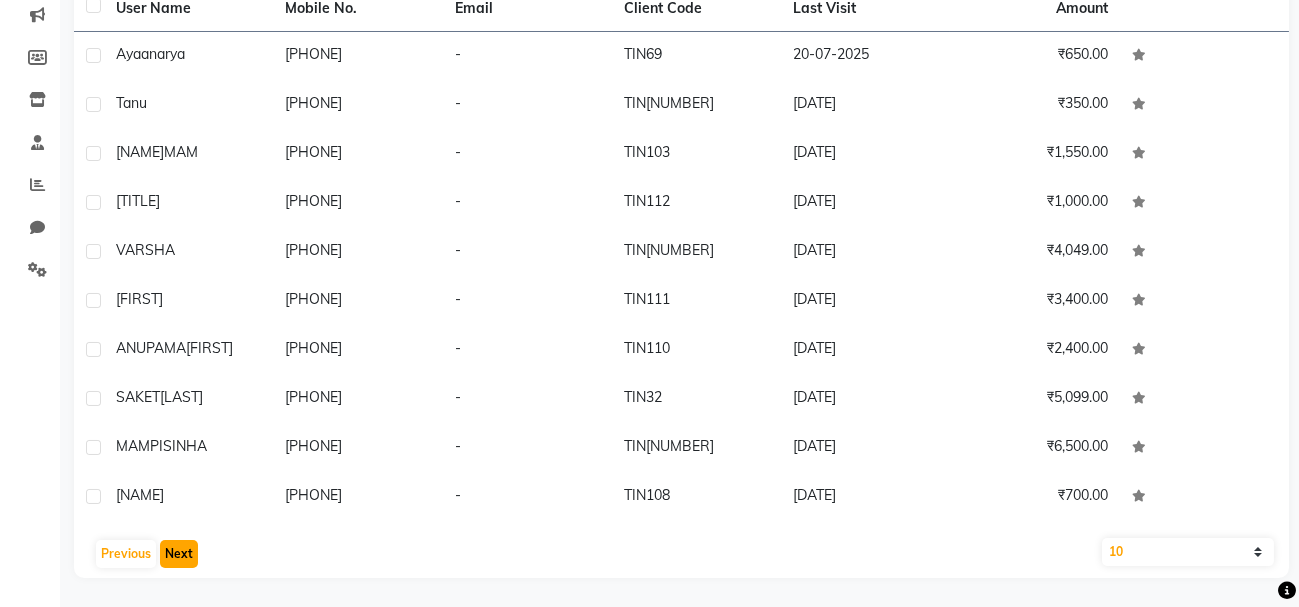 click on "Next" 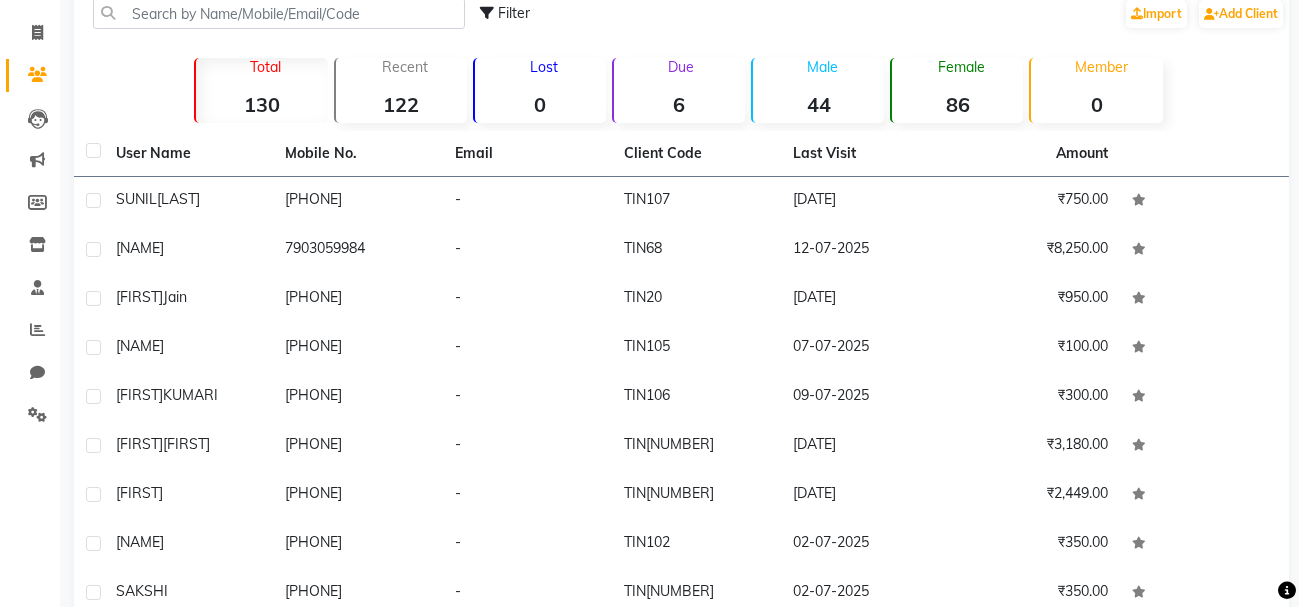 scroll, scrollTop: 0, scrollLeft: 0, axis: both 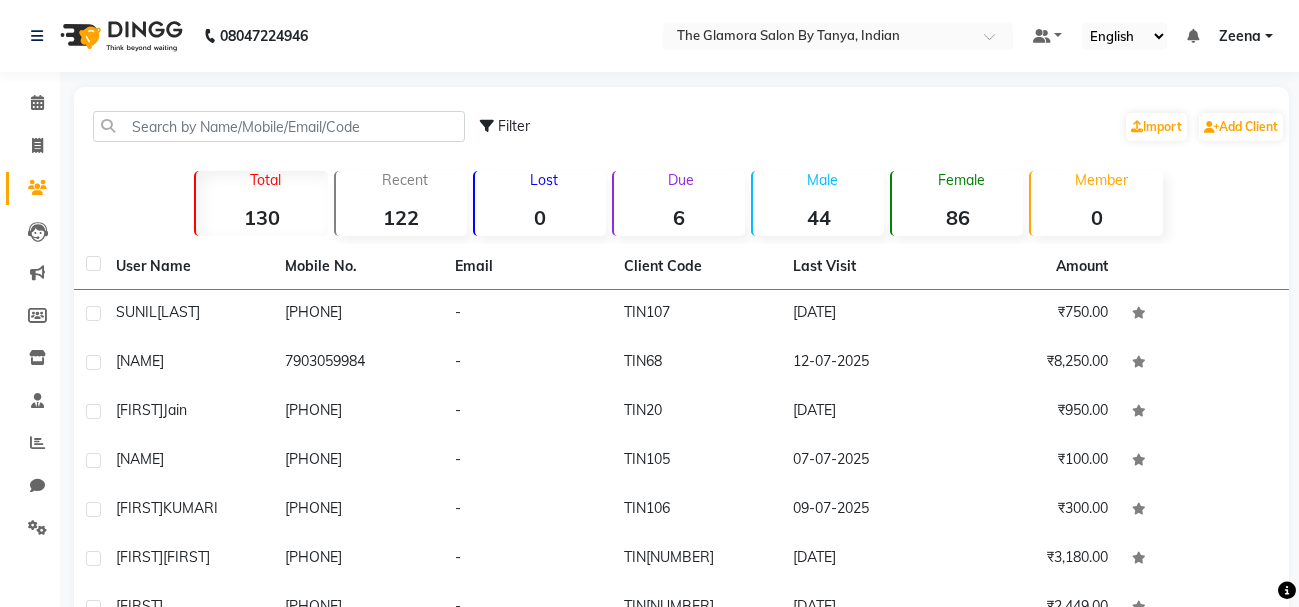 click on "Filter" 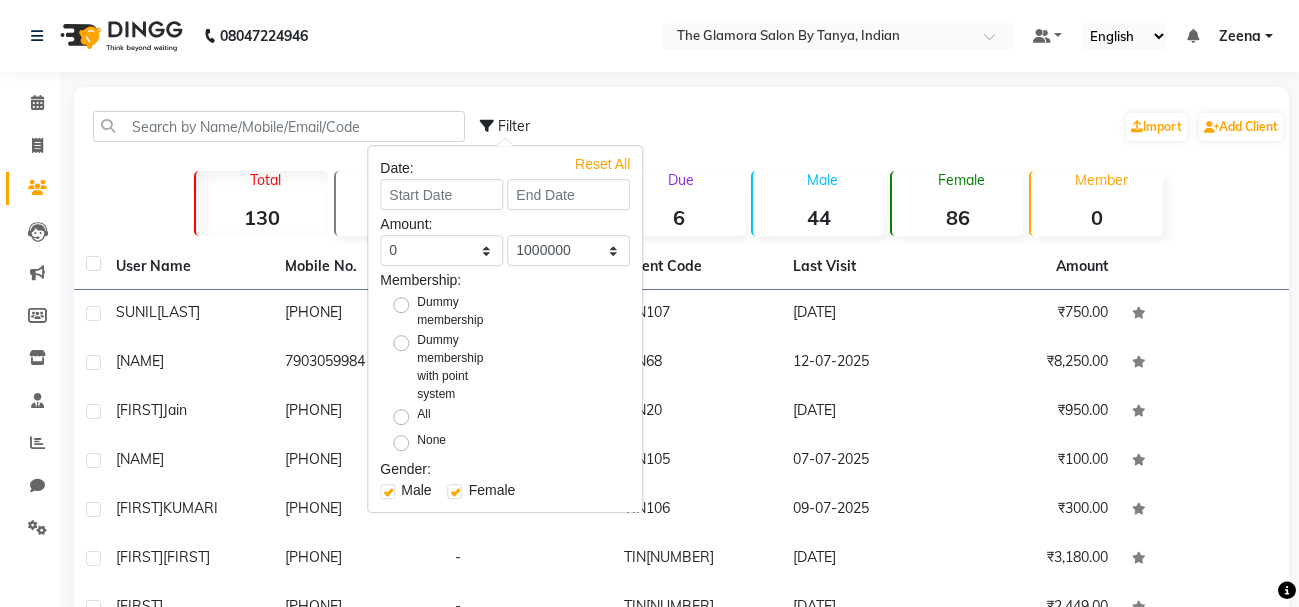 click on "Due" 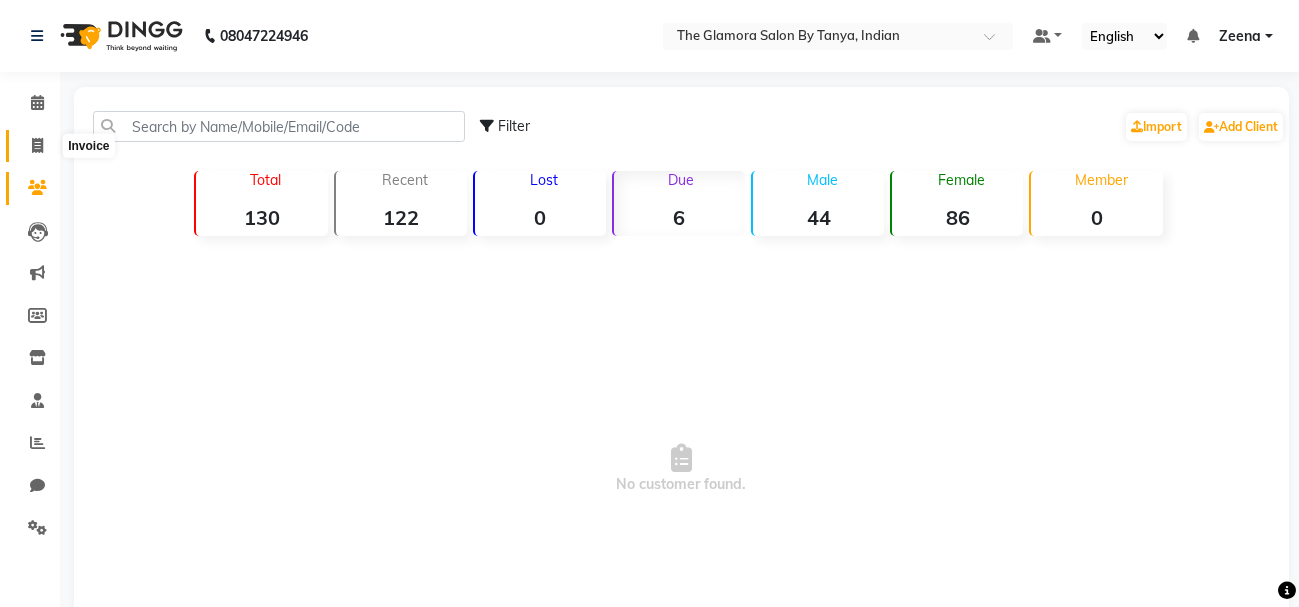 click 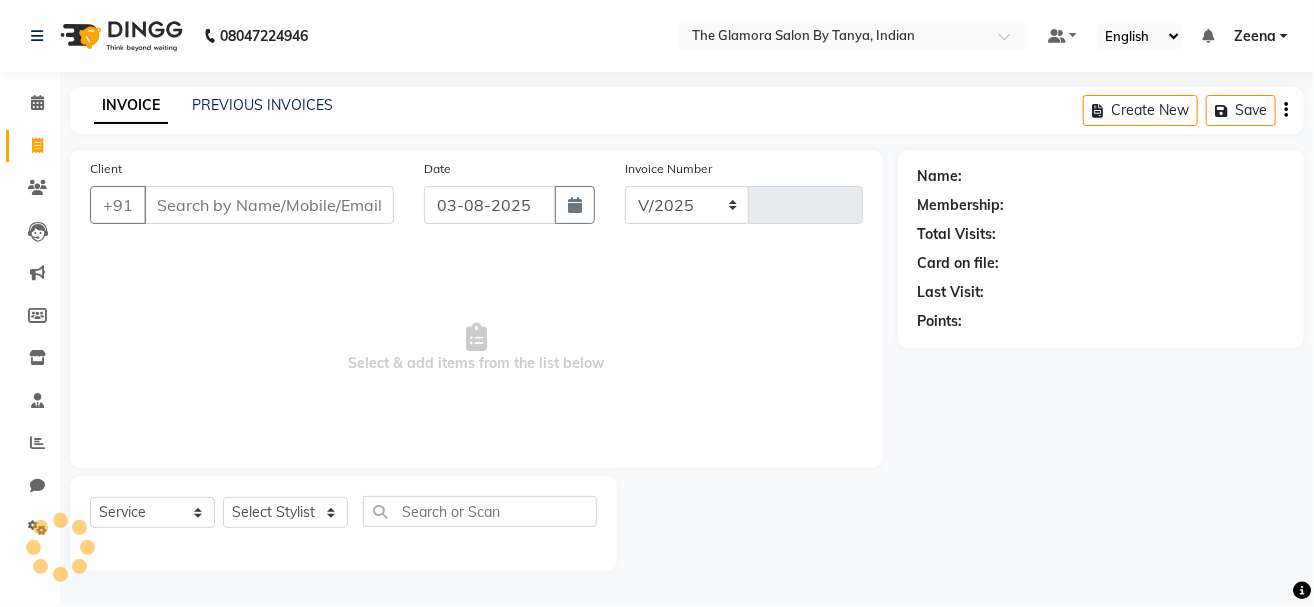 select on "8241" 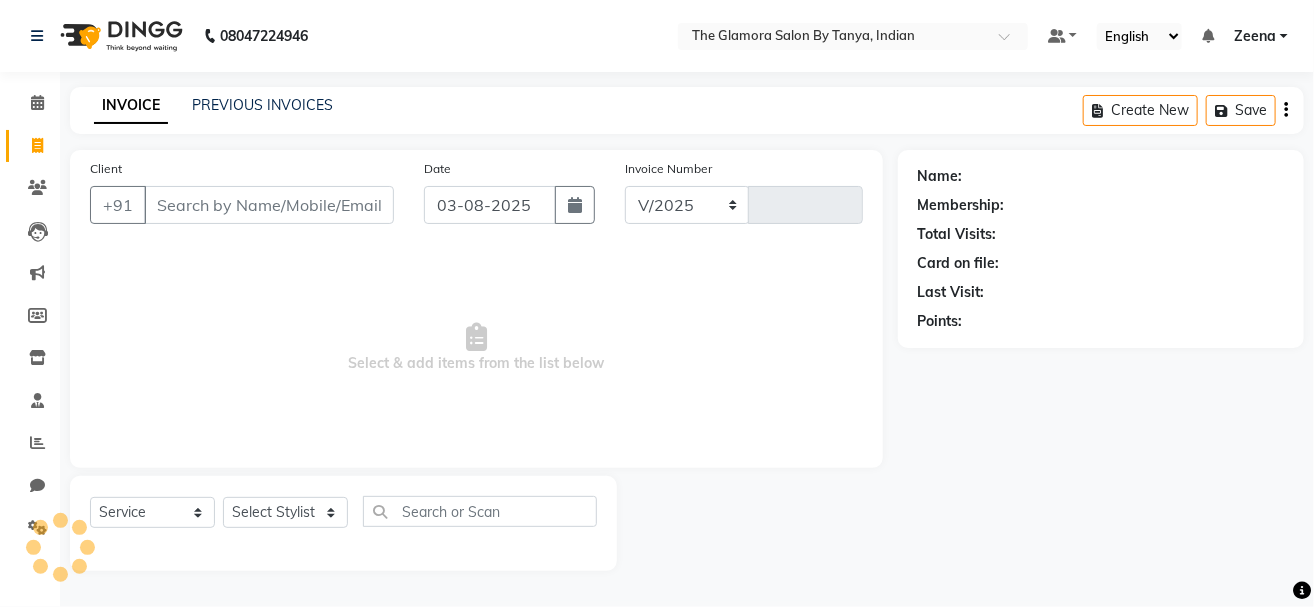 type on "0256" 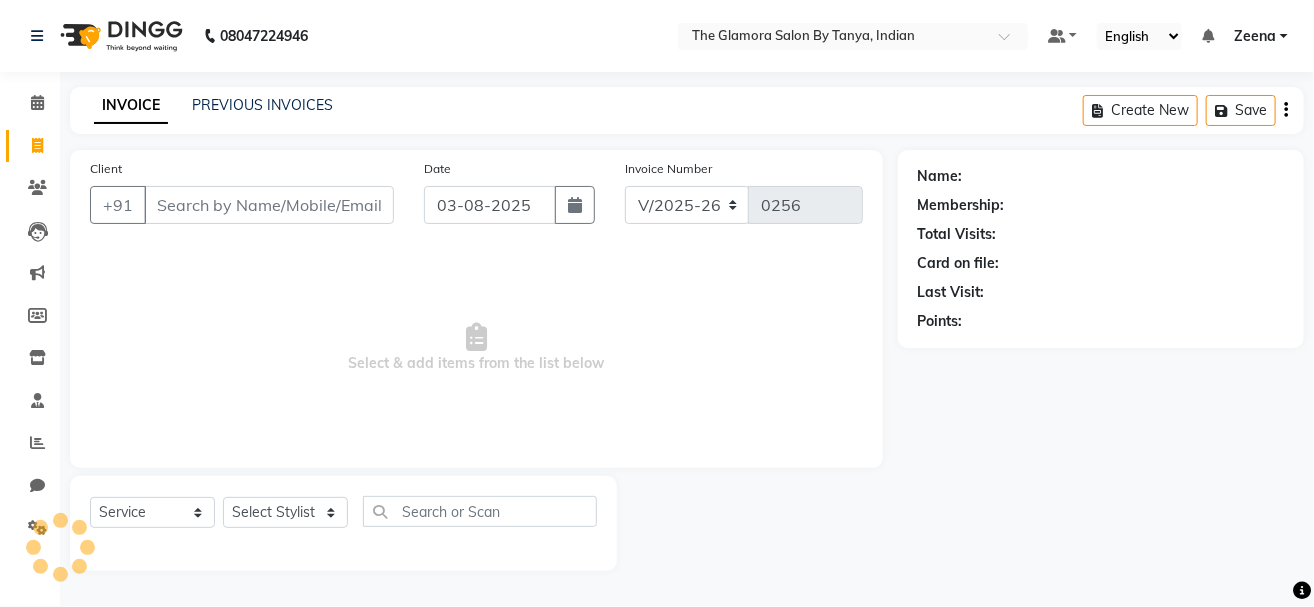 select on "V" 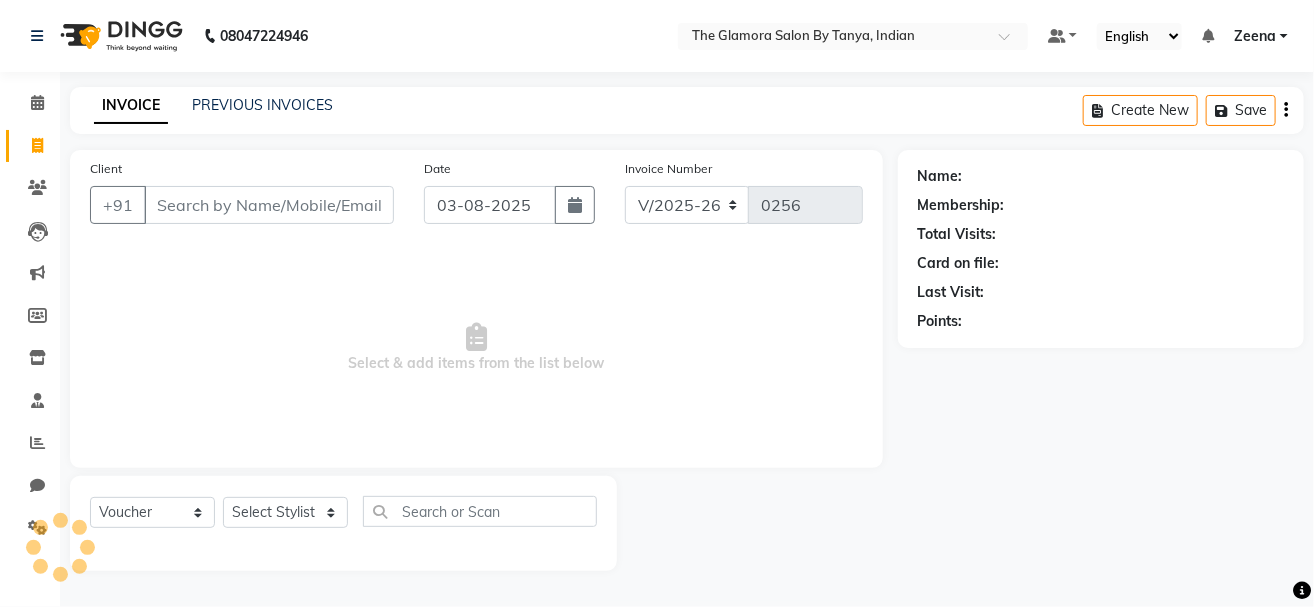 select on "78473" 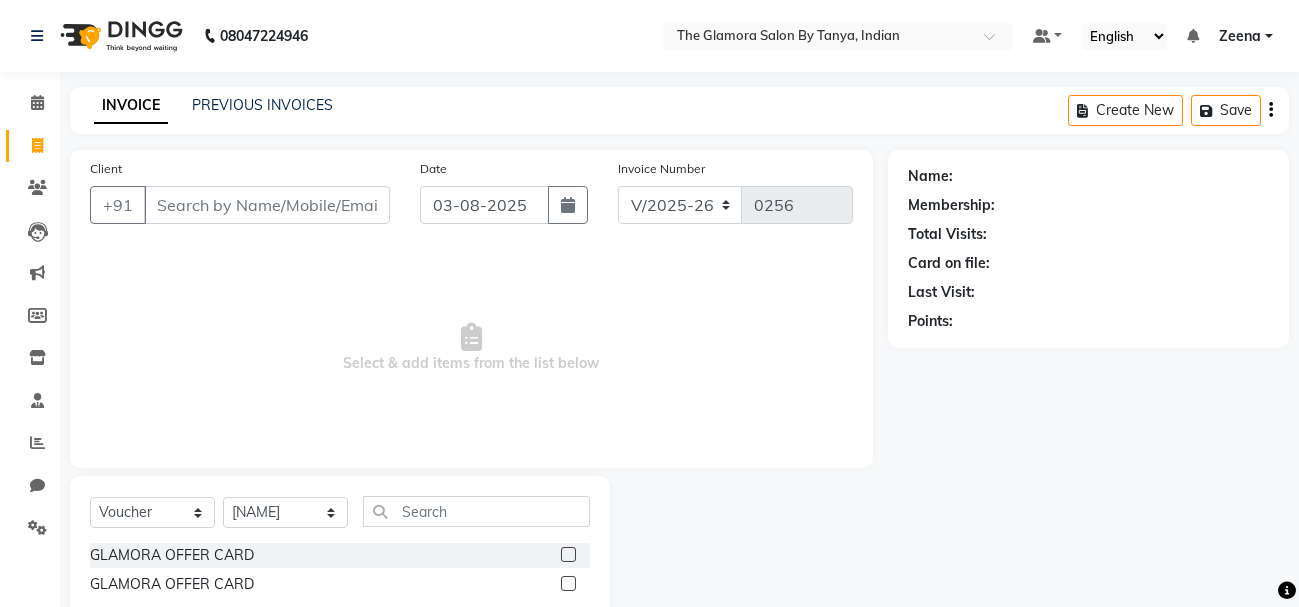 click on "Name: Membership: Total Visits: Card on file: Last Visit:  Points:" 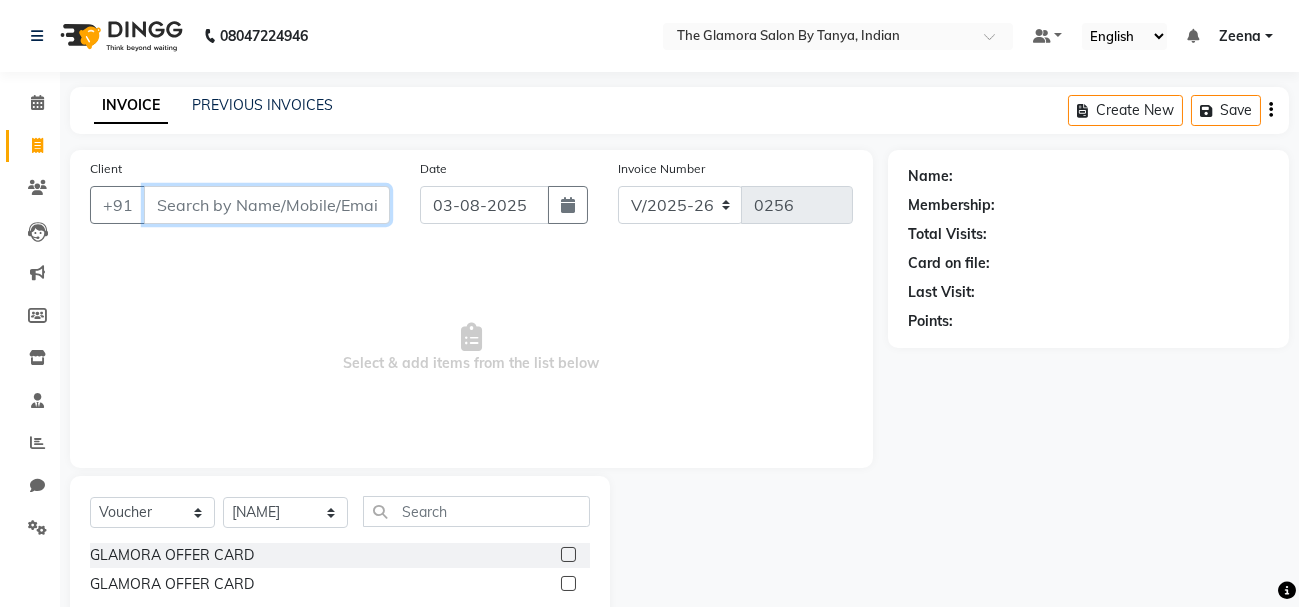 click on "Client" at bounding box center (267, 205) 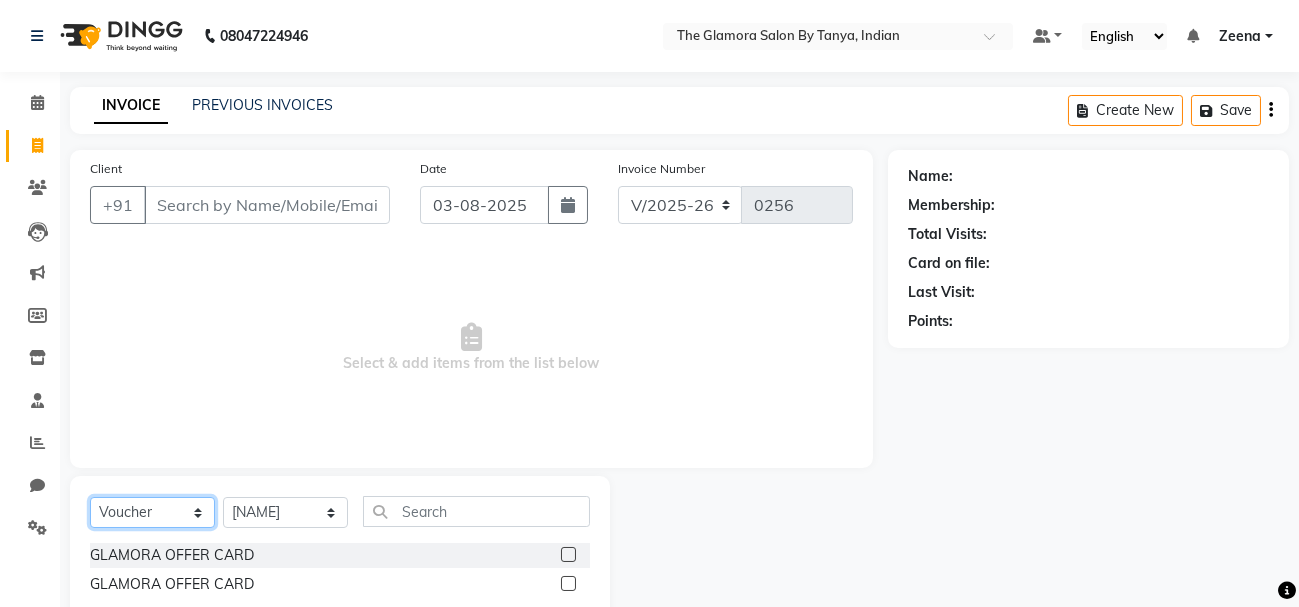 click on "Select  Service  Product  Membership  Package Voucher Prepaid Gift Card" 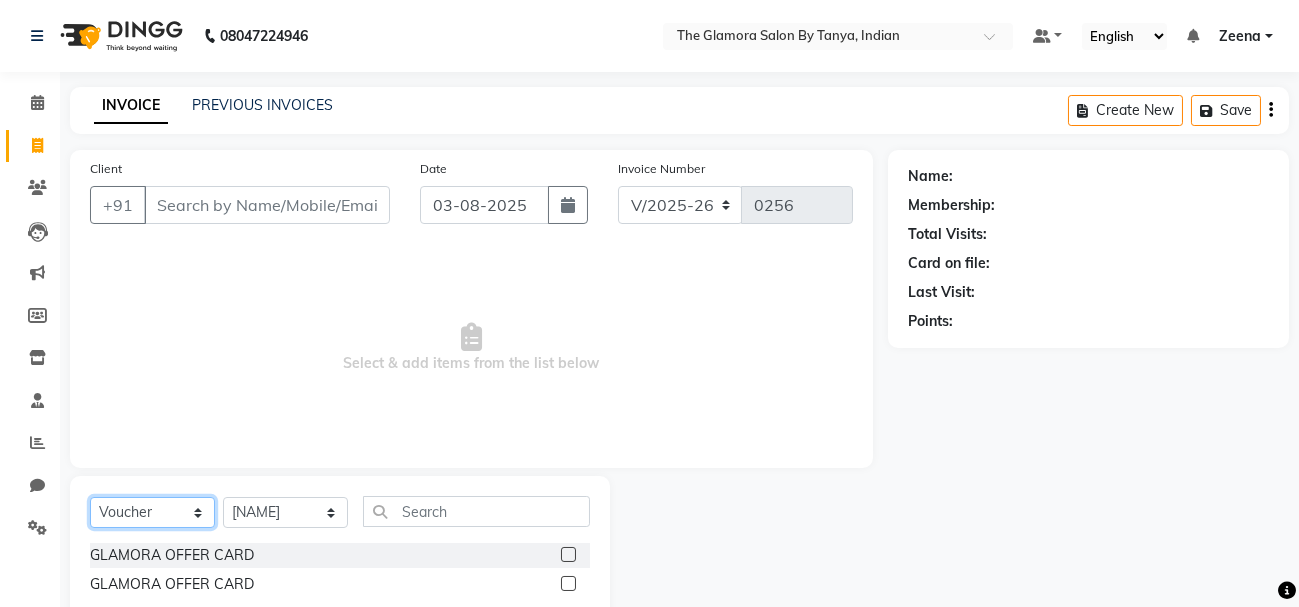 select on "service" 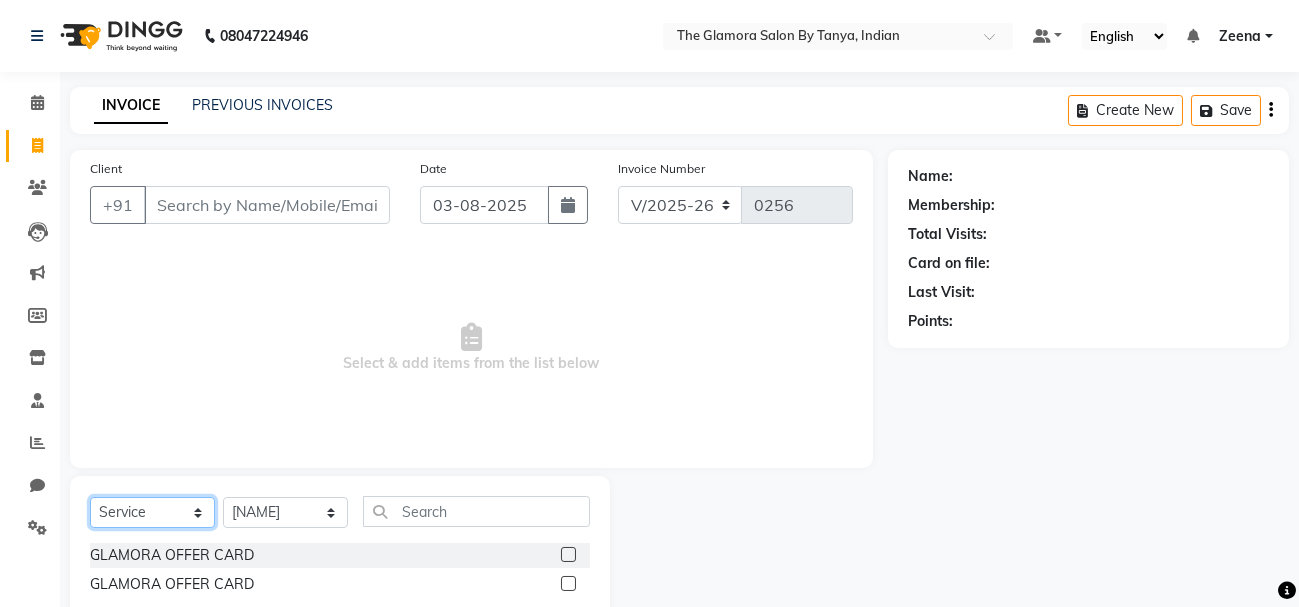 click on "Select  Service  Product  Membership  Package Voucher Prepaid Gift Card" 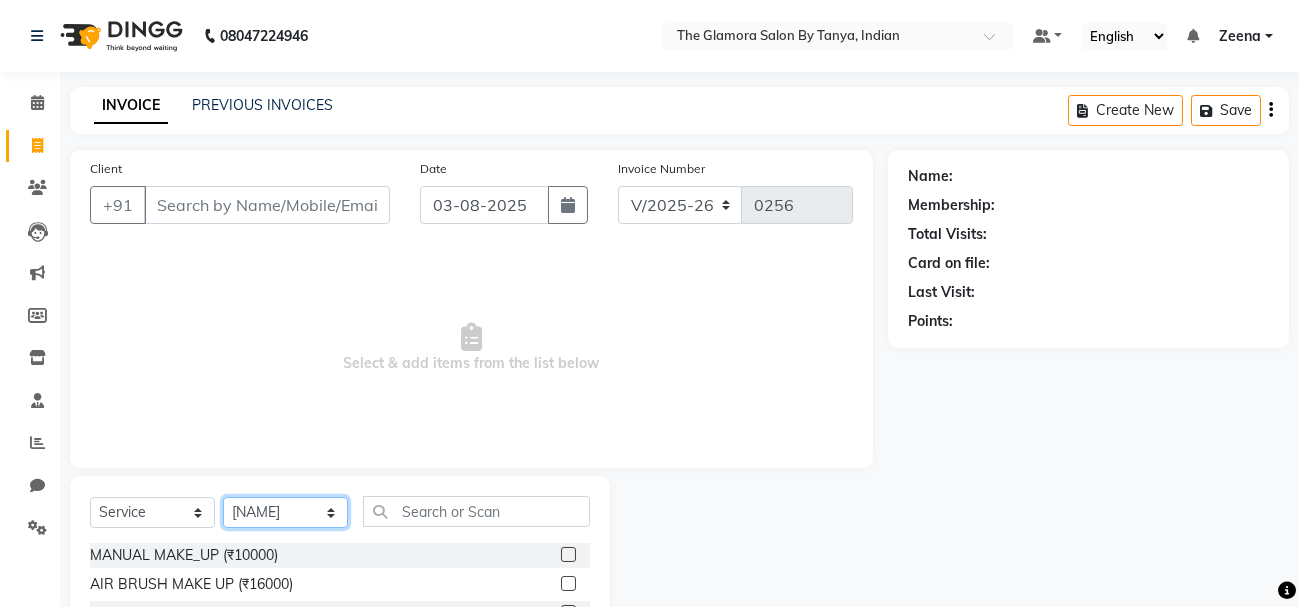 click on "Select Stylist [FIRST] [LAST] [FIRST] [LAST] GLAMORA SALON BY TANYA [FIRST] [LAST] [FIRST] [LAST] [FIRST] [LAST] [FIRST] [LAST] [FIRST] [LAST] [FIRST] [LAST] [FIRST] [LAST]" 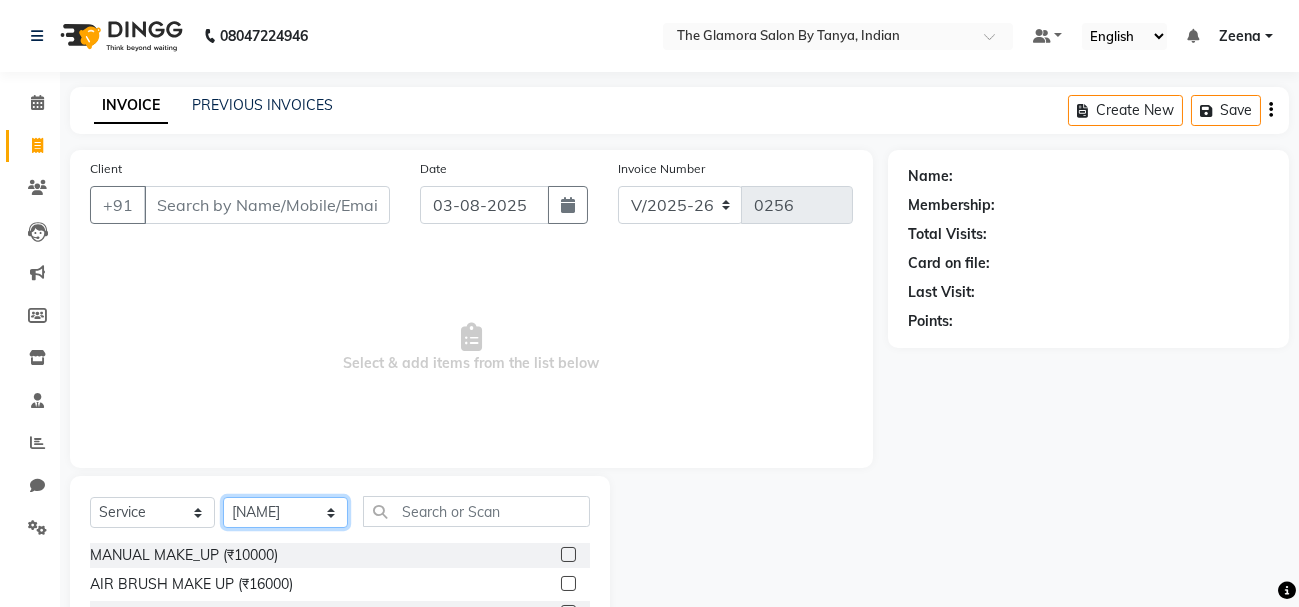 click on "Select Stylist [FIRST] [LAST] [FIRST] [LAST] GLAMORA SALON BY TANYA [FIRST] [LAST] [FIRST] [LAST] [FIRST] [LAST] [FIRST] [LAST] [FIRST] [LAST] [FIRST] [LAST] [FIRST] [LAST]" 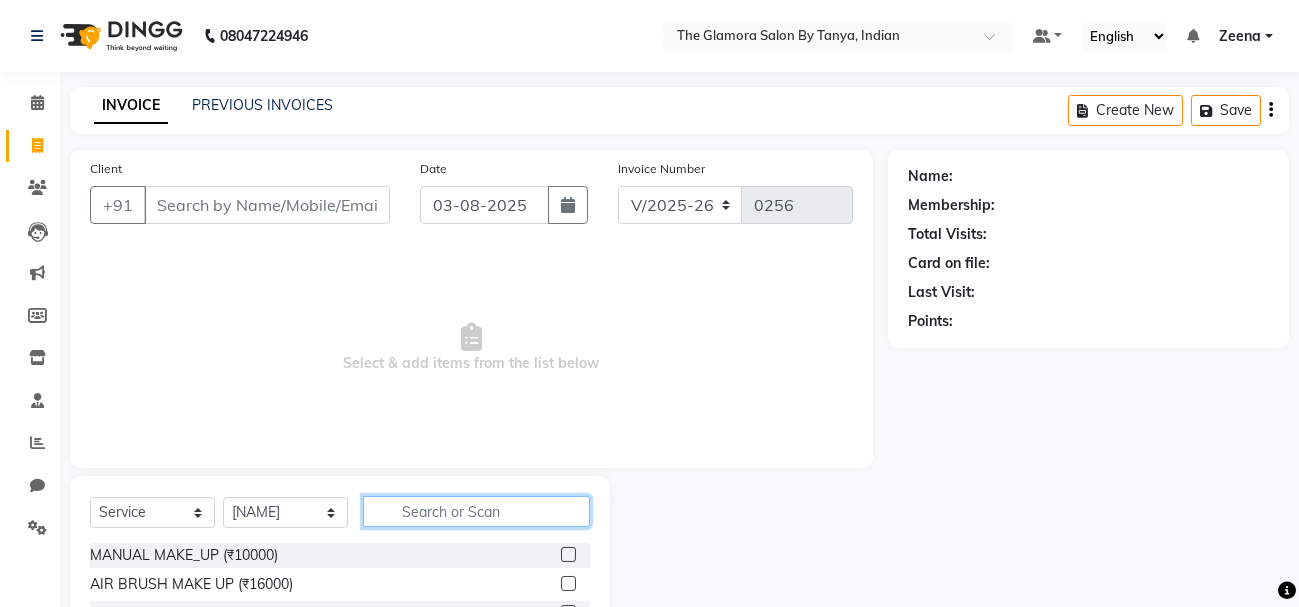 click 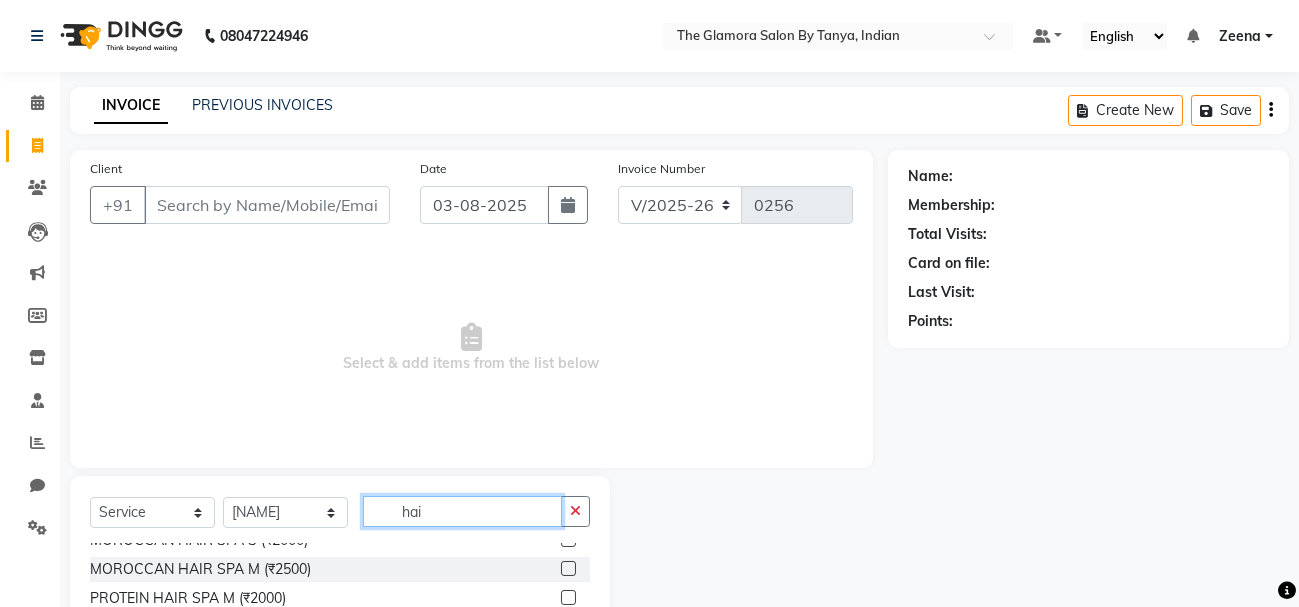 scroll, scrollTop: 641, scrollLeft: 0, axis: vertical 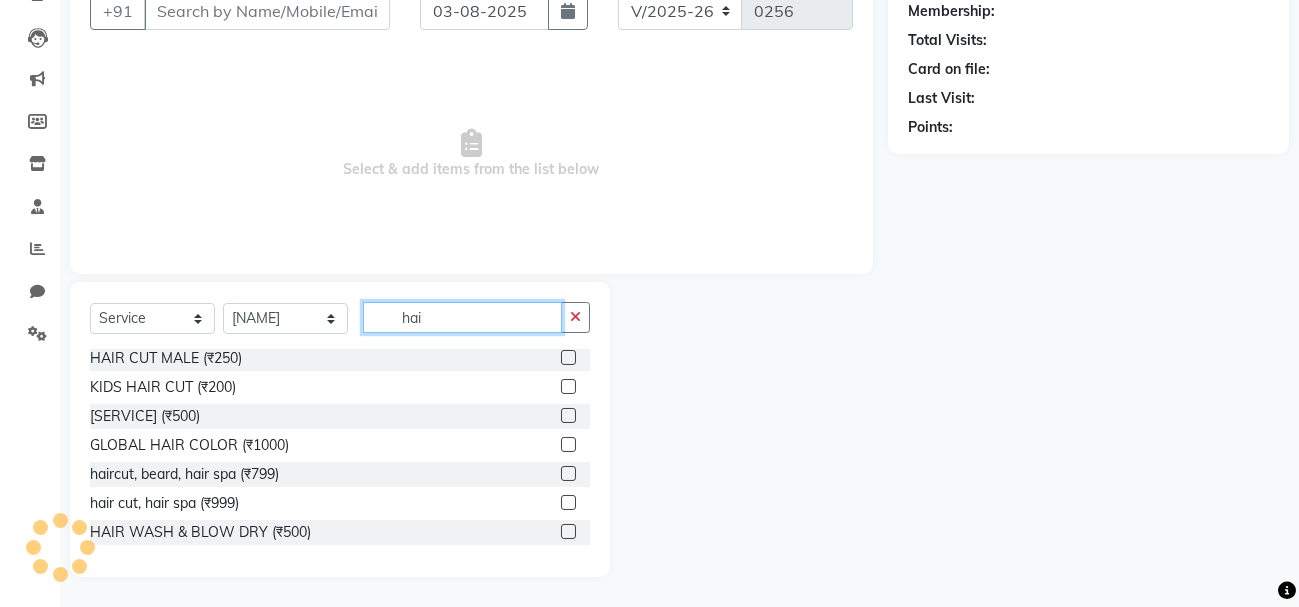 type on "hai" 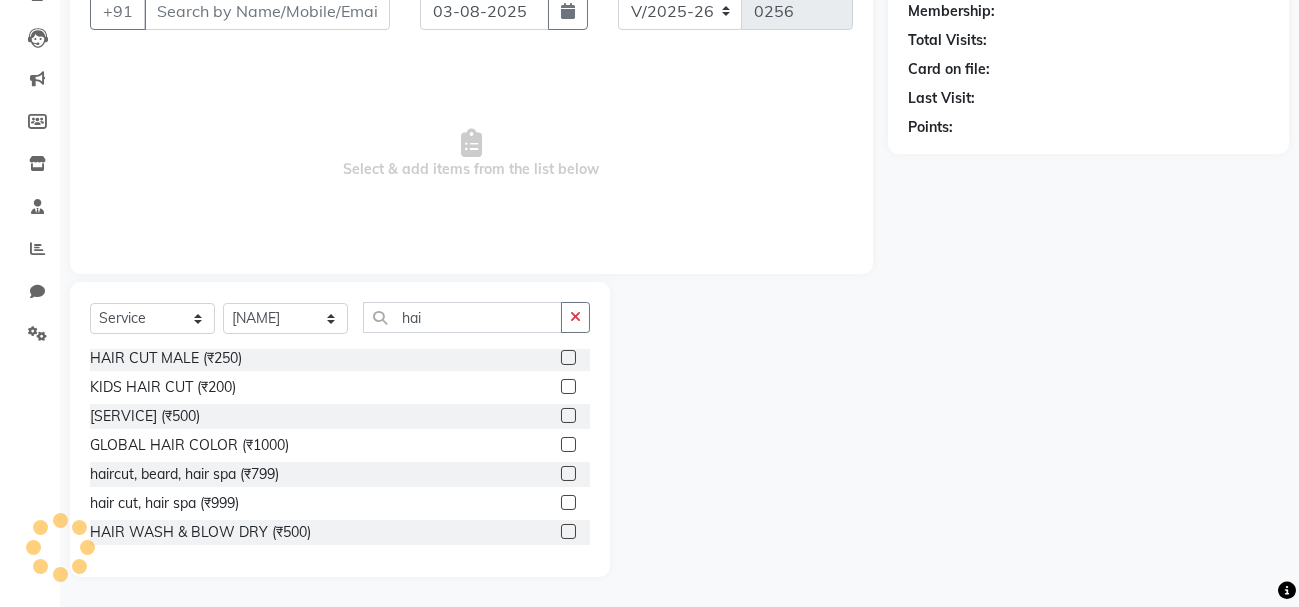 click 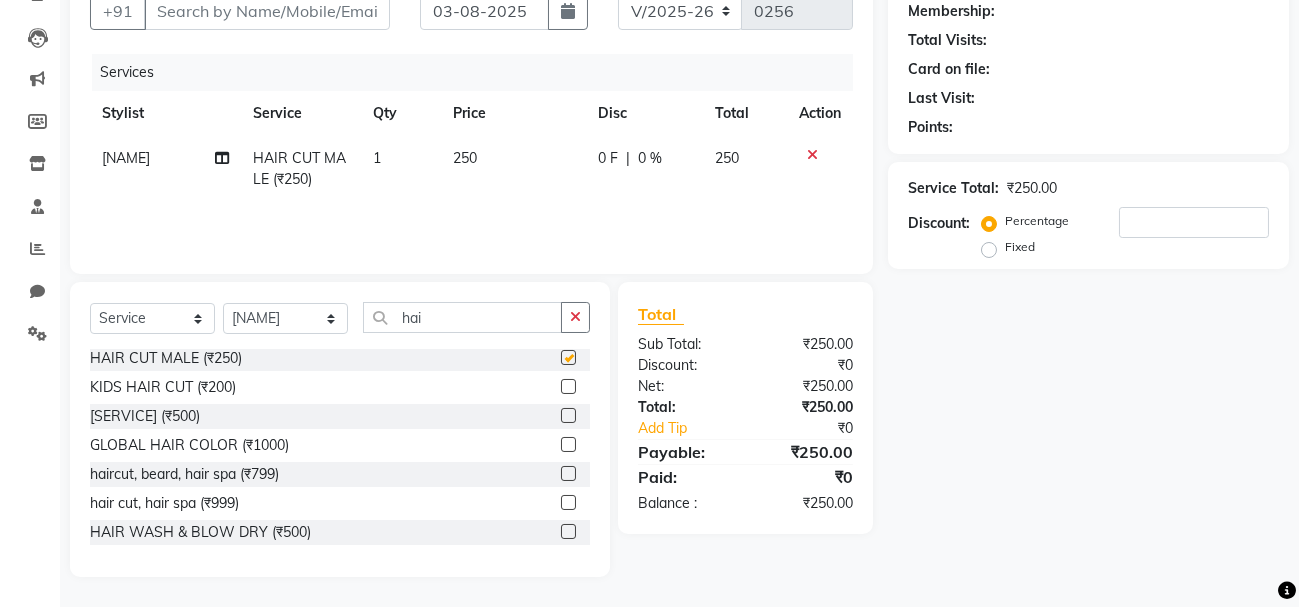 checkbox on "false" 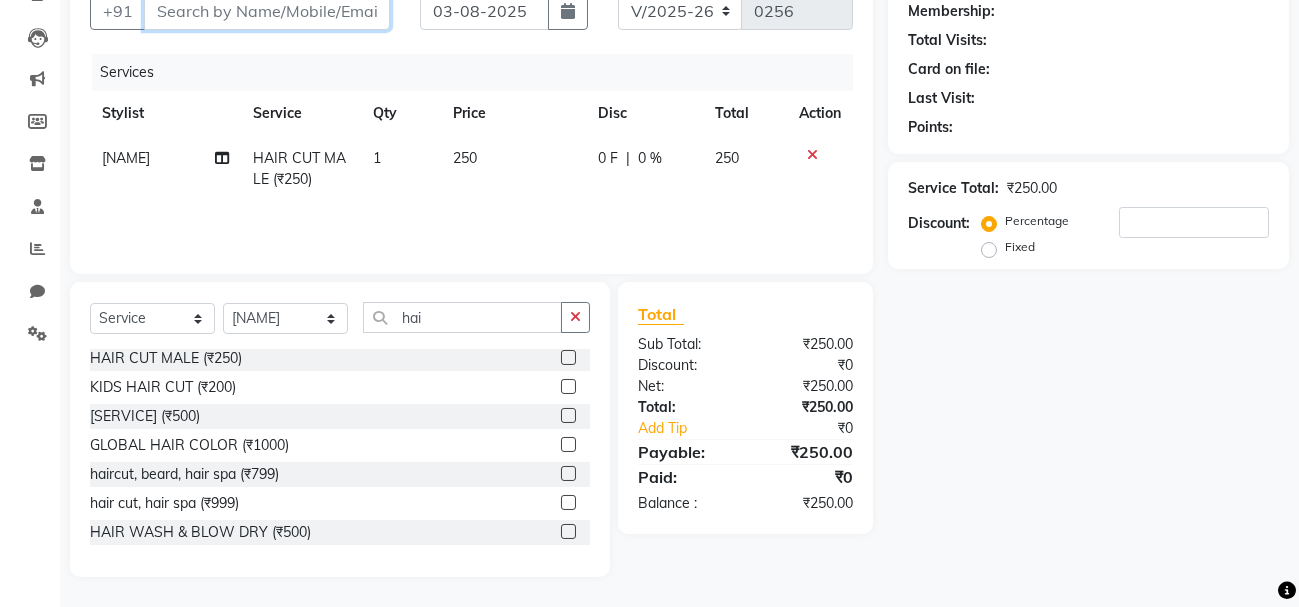 click on "Client" at bounding box center [267, 11] 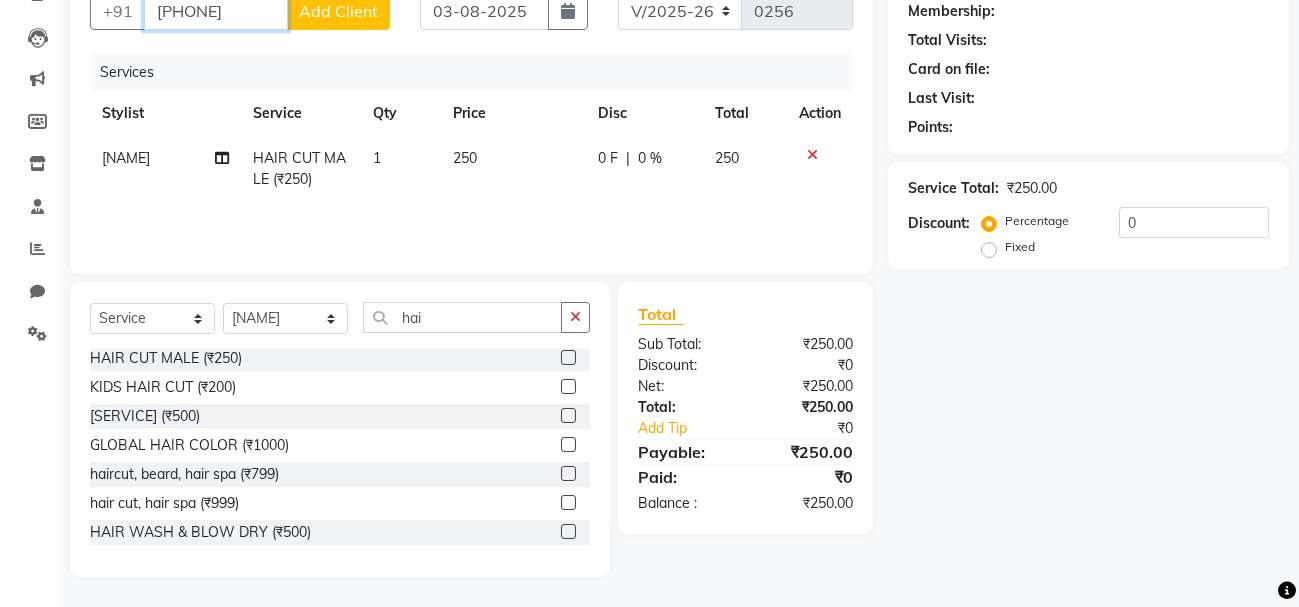 type on "[PHONE]" 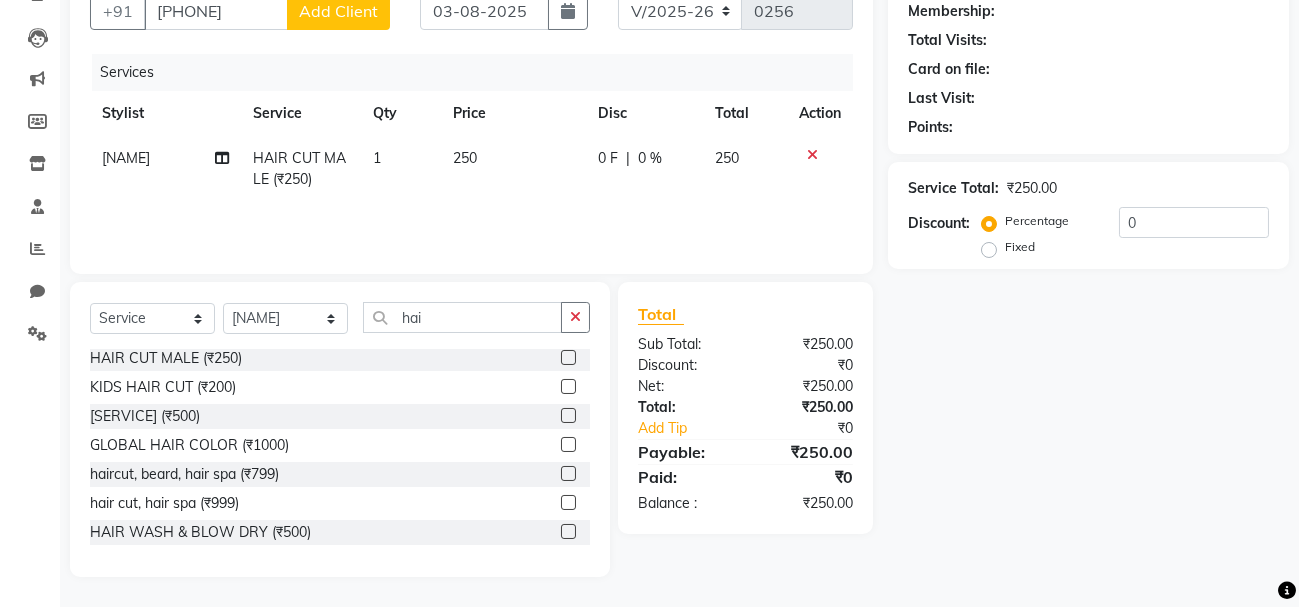 click on "Add Client" 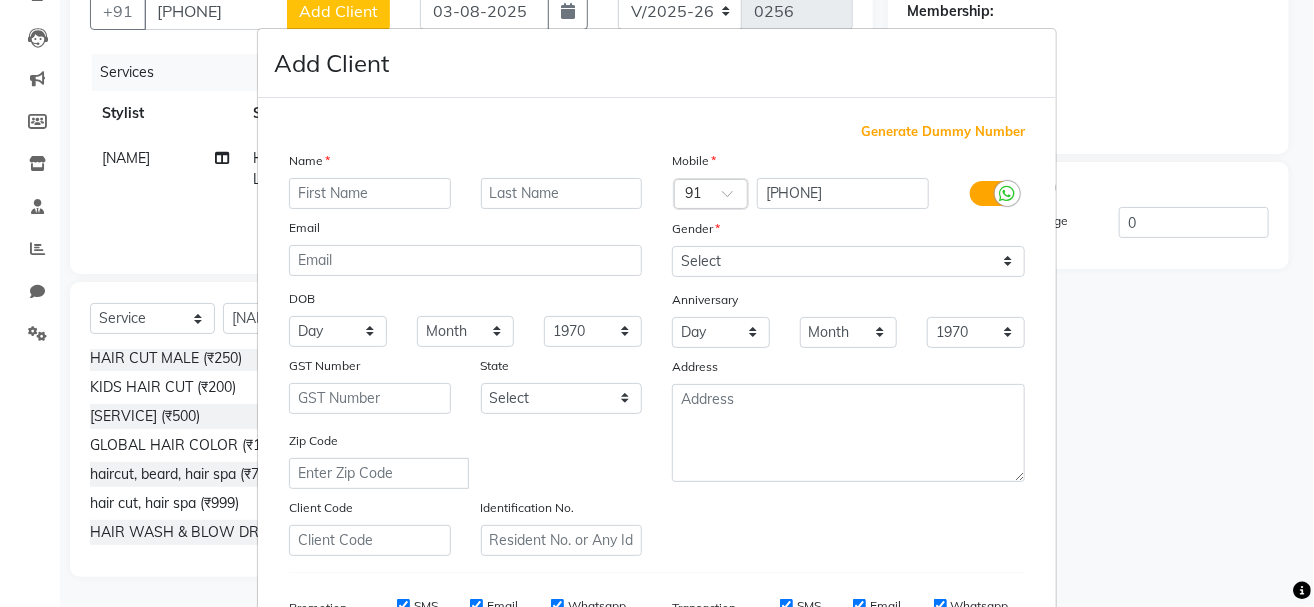 click at bounding box center (370, 193) 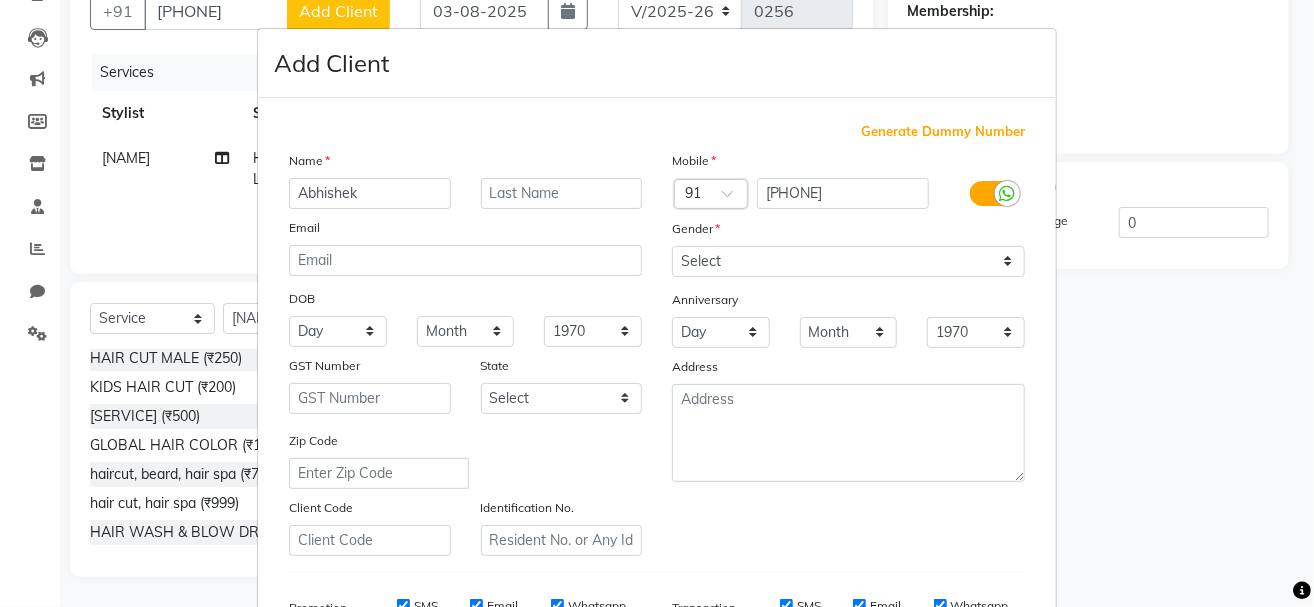 type on "Abhishek" 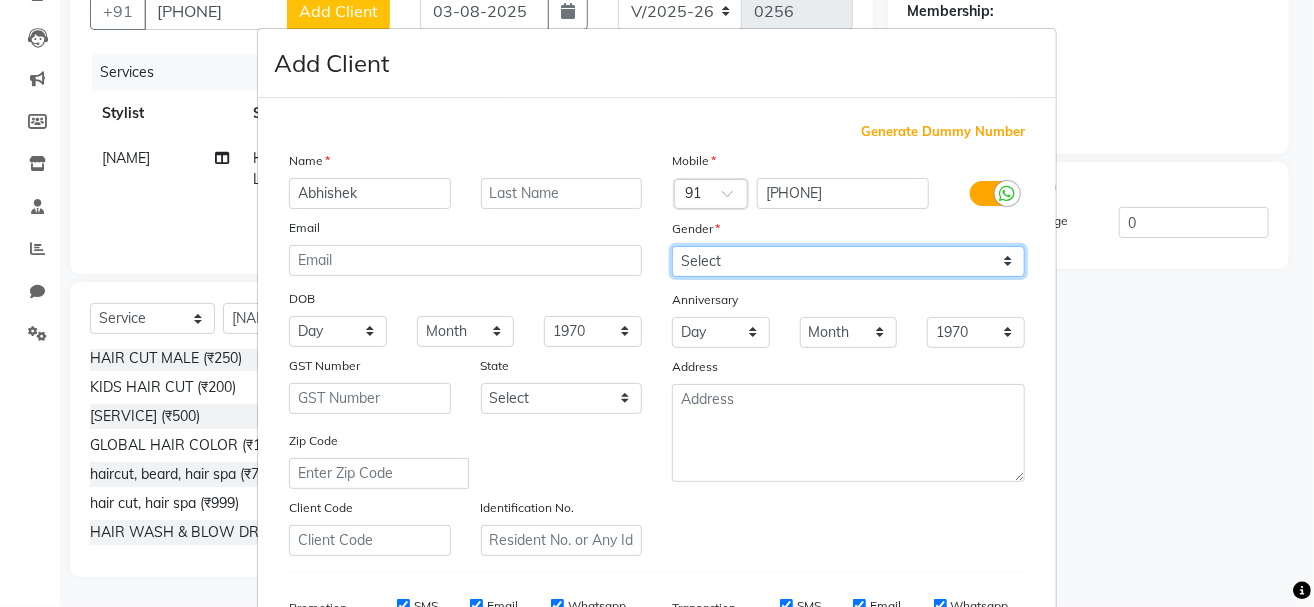 click on "Select Male Female Other Prefer Not To Say" at bounding box center [848, 261] 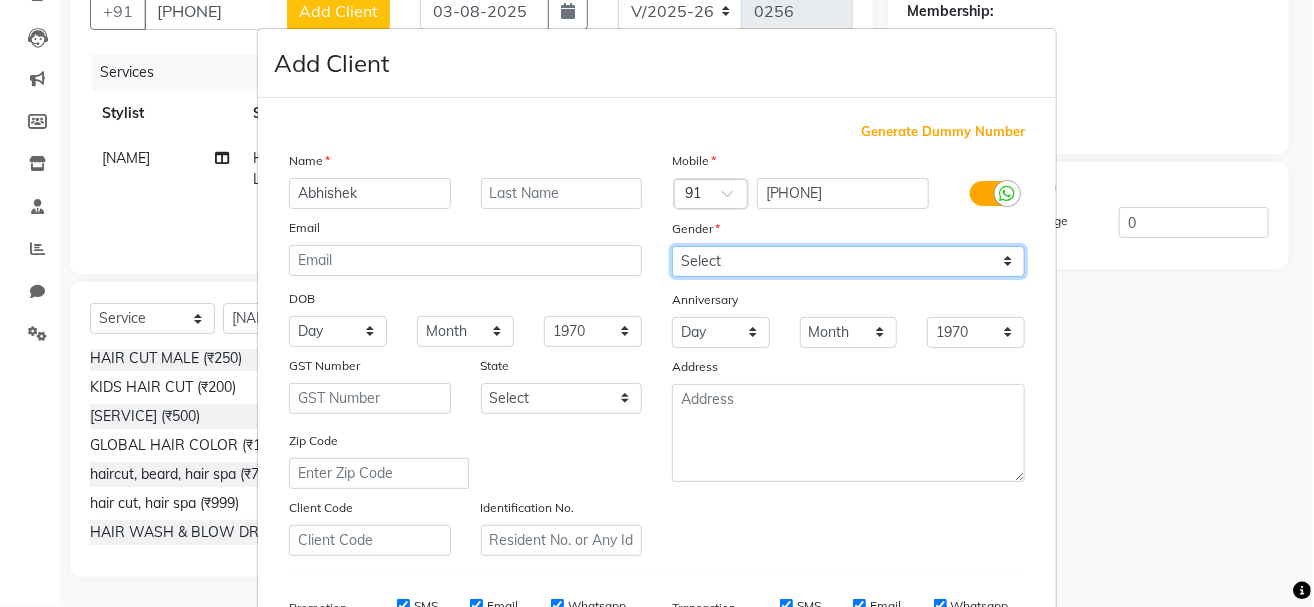 select on "male" 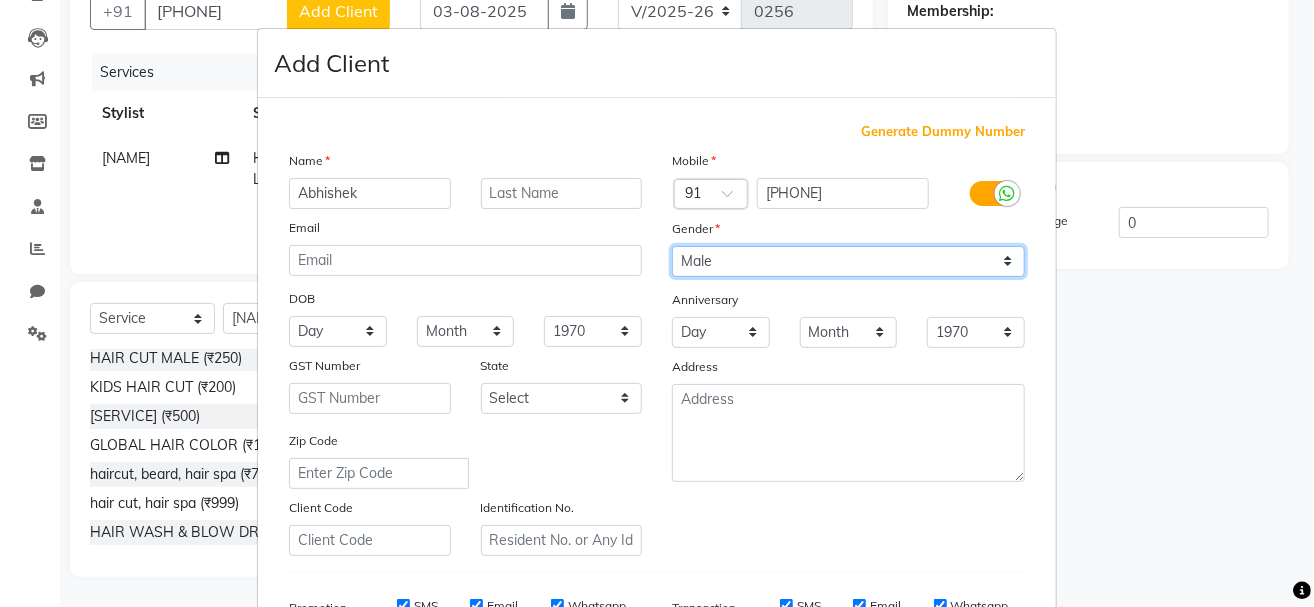 click on "Select Male Female Other Prefer Not To Say" at bounding box center [848, 261] 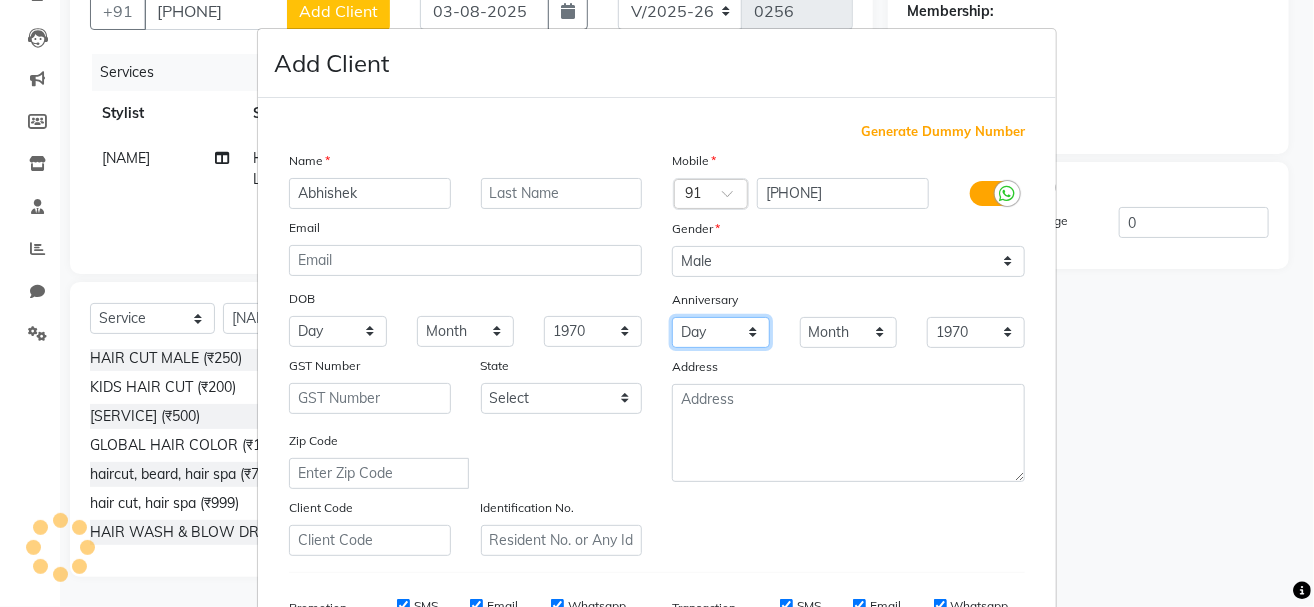 drag, startPoint x: 738, startPoint y: 327, endPoint x: 983, endPoint y: 650, distance: 405.40598 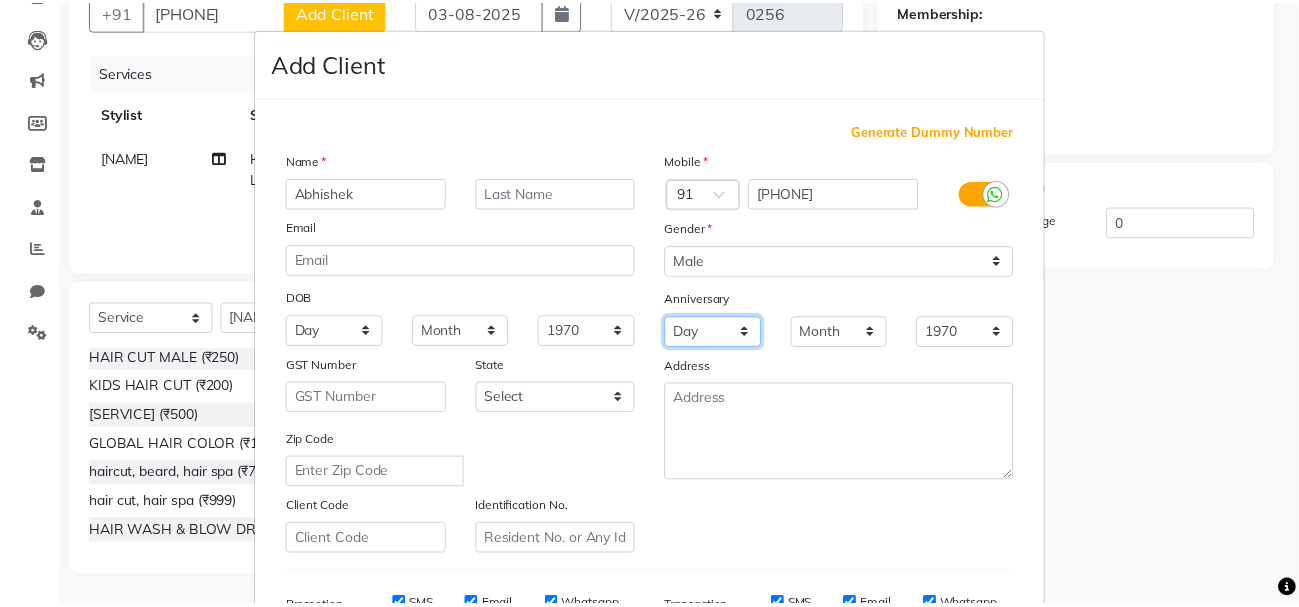 scroll, scrollTop: 314, scrollLeft: 0, axis: vertical 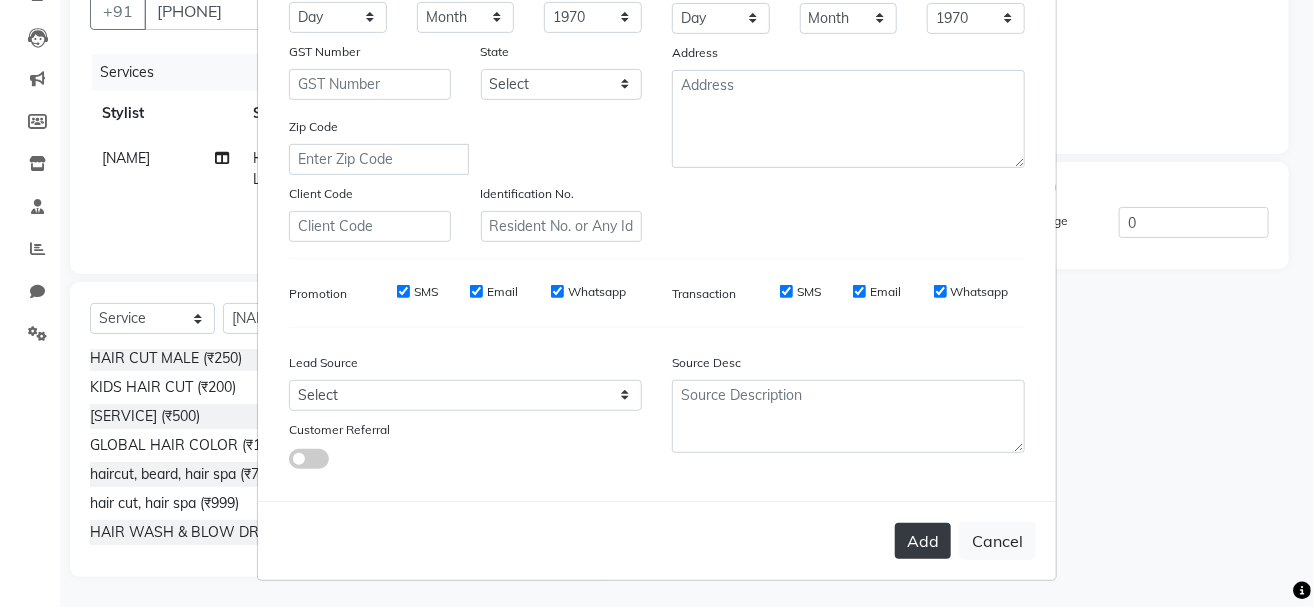 click on "Add" at bounding box center (923, 541) 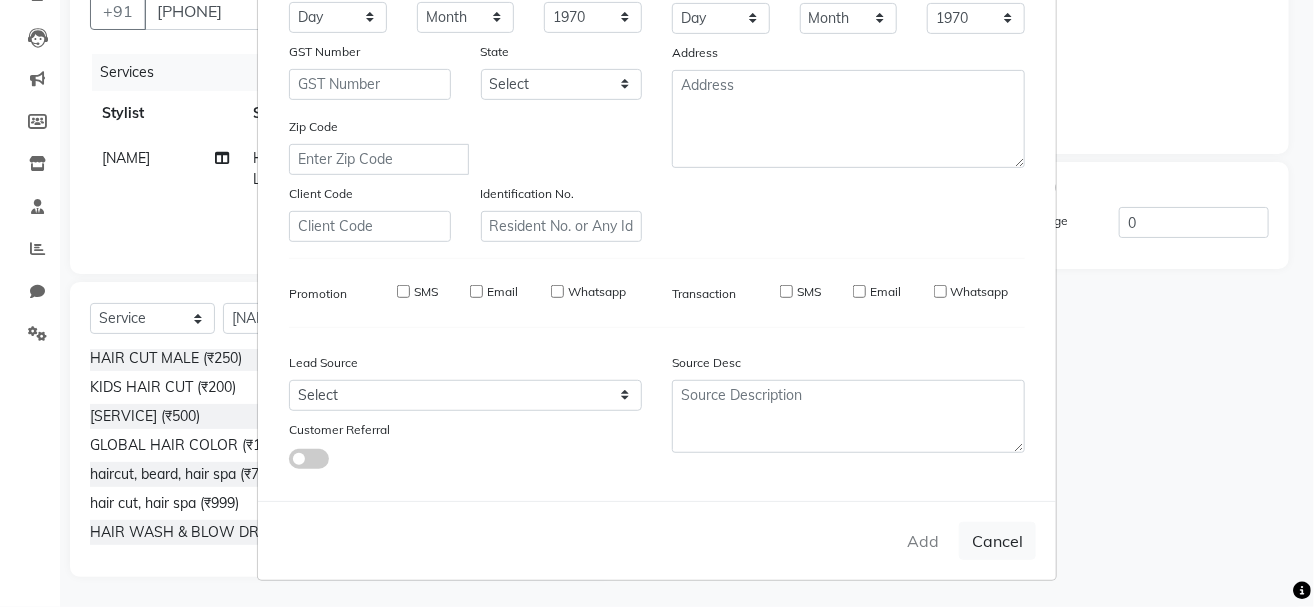 type 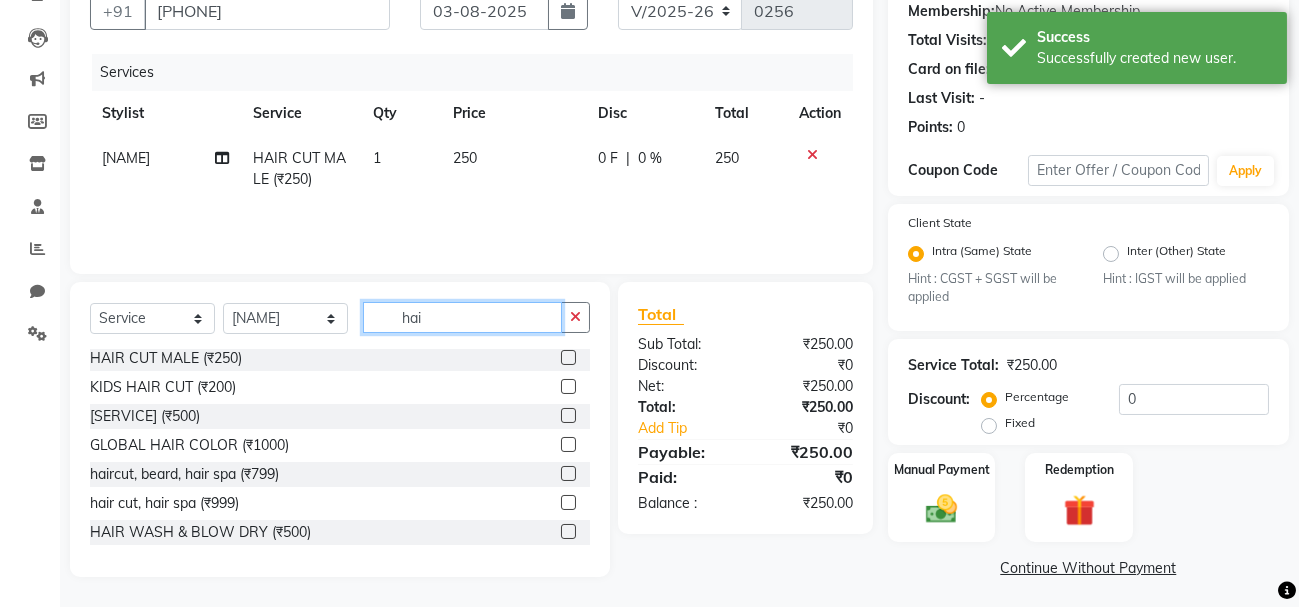 click on "hai" 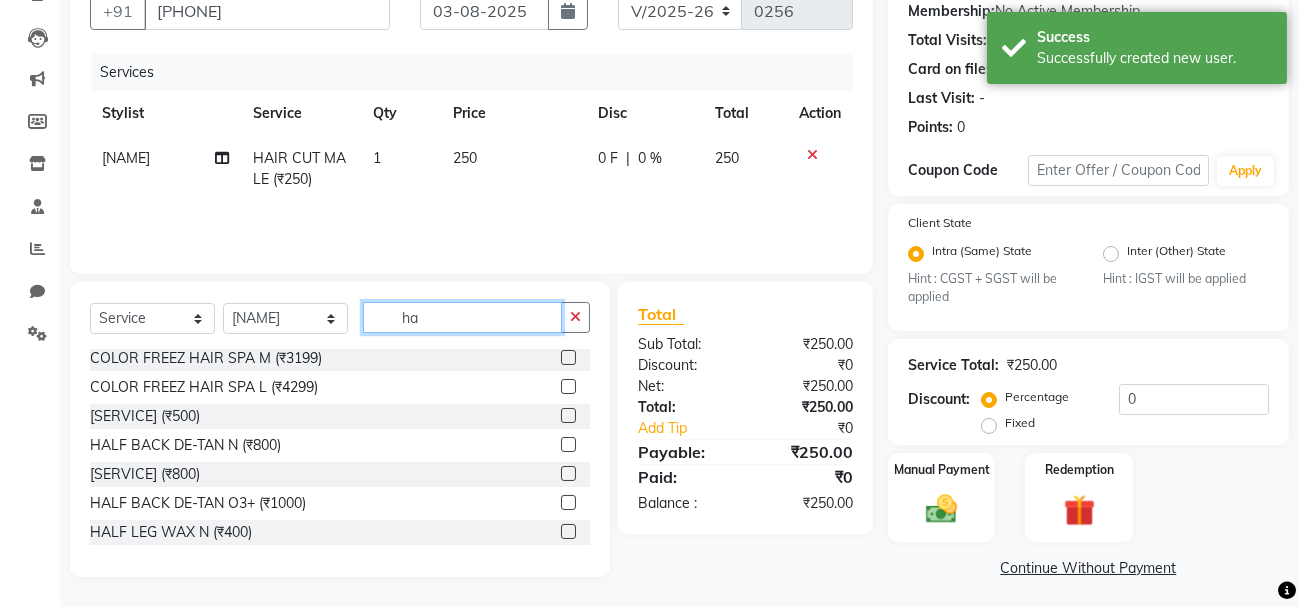 scroll, scrollTop: 1018, scrollLeft: 0, axis: vertical 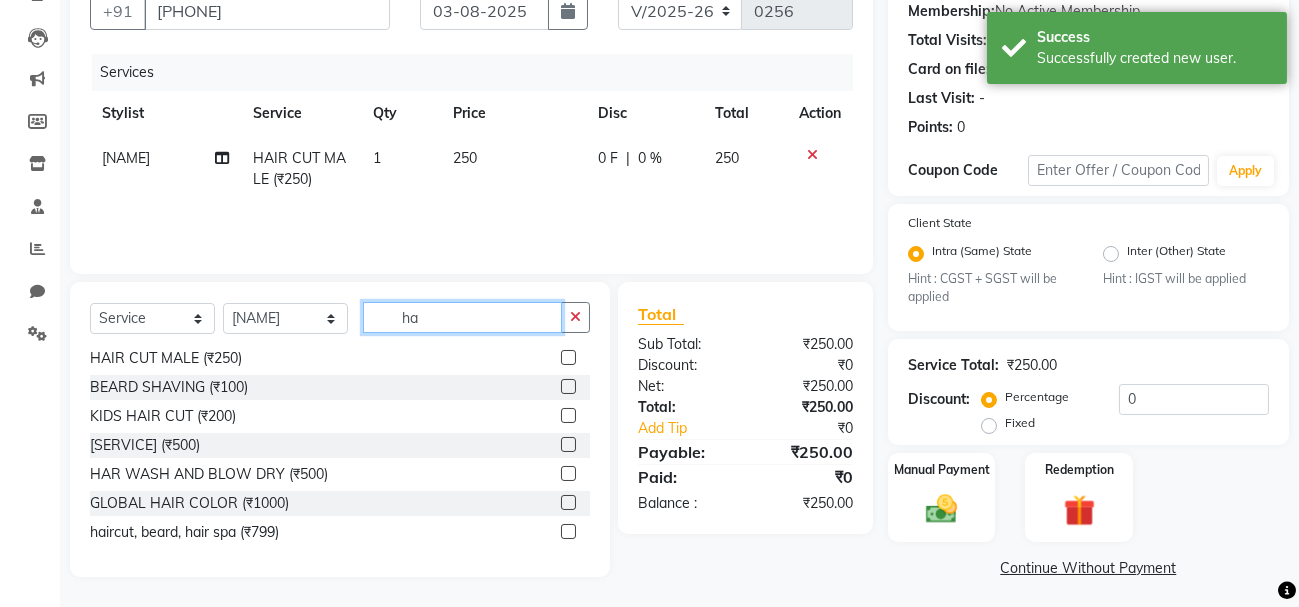 type on "h" 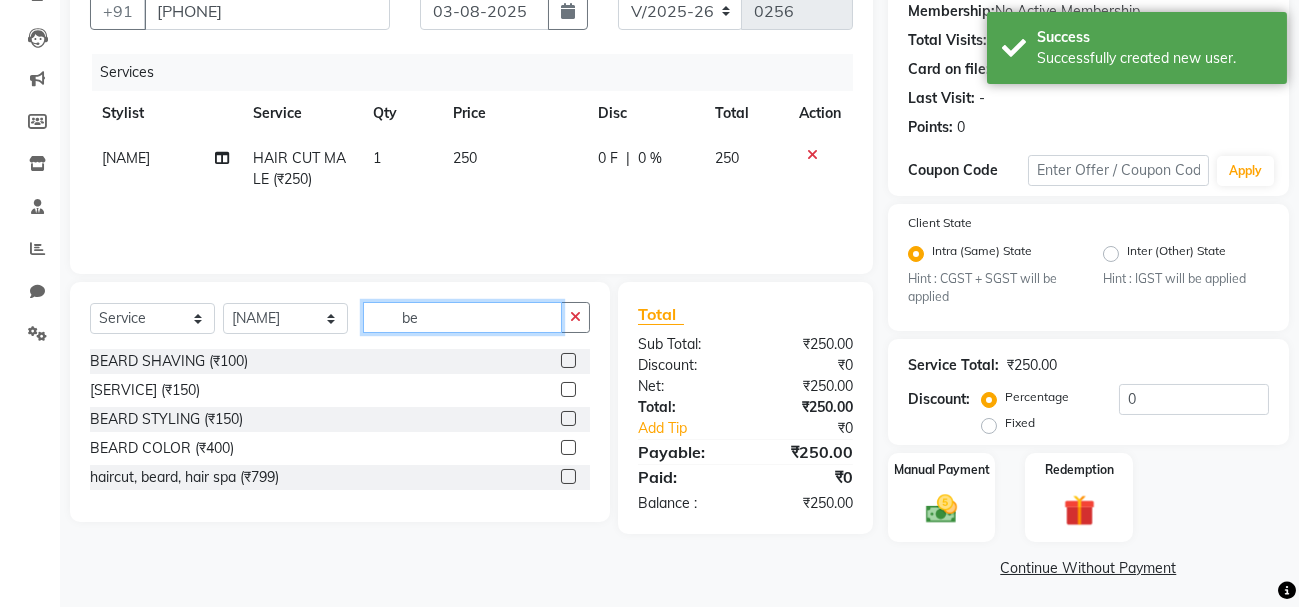 scroll, scrollTop: 0, scrollLeft: 0, axis: both 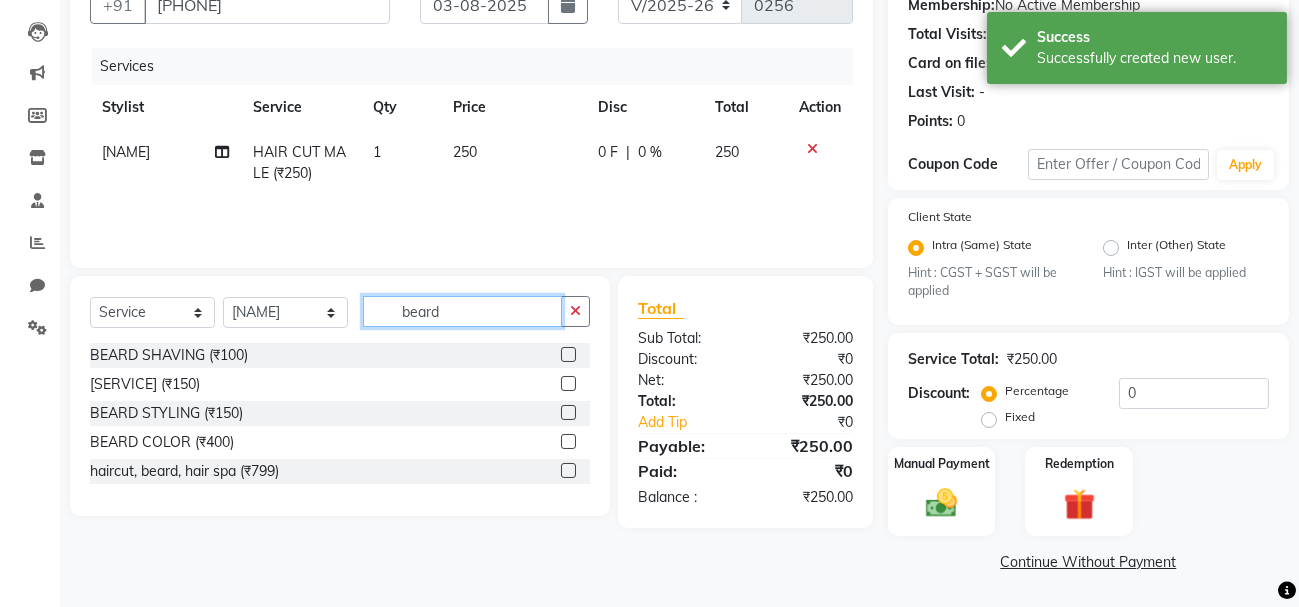 type on "beard" 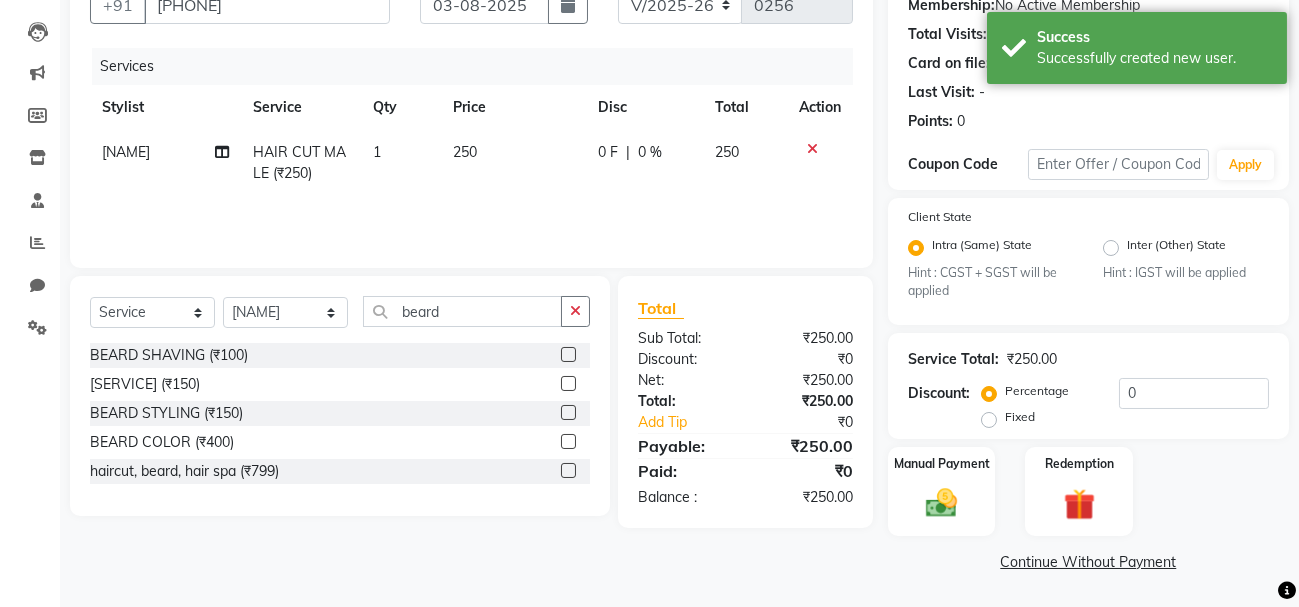 click 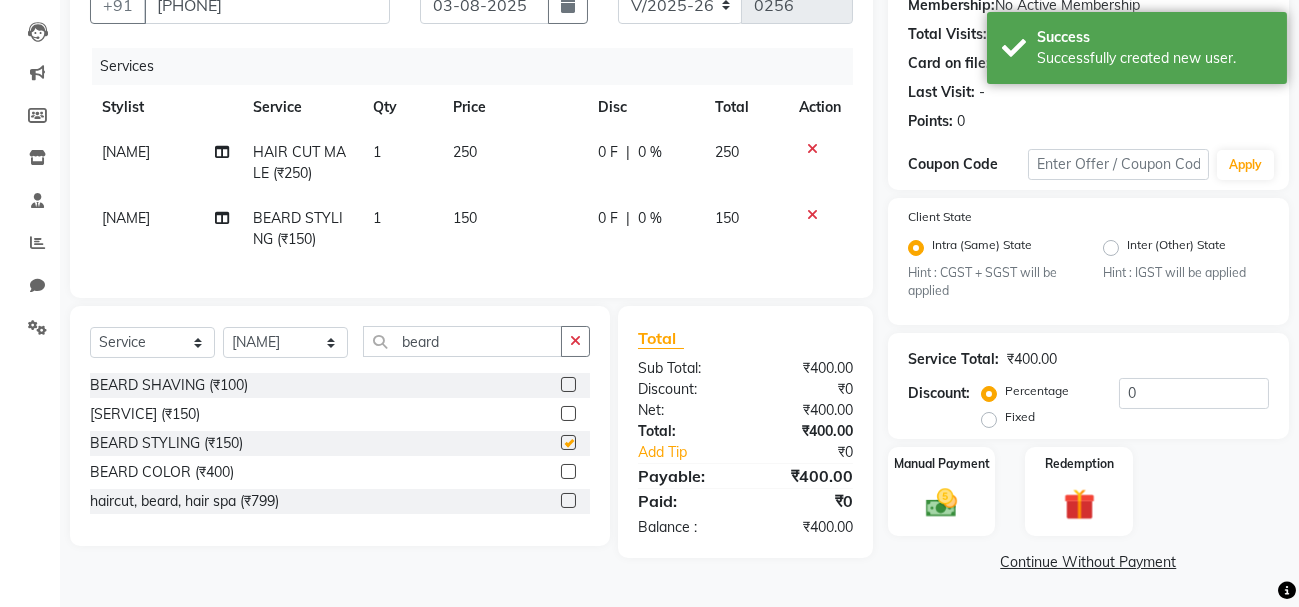 checkbox on "false" 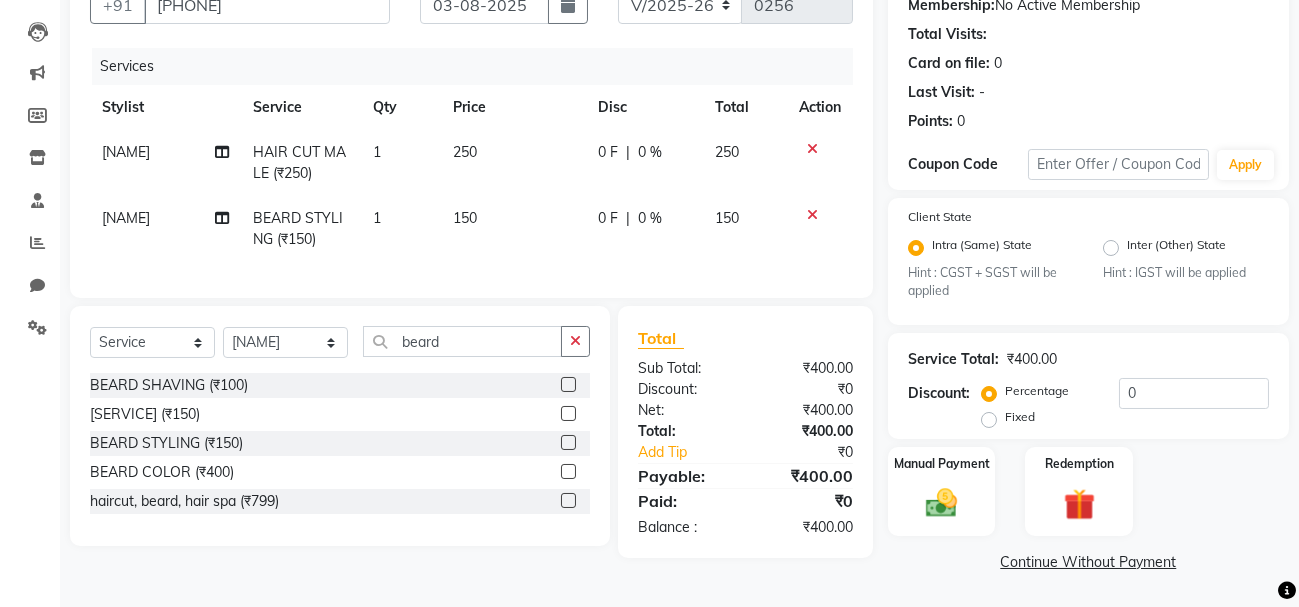 click on "150" 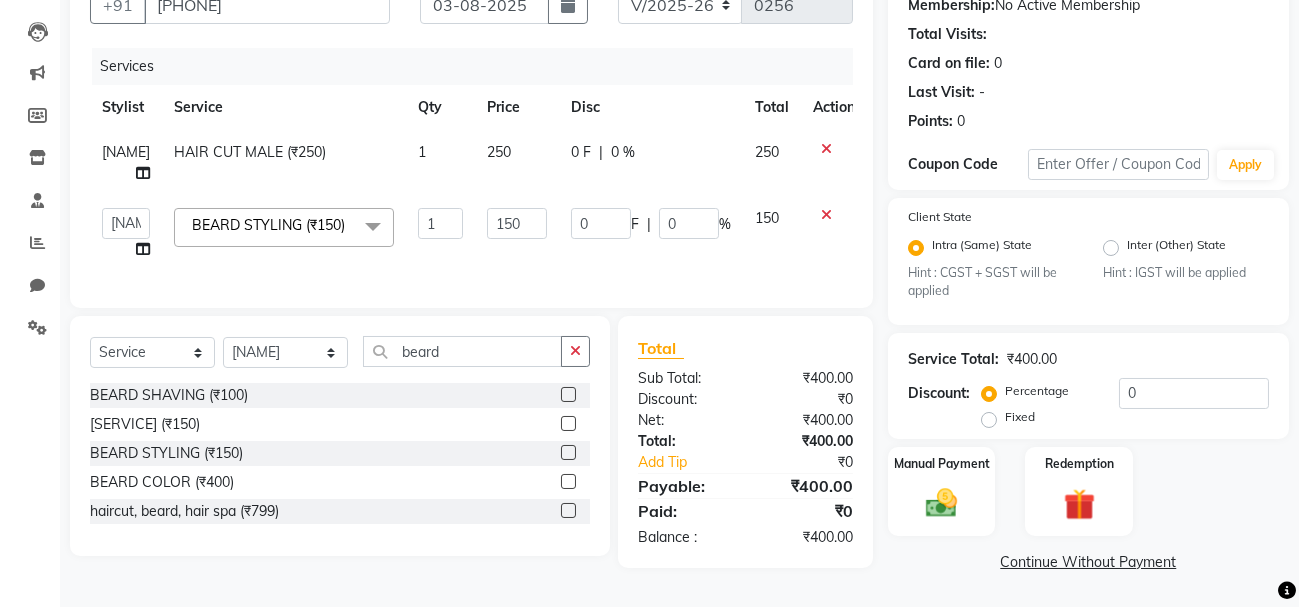 click on "1" 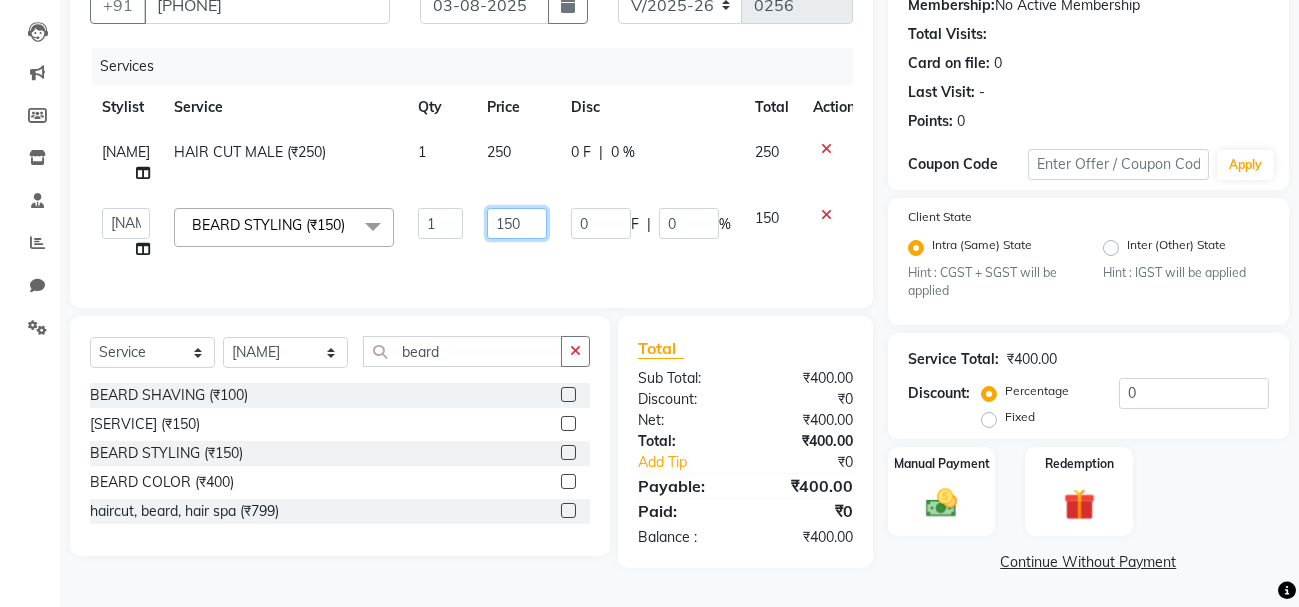 click on "150" 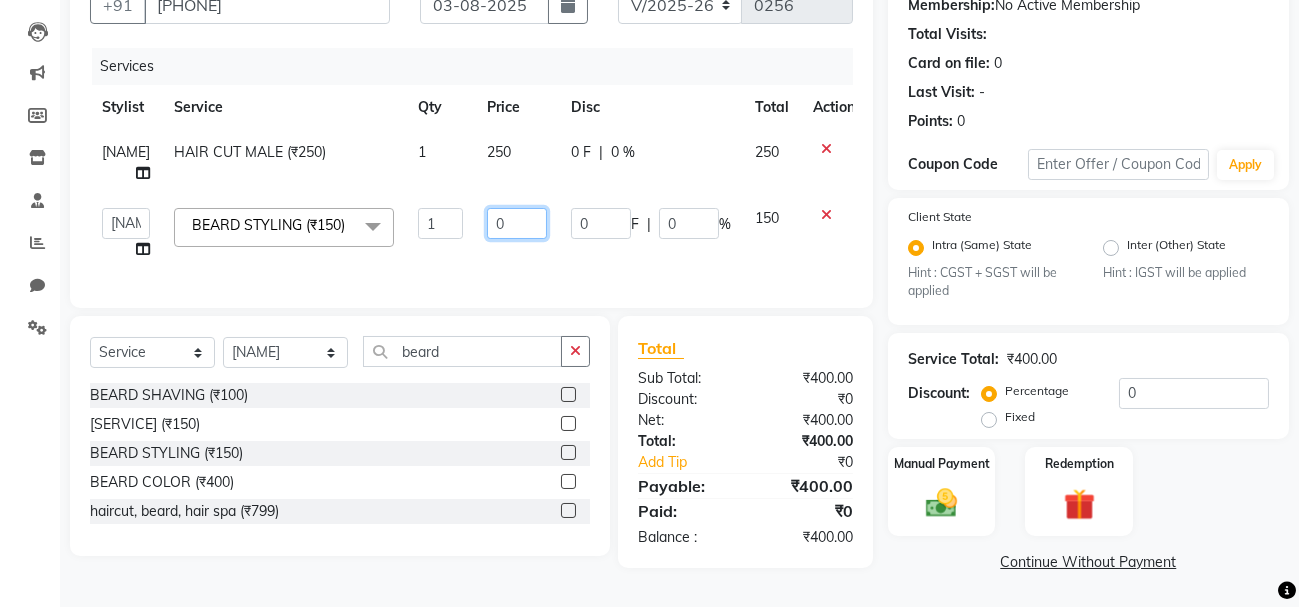 type on "50" 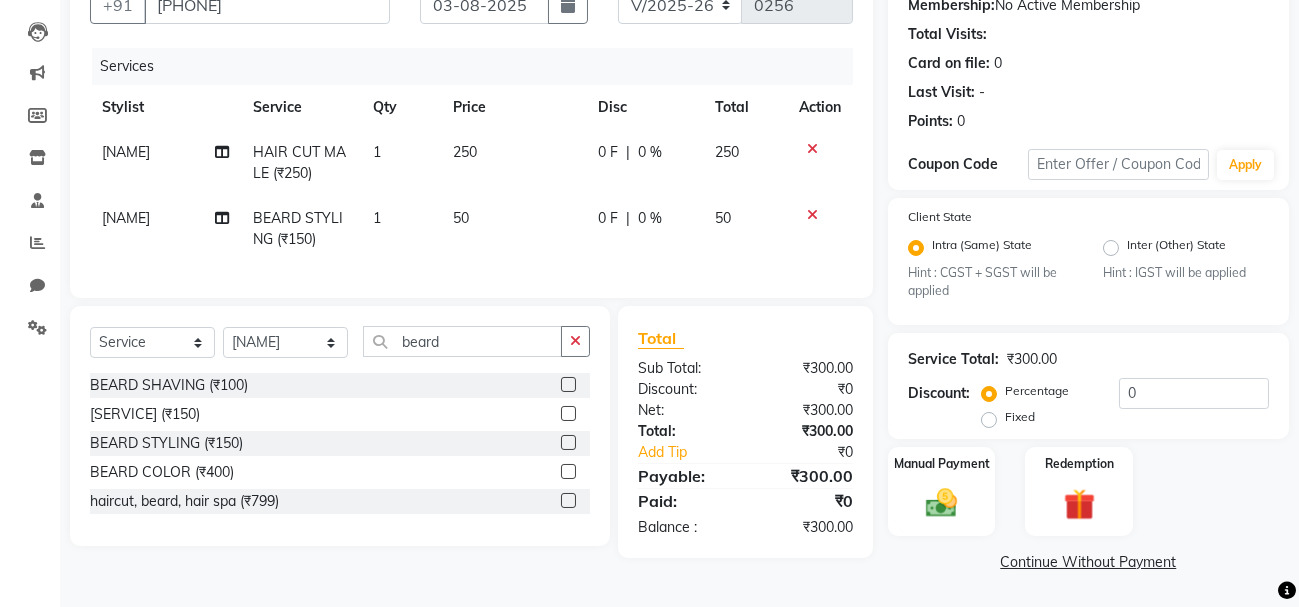 click on "250" 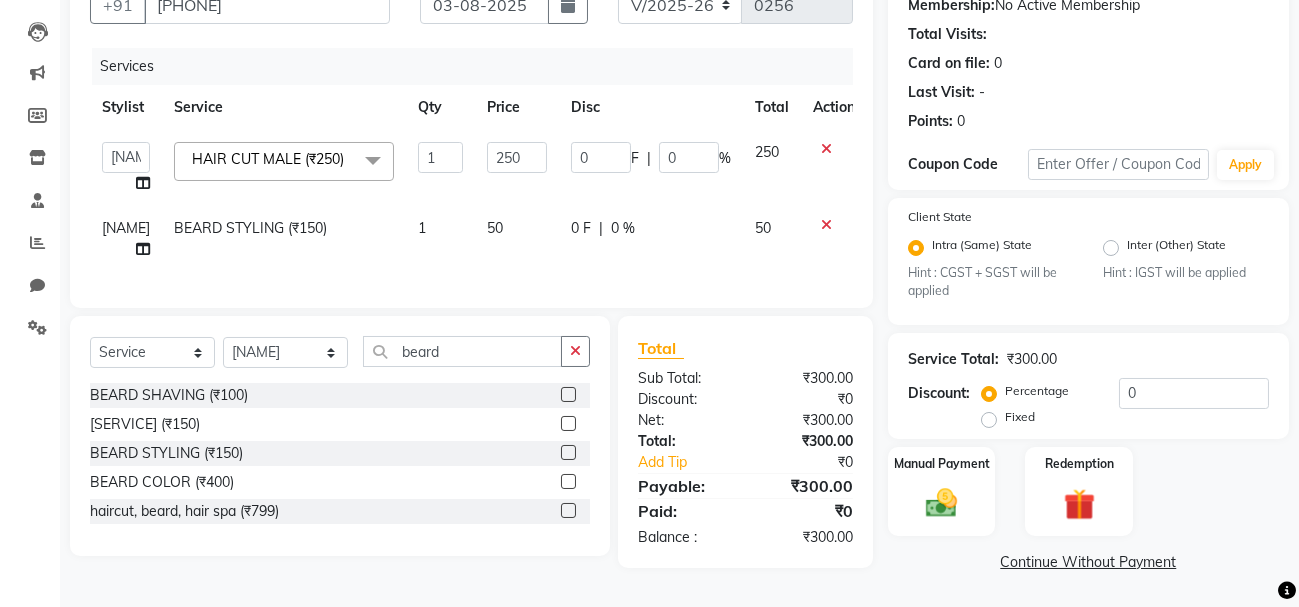 click on "250" 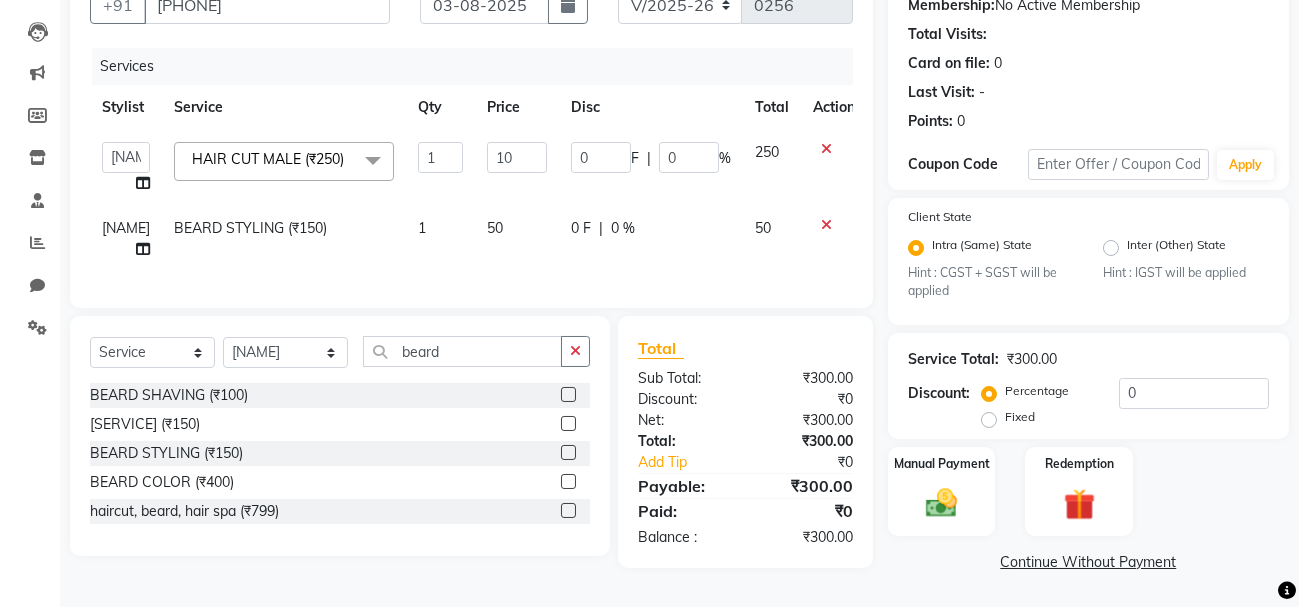 type on "100" 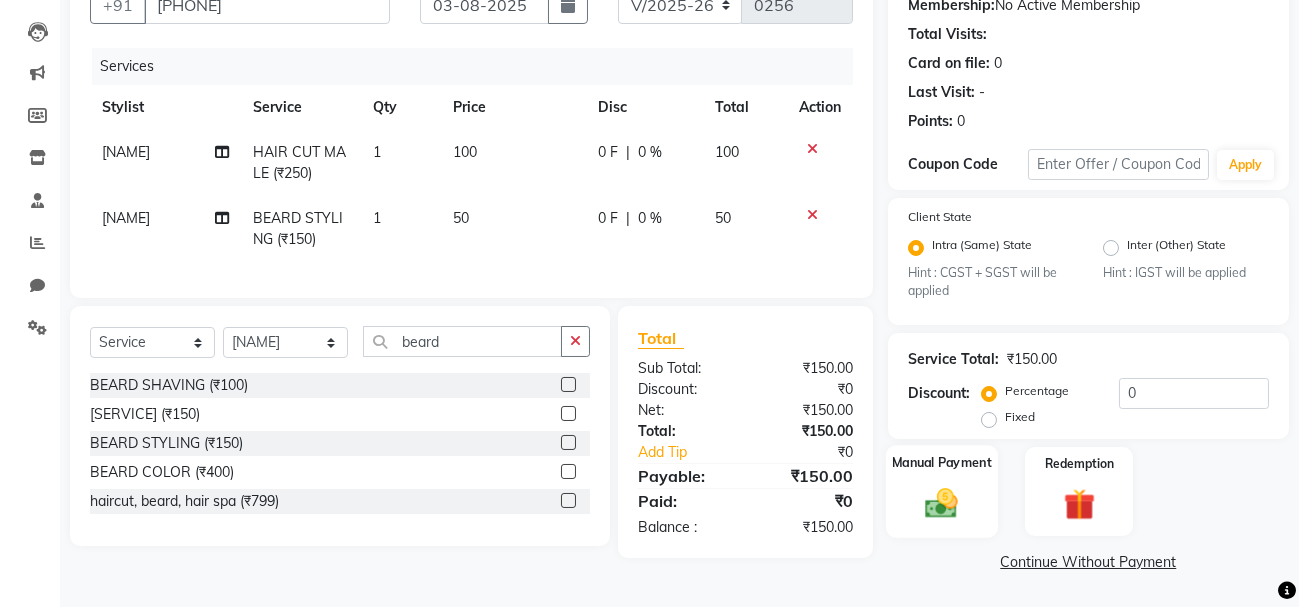click on "Manual Payment" 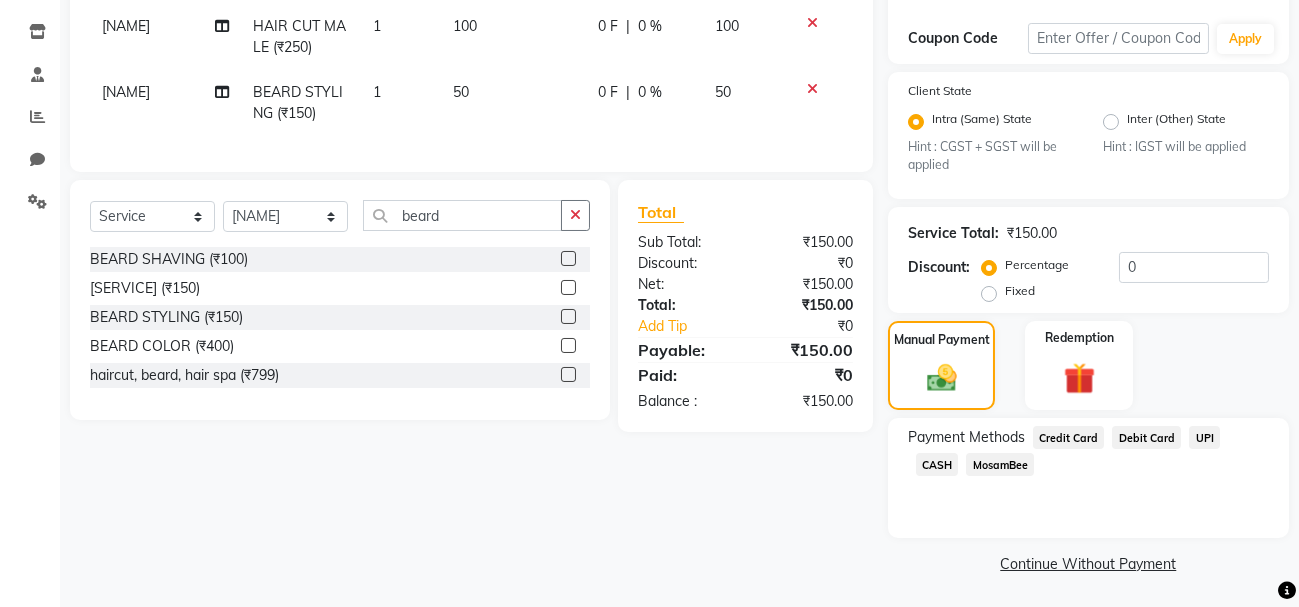 scroll, scrollTop: 324, scrollLeft: 0, axis: vertical 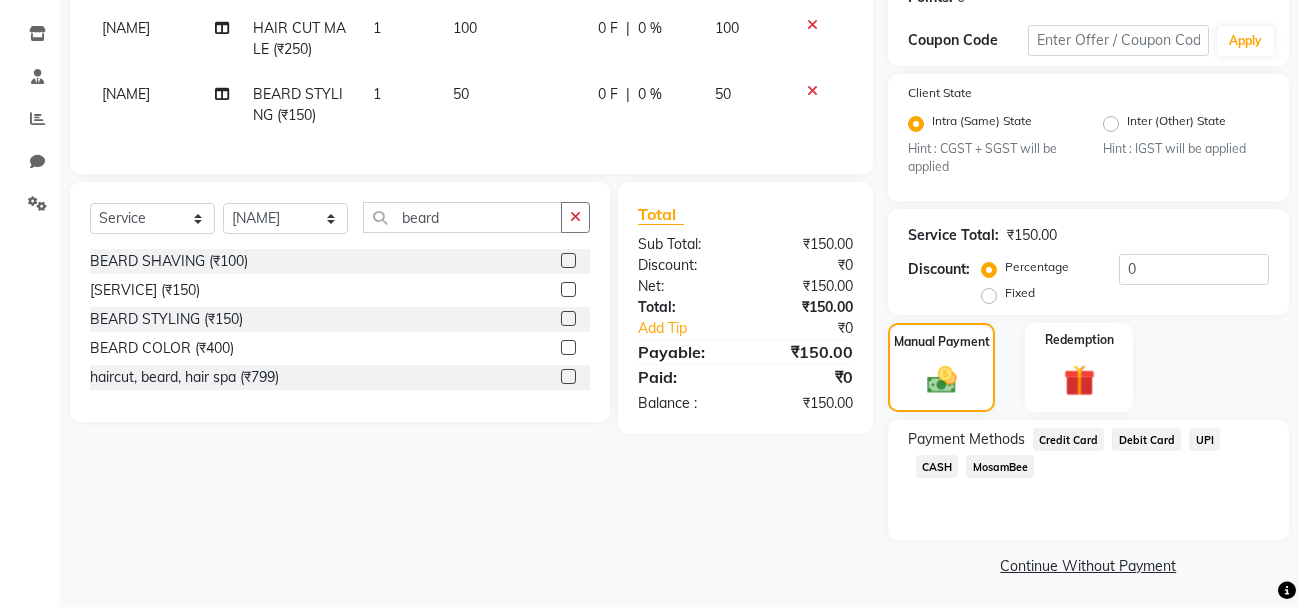 click on "UPI" 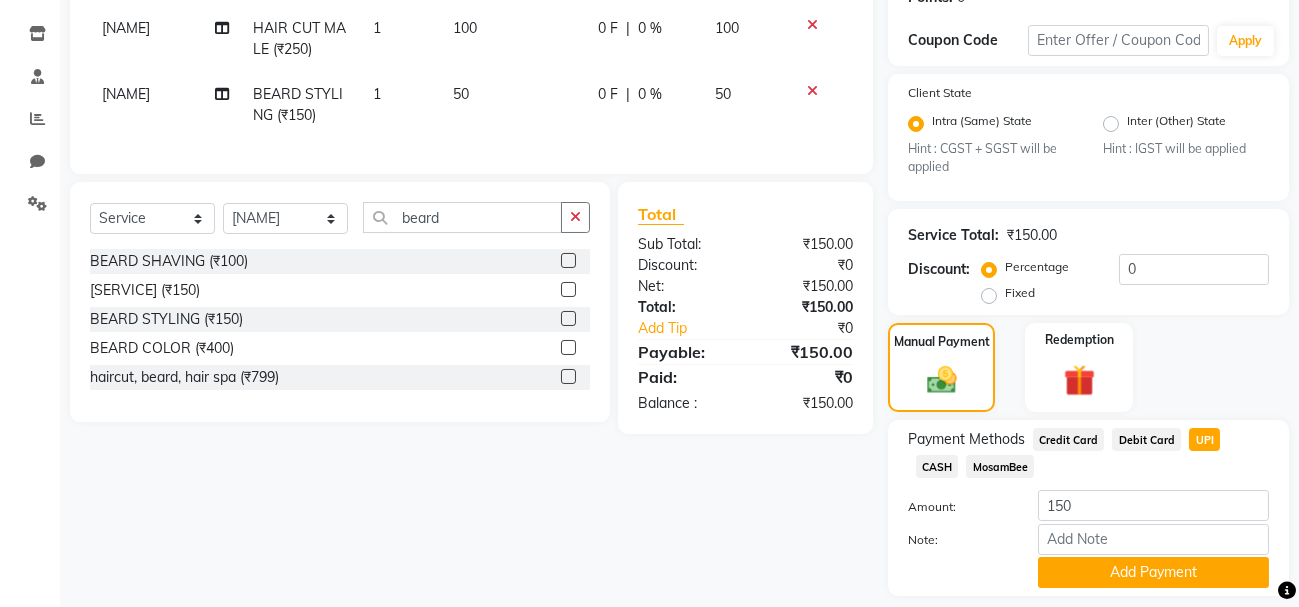 scroll, scrollTop: 384, scrollLeft: 0, axis: vertical 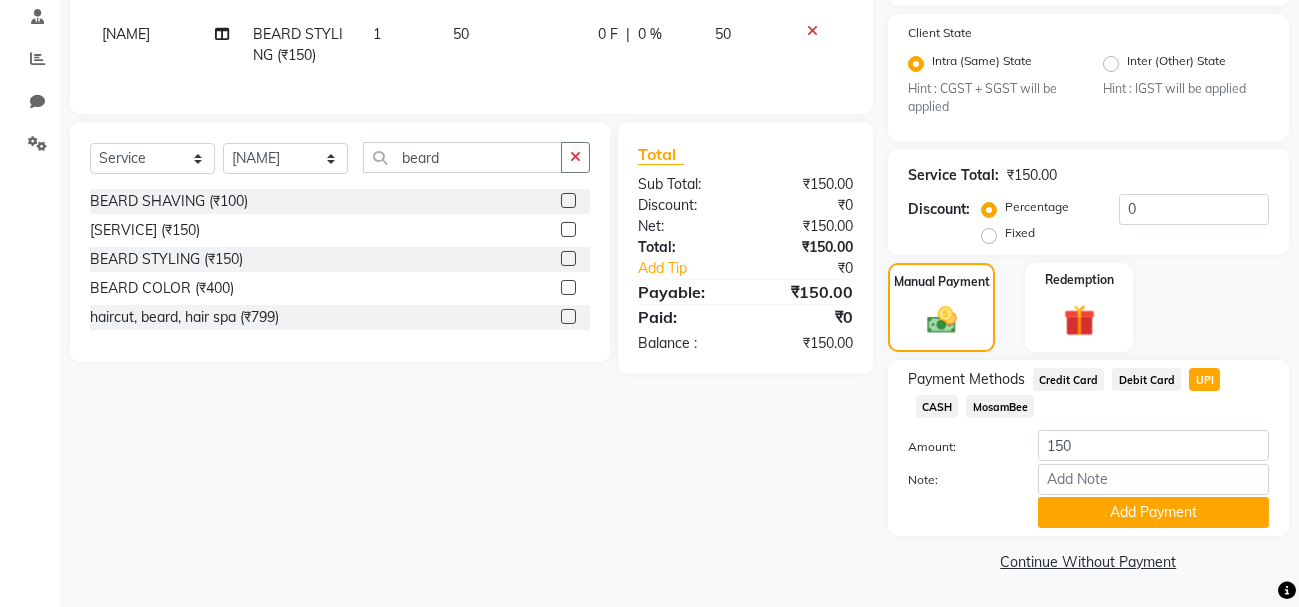 click on "Payment Methods Credit Card Debit Card UPI CASH [NAME] Amount: [PRICE] Note: Add Payment" 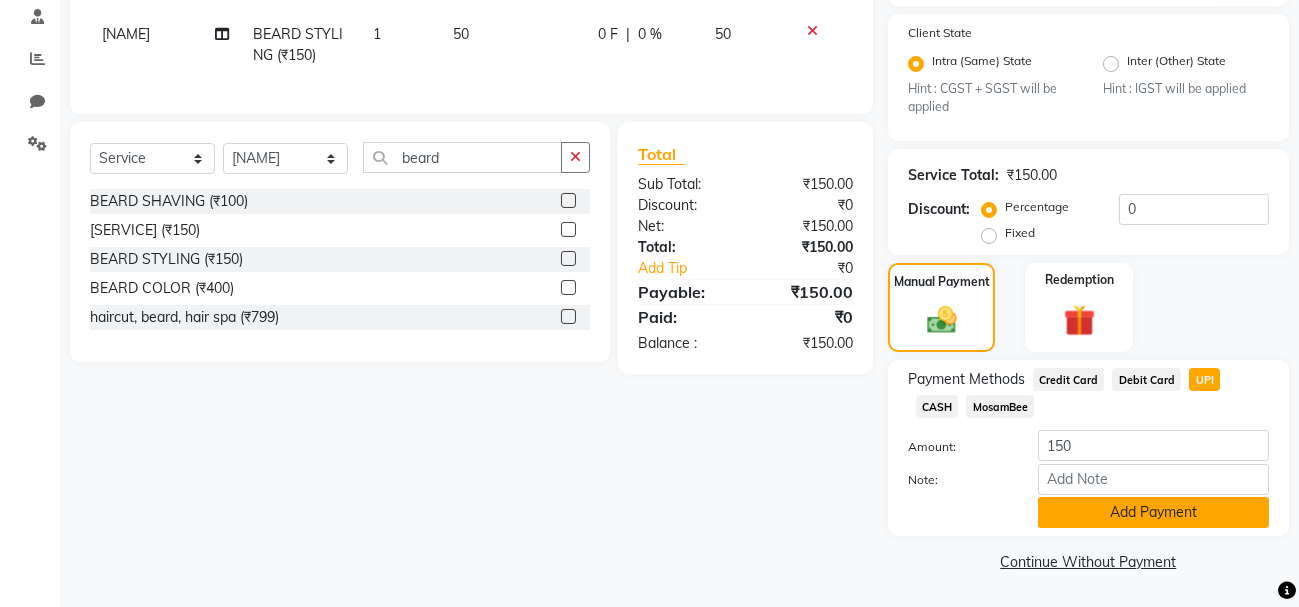 click on "Add Payment" 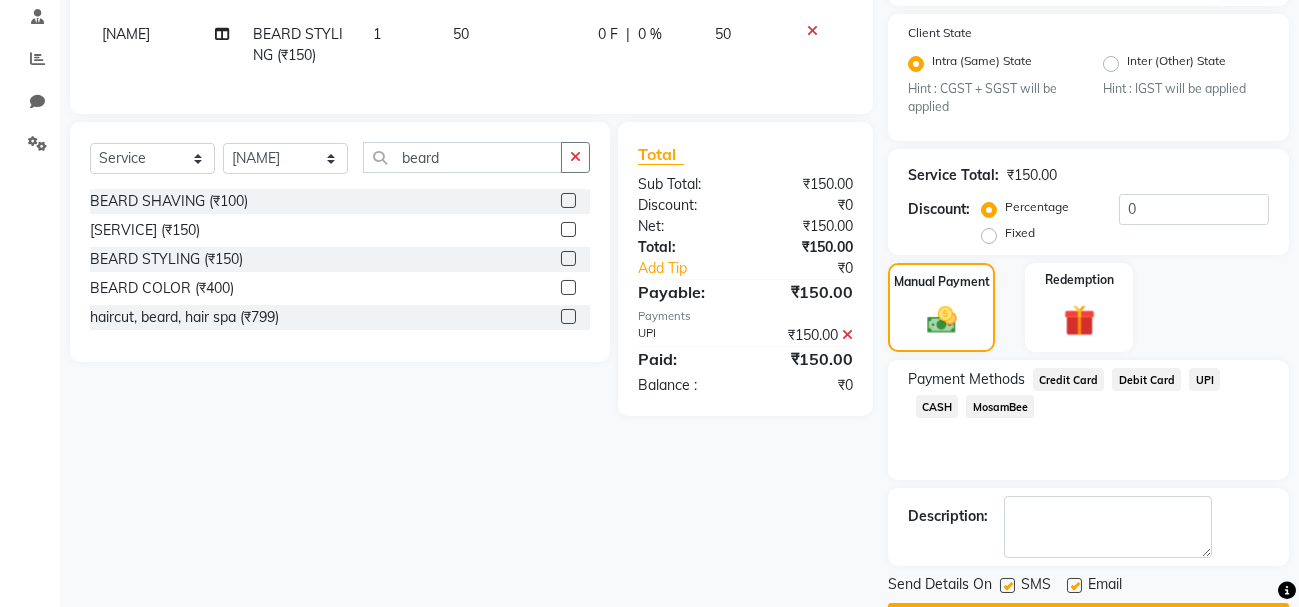 scroll, scrollTop: 441, scrollLeft: 0, axis: vertical 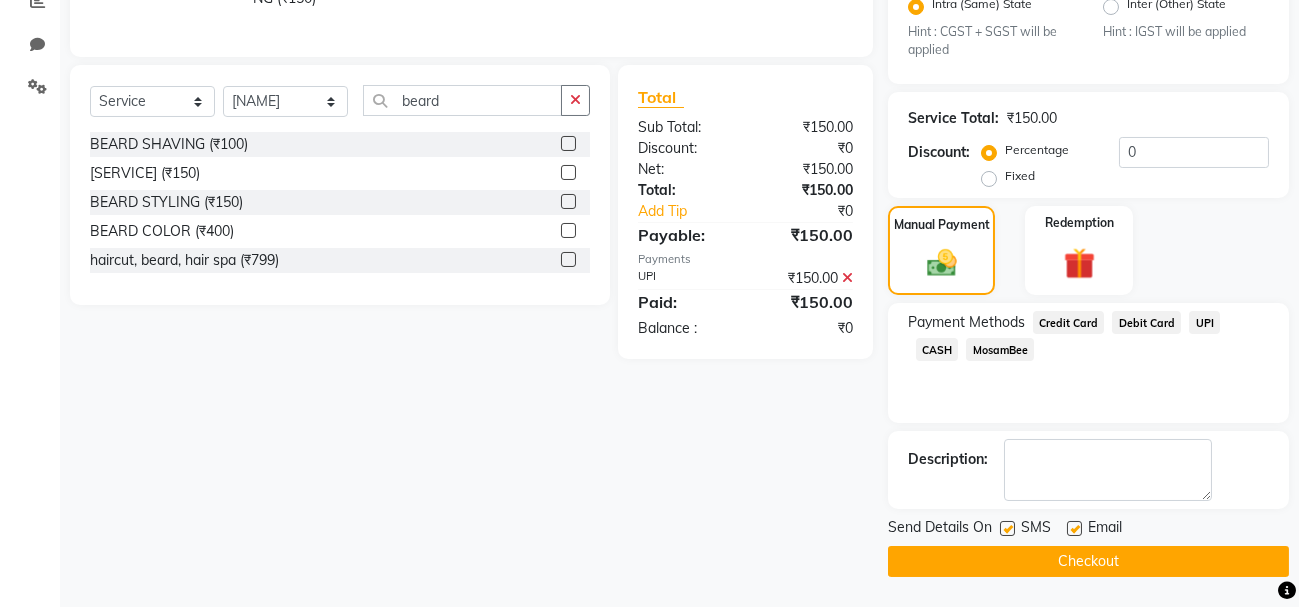 click on "Checkout" 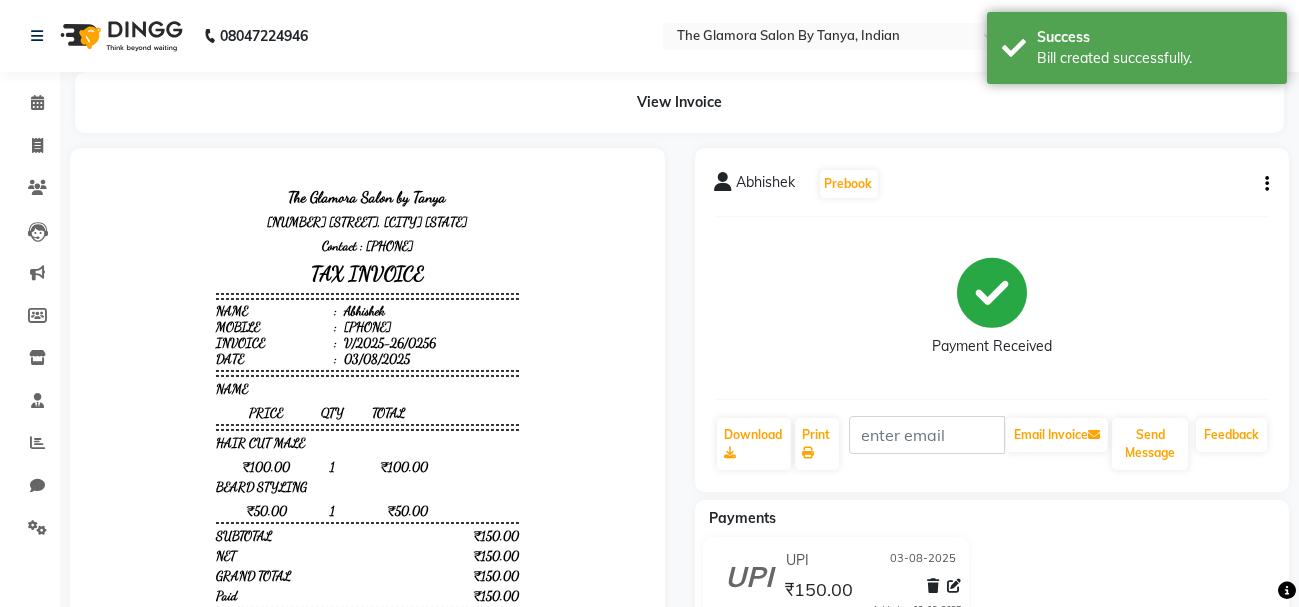 scroll, scrollTop: 0, scrollLeft: 0, axis: both 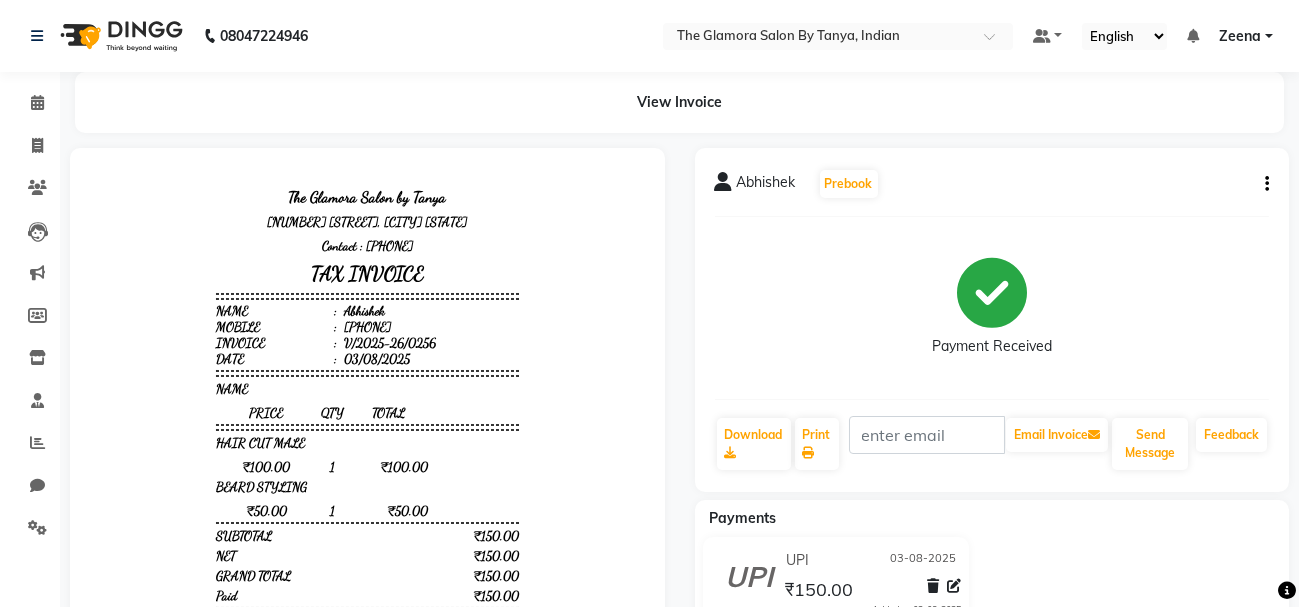 click on "UPI [DATE] ₹150.00  Added on [DATE]" 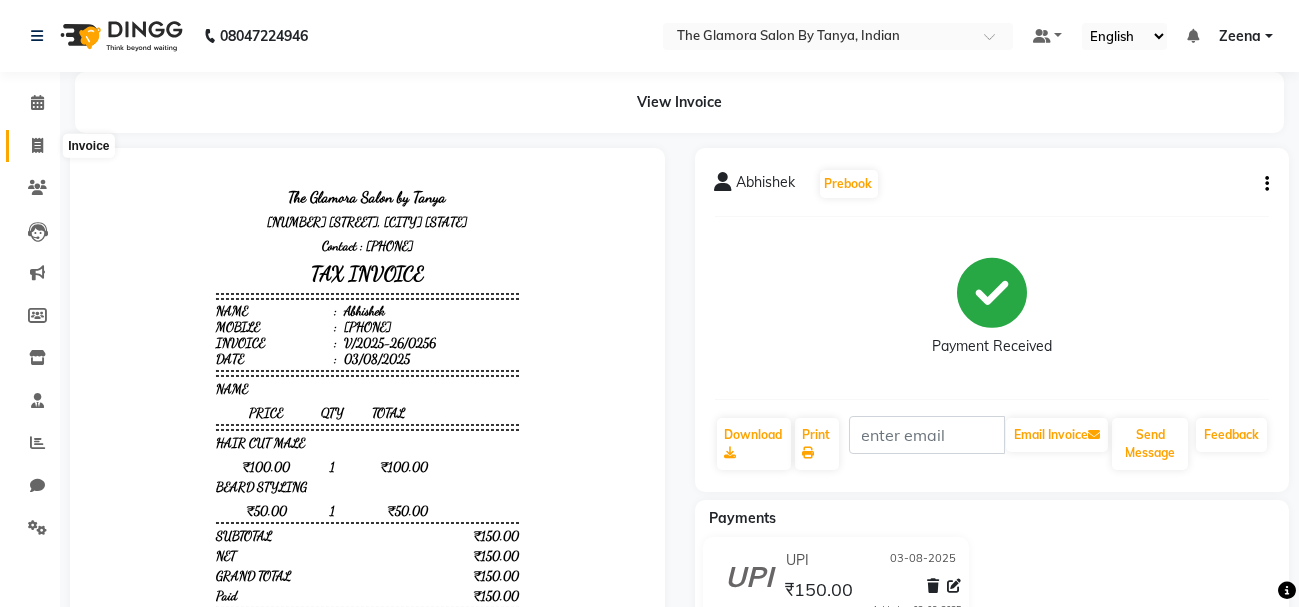 click 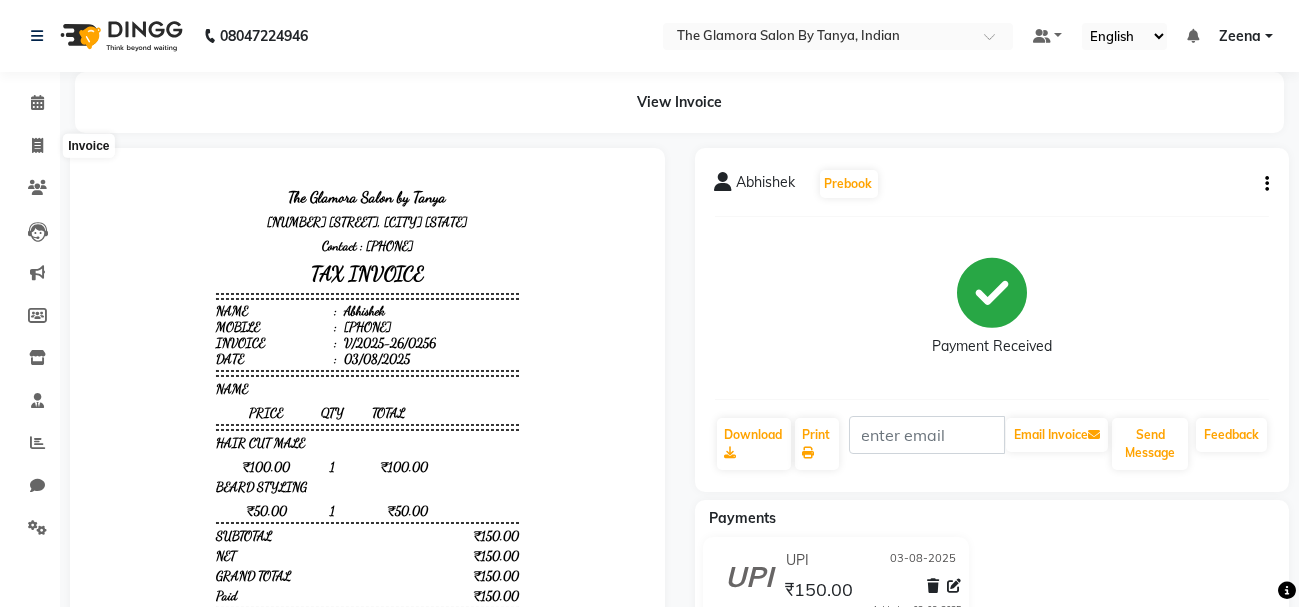 select on "service" 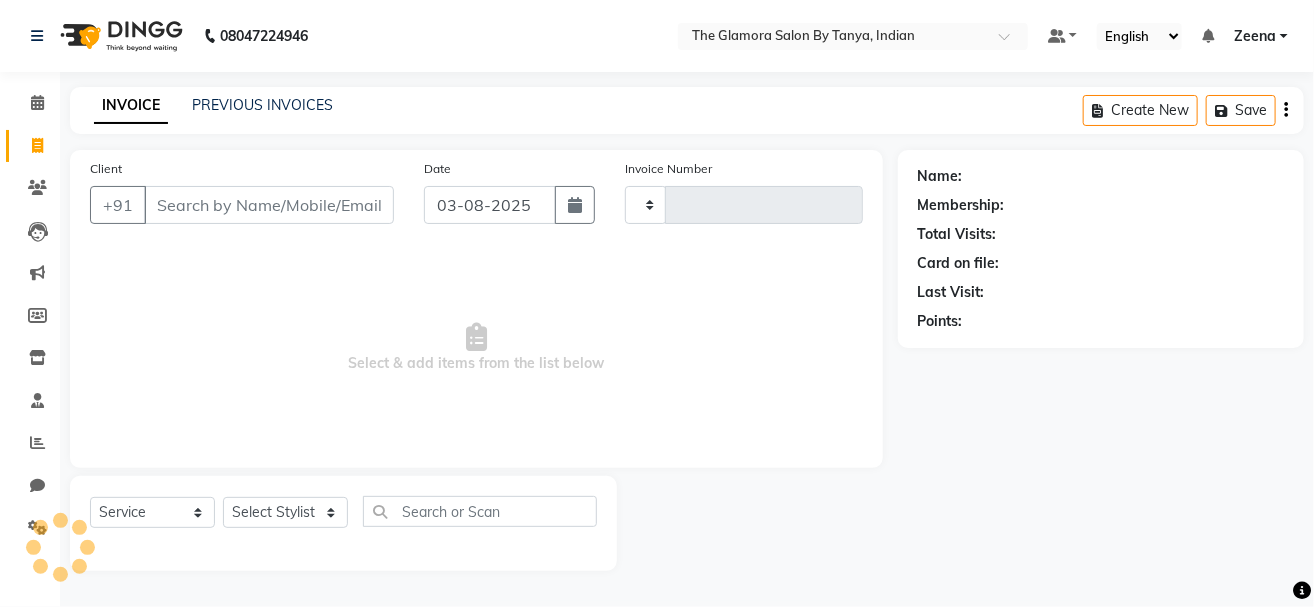 type on "0257" 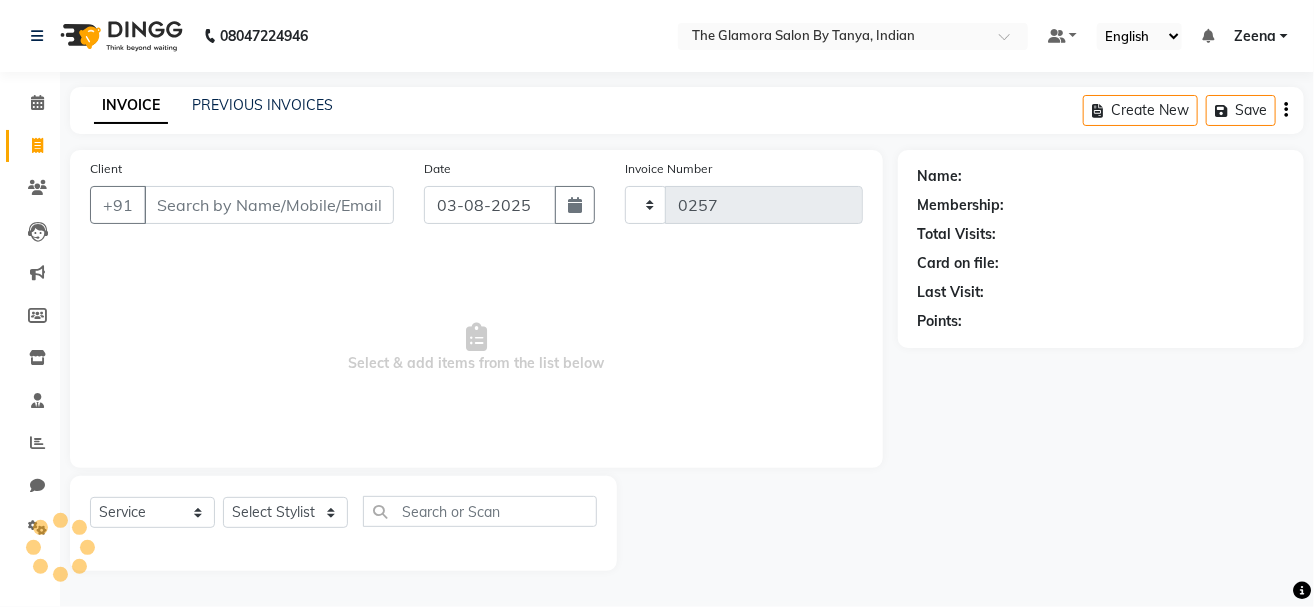 select on "8241" 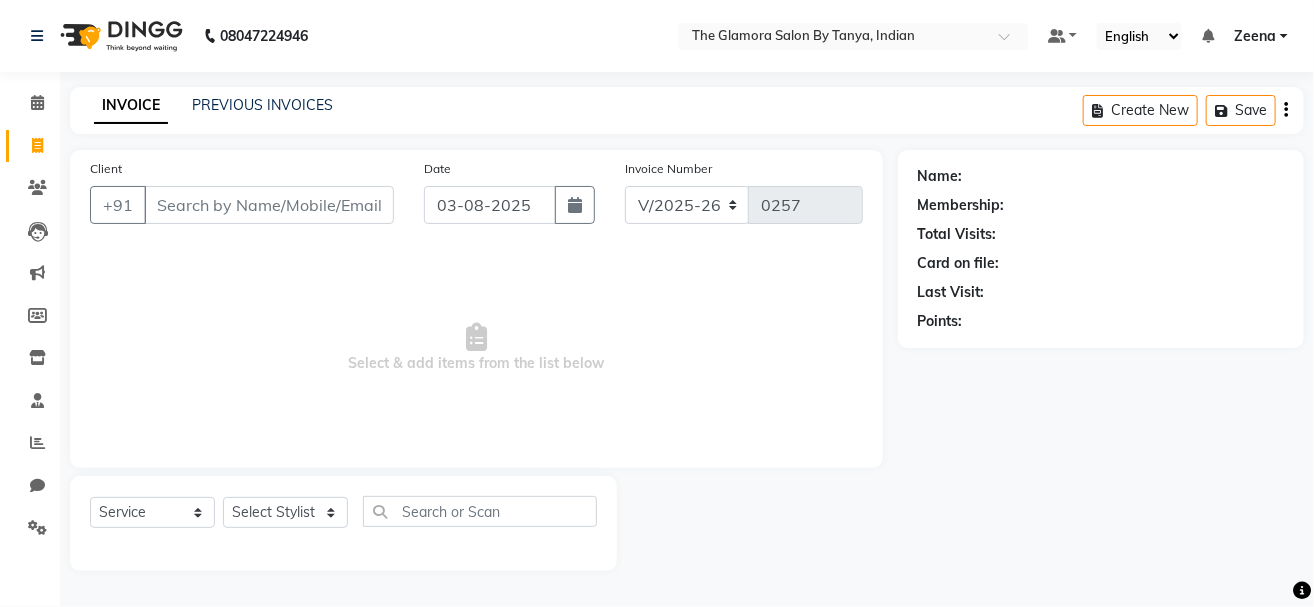 click on "INVOICE PREVIOUS INVOICES" 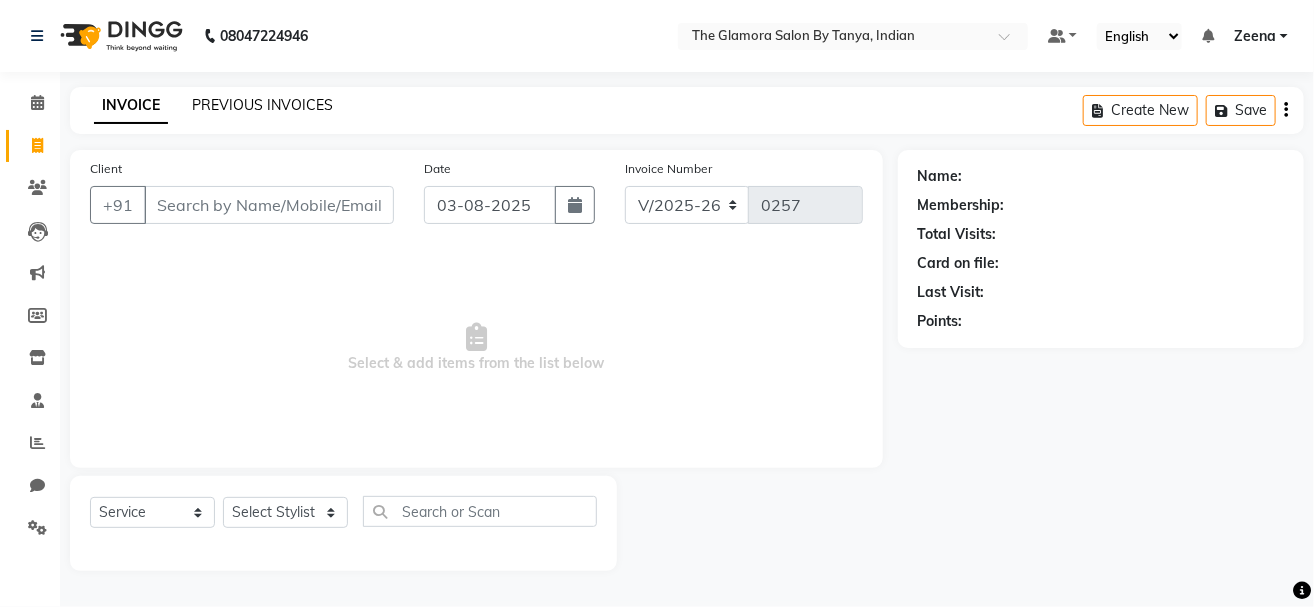 click on "PREVIOUS INVOICES" 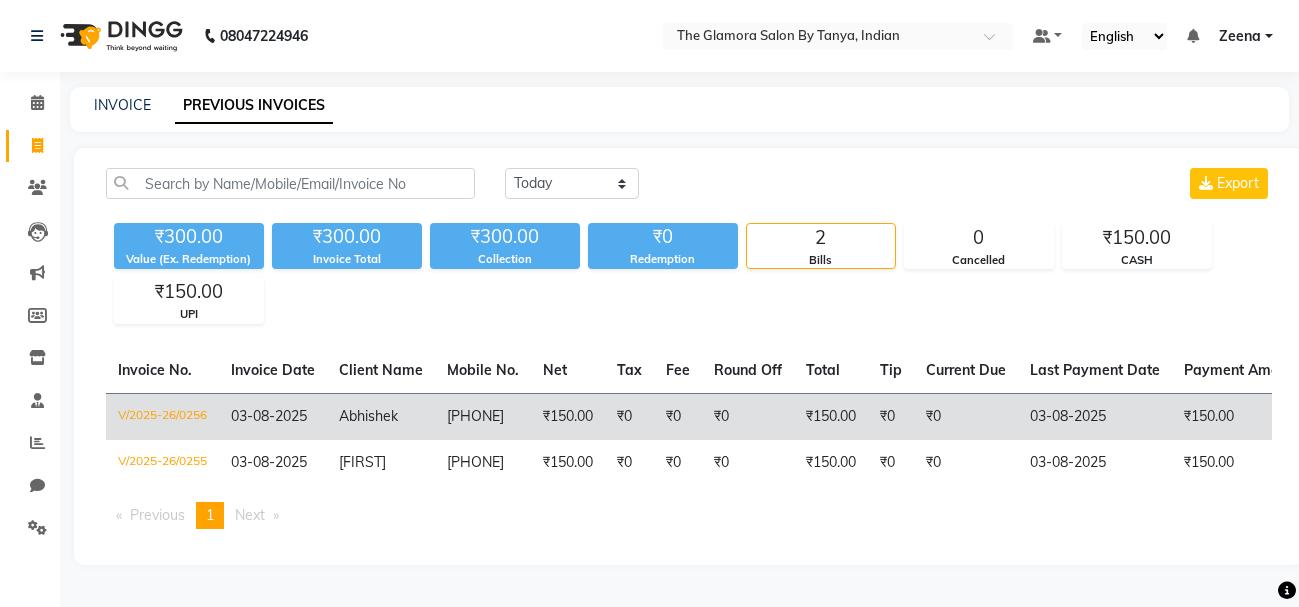 scroll, scrollTop: 4, scrollLeft: 0, axis: vertical 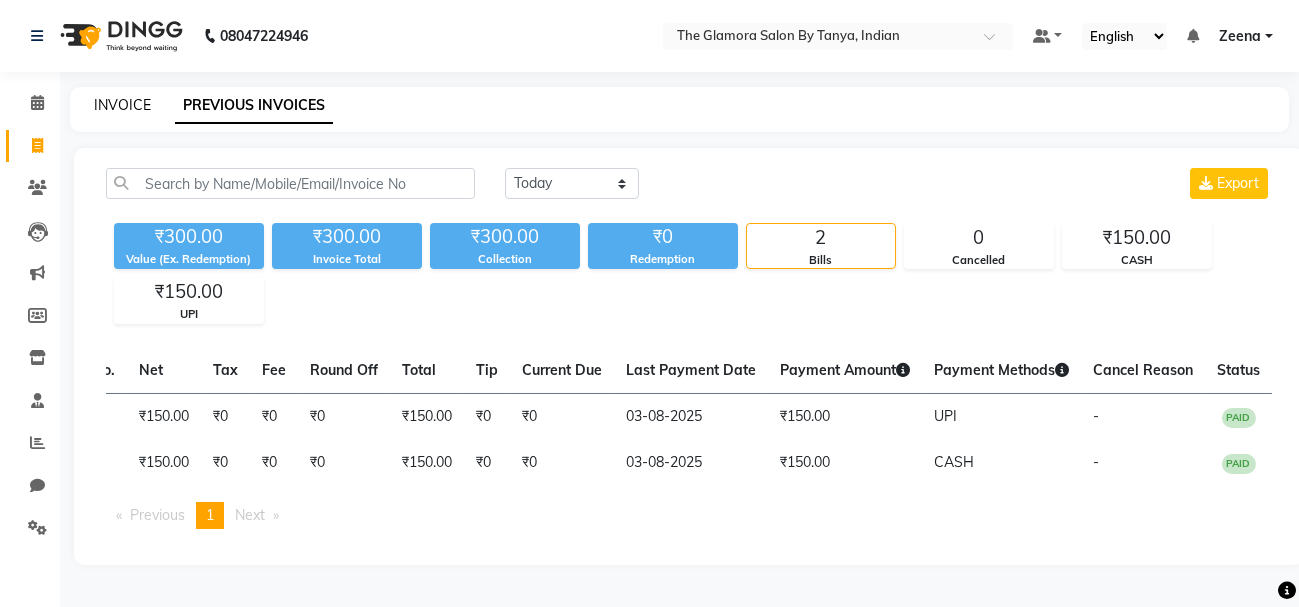 click on "INVOICE" 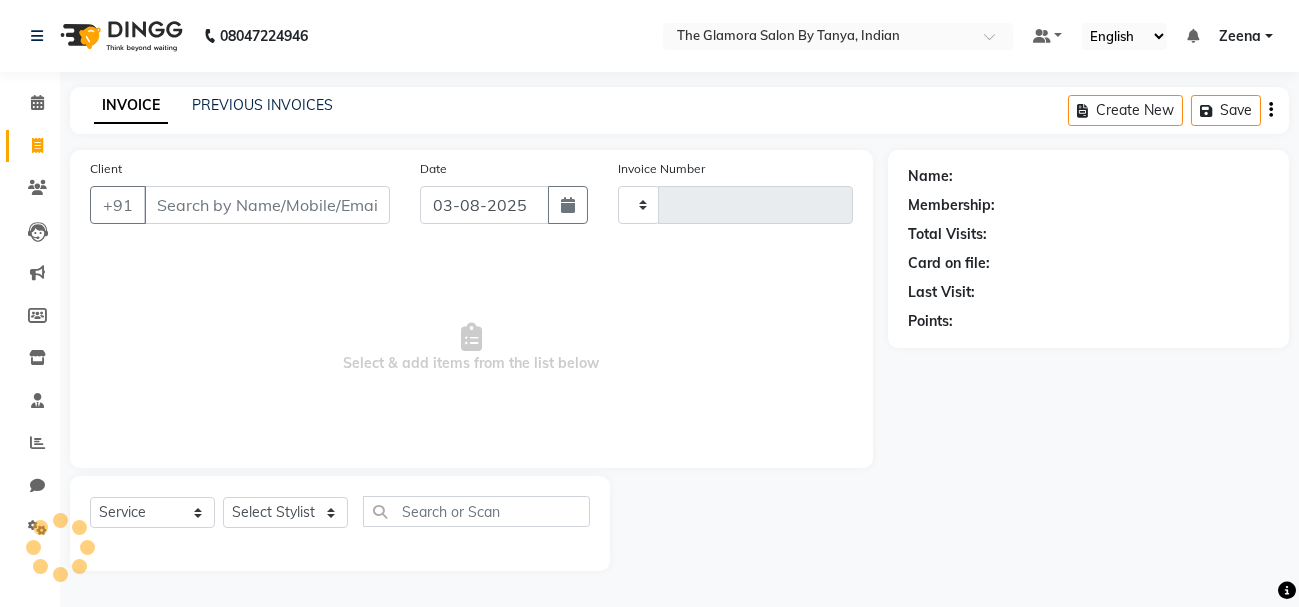scroll, scrollTop: 0, scrollLeft: 0, axis: both 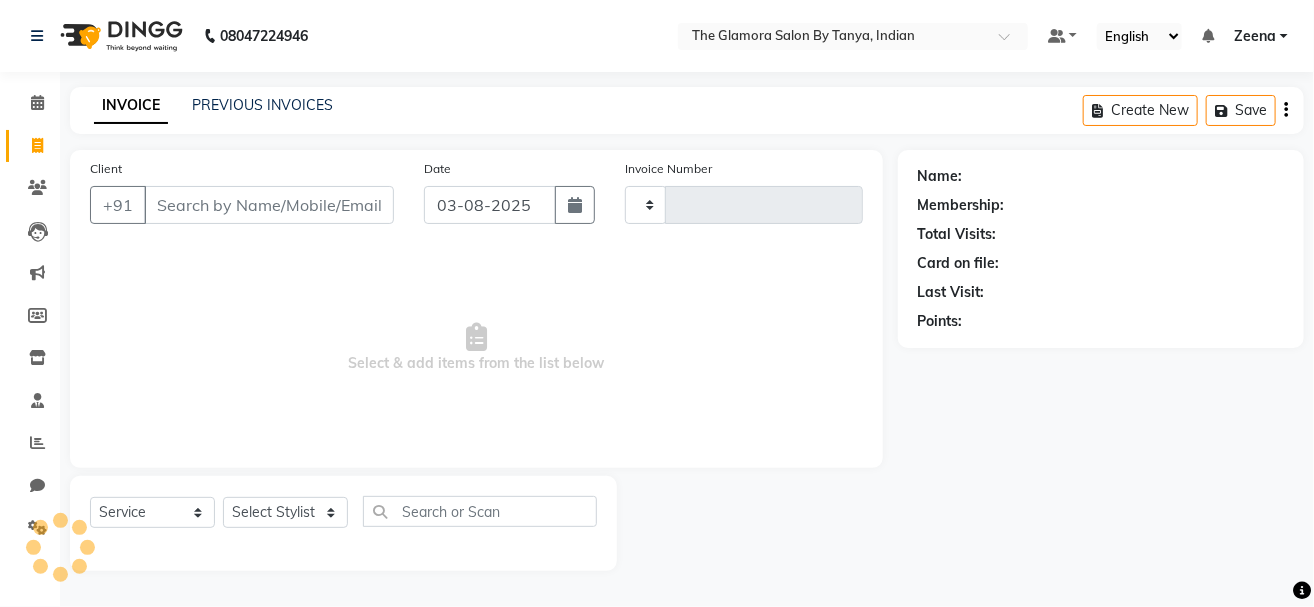 type on "0257" 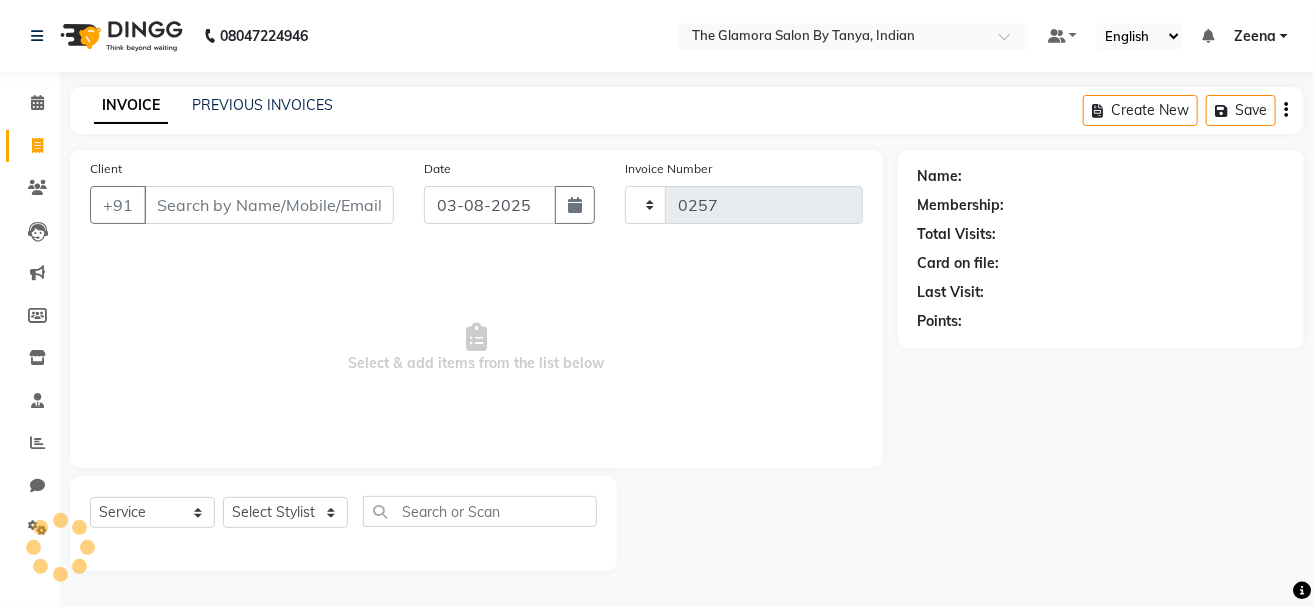 select on "8241" 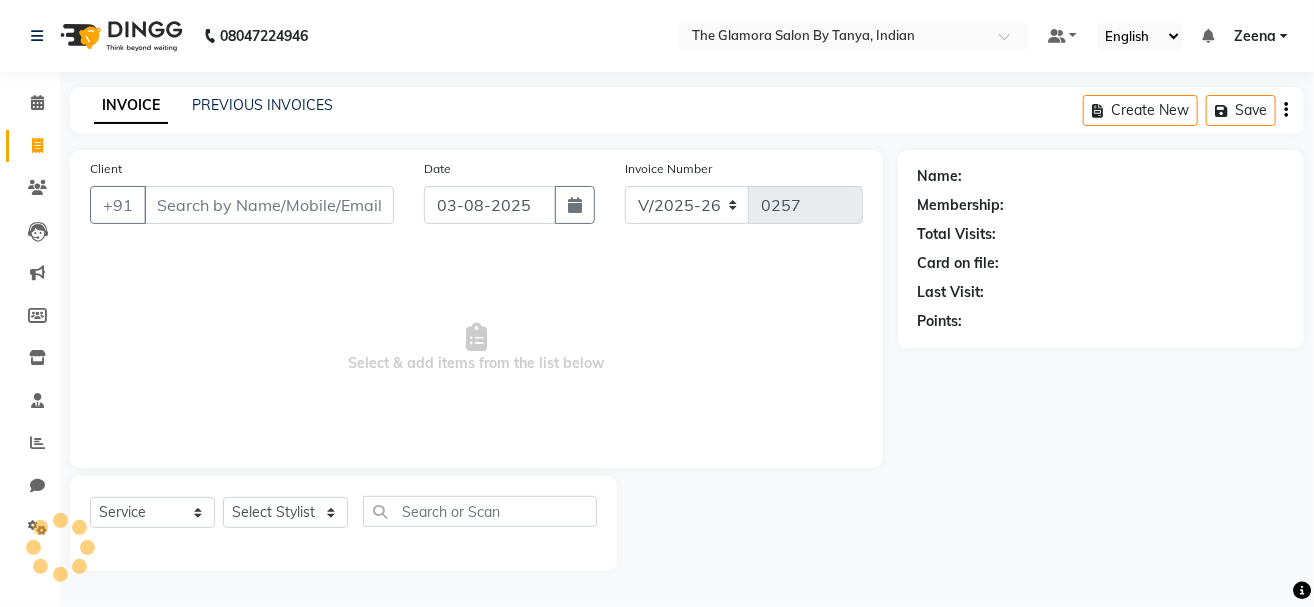 select on "V" 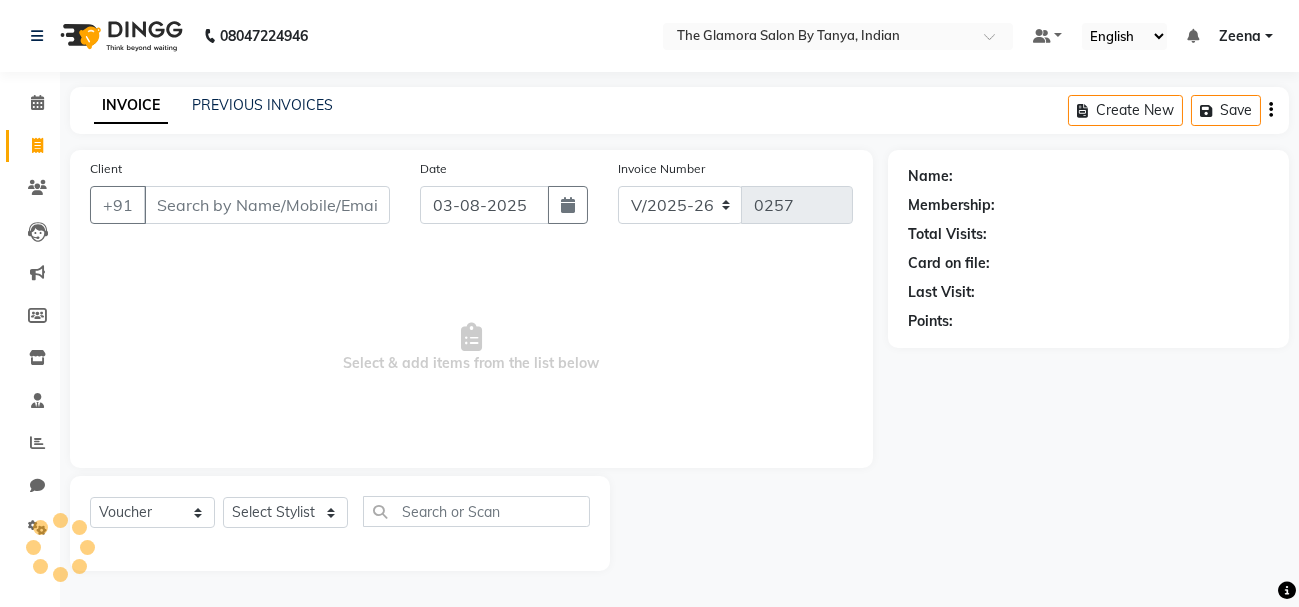 select on "78473" 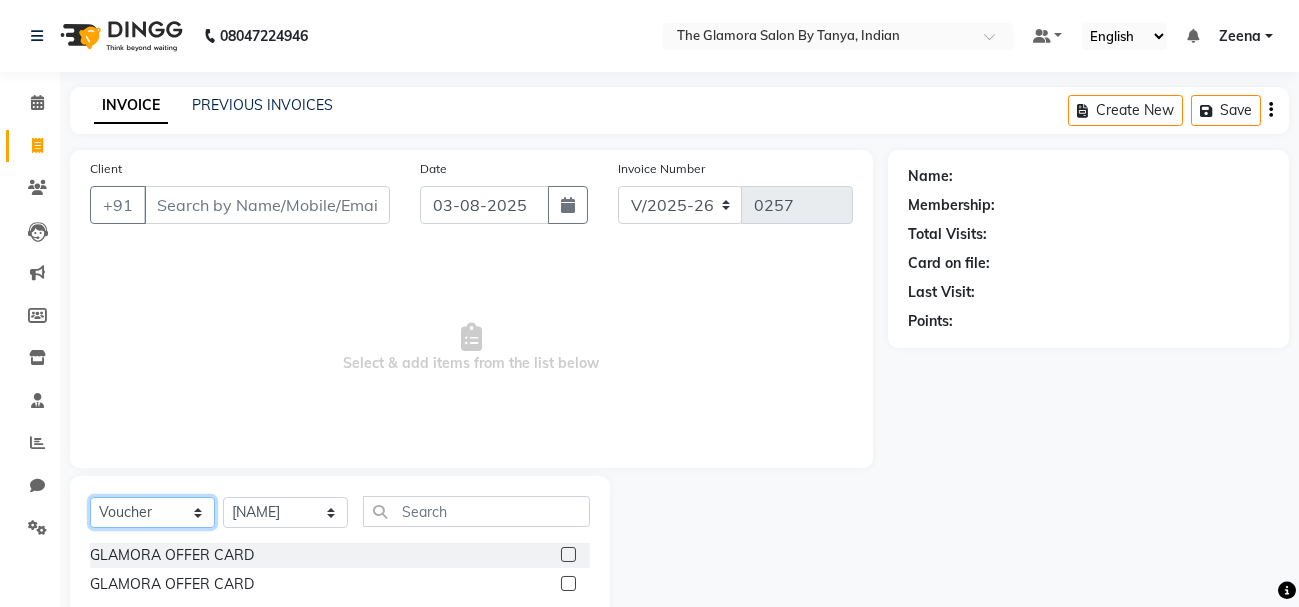 click on "Select  Service  Product  Membership  Package Voucher Prepaid Gift Card" 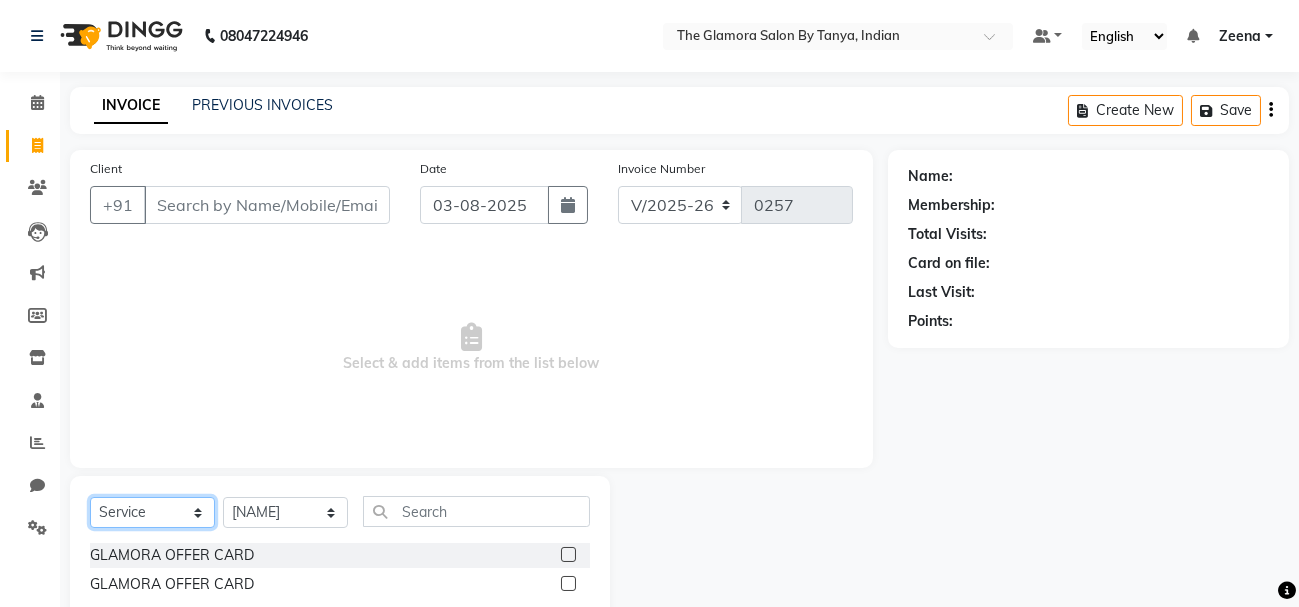 click on "Select  Service  Product  Membership  Package Voucher Prepaid Gift Card" 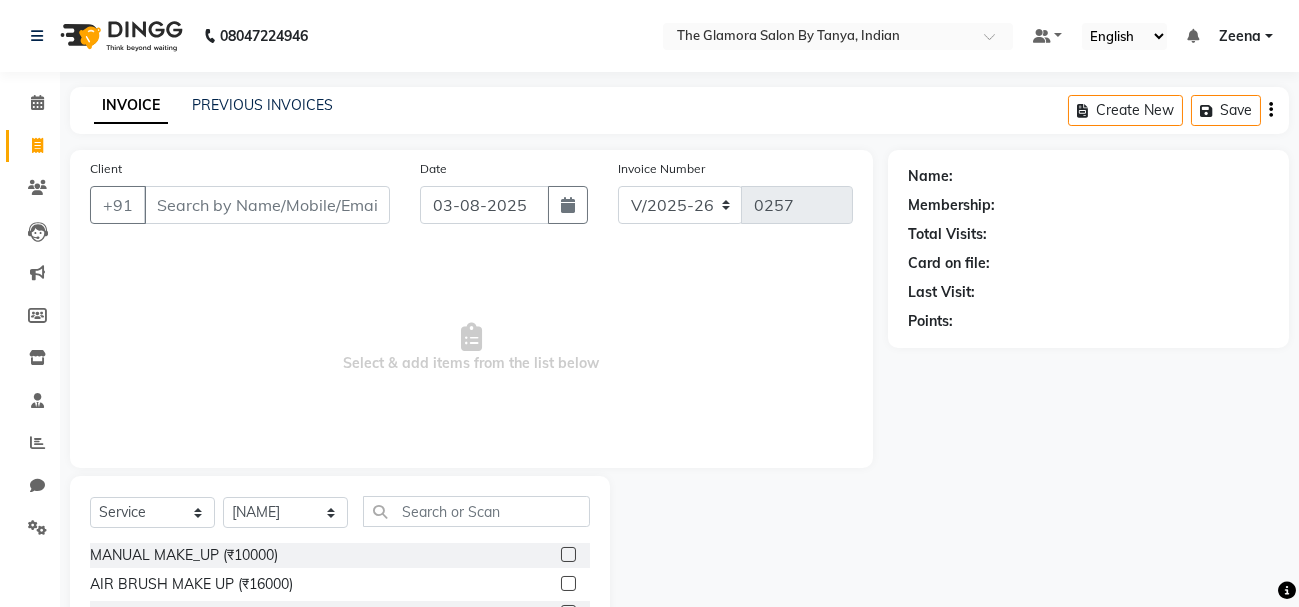 click on "Select & add items from the list below" at bounding box center (471, 348) 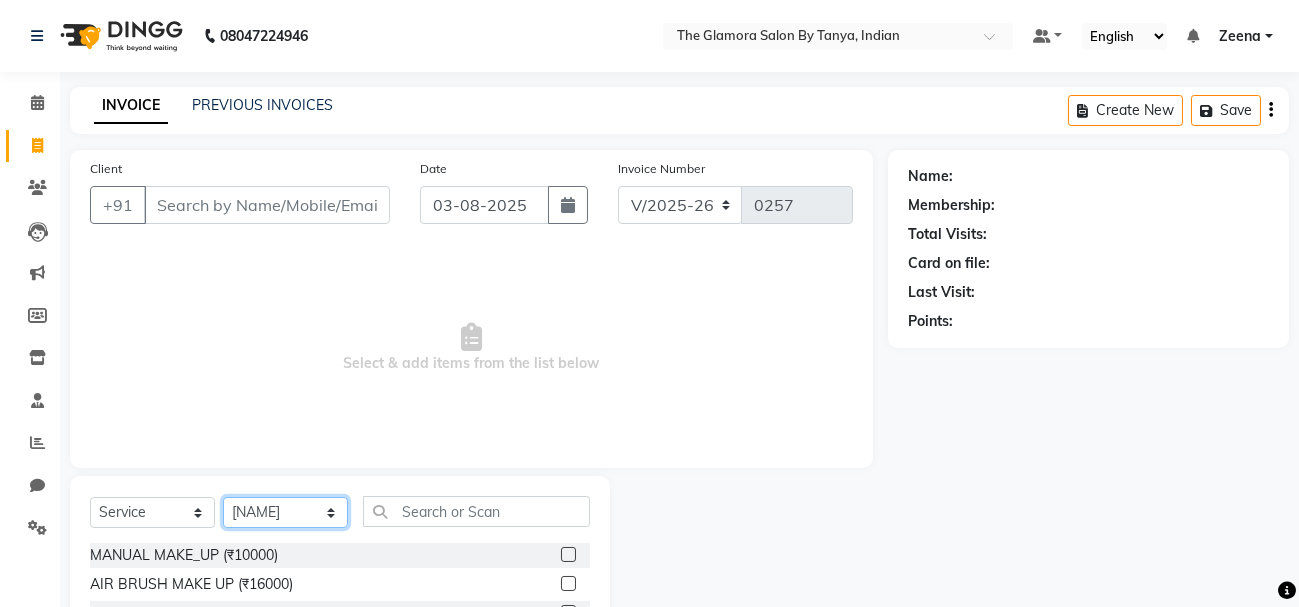 click on "Select Stylist [FIRST] [LAST] [FIRST] [LAST] GLAMORA SALON BY TANYA [FIRST] [LAST] [FIRST] [LAST] [FIRST] [LAST] [FIRST] [LAST] [FIRST] [LAST] [FIRST] [LAST] [FIRST] [LAST]" 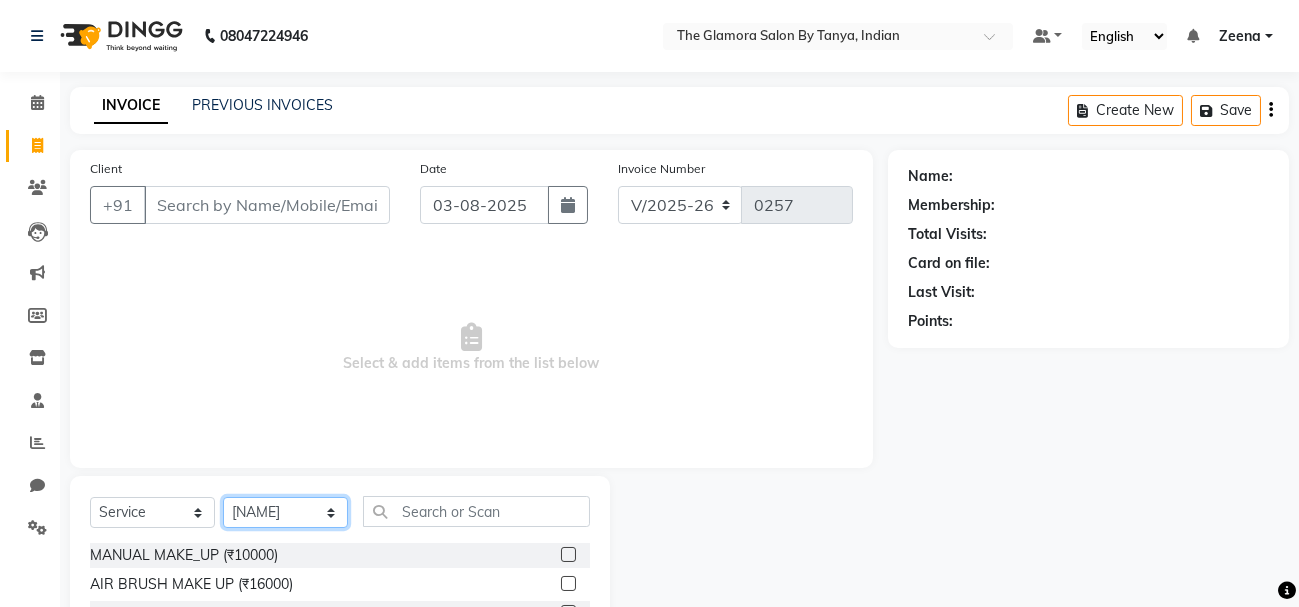 select on "79080" 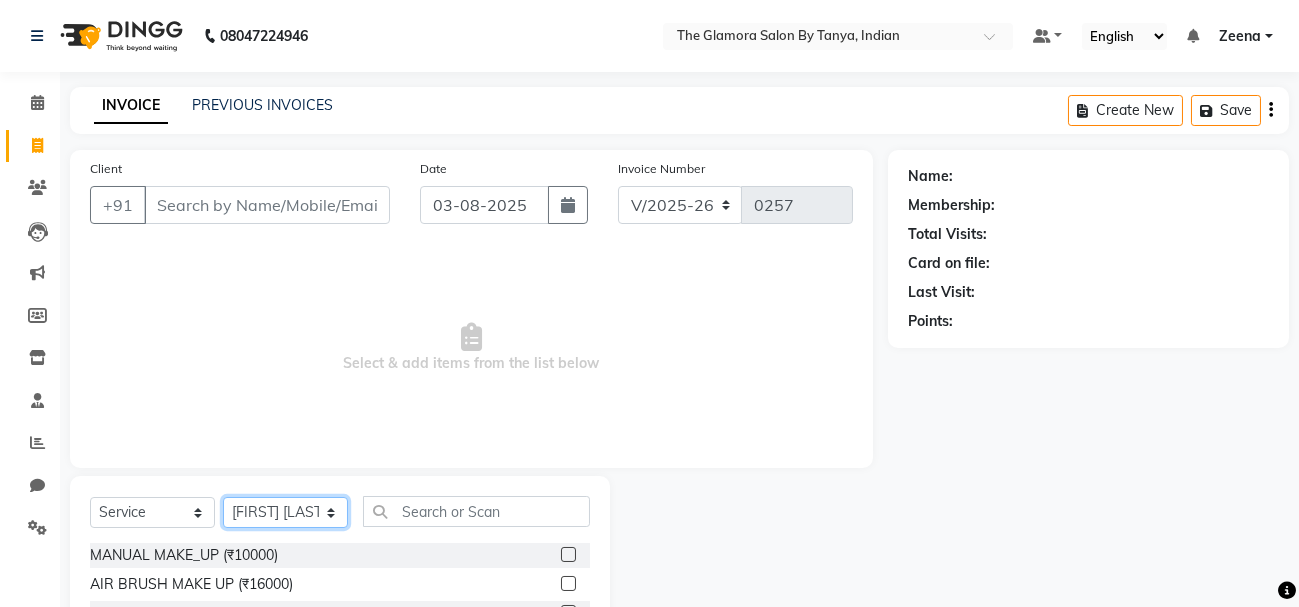 click on "Select Stylist [FIRST] [LAST] [FIRST] [LAST] GLAMORA SALON BY TANYA [FIRST] [LAST] [FIRST] [LAST] [FIRST] [LAST] [FIRST] [LAST] [FIRST] [LAST] [FIRST] [LAST] [FIRST] [LAST]" 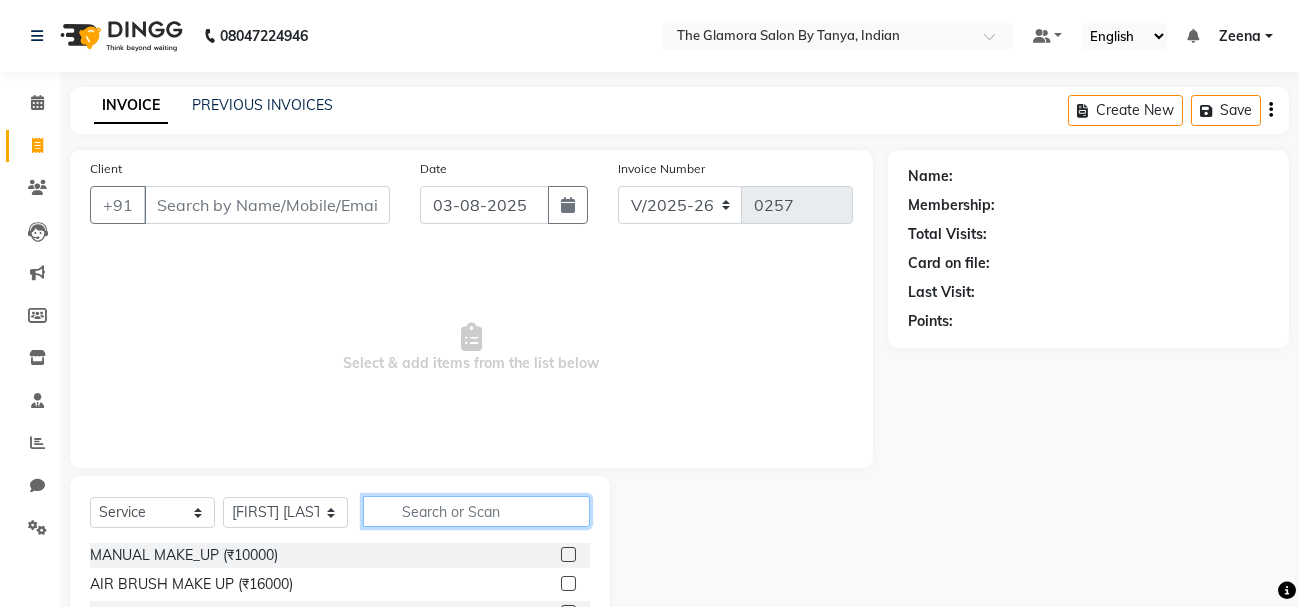click 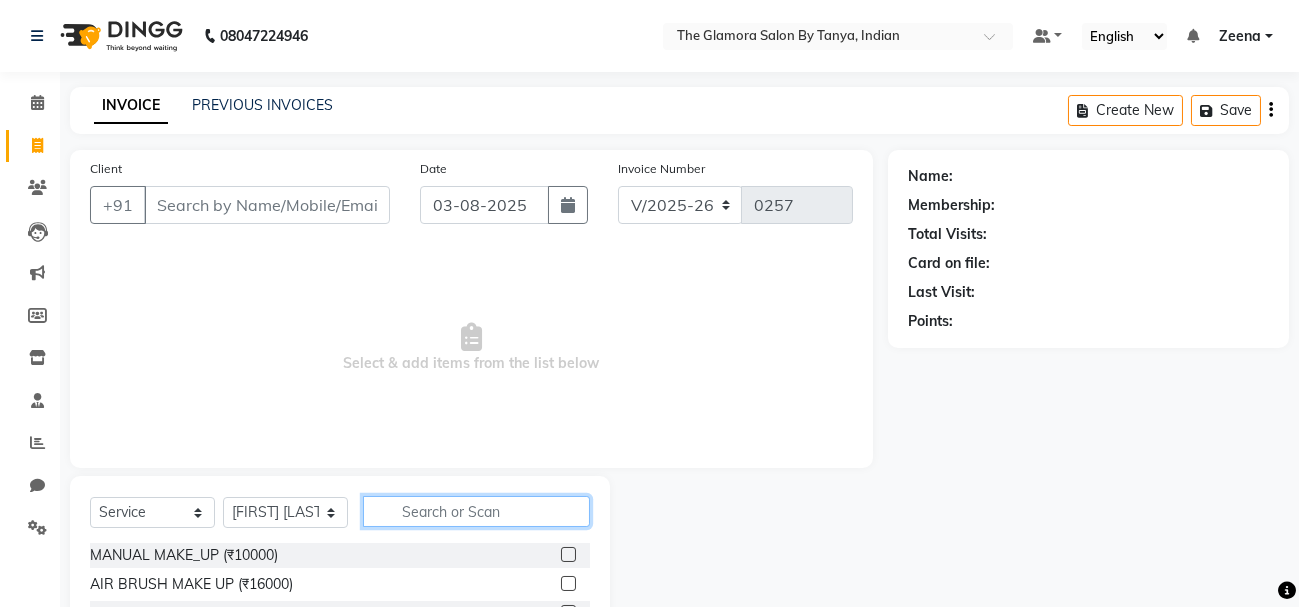 scroll, scrollTop: 194, scrollLeft: 0, axis: vertical 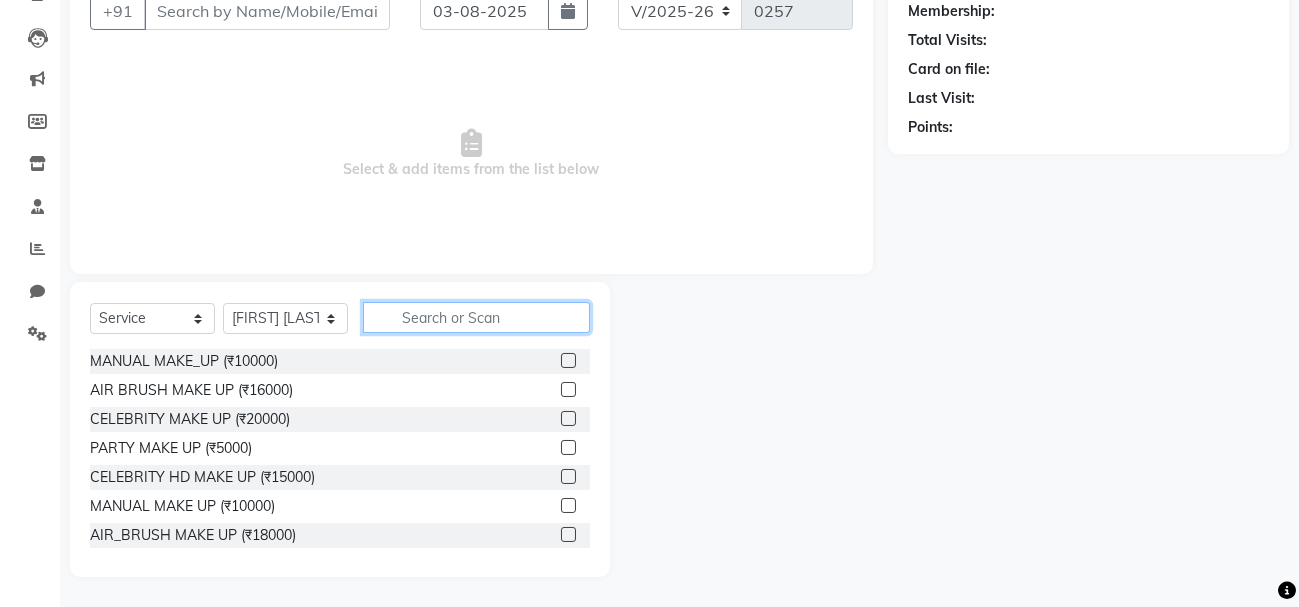 click 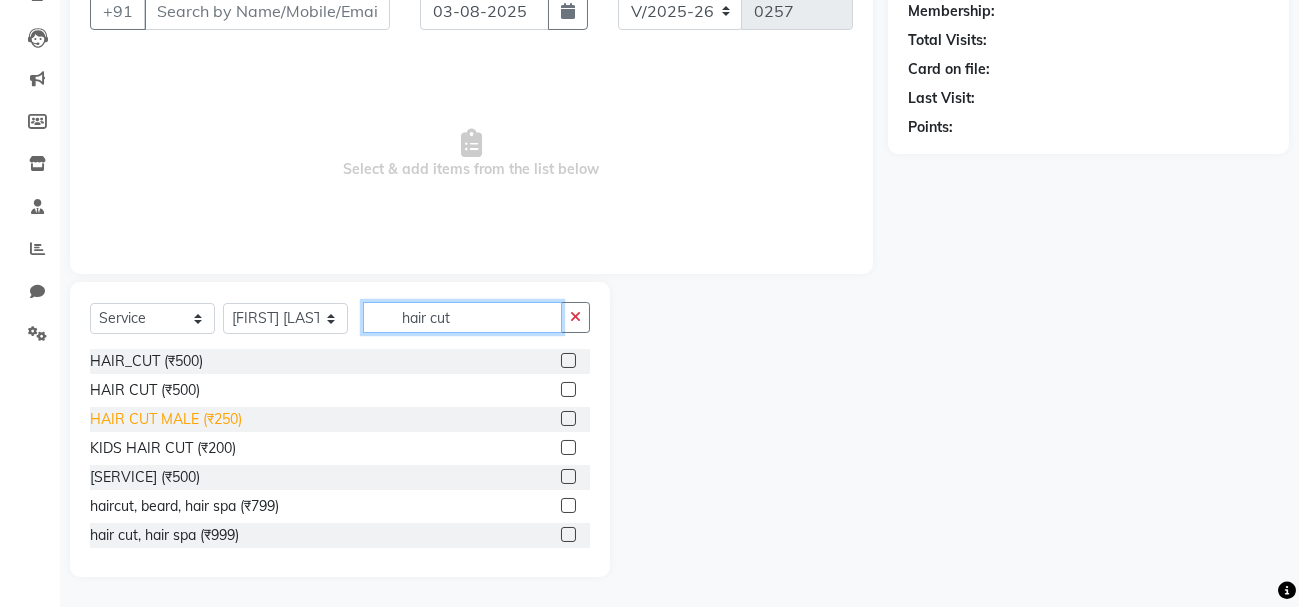 type on "hair cut" 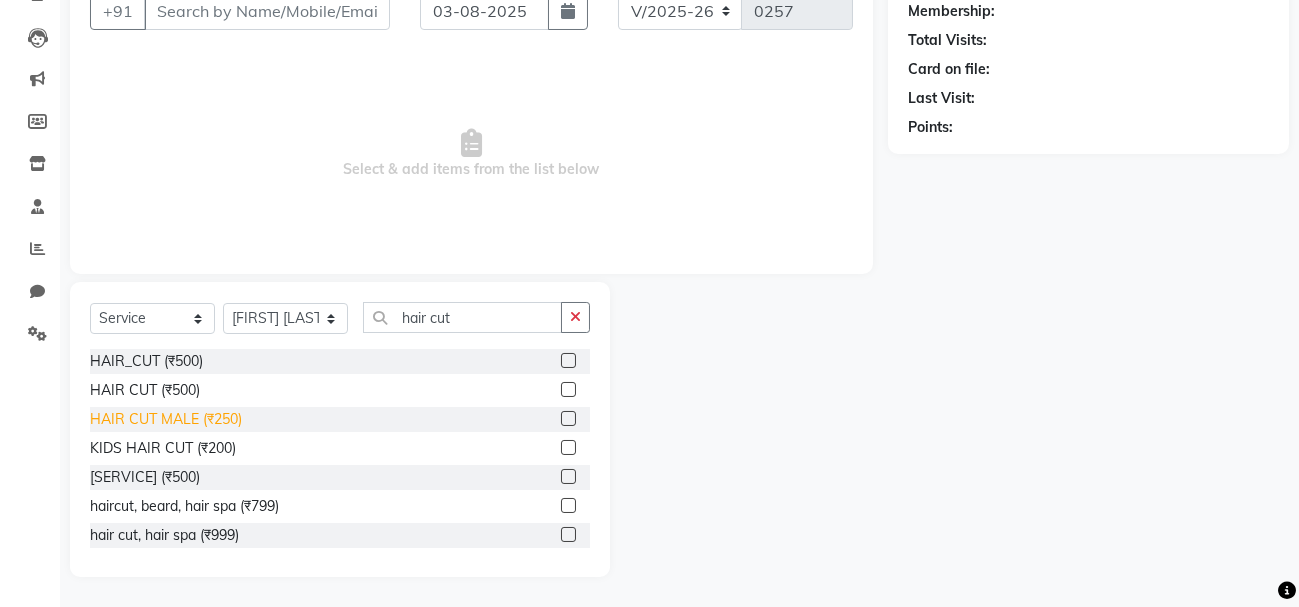 click on "HAIR CUT MALE (₹250)" 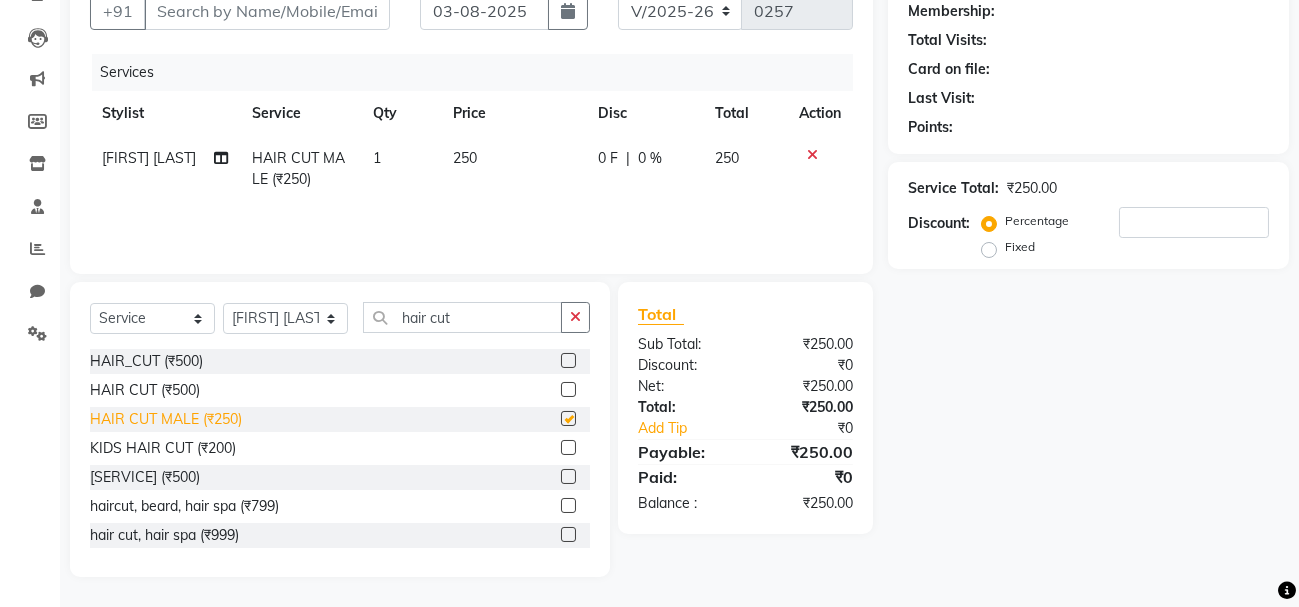 checkbox on "false" 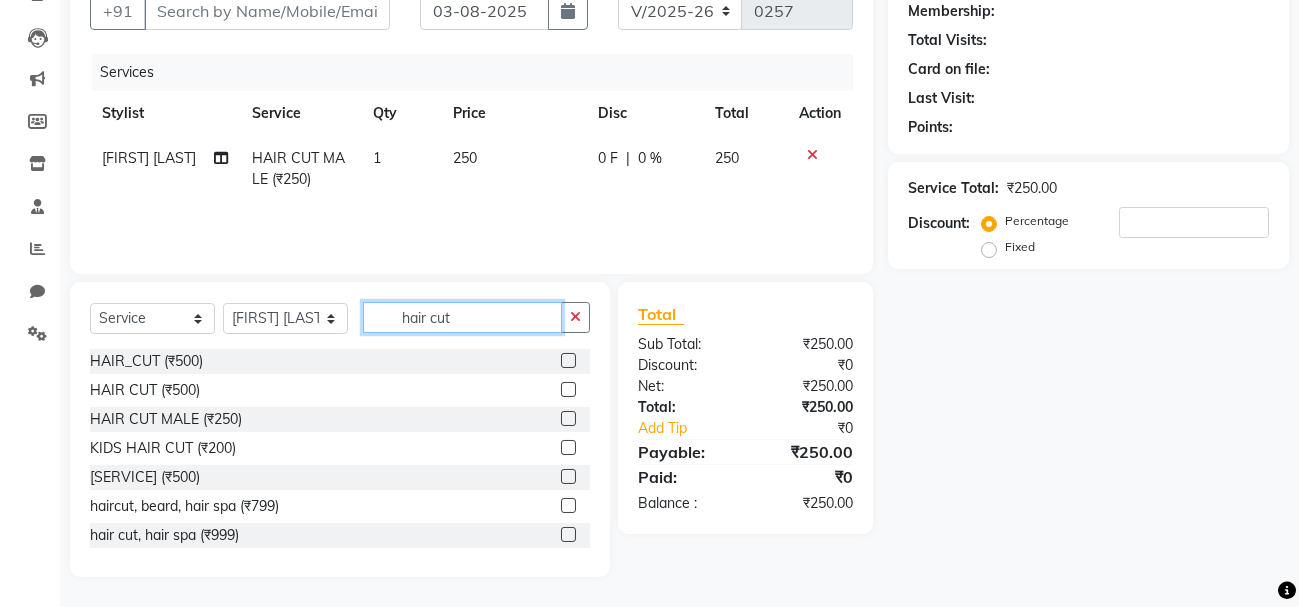 click on "hair cut" 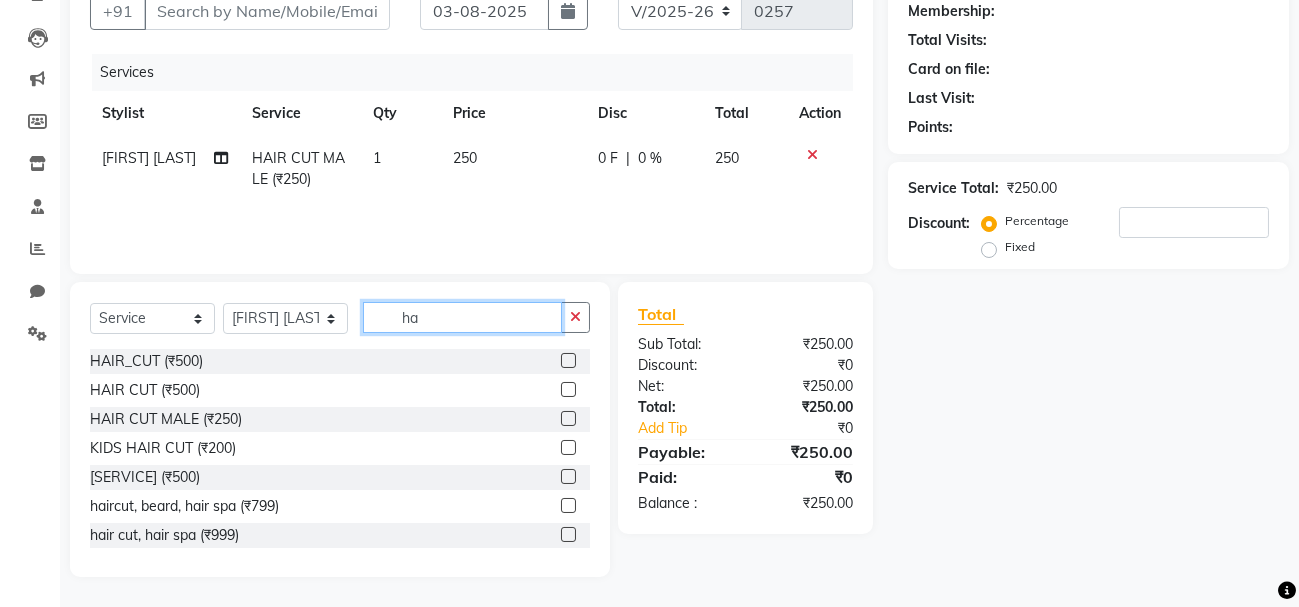 type on "h" 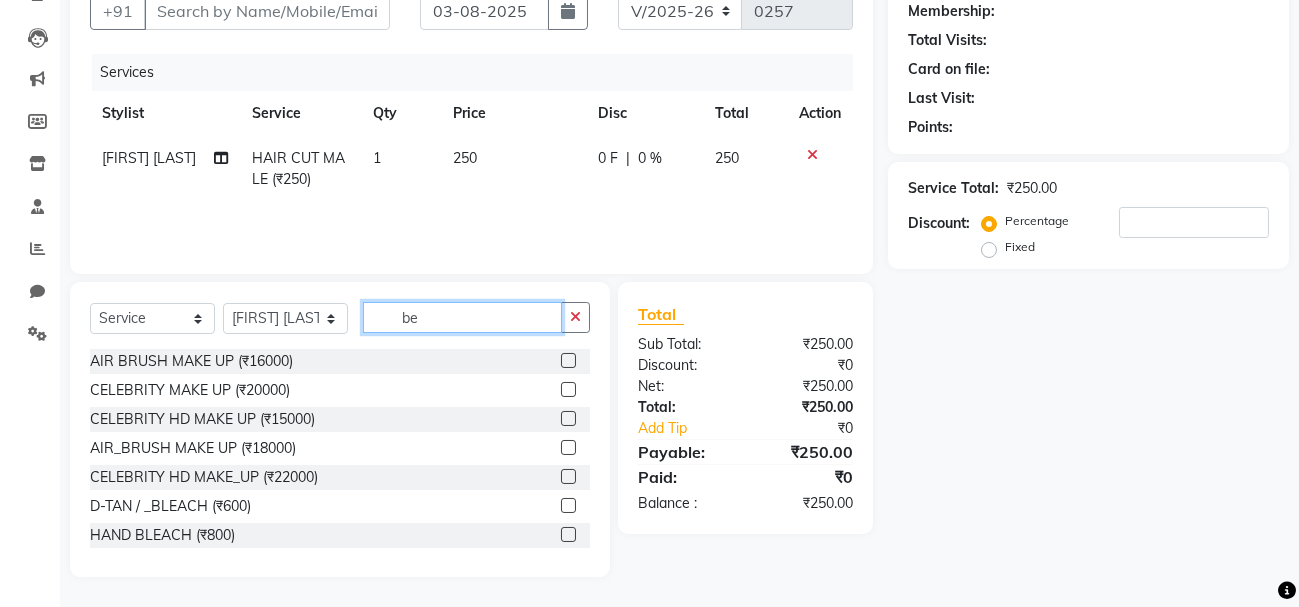 scroll, scrollTop: 150, scrollLeft: 0, axis: vertical 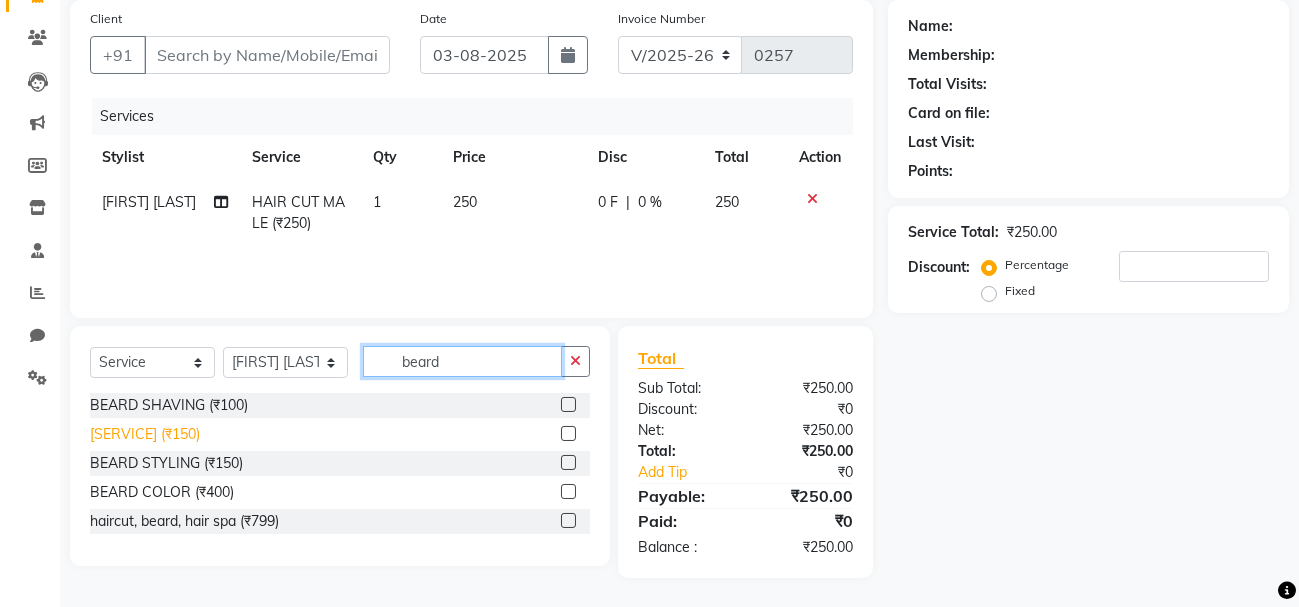 type on "beard" 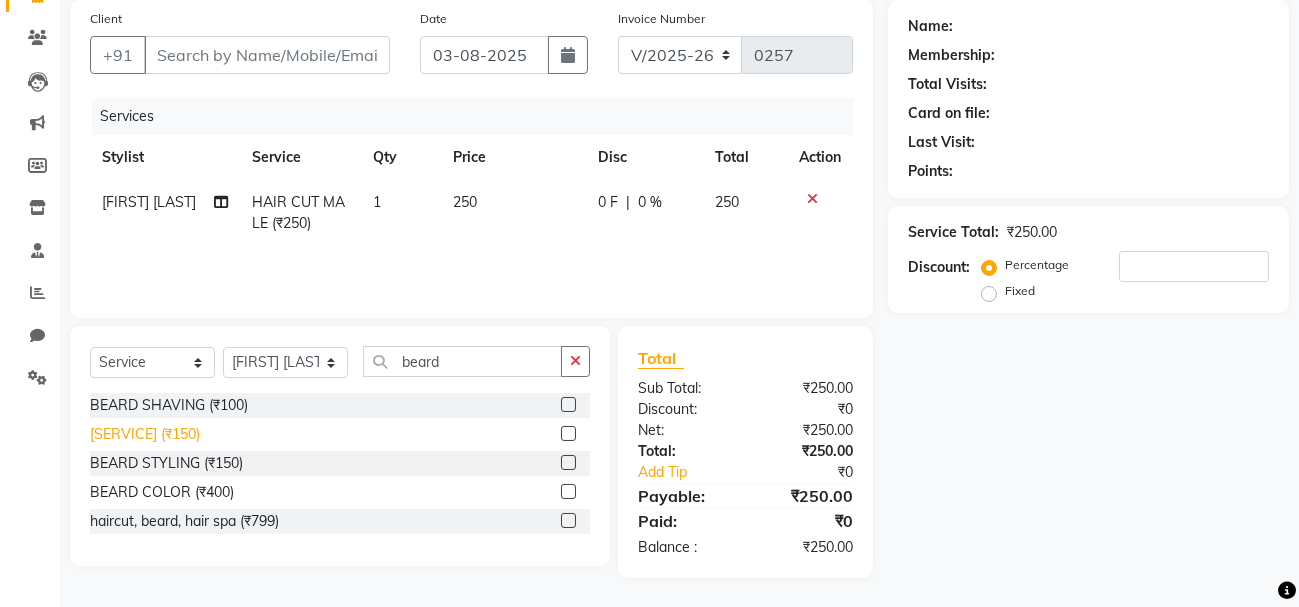 click on "[SERVICE] (₹150)" 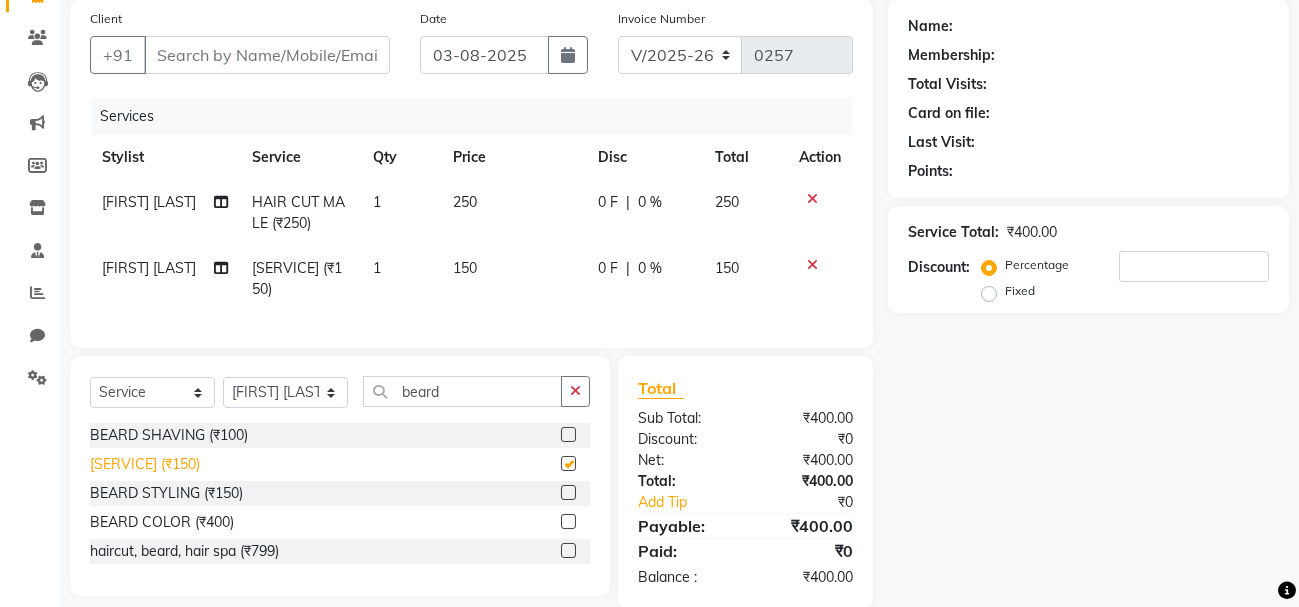 checkbox on "false" 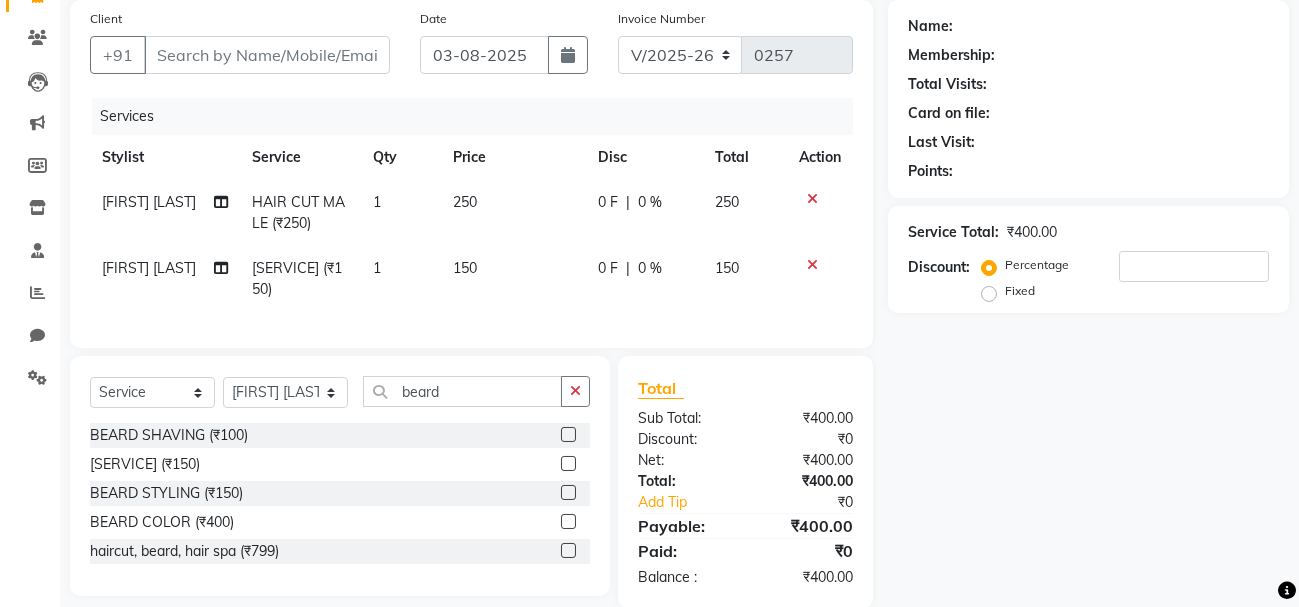 click on "150" 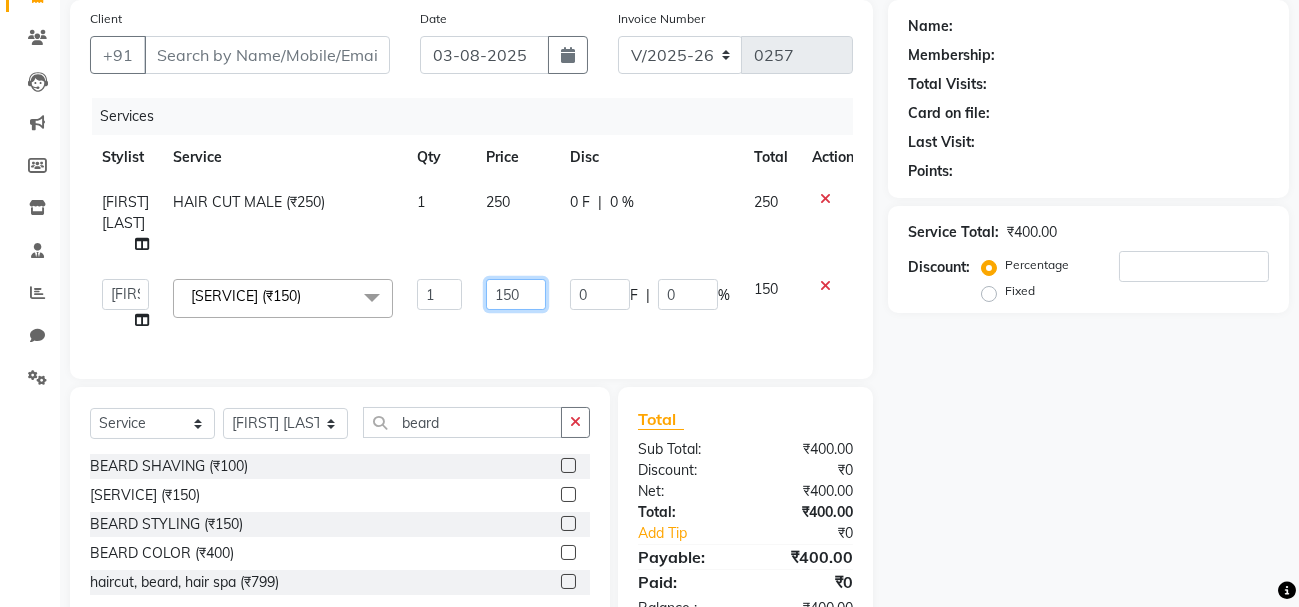 click on "150" 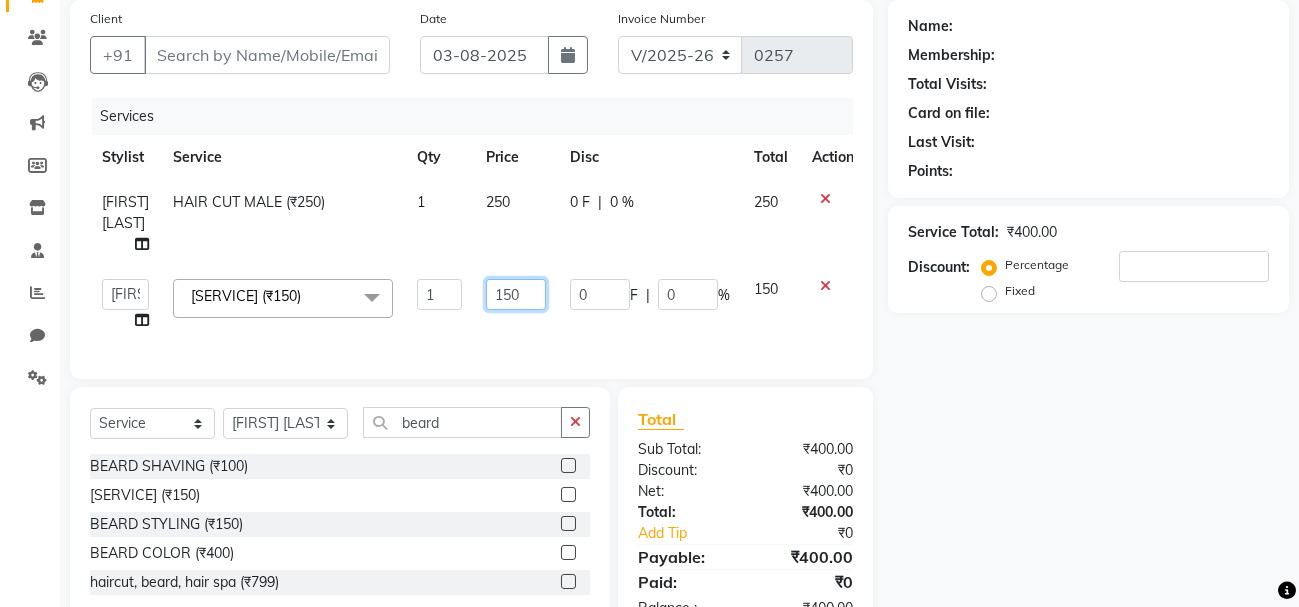 click on "150" 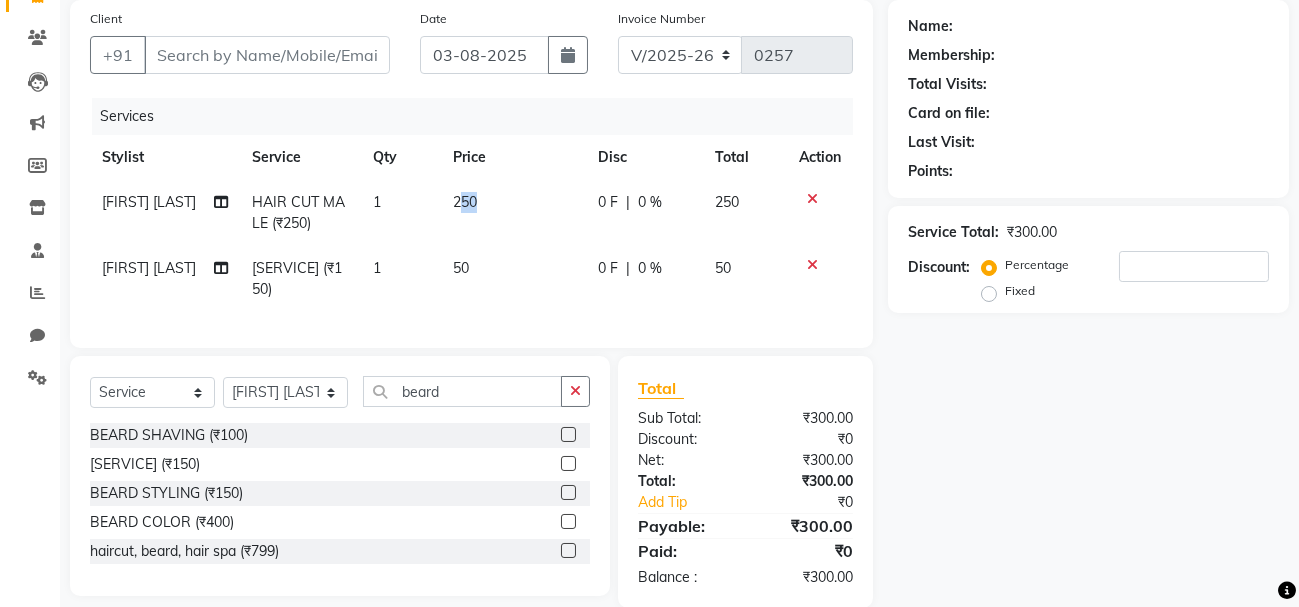 drag, startPoint x: 536, startPoint y: 238, endPoint x: 460, endPoint y: 197, distance: 86.35392 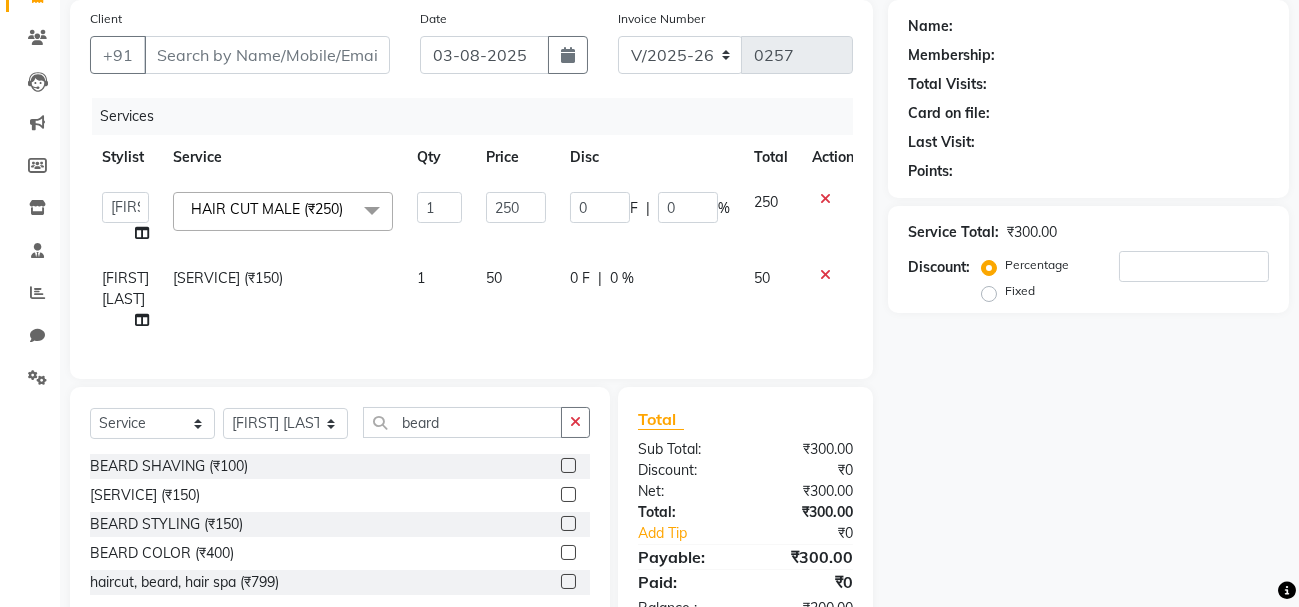 click on "1" 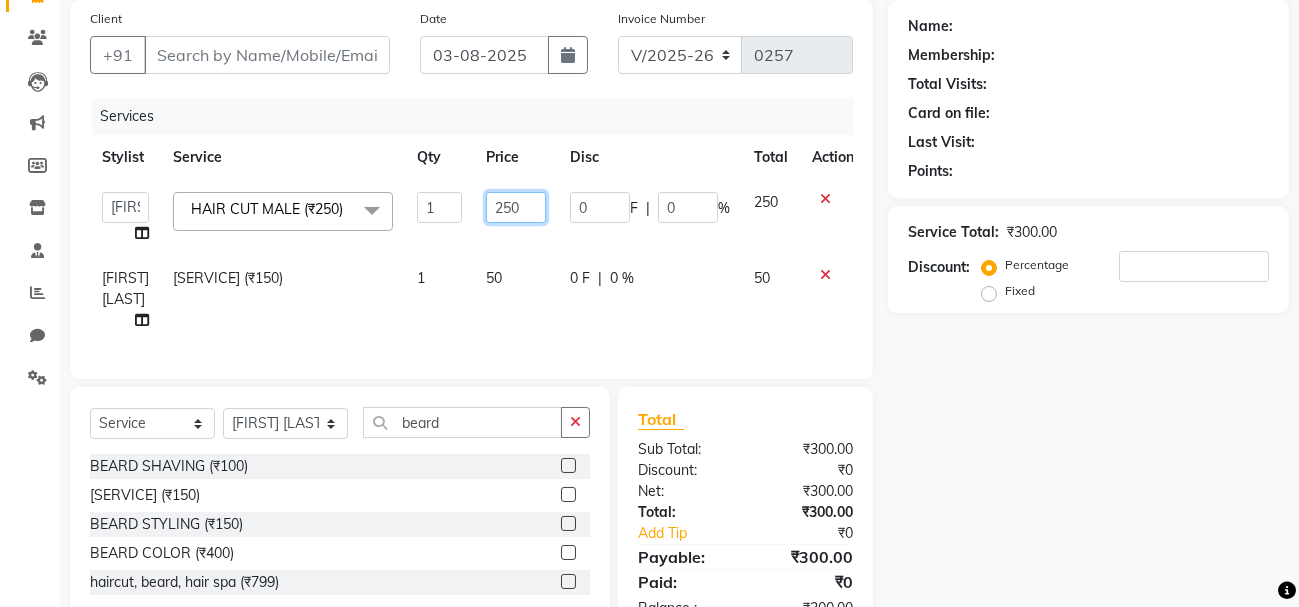 click on "250" 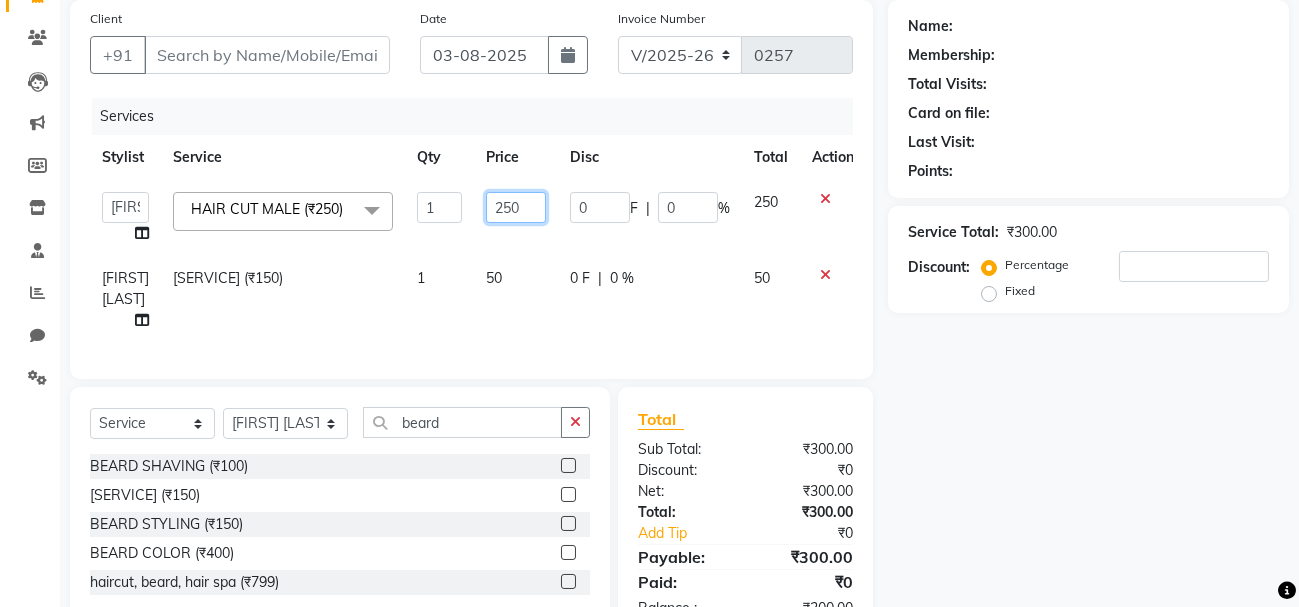click on "250" 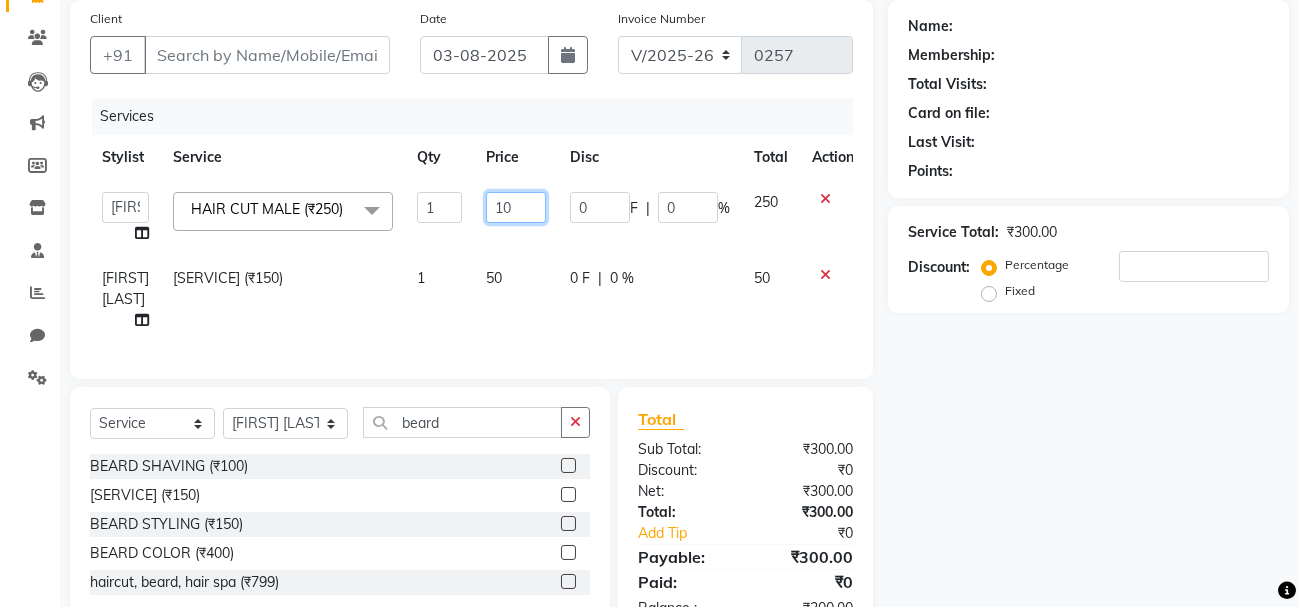 type on "100" 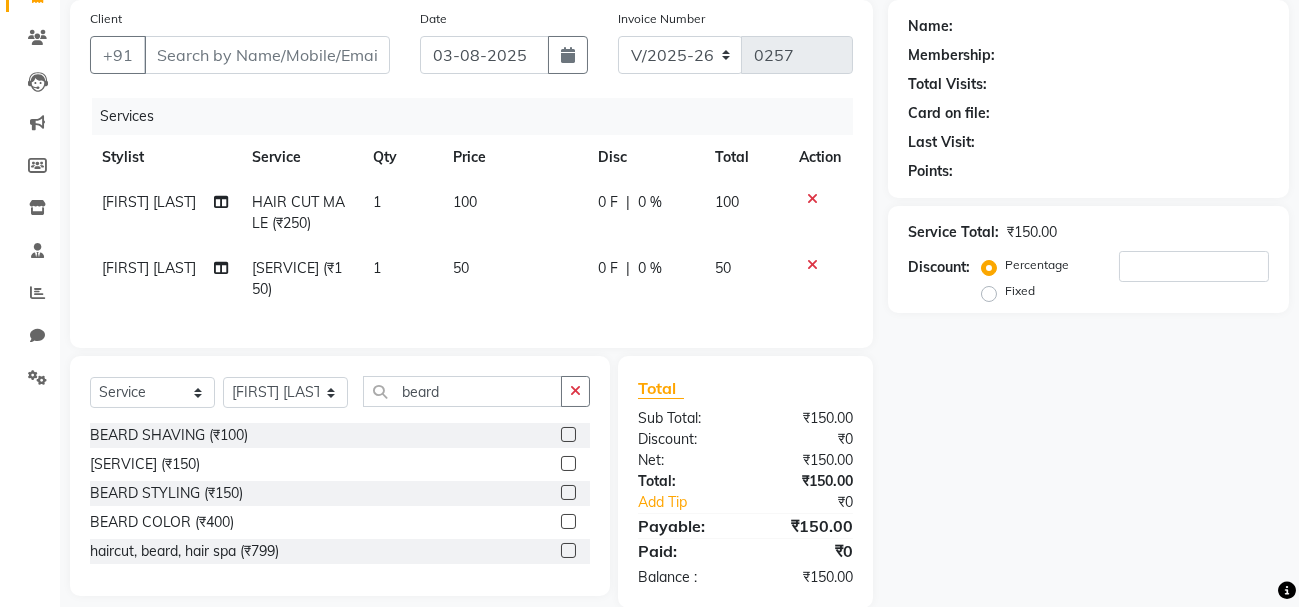 click on "Services Stylist Service Qty Price Disc Total Action [FIRST] [LAST] HAIR CUT MALE (₹250) 1 100 0 F | 0 % 100 [FIRST] [LAST] BEARD TRIM (₹150) 1 50 0 F | 0 % 50" 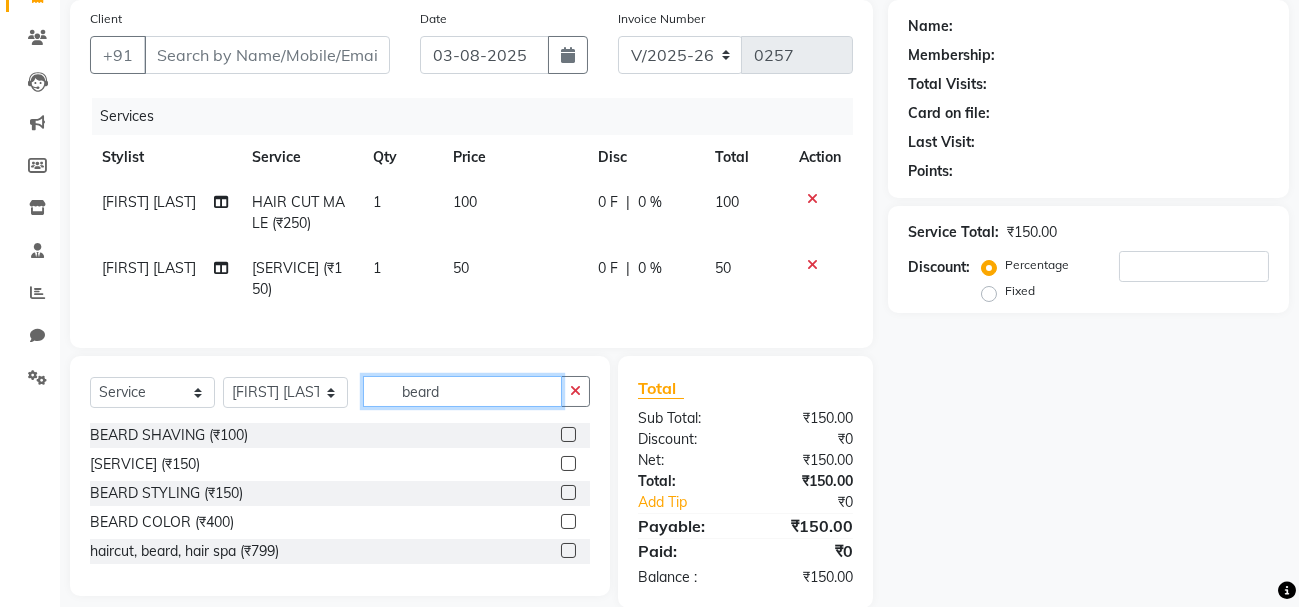click on "beard" 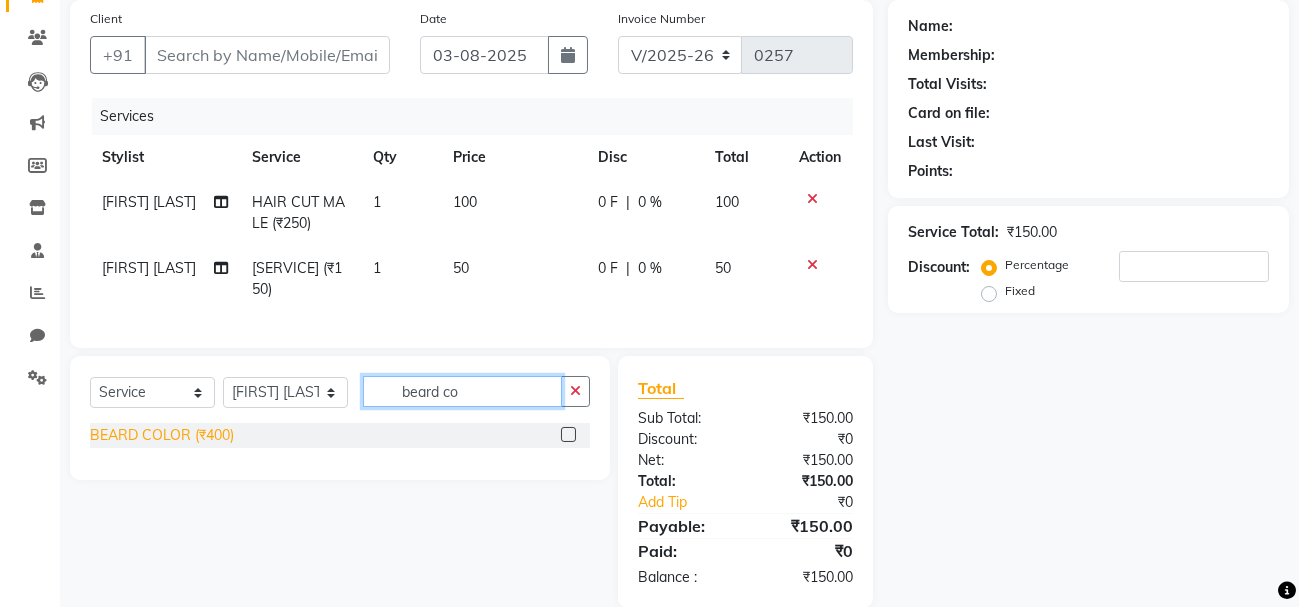 type on "beard co" 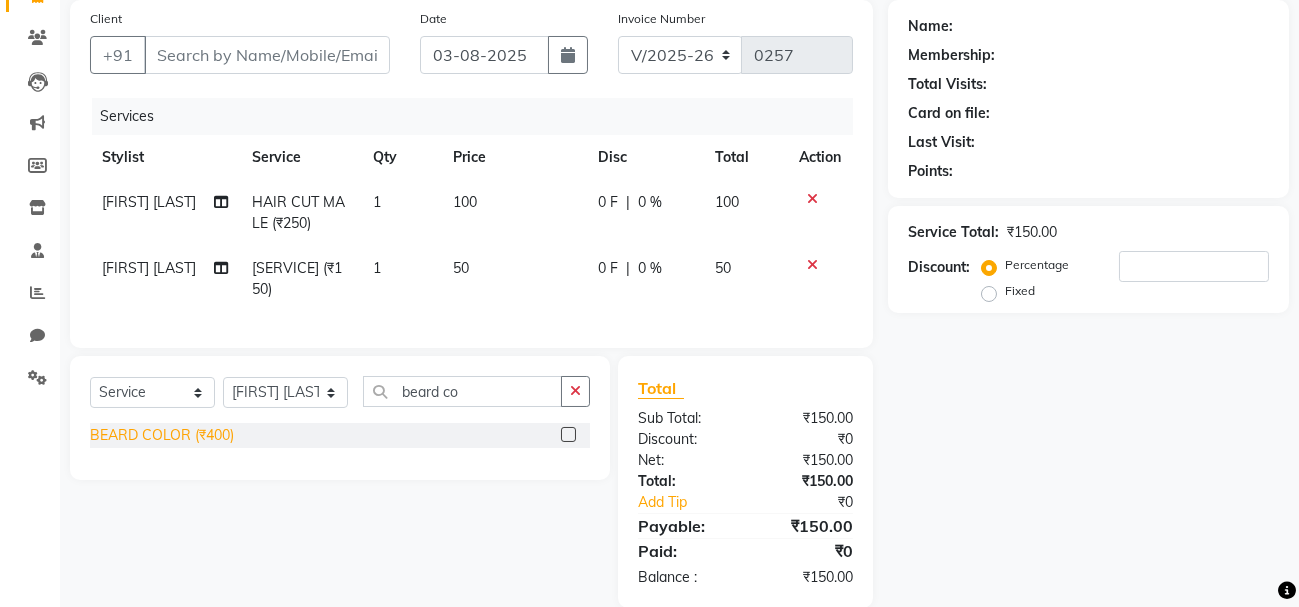 click on "BEARD COLOR (₹400)" 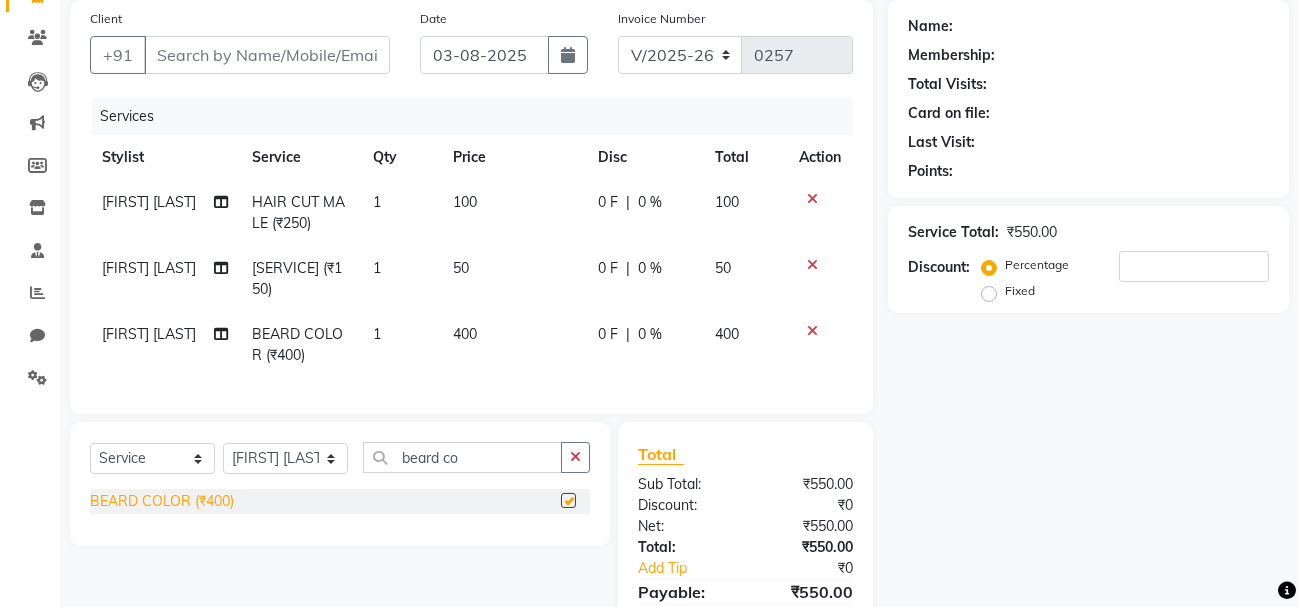 checkbox on "false" 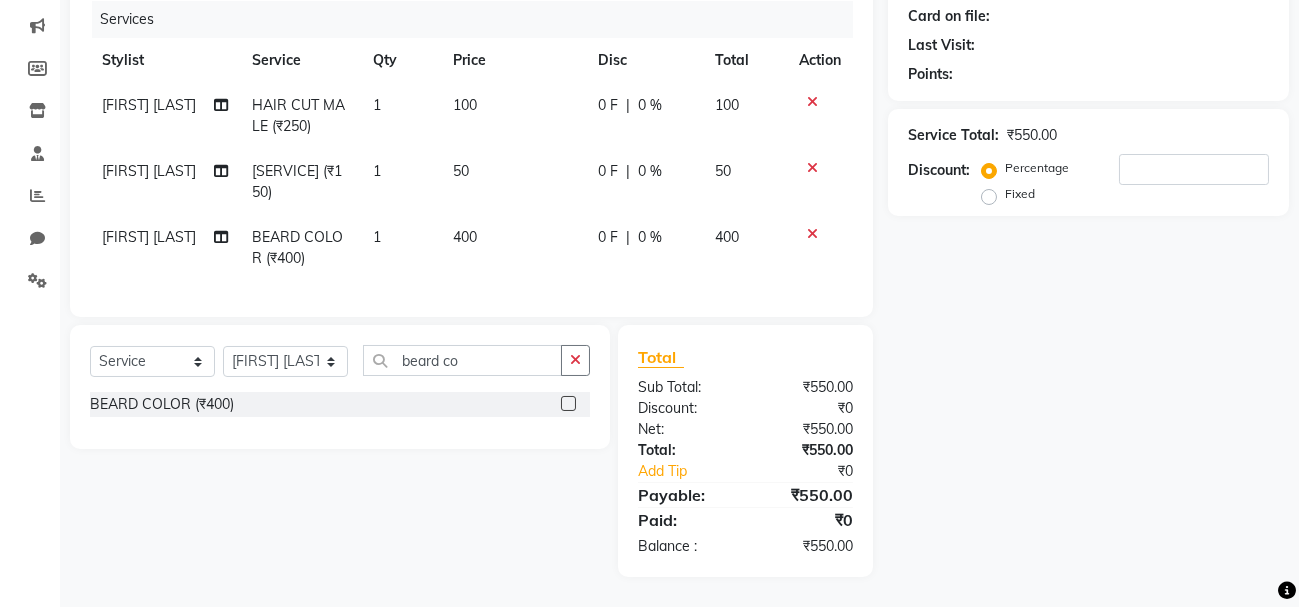 scroll, scrollTop: 259, scrollLeft: 0, axis: vertical 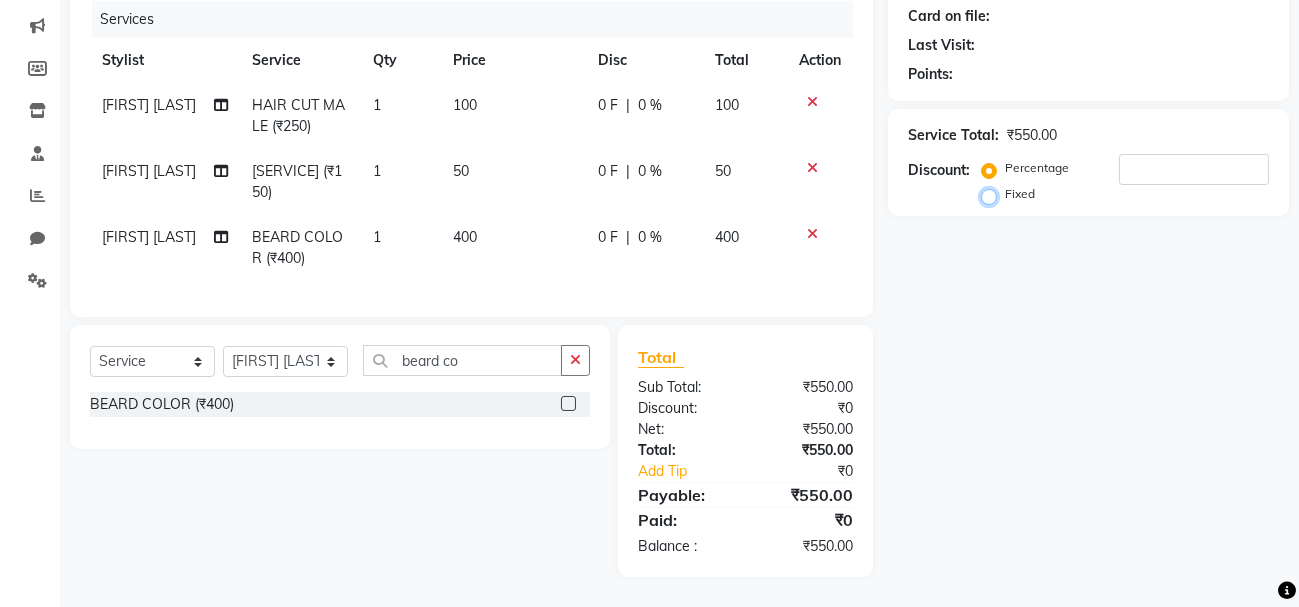 click on "Fixed" at bounding box center [993, 194] 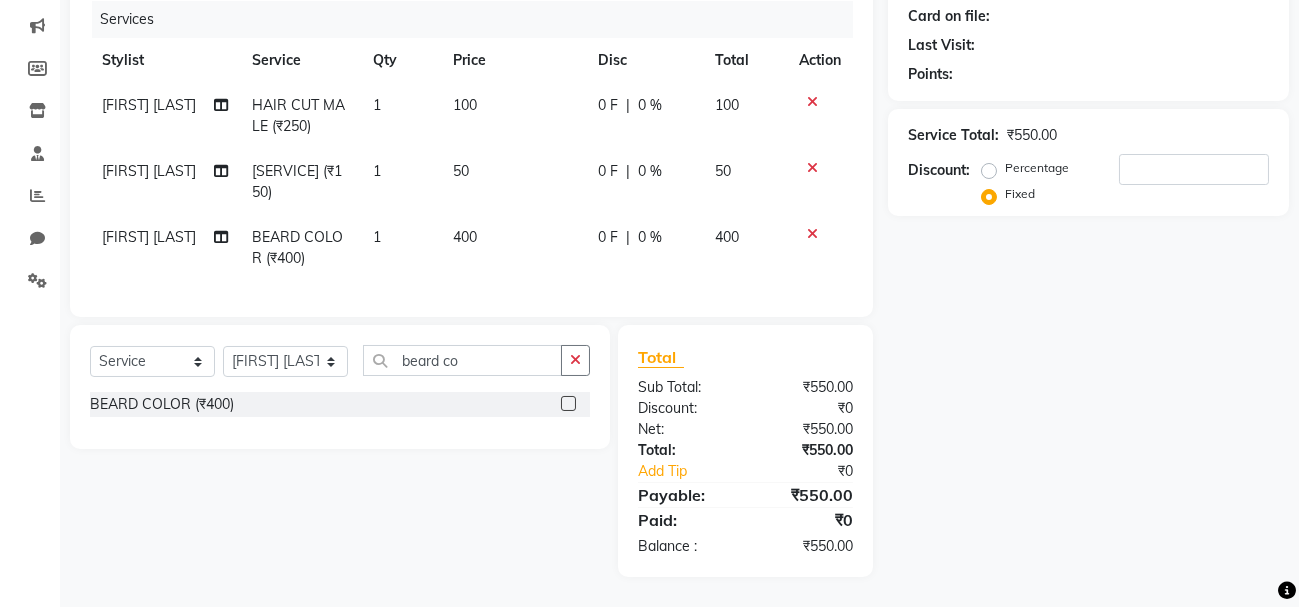 click on "Name: Membership: Total Visits: Card on file: Last Visit:  Points:  Service Total:  ₹550.00  Discount:  Percentage   Fixed" 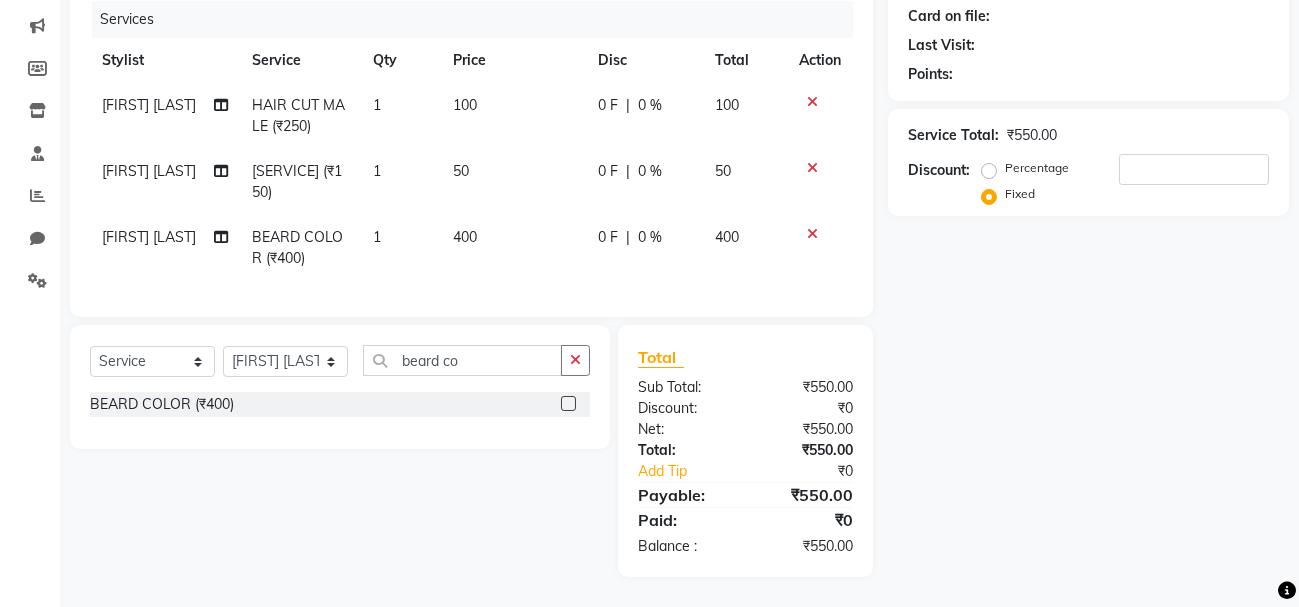 scroll, scrollTop: 0, scrollLeft: 14, axis: horizontal 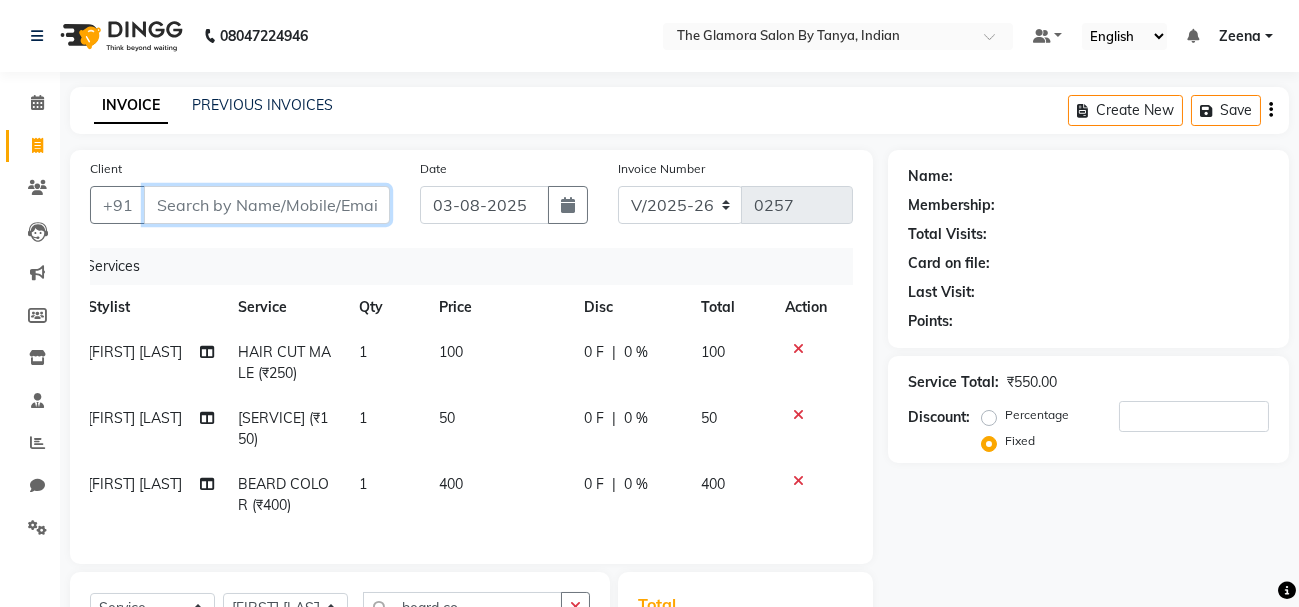 click on "Client" at bounding box center [267, 205] 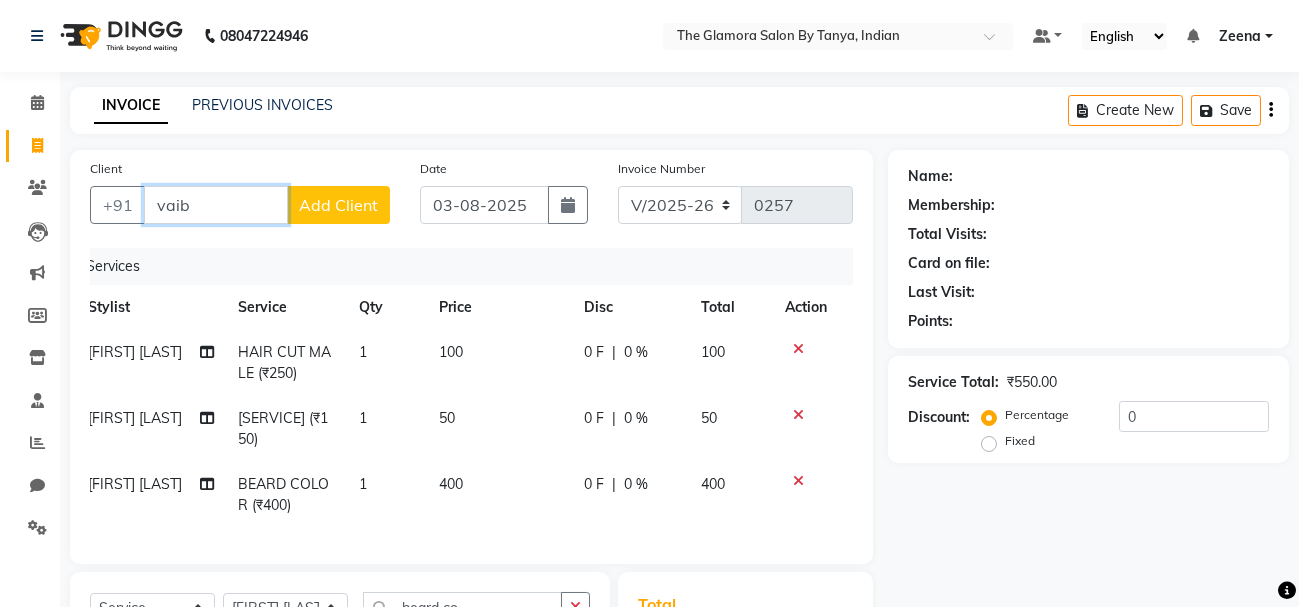 click on "vaib" at bounding box center (216, 205) 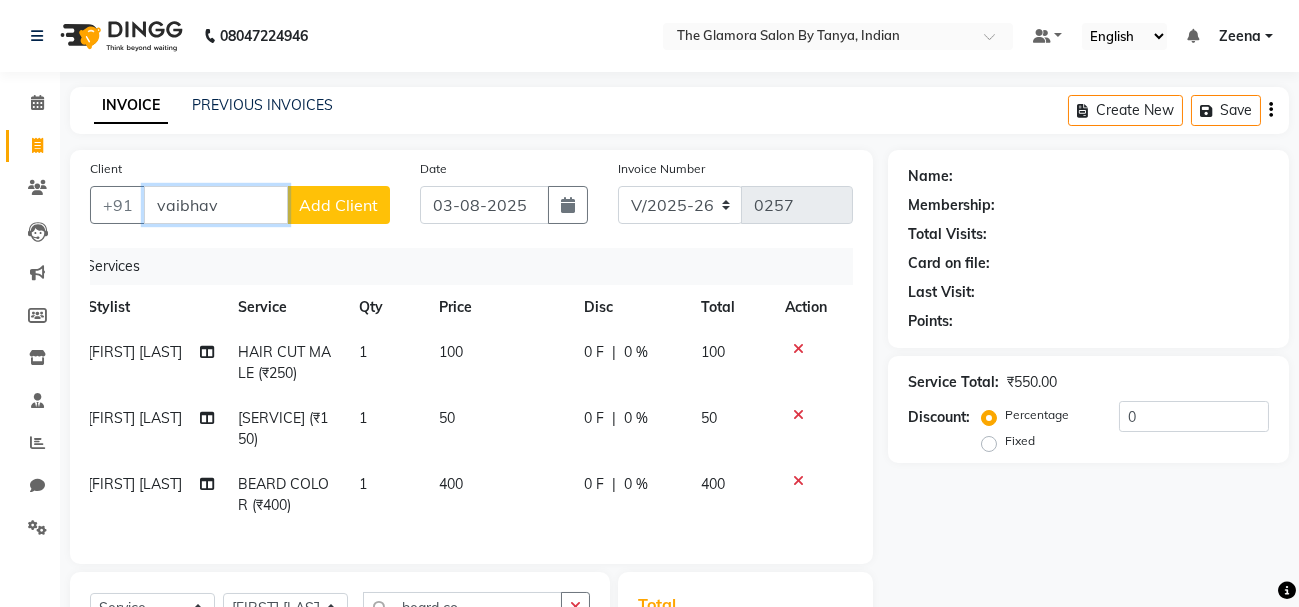 click on "vaibhav" at bounding box center (216, 205) 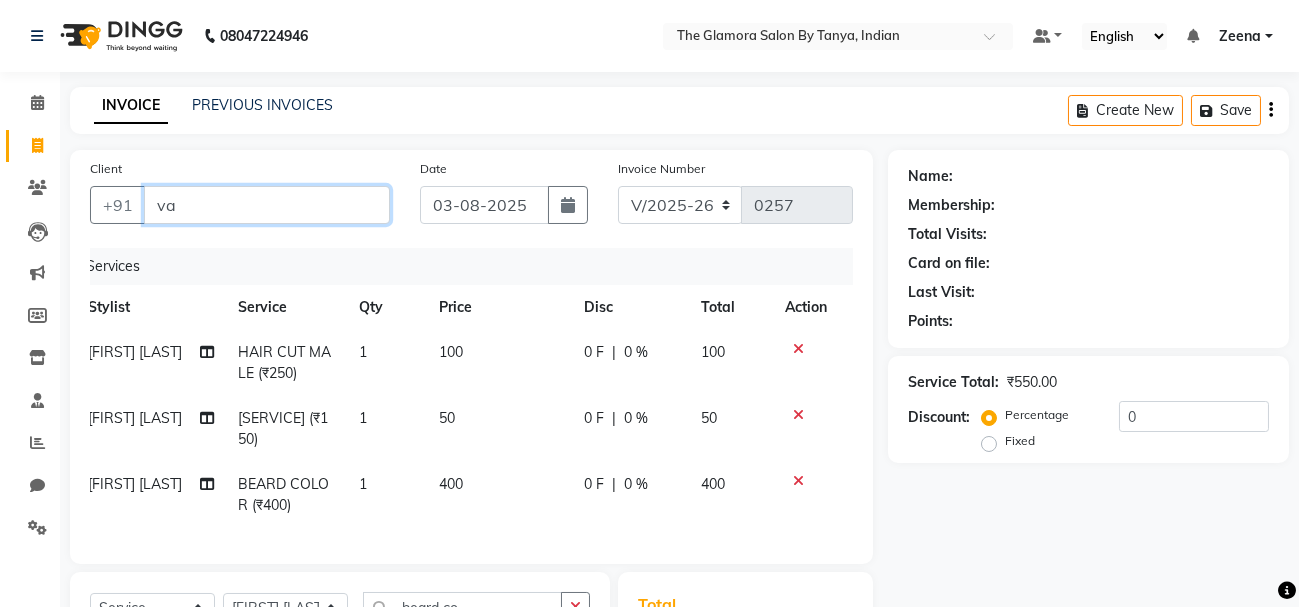 type on "v" 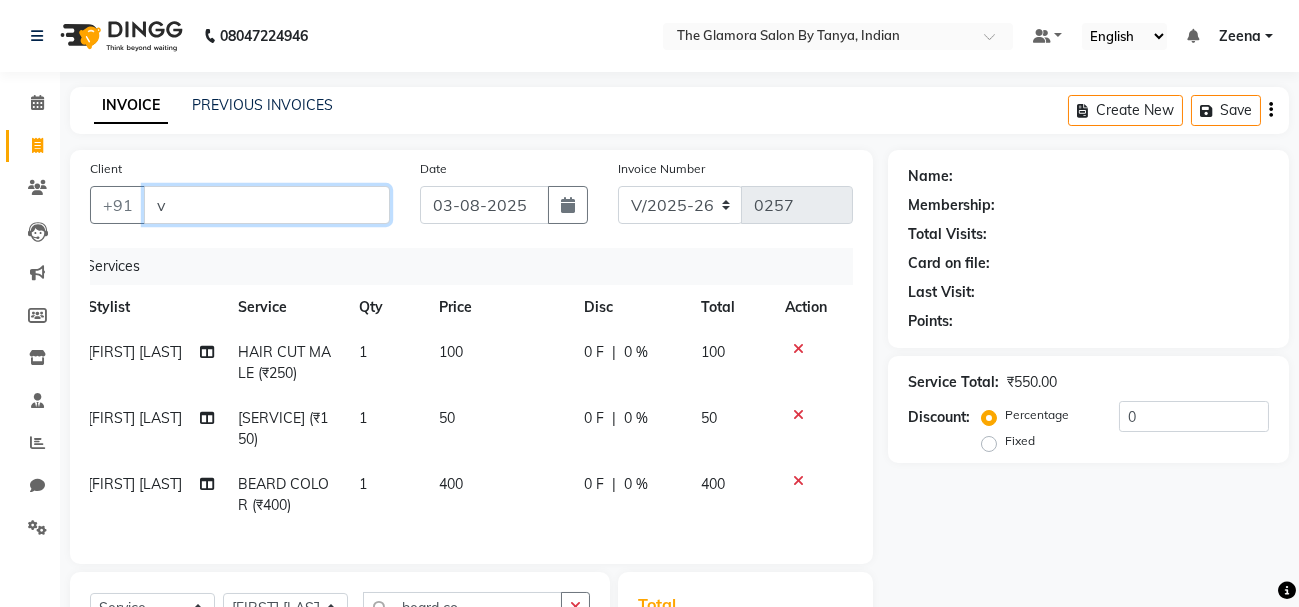 type 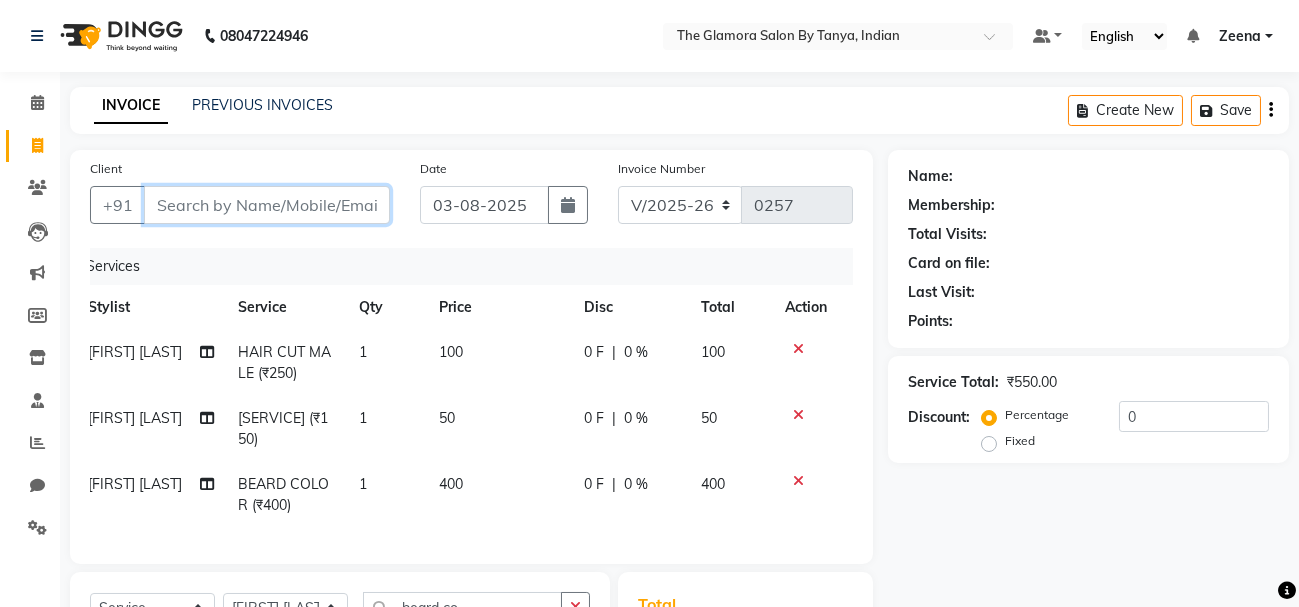 click on "Client" at bounding box center [267, 205] 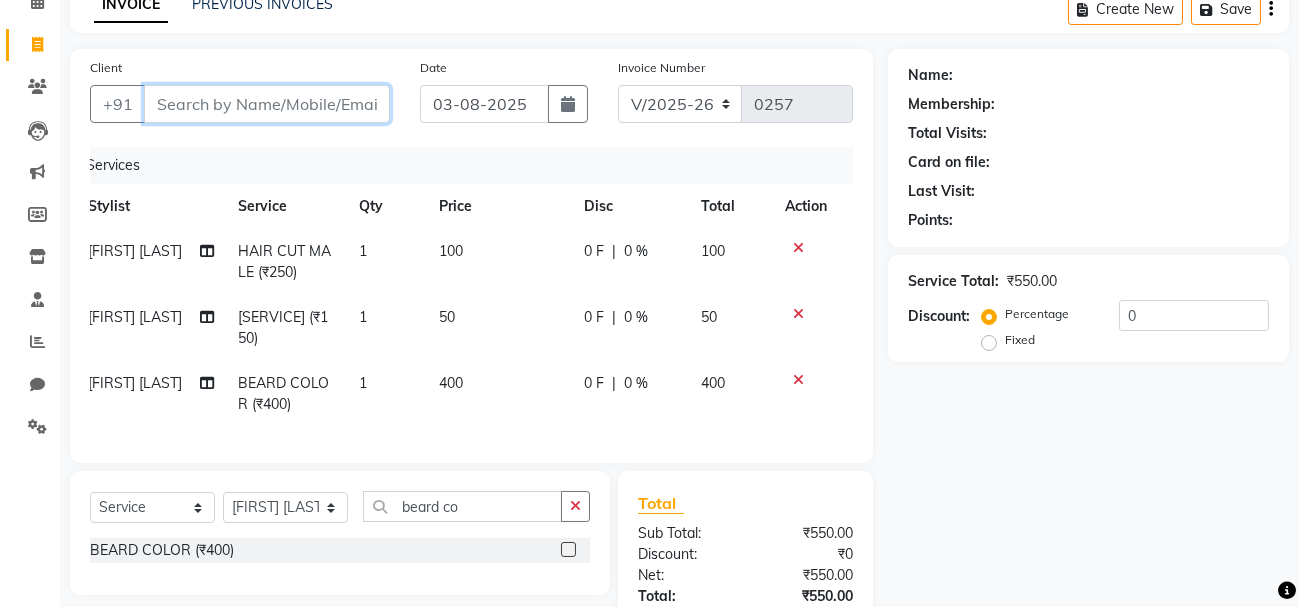scroll, scrollTop: 117, scrollLeft: 0, axis: vertical 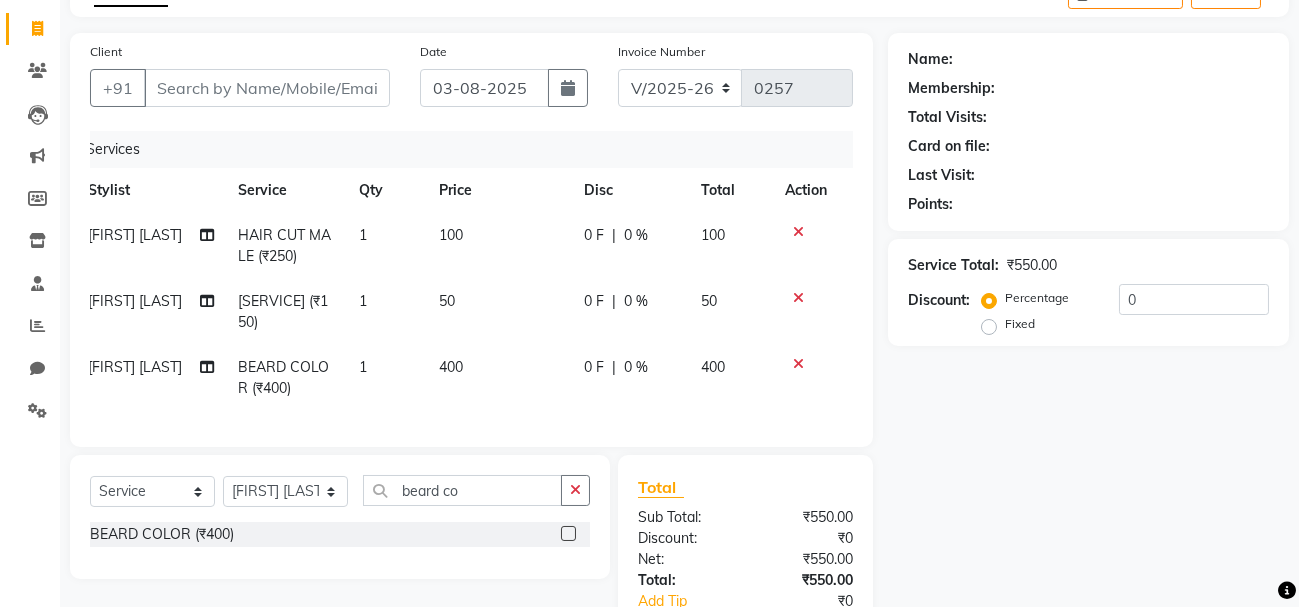 click on "400" 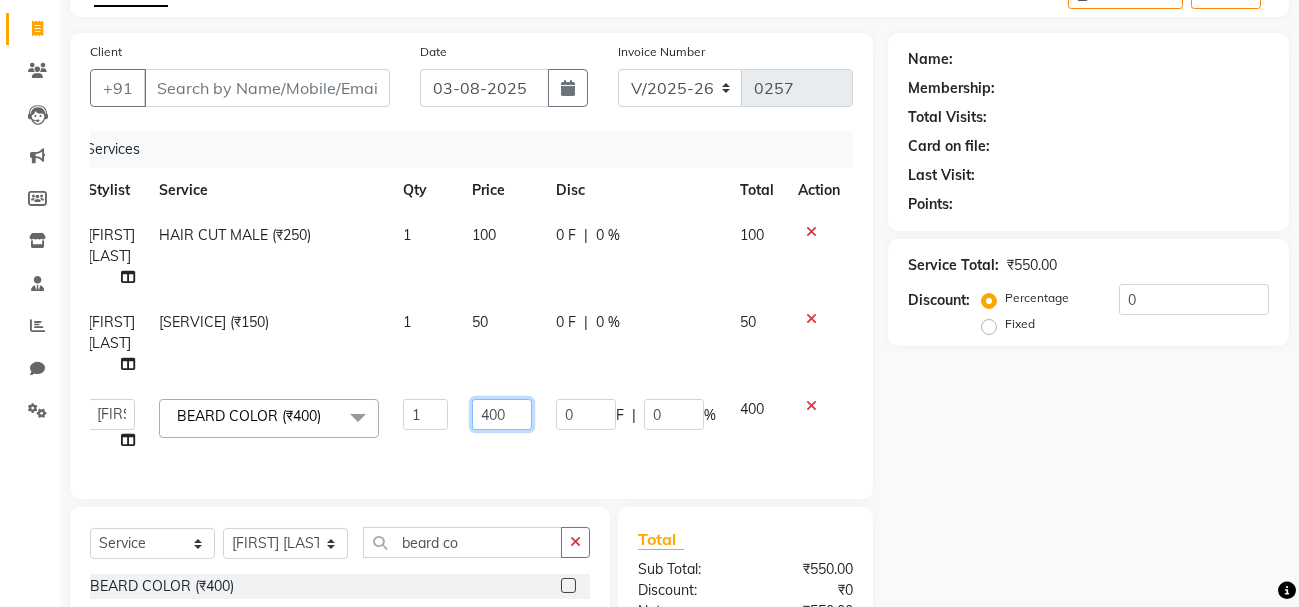 click on "400" 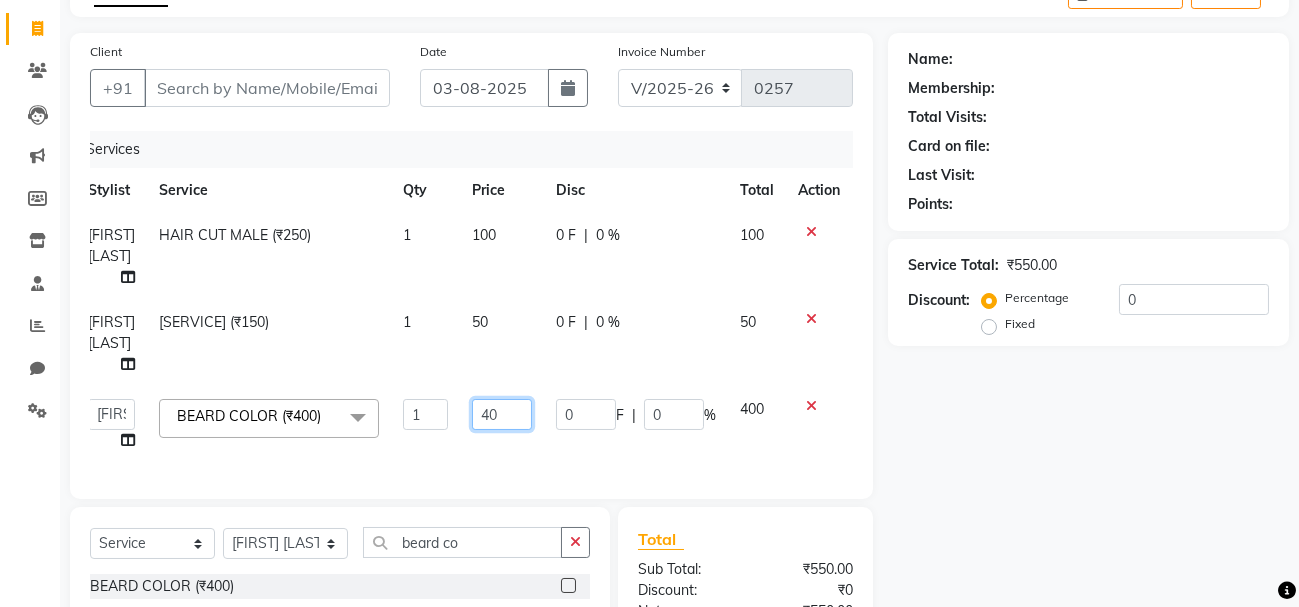 type on "4" 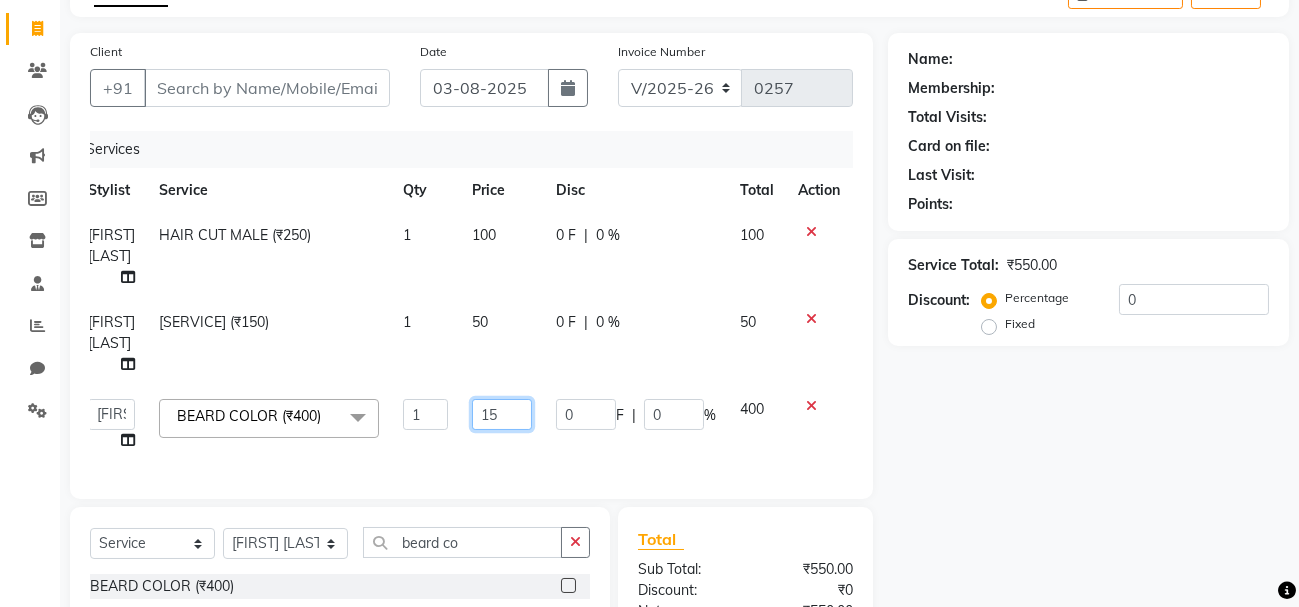 type on "150" 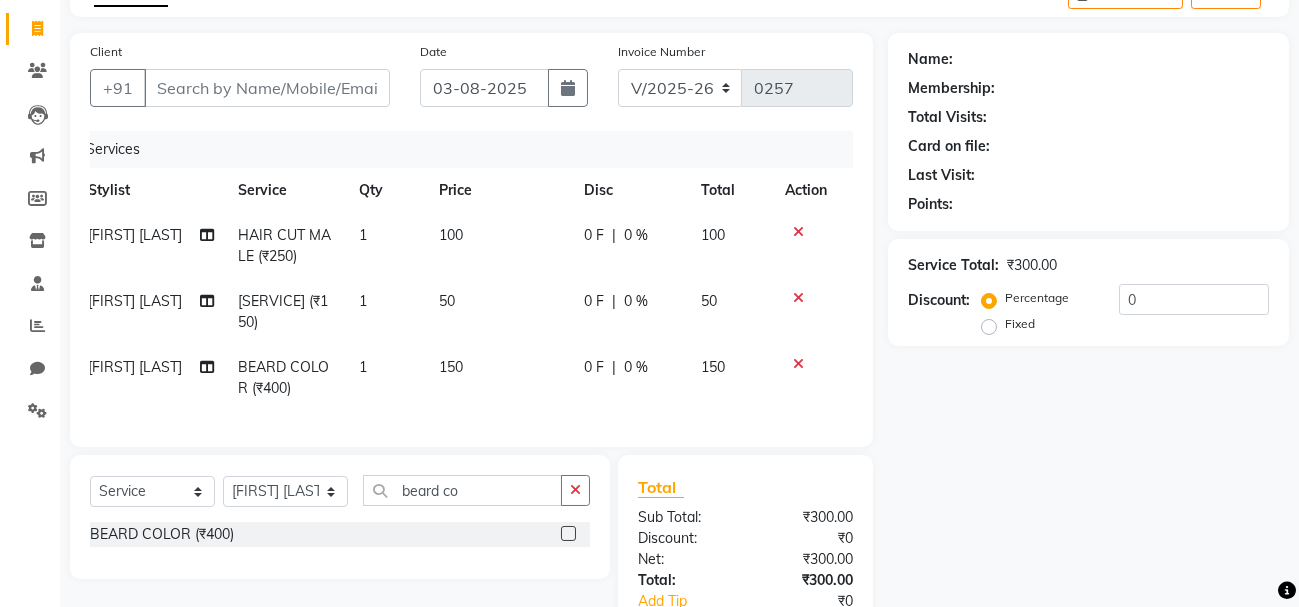 click on "Client +91 Date [DATE] Invoice Number V/2025 V/2025-26 0257 Services Stylist Service Qty Price Disc Total Action [FIRST] [LAST] HAIR CUT MALE (₹250) 1 100 0 F | 0 % 100 [FIRST] [LAST] BEARD TRIM (₹150) 1 50 0 F | 0 % 50 [FIRST] [LAST] BEARD COLOR (₹400) 1 150 0 F | 0 % 150 Select Service Product Membership Package Voucher Prepaid Gift Card Select Stylist [FIRST] [LAST] [FIRST] [LAST] GLAMORA SALON BY TANYA [FIRST] [LAST] [FIRST] [LAST] [FIRST] [LAST] [FIRST] [LAST] [FIRST] [LAST] [FIRST] [LAST] [FIRST] [LAST] beard co BEARD COLOR (₹400) Total Sub Total: ₹300.00 Discount: ₹0 Net: ₹300.00 Total: ₹300.00 Add Tip ₹0 Payable: ₹300.00 Paid: ₹0 Balance : ₹300.00" 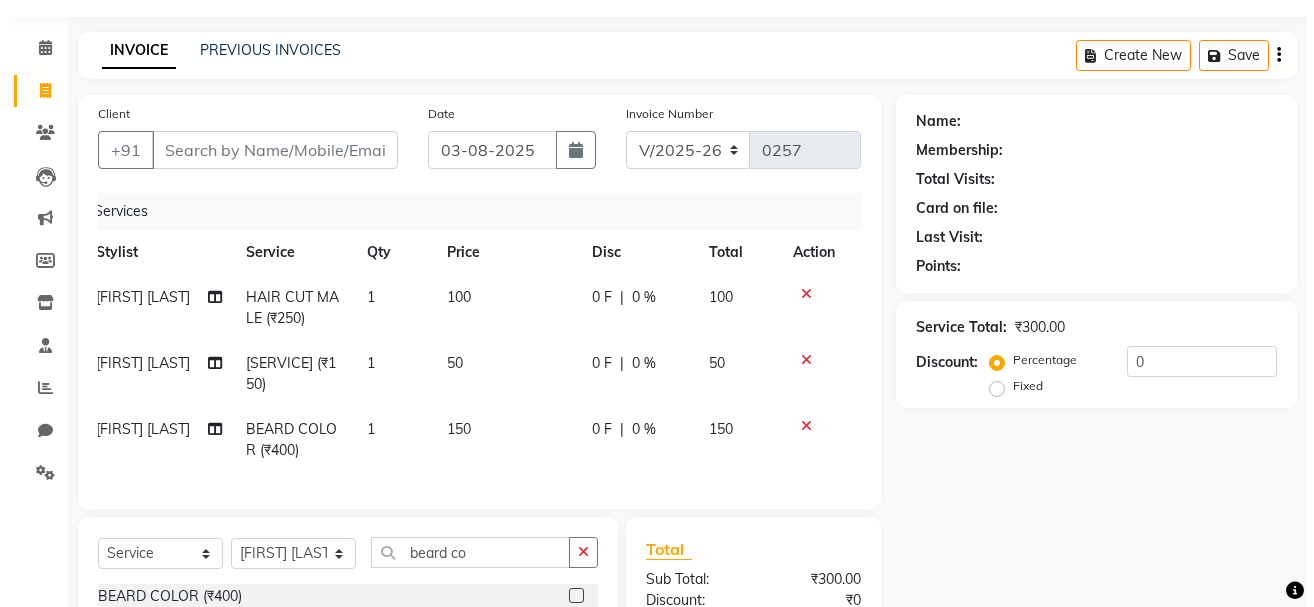 scroll, scrollTop: 50, scrollLeft: 0, axis: vertical 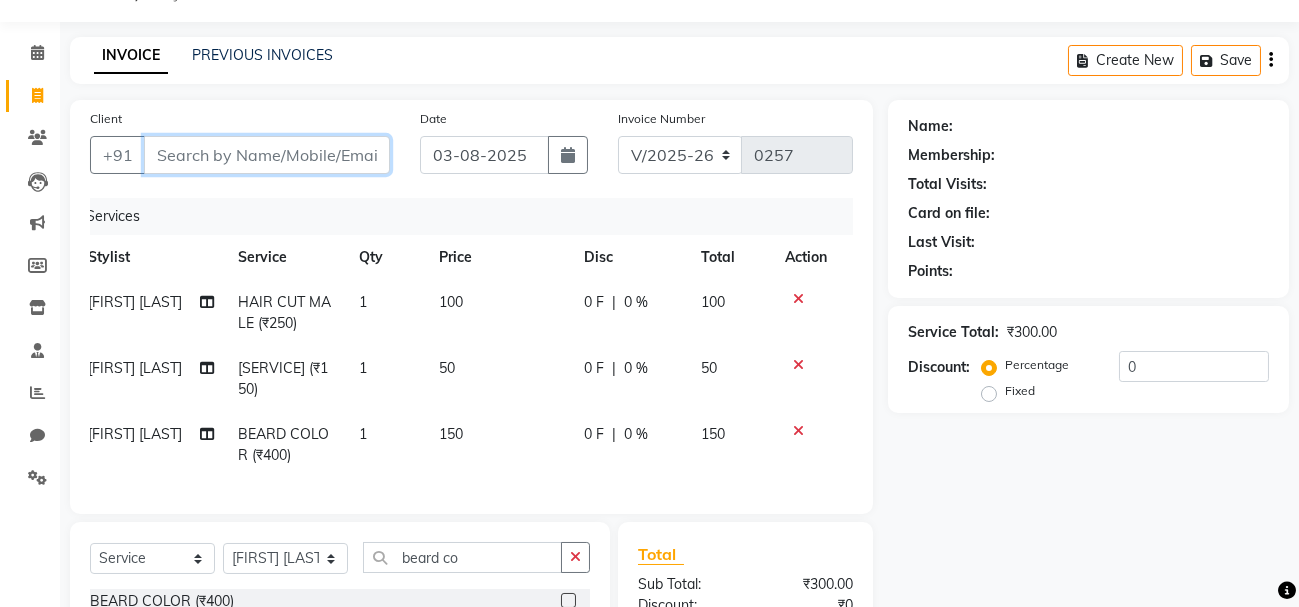 click on "Client" at bounding box center [267, 155] 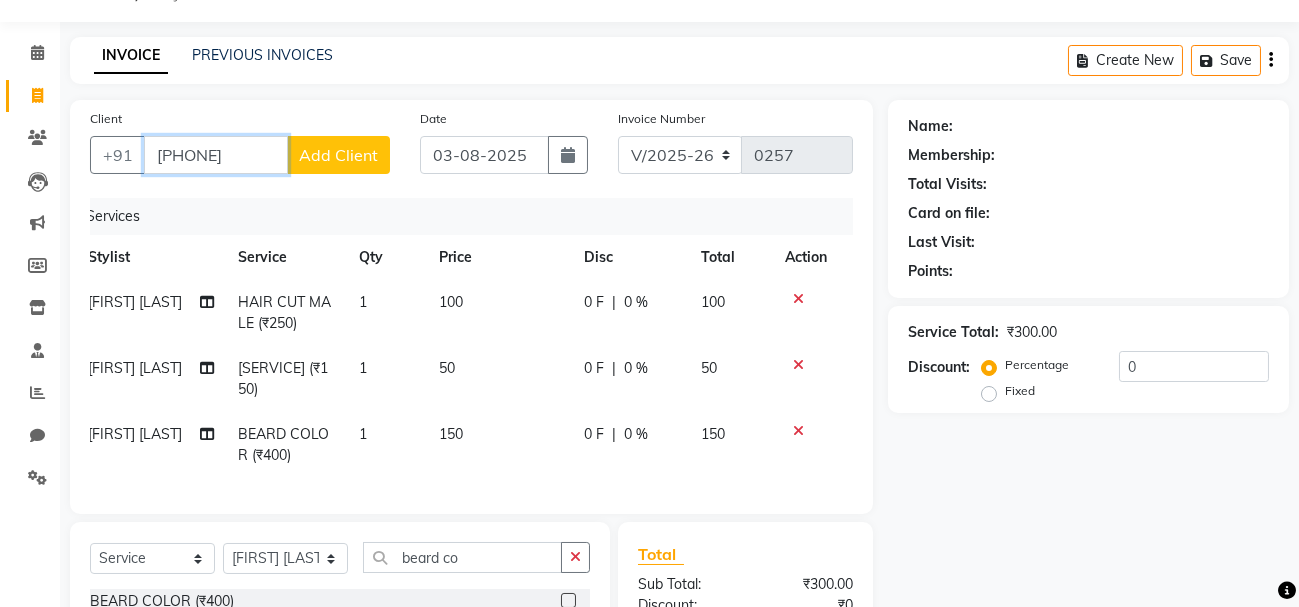 type on "[PHONE]" 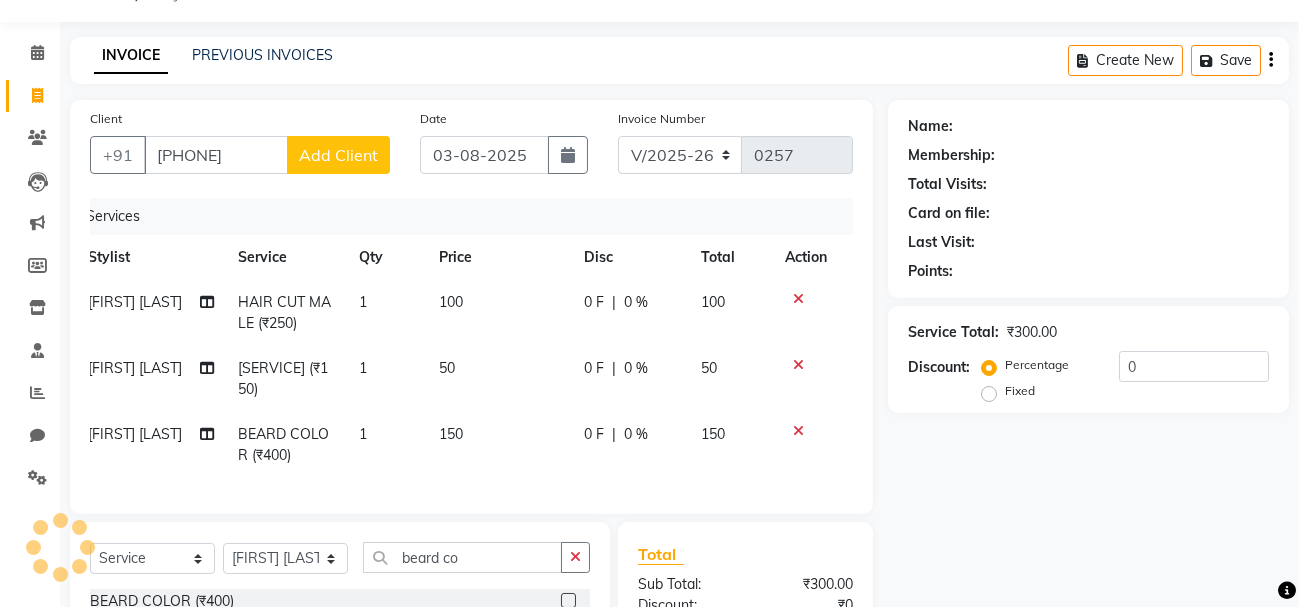 click on "Add Client" 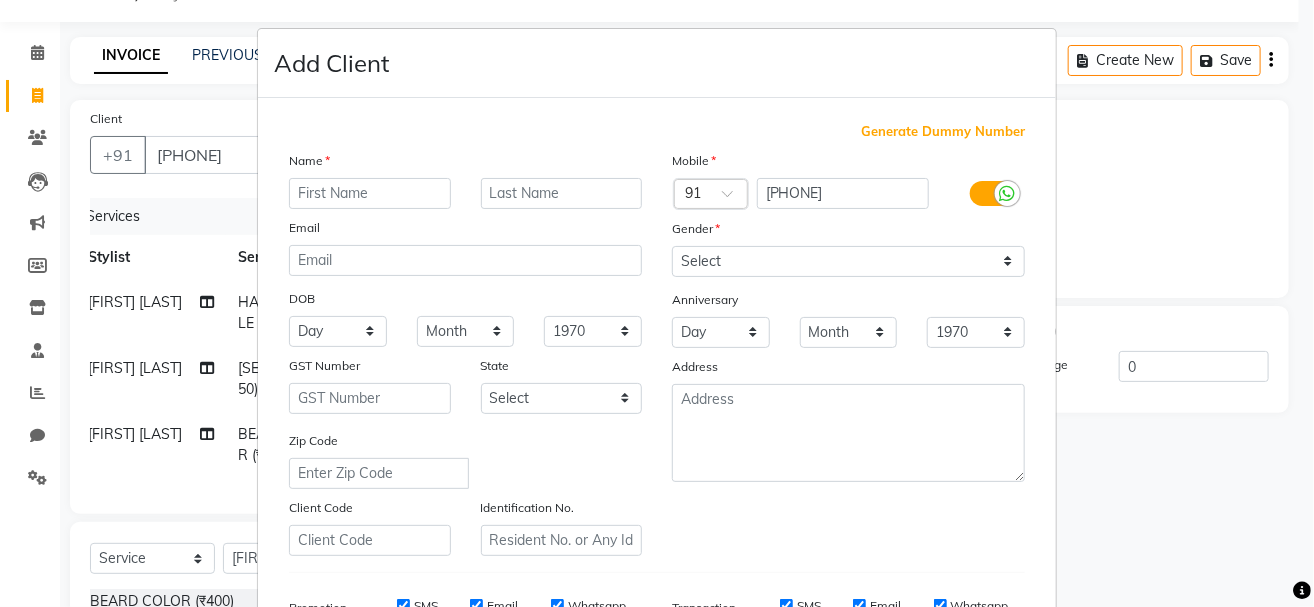 click at bounding box center (370, 193) 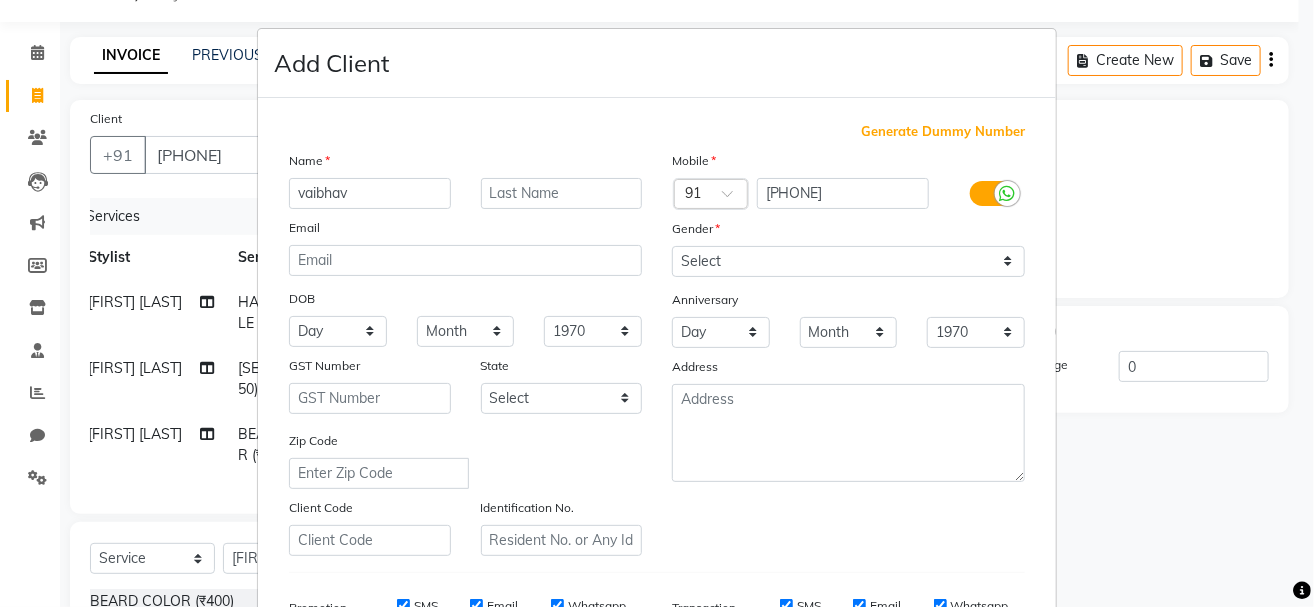 type on "vaibhav" 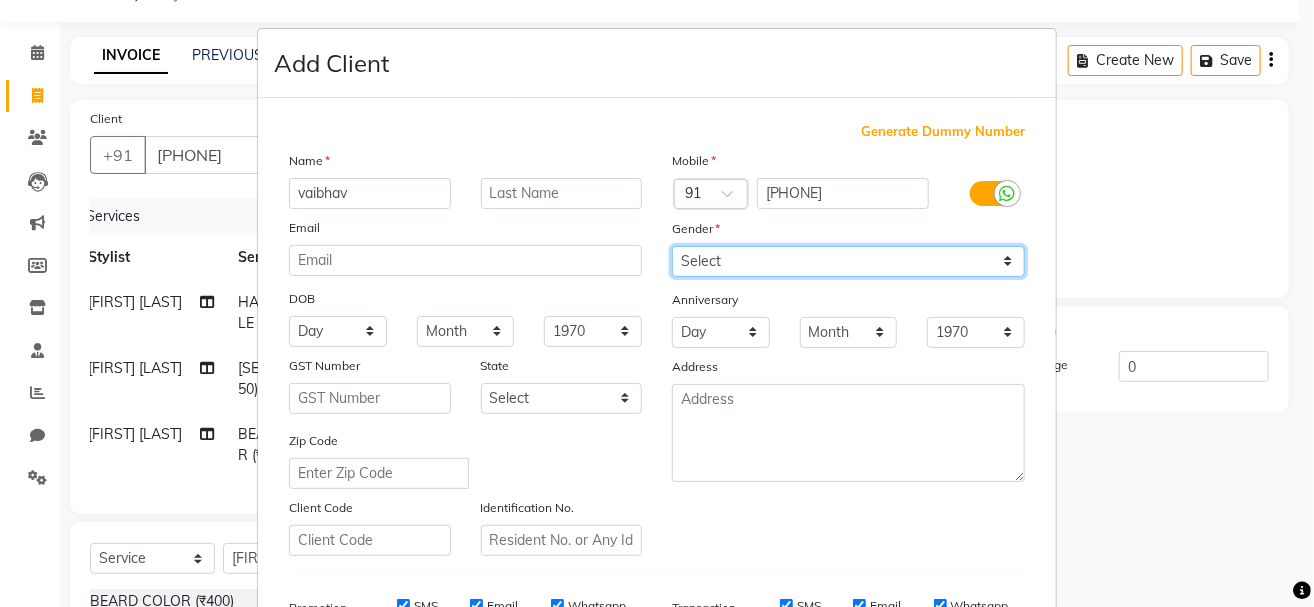 click on "Select Male Female Other Prefer Not To Say" at bounding box center [848, 261] 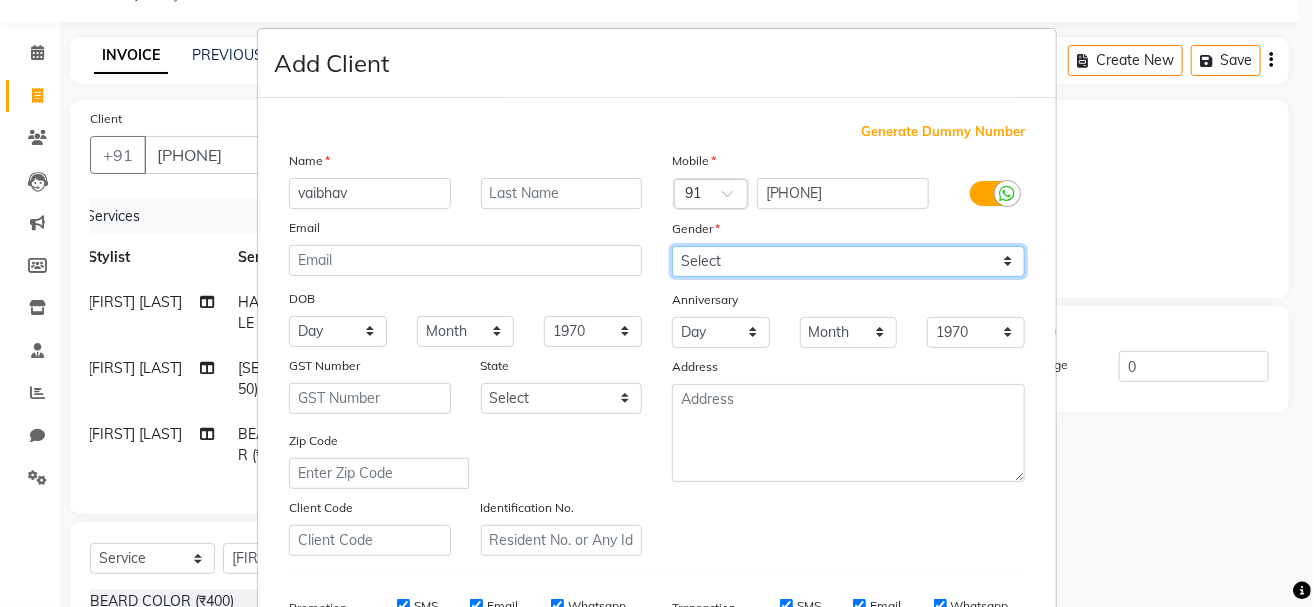 select on "female" 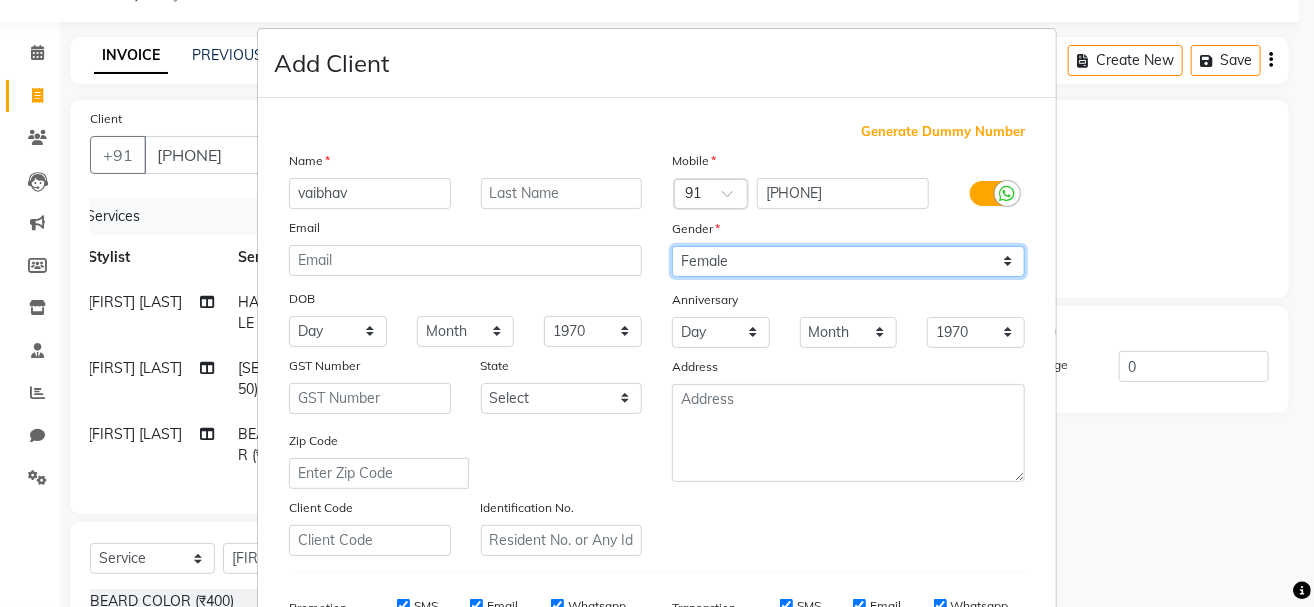 click on "Select Male Female Other Prefer Not To Say" at bounding box center [848, 261] 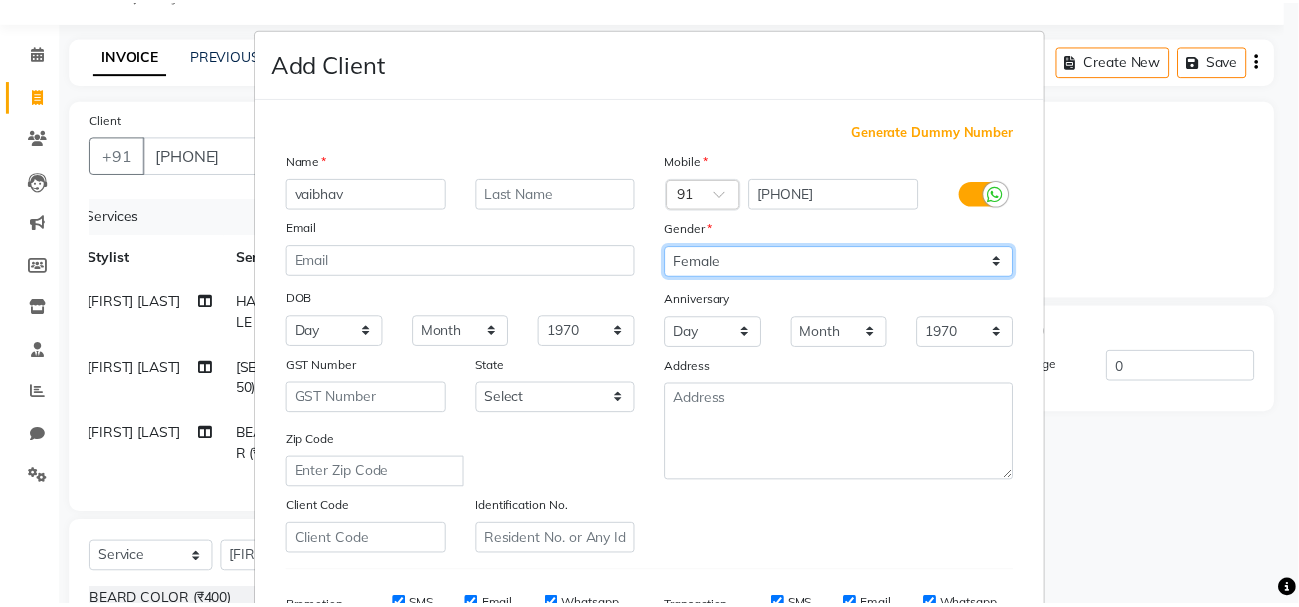 scroll, scrollTop: 314, scrollLeft: 0, axis: vertical 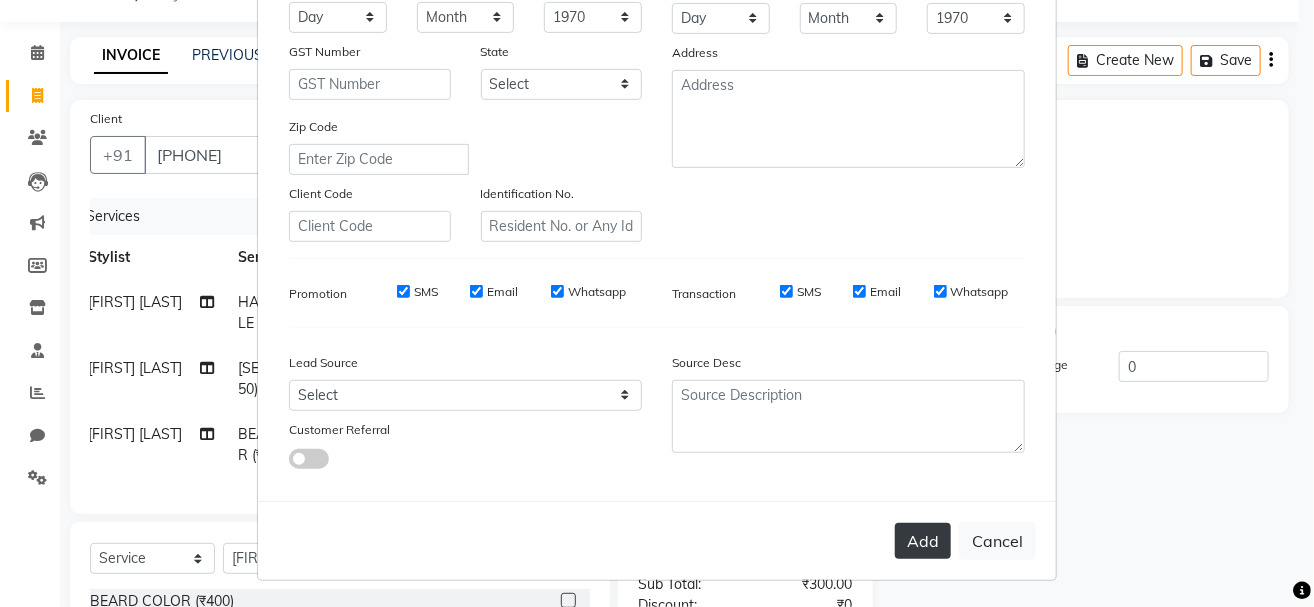 click on "Add" at bounding box center (923, 541) 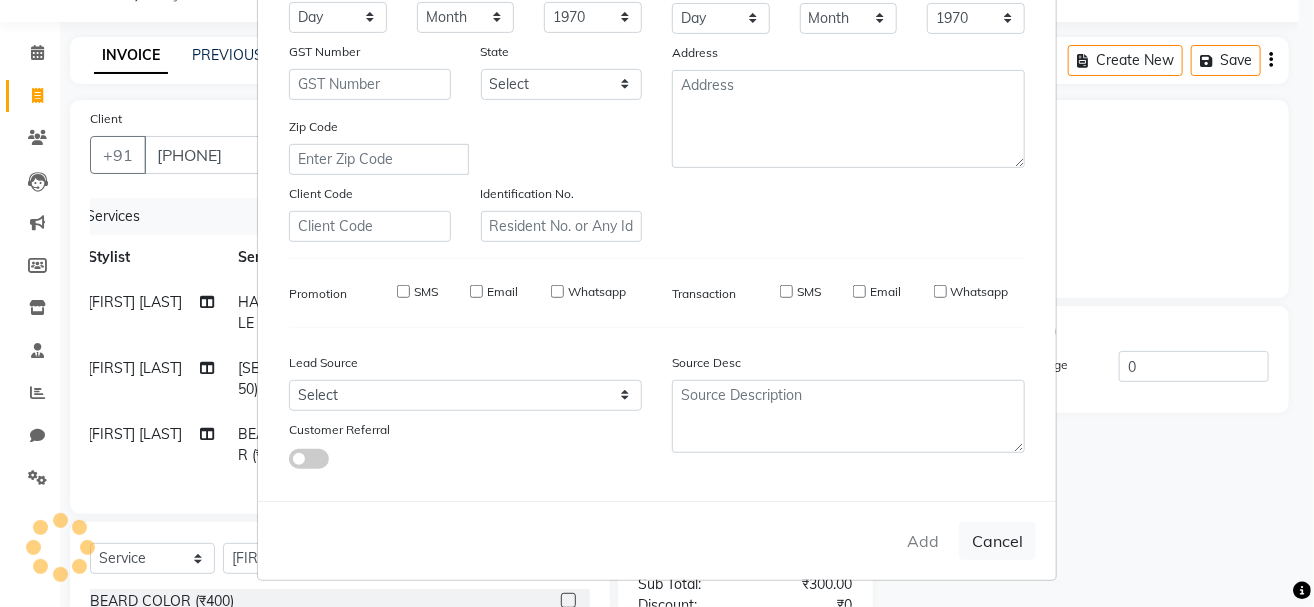 type 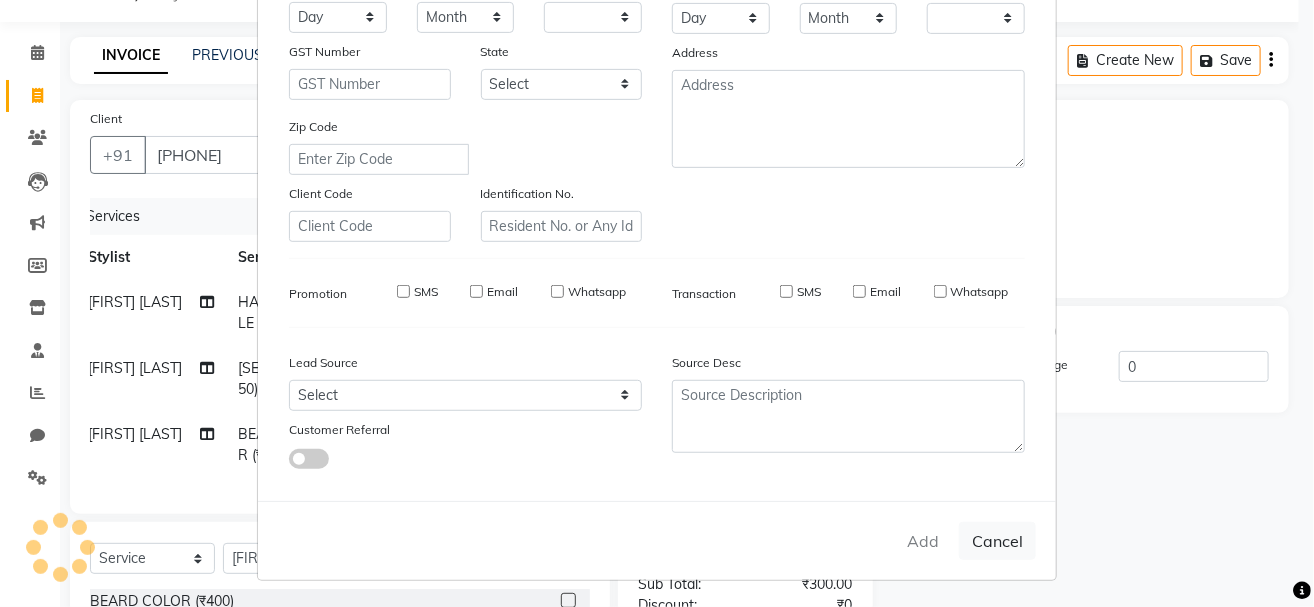 checkbox on "false" 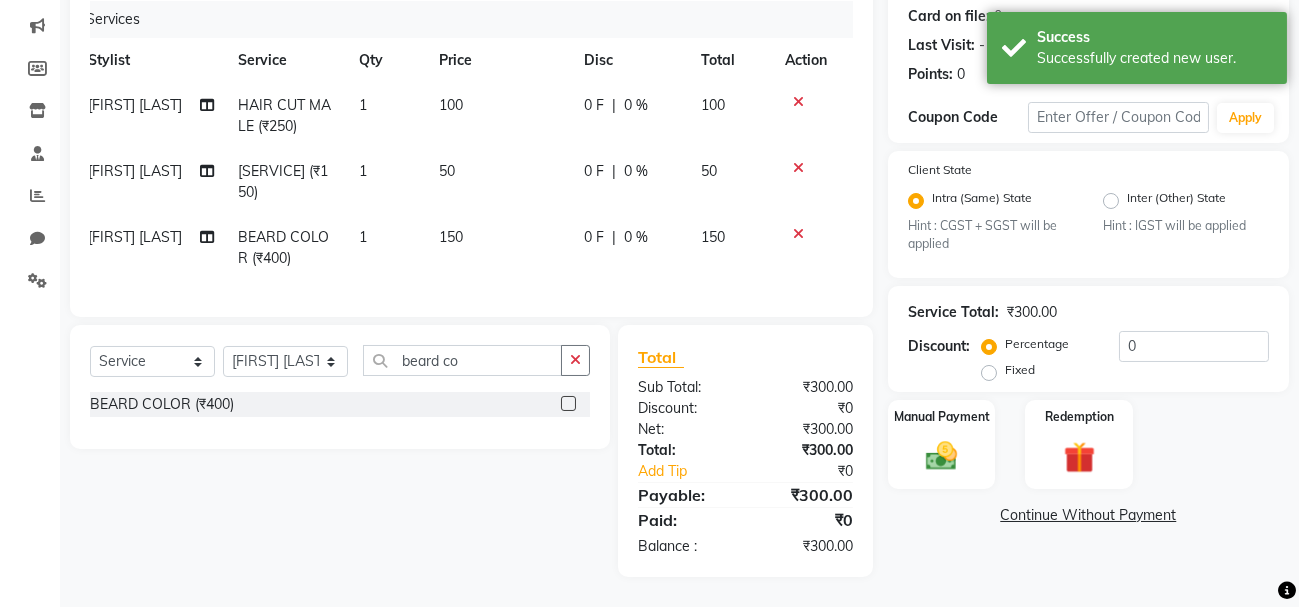 scroll, scrollTop: 261, scrollLeft: 0, axis: vertical 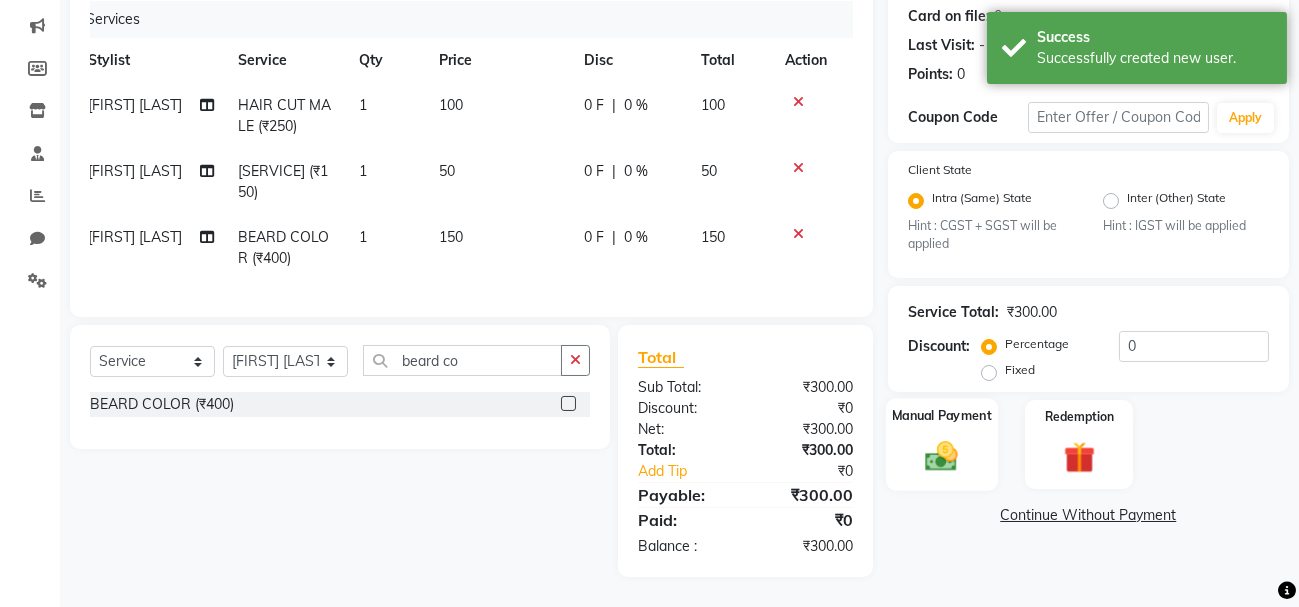 click 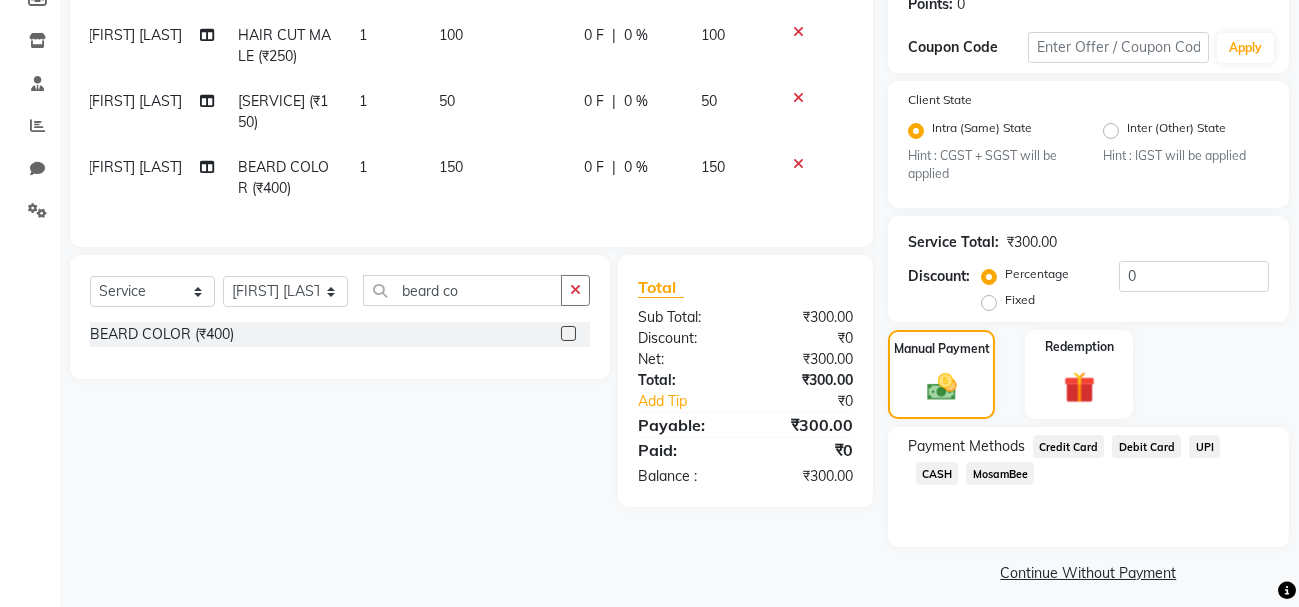 scroll, scrollTop: 327, scrollLeft: 0, axis: vertical 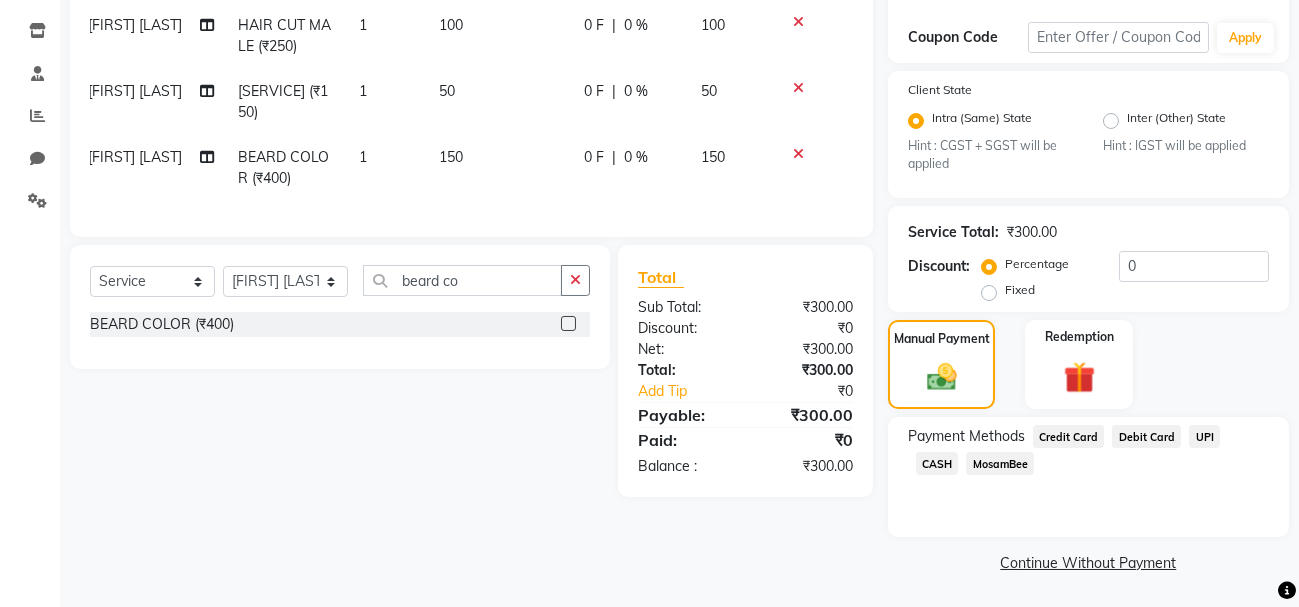 click on "UPI" 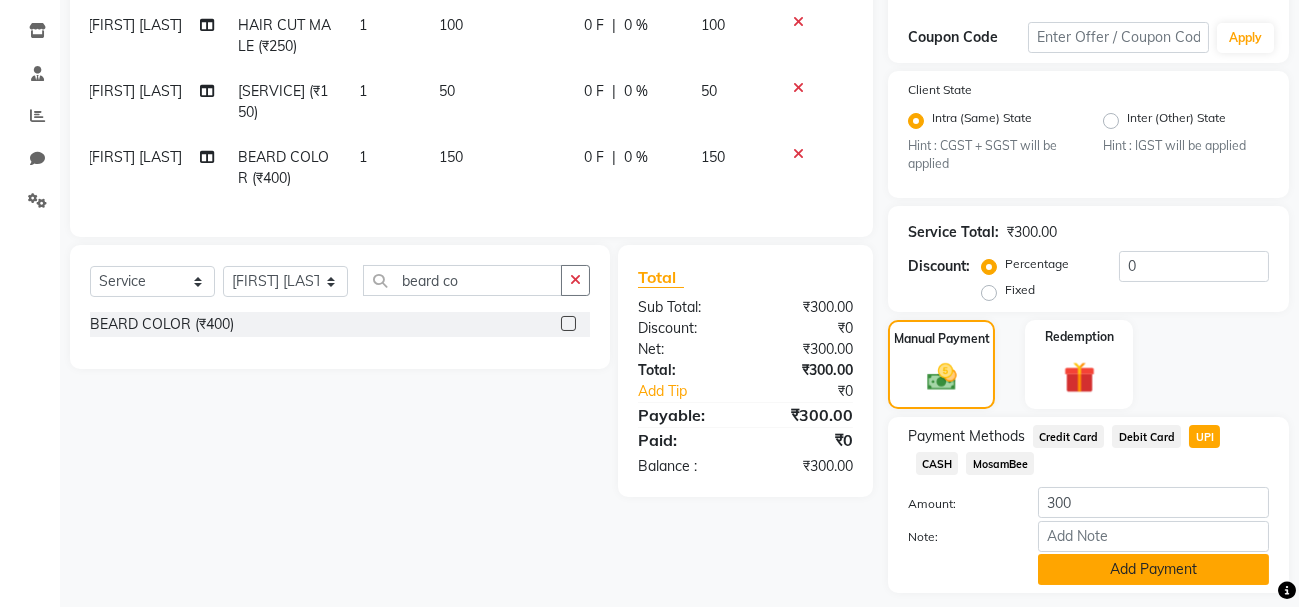 click on "Add Payment" 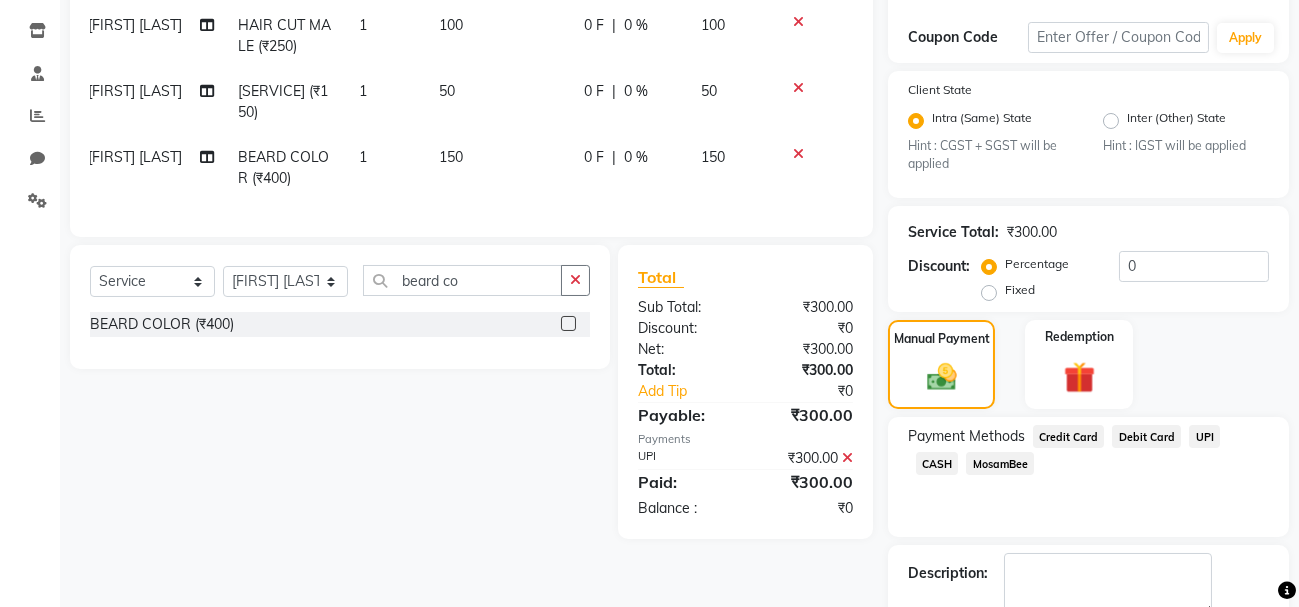 scroll, scrollTop: 441, scrollLeft: 0, axis: vertical 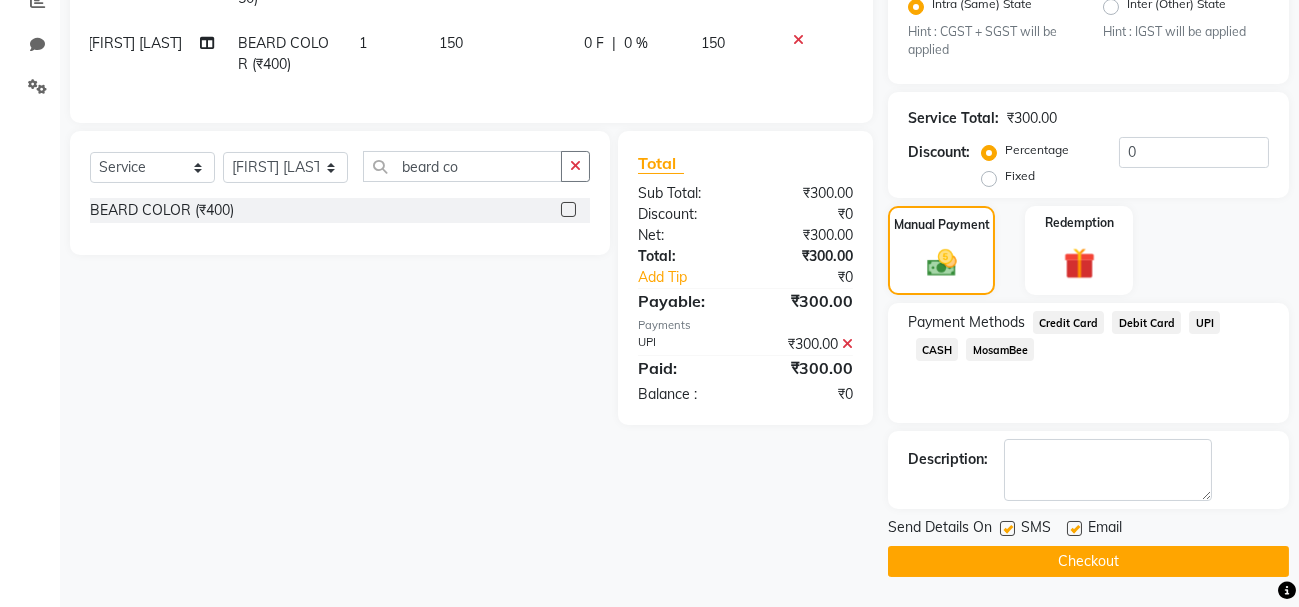 click on "Checkout" 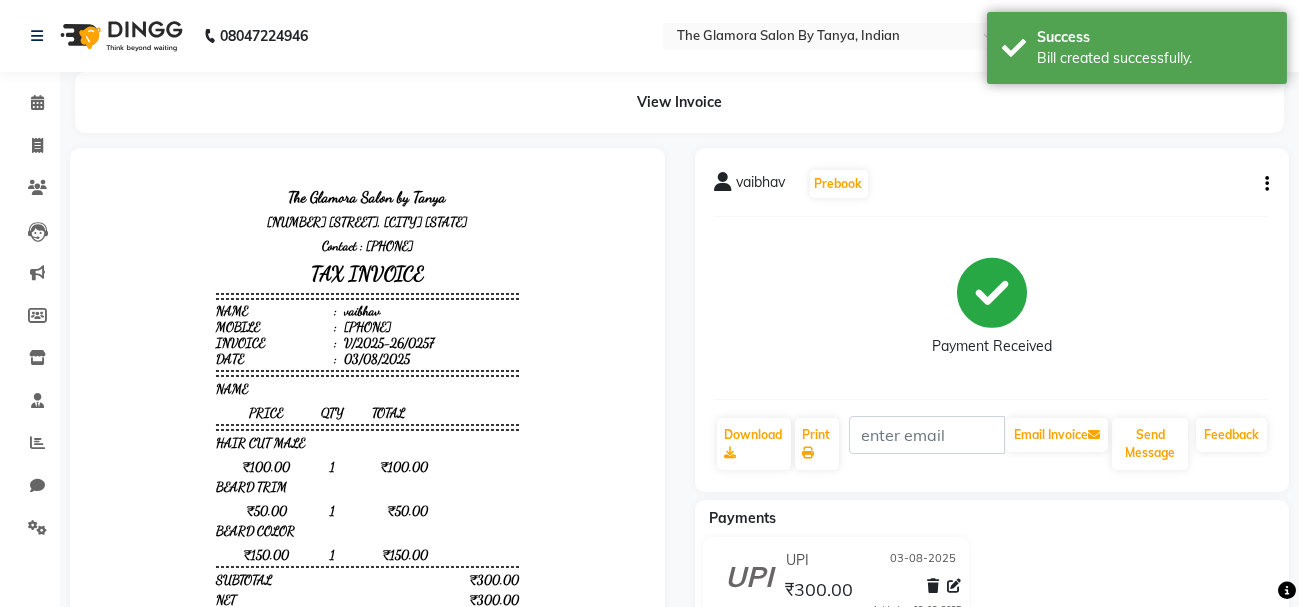 scroll, scrollTop: 0, scrollLeft: 0, axis: both 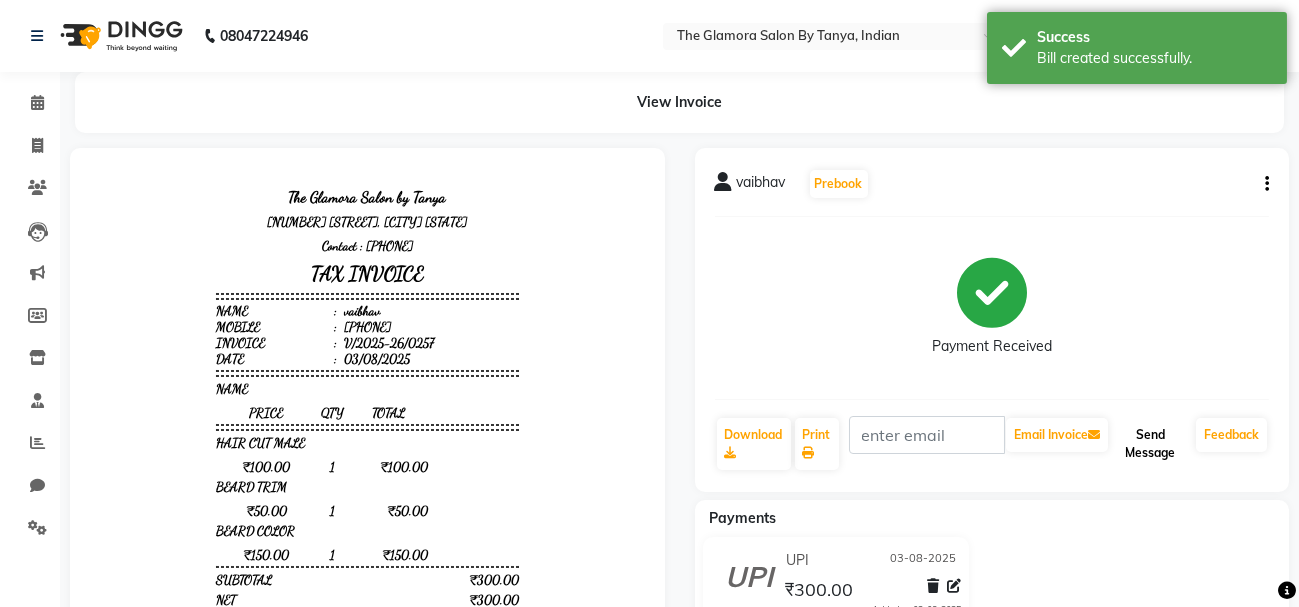 click on "Send Message" 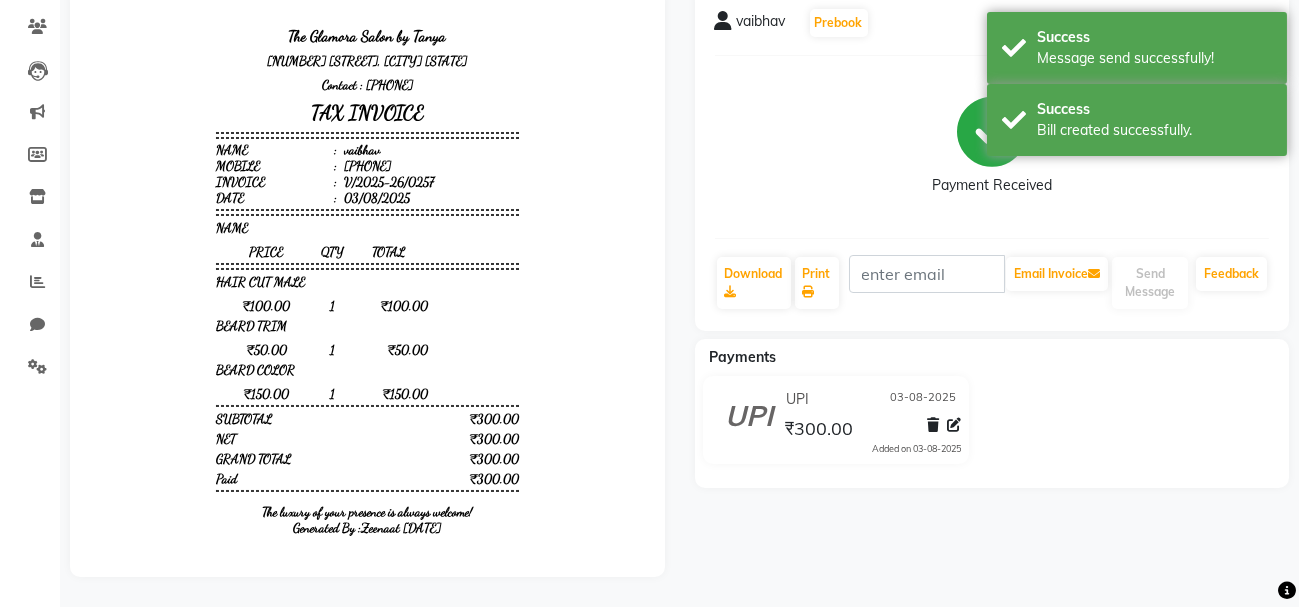 scroll, scrollTop: 0, scrollLeft: 0, axis: both 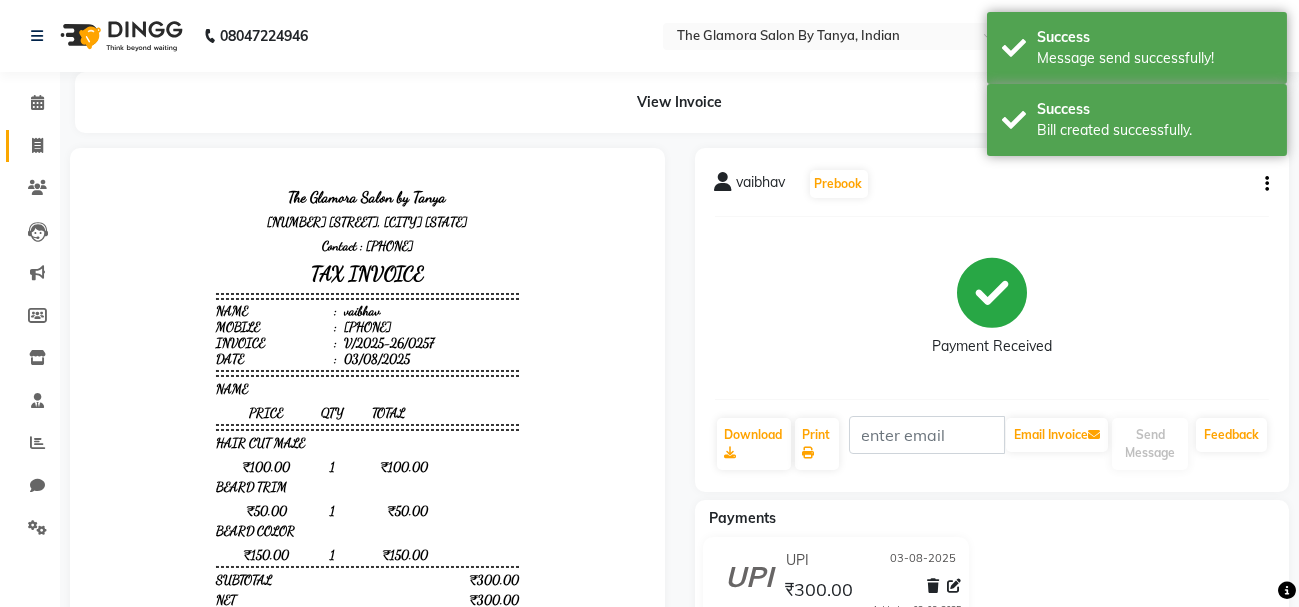 click 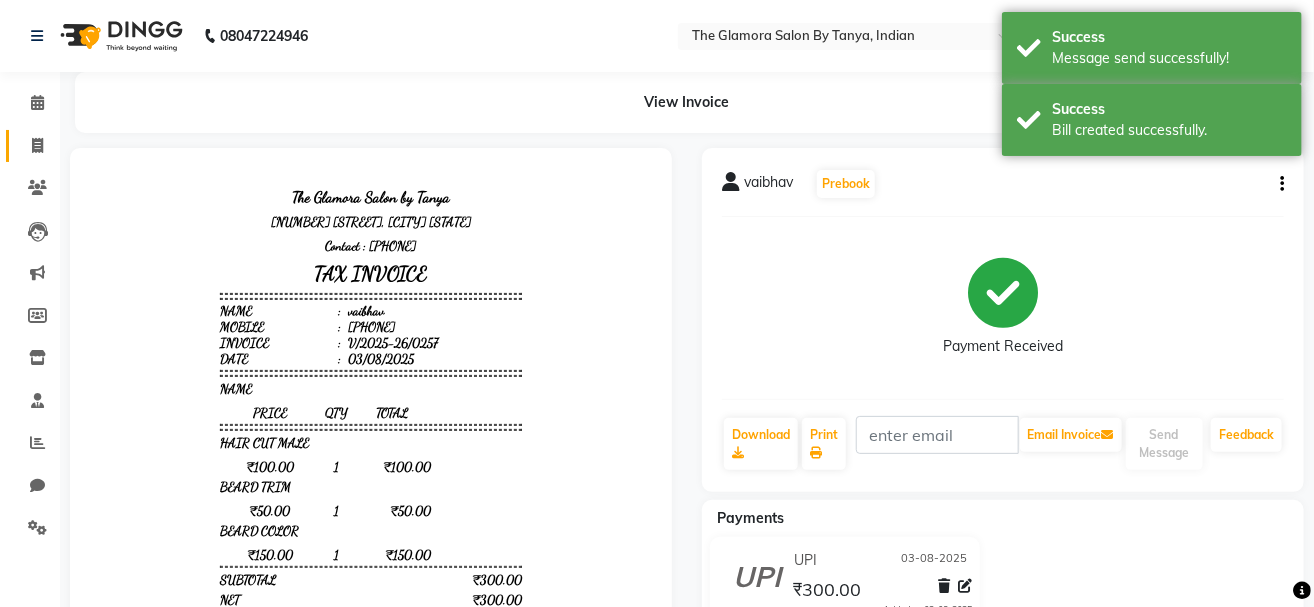select on "service" 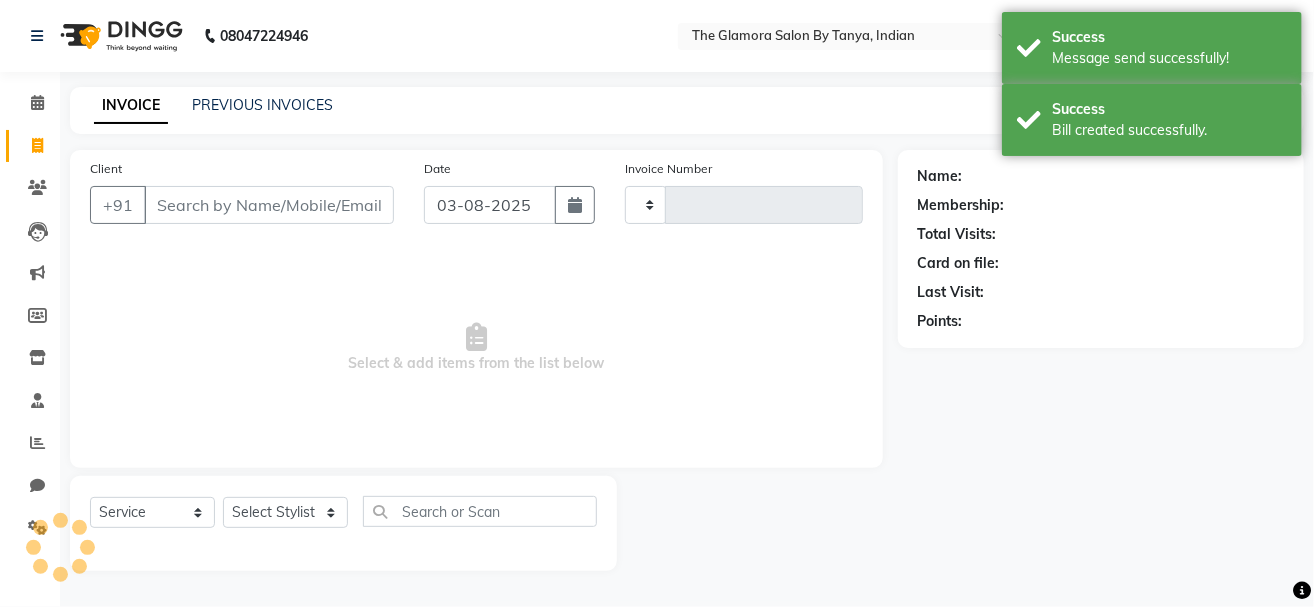 type on "0258" 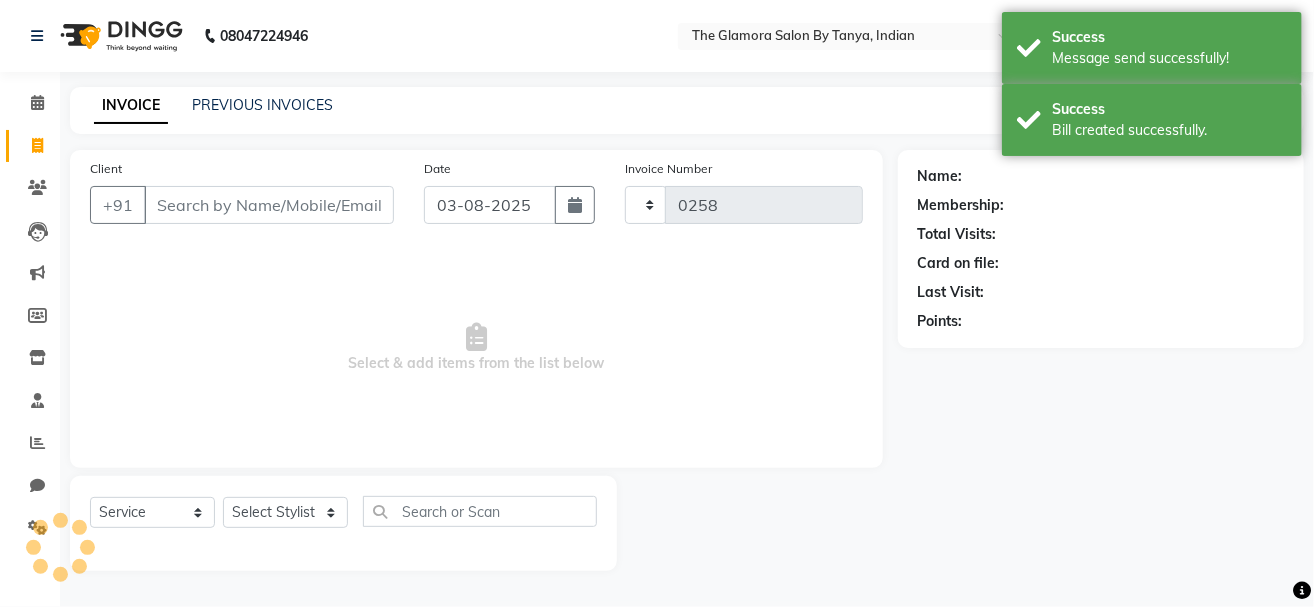 select on "8241" 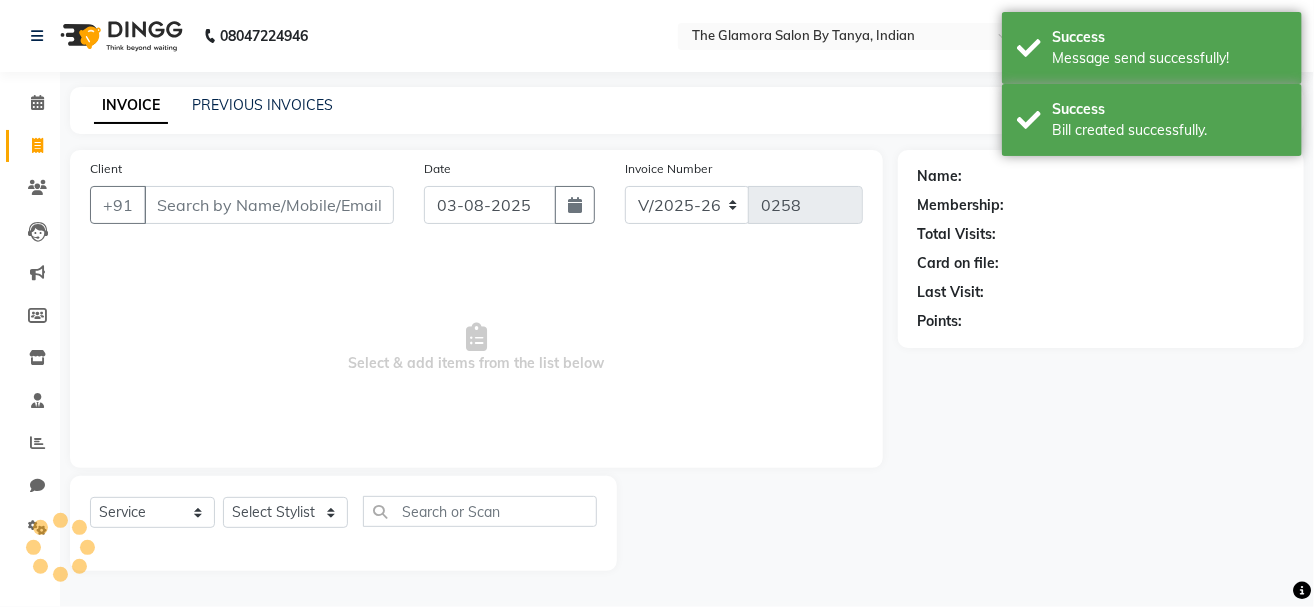 select on "V" 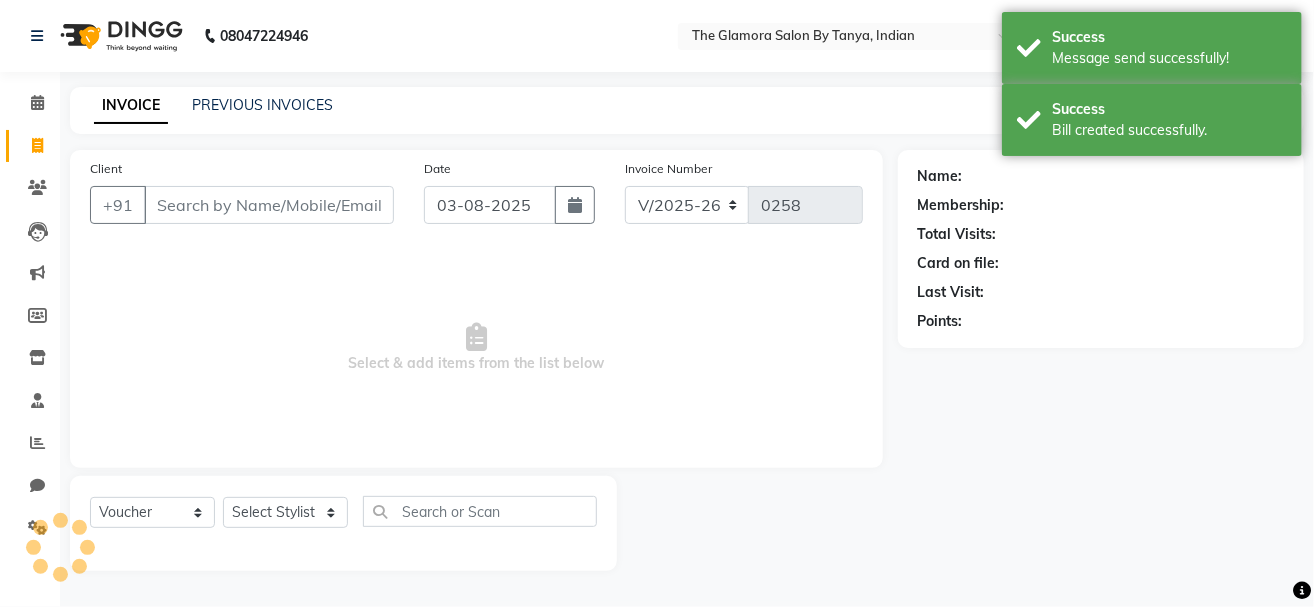 select on "78473" 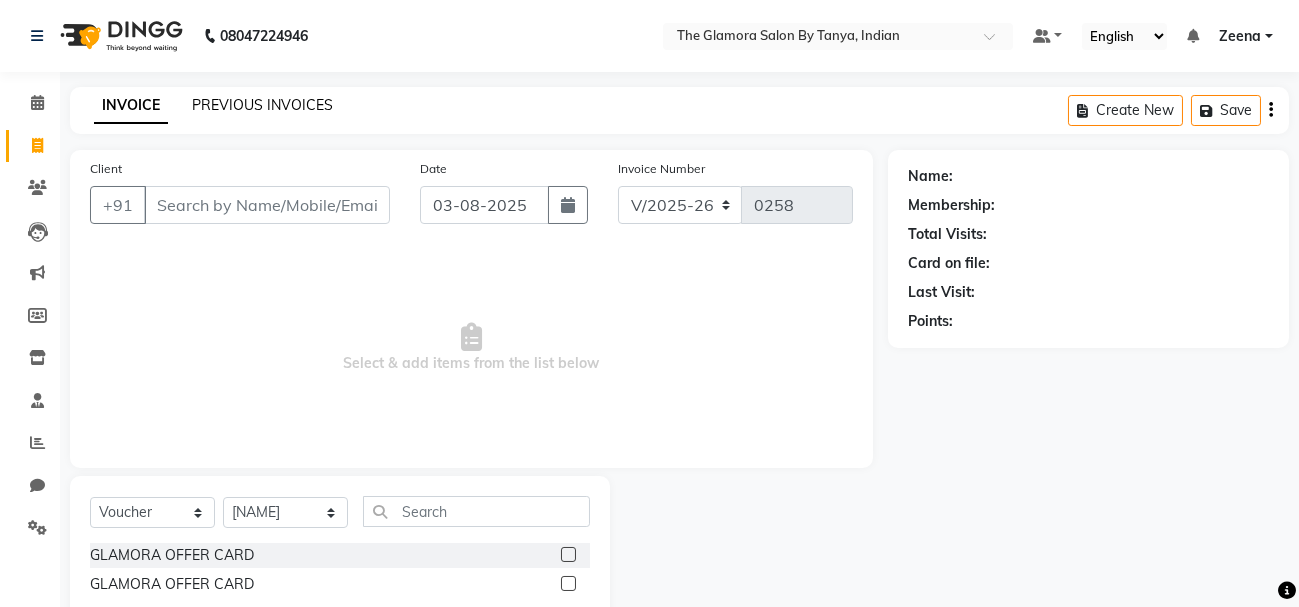click on "PREVIOUS INVOICES" 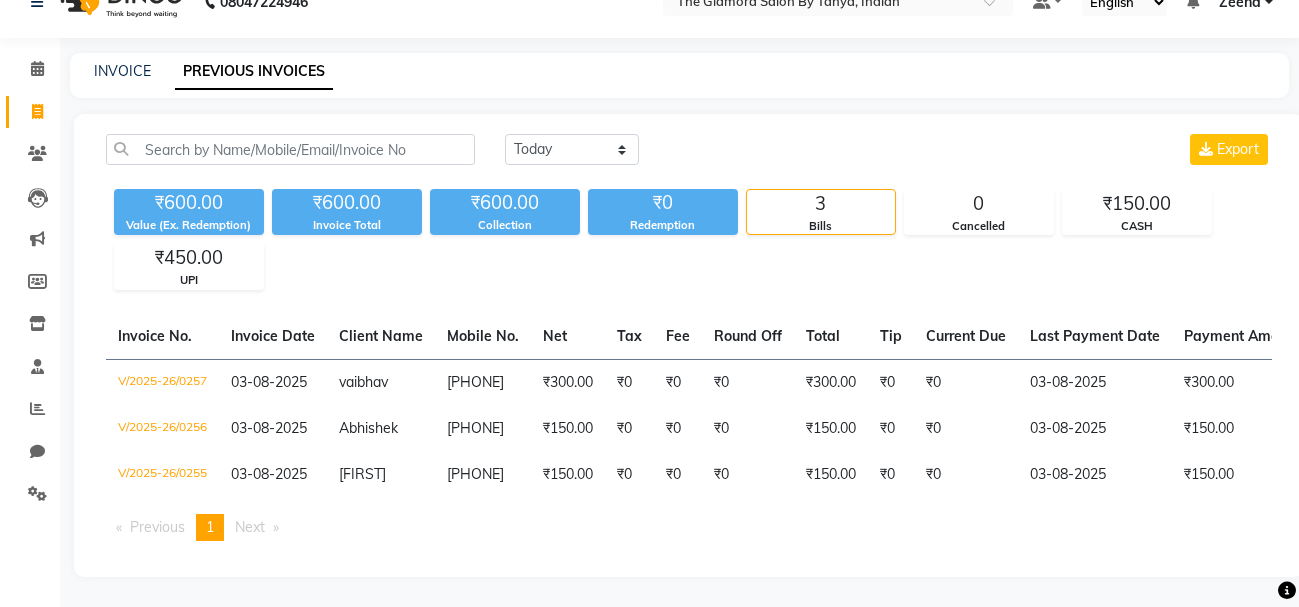 scroll, scrollTop: 0, scrollLeft: 0, axis: both 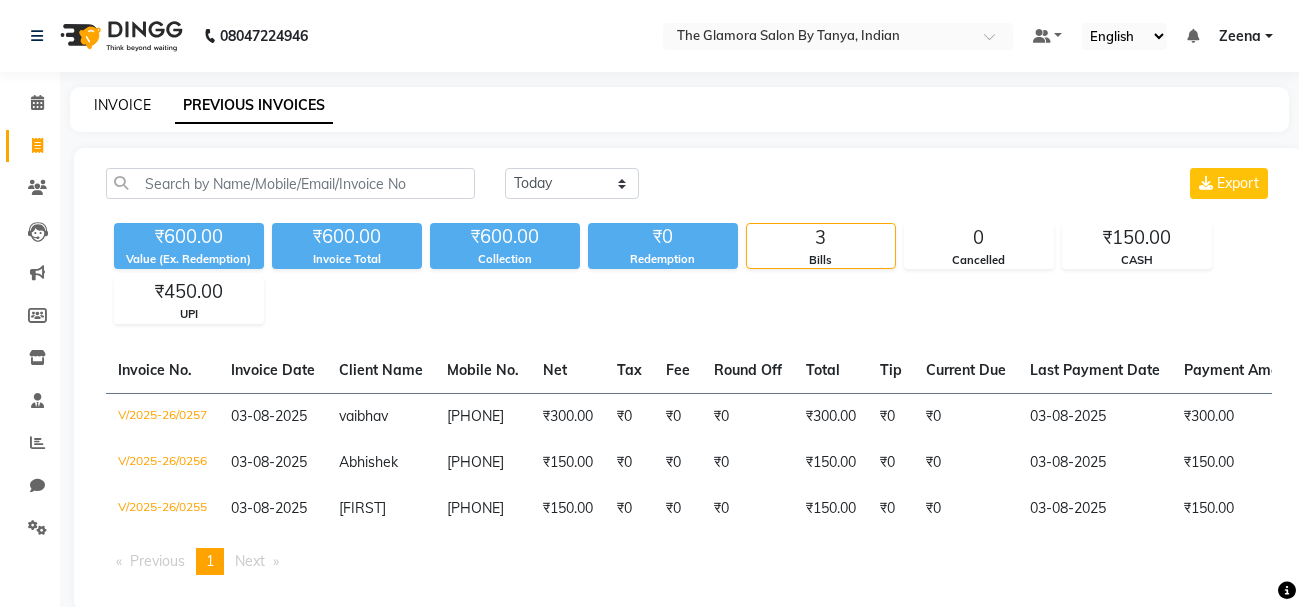 click on "INVOICE" 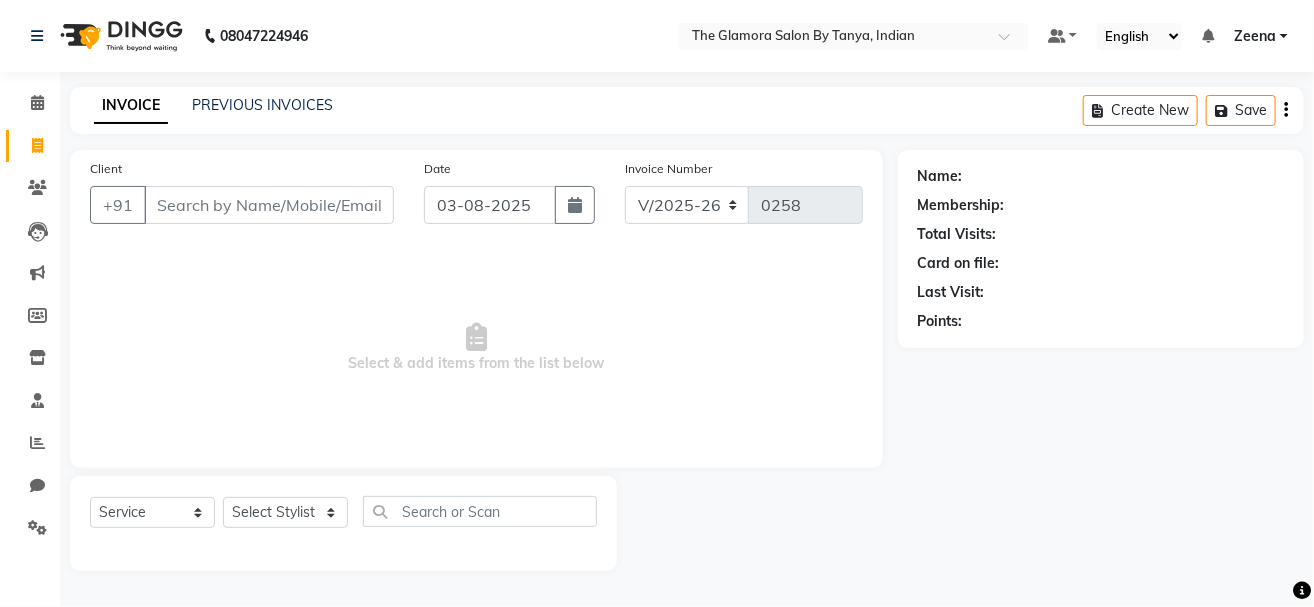 select on "V" 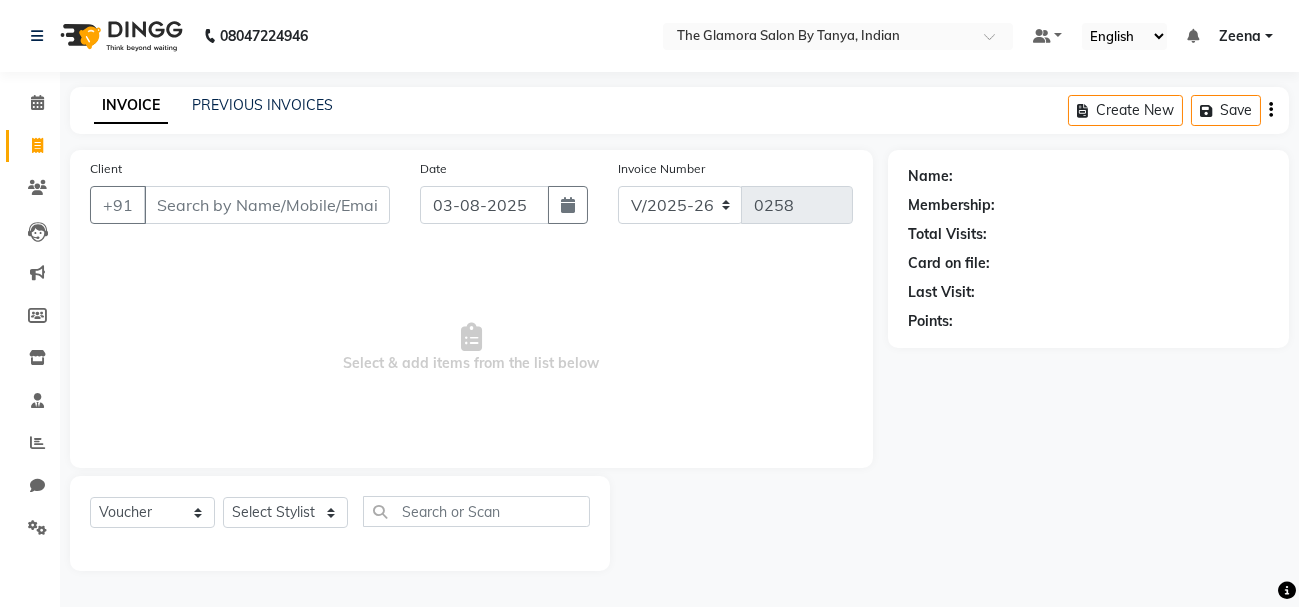select on "78473" 